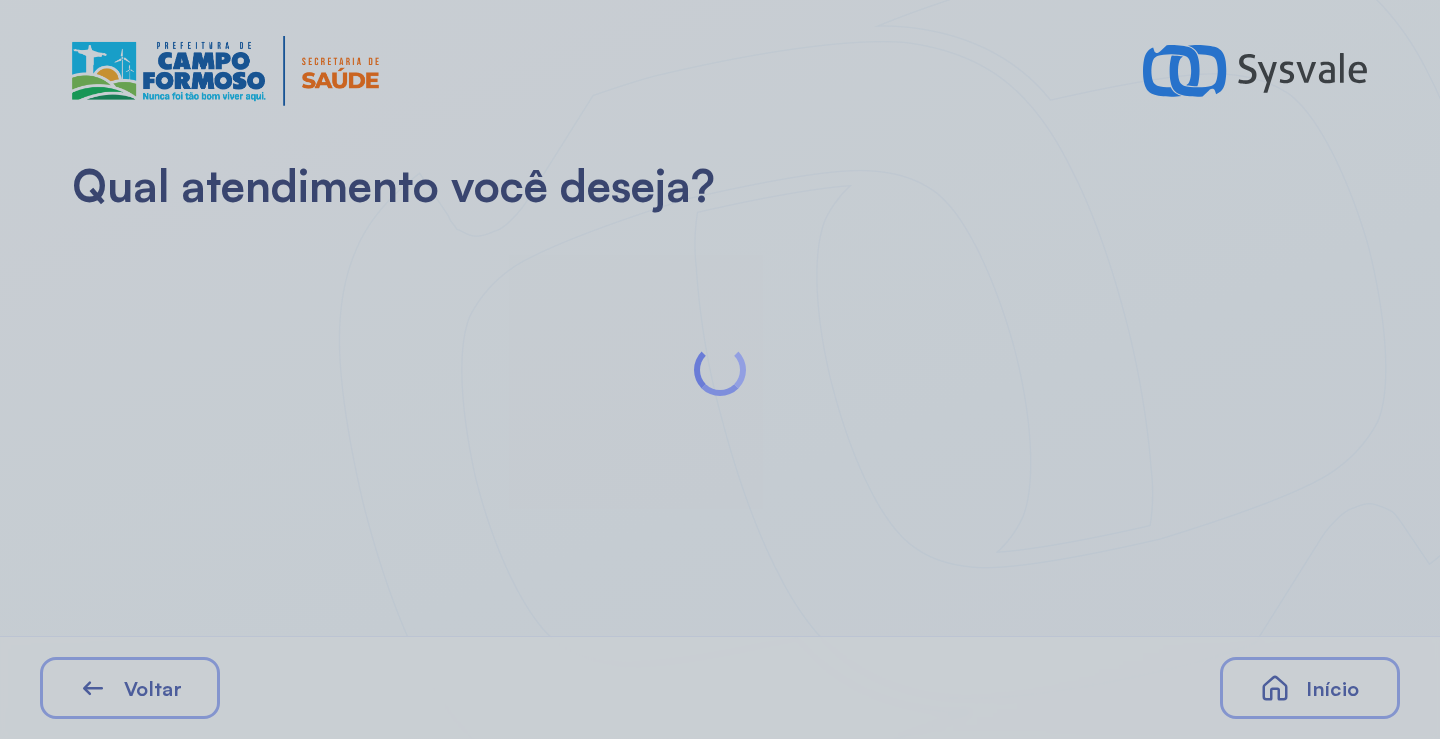 scroll, scrollTop: 0, scrollLeft: 0, axis: both 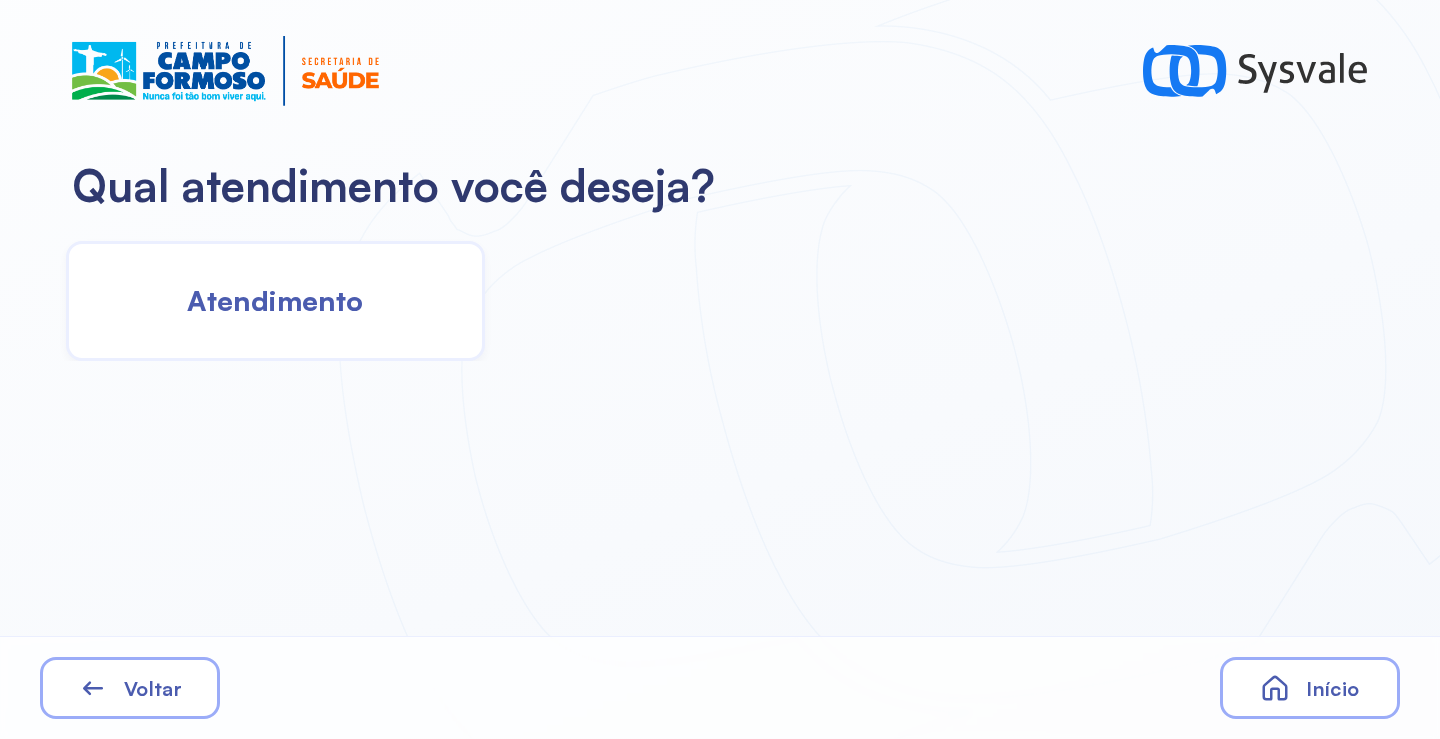click on "Atendimento" at bounding box center [275, 300] 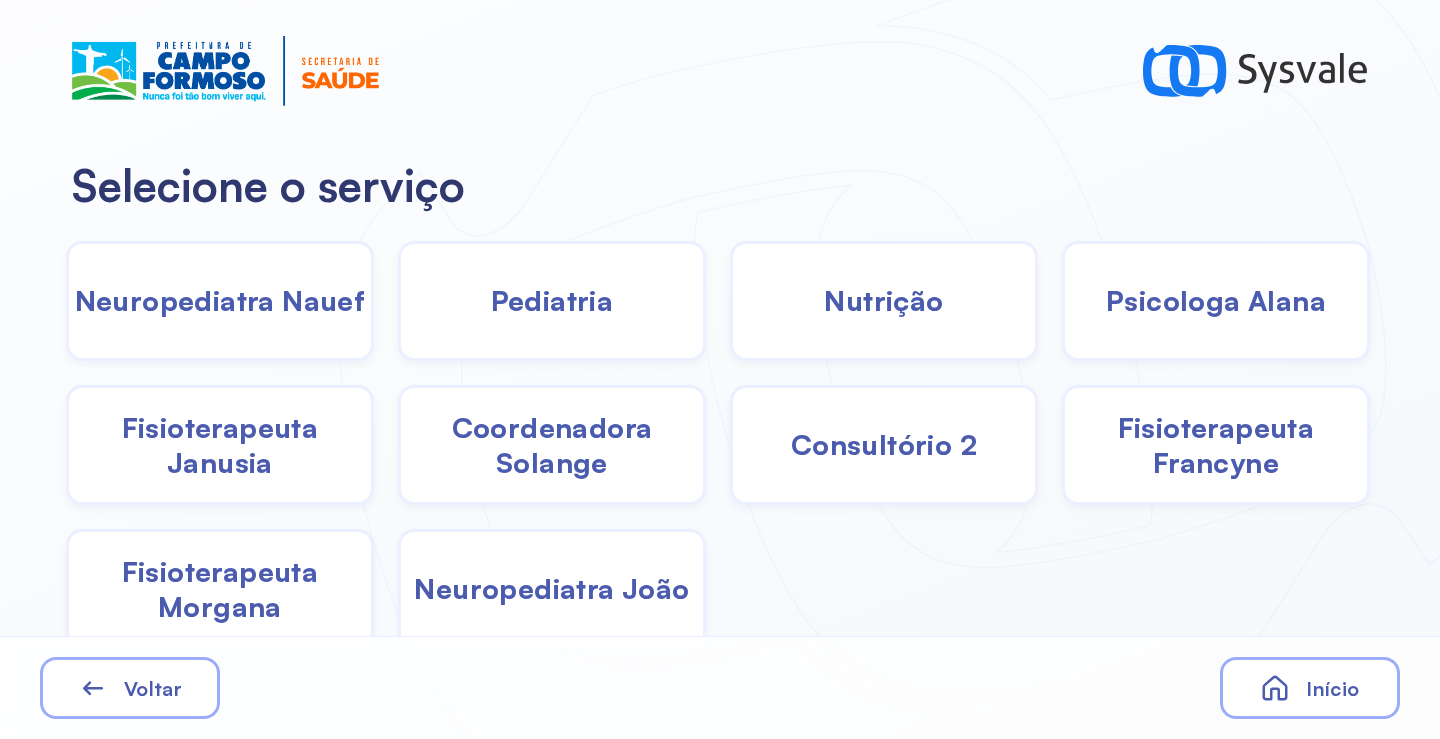 drag, startPoint x: 1152, startPoint y: 316, endPoint x: 1108, endPoint y: 316, distance: 44 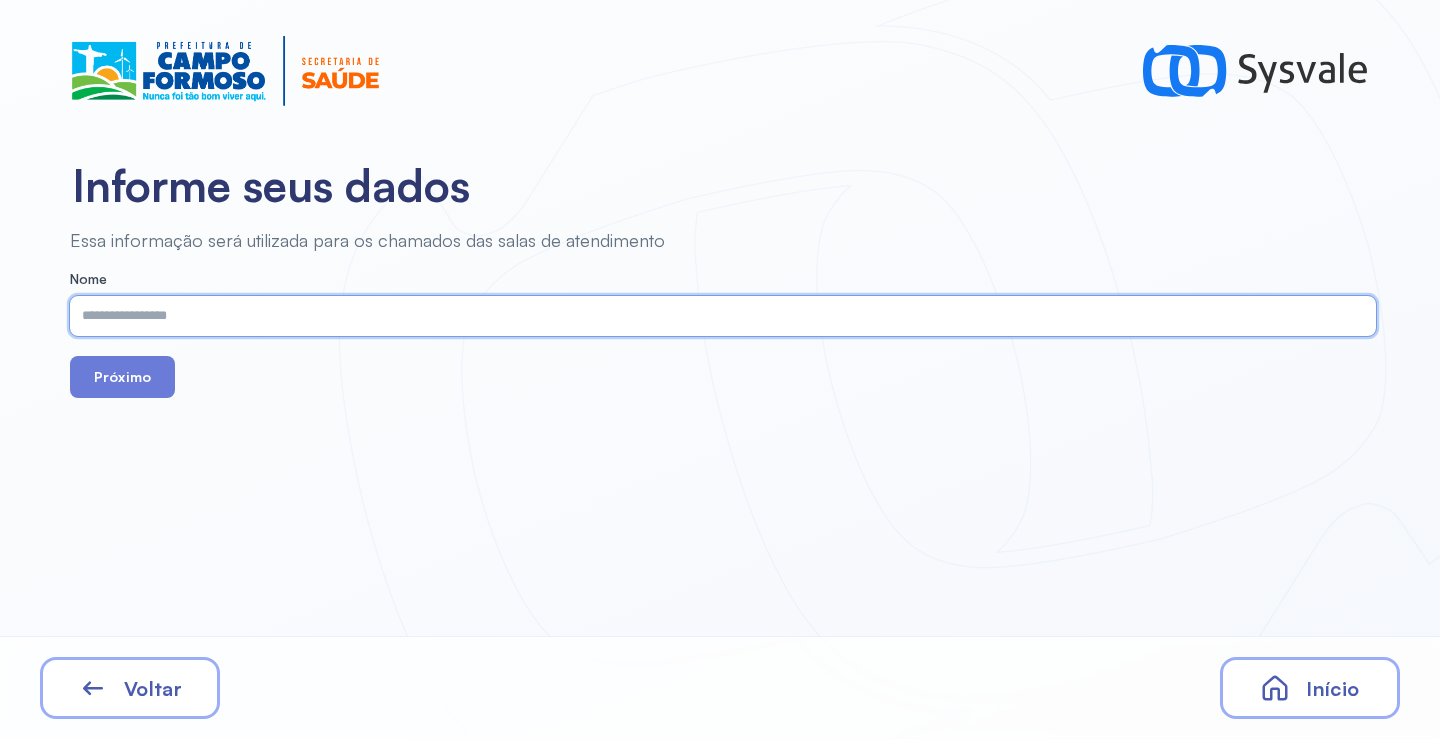 paste on "**********" 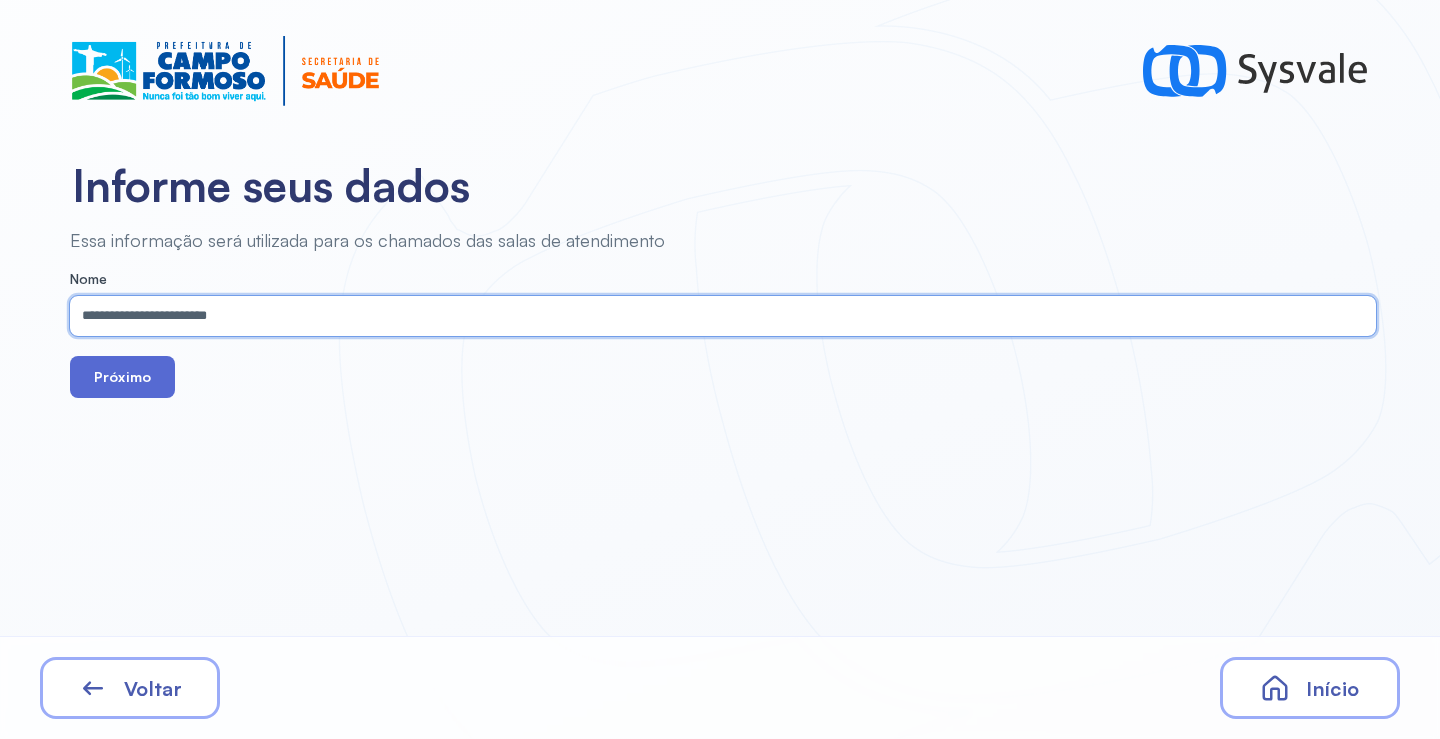 type on "**********" 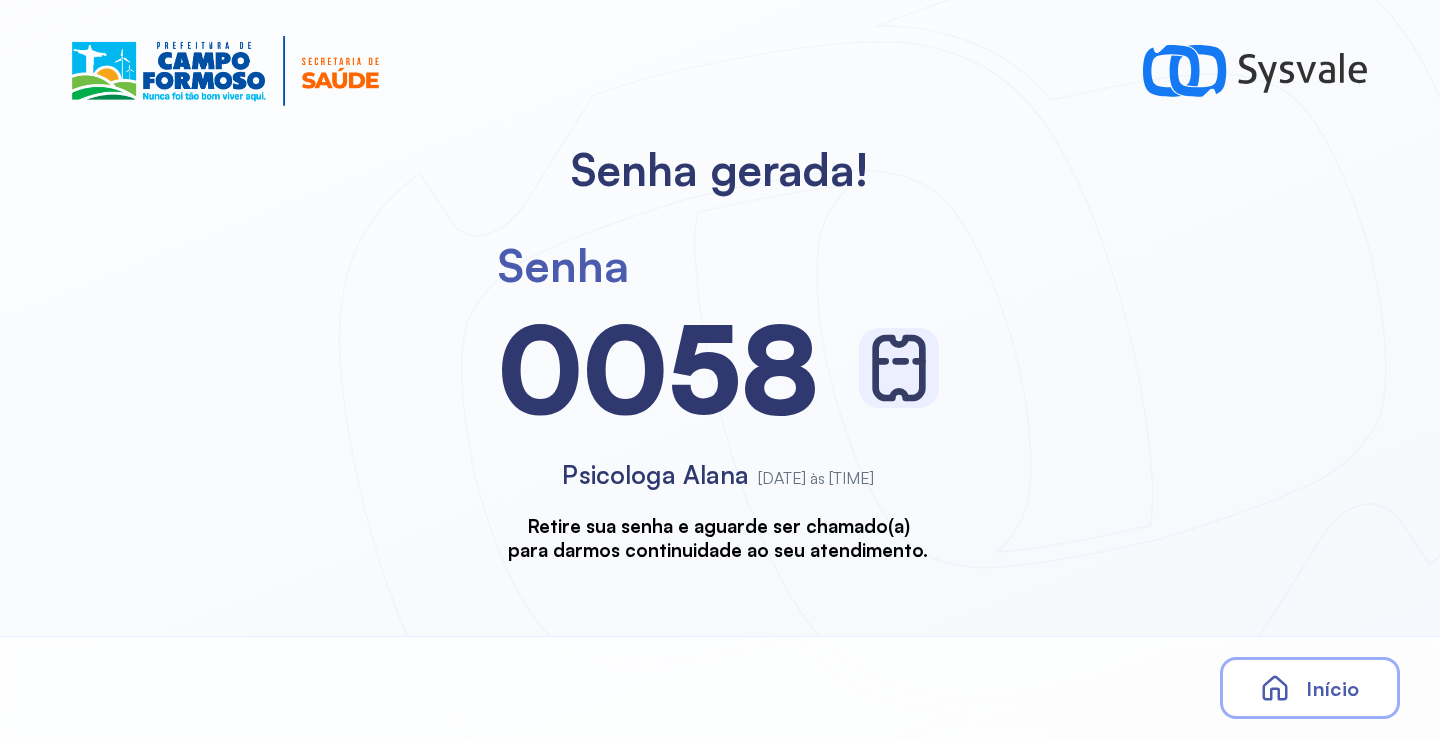 scroll, scrollTop: 0, scrollLeft: 0, axis: both 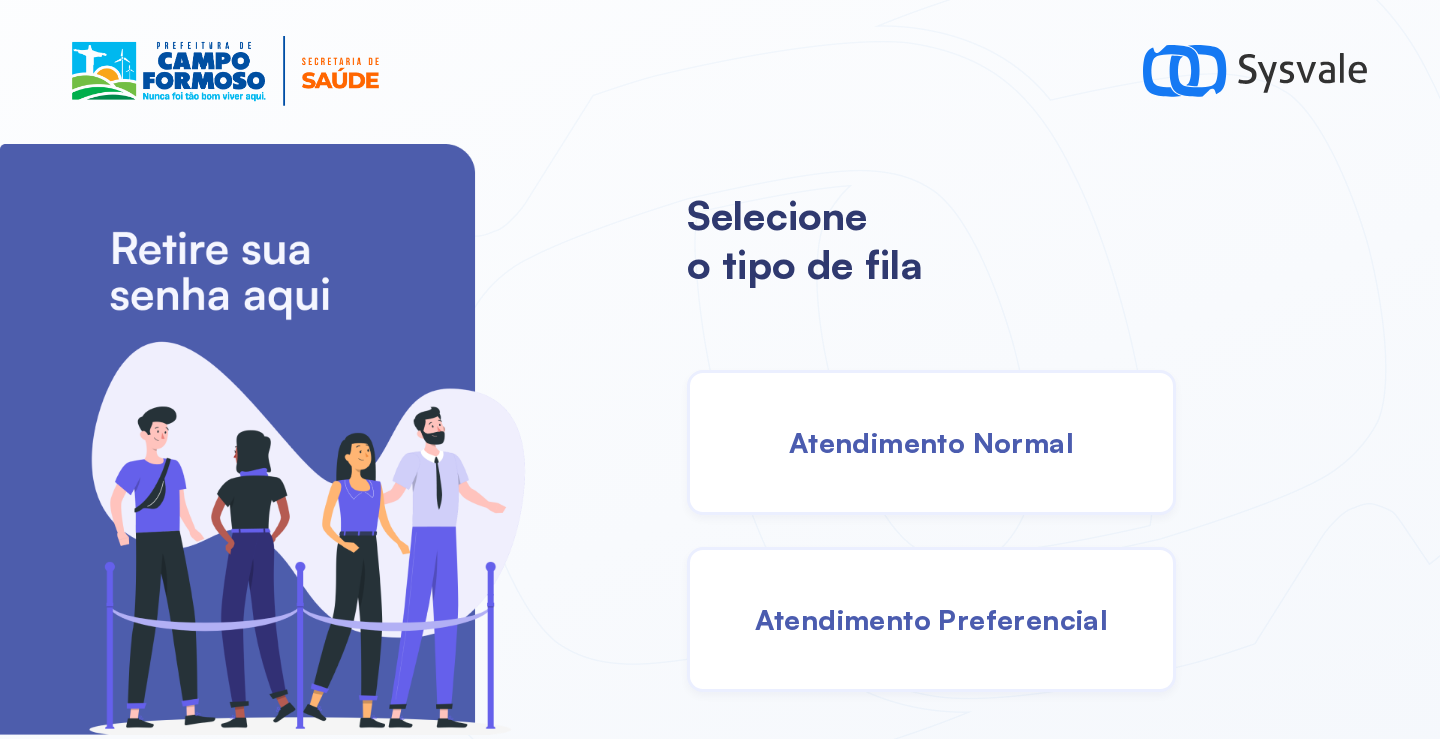 click on "Atendimento Normal" at bounding box center [931, 442] 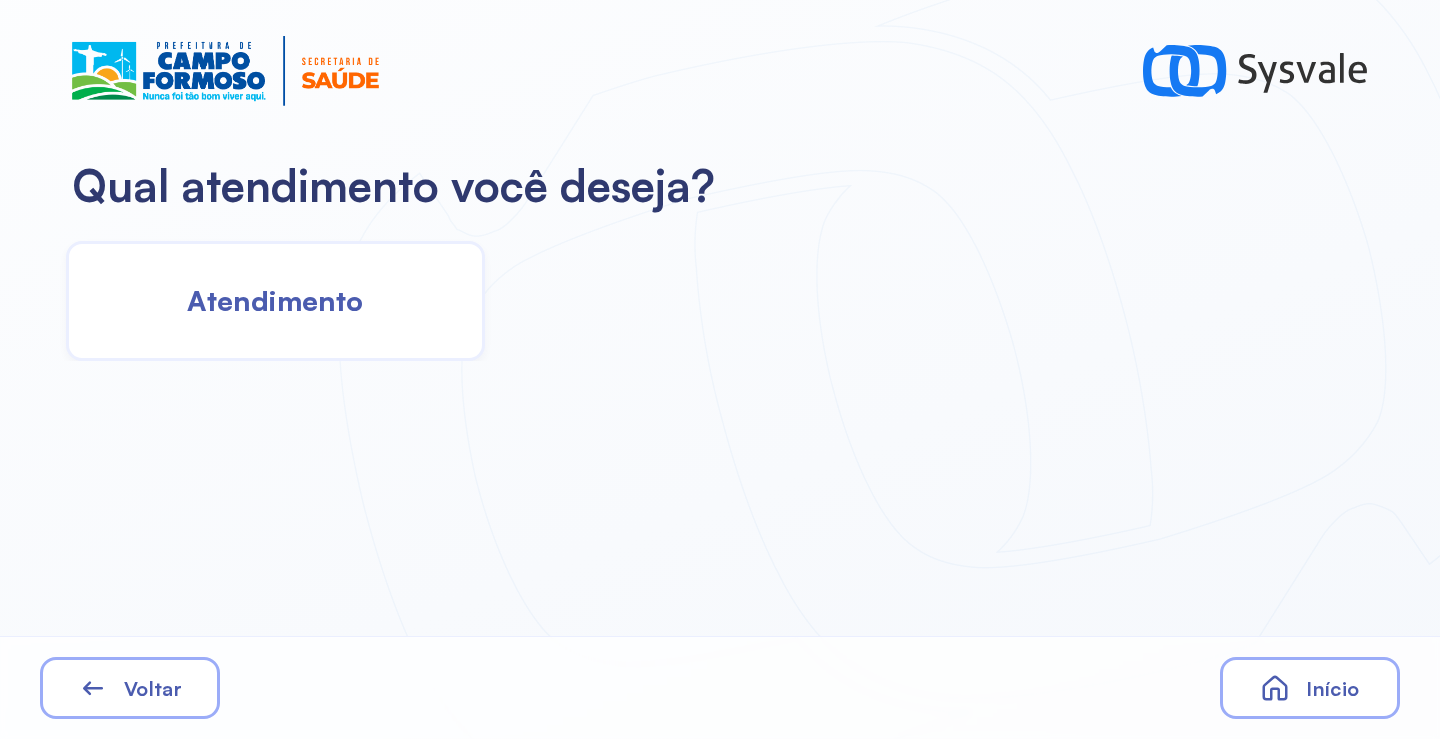 click on "Atendimento" 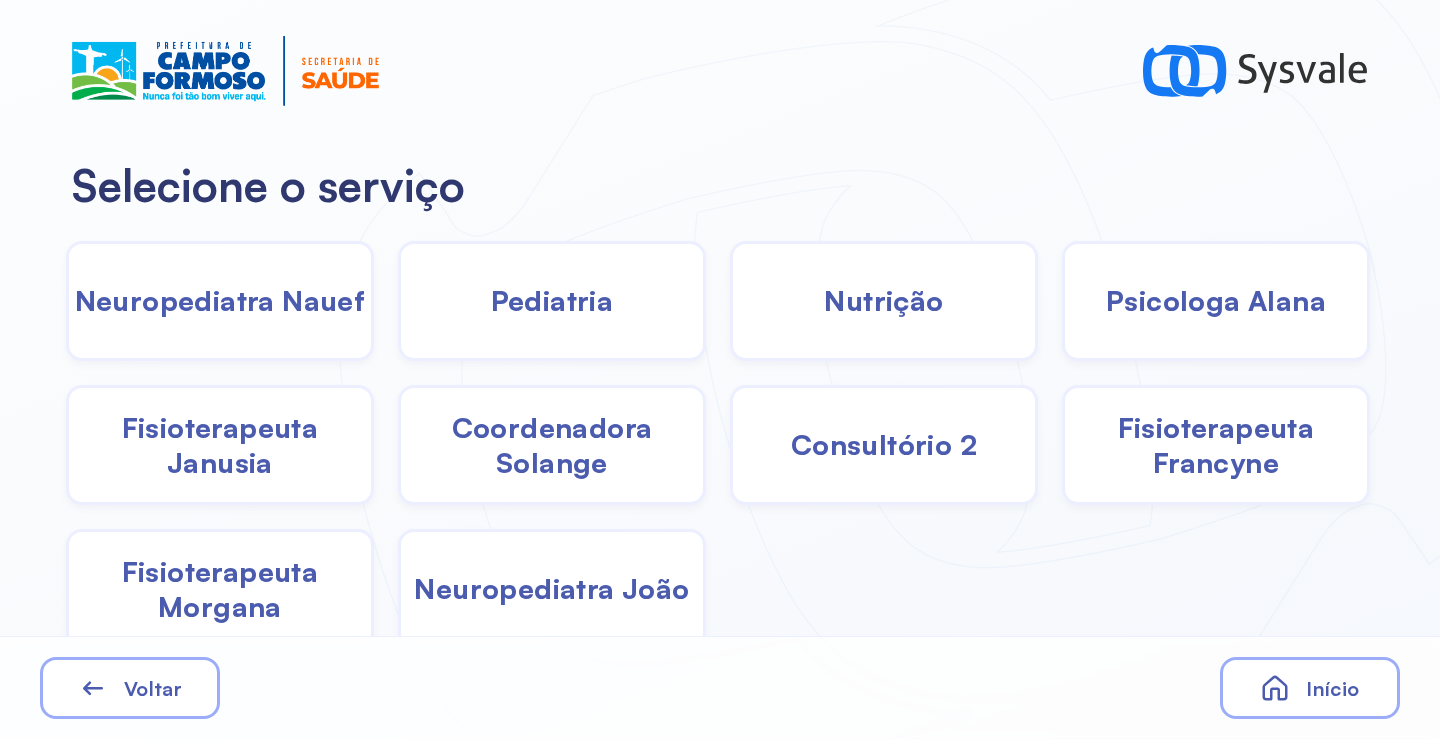 click on "Fisioterapeuta Morgana" at bounding box center (220, 589) 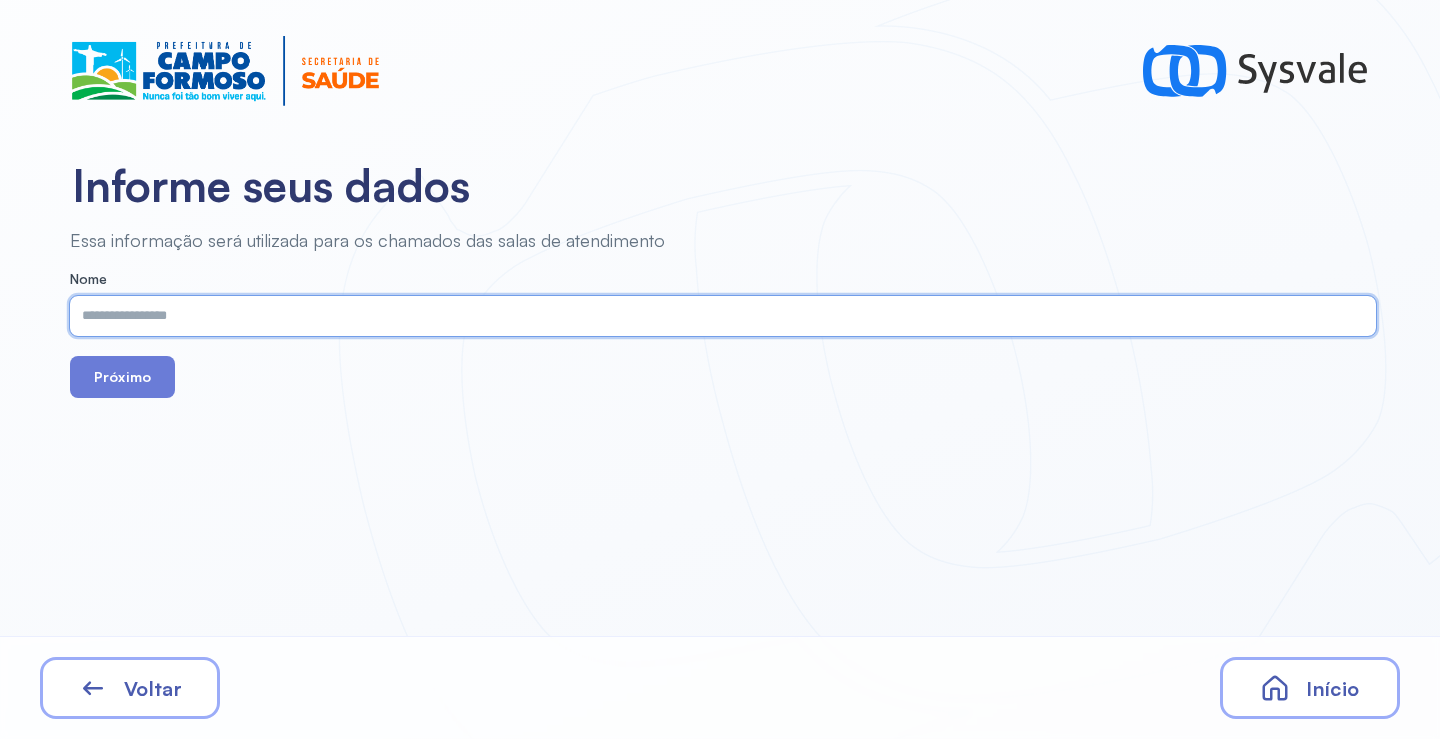 paste on "**********" 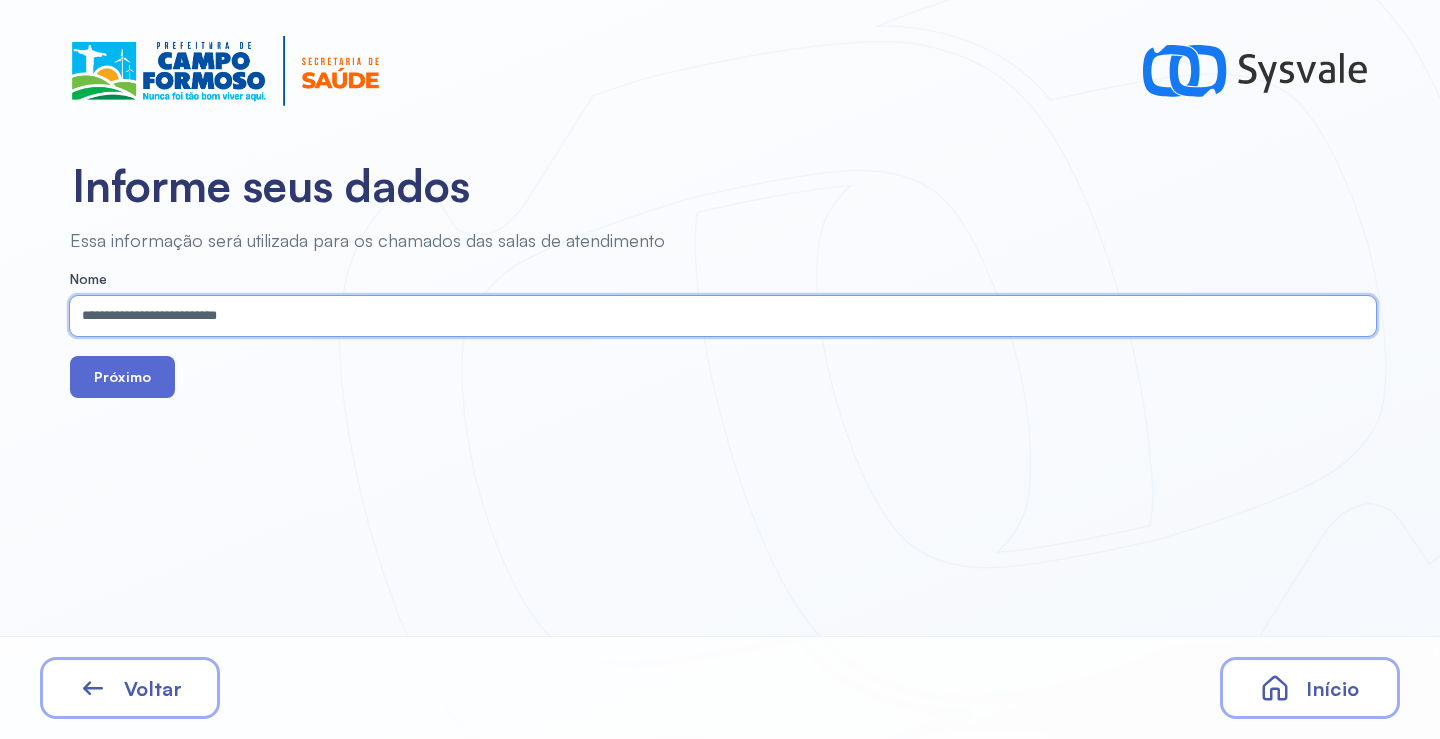 type on "**********" 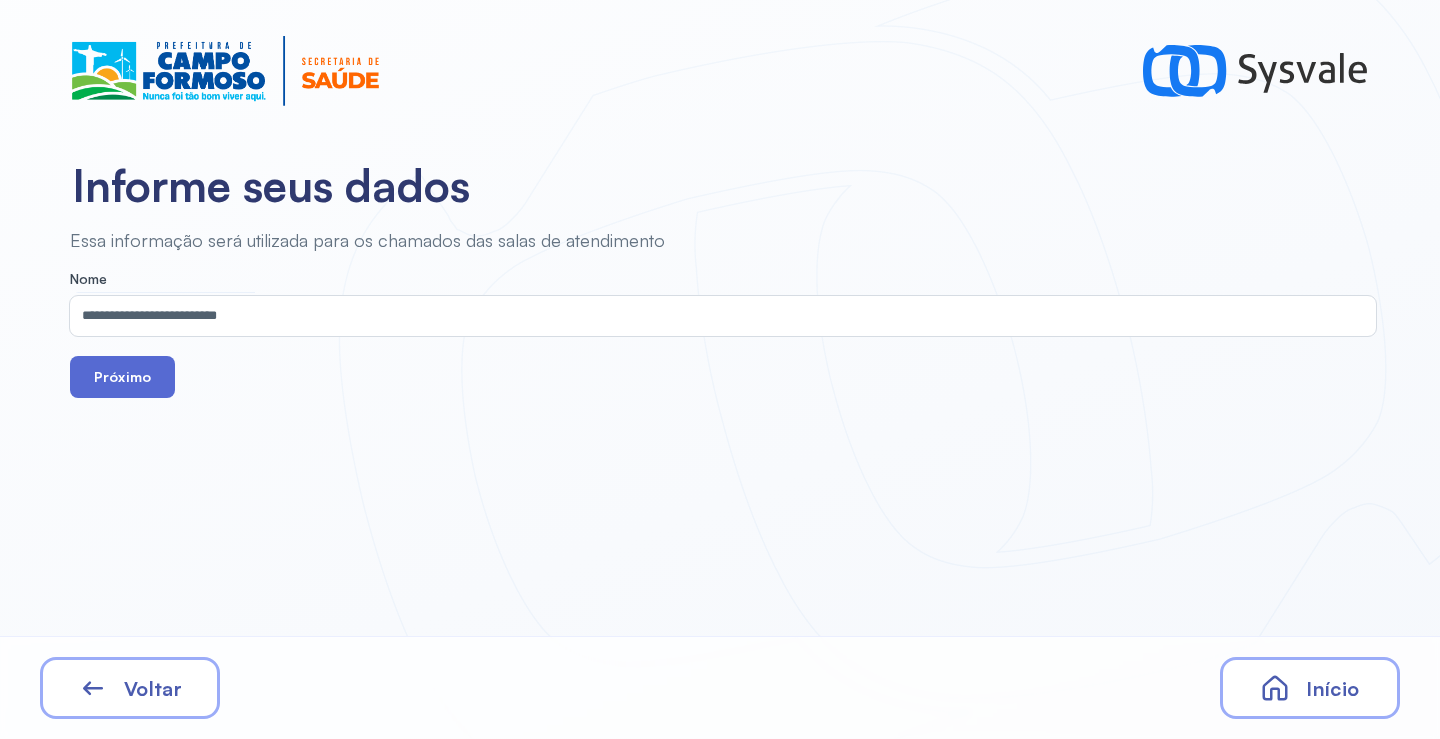 click on "Próximo" at bounding box center (122, 377) 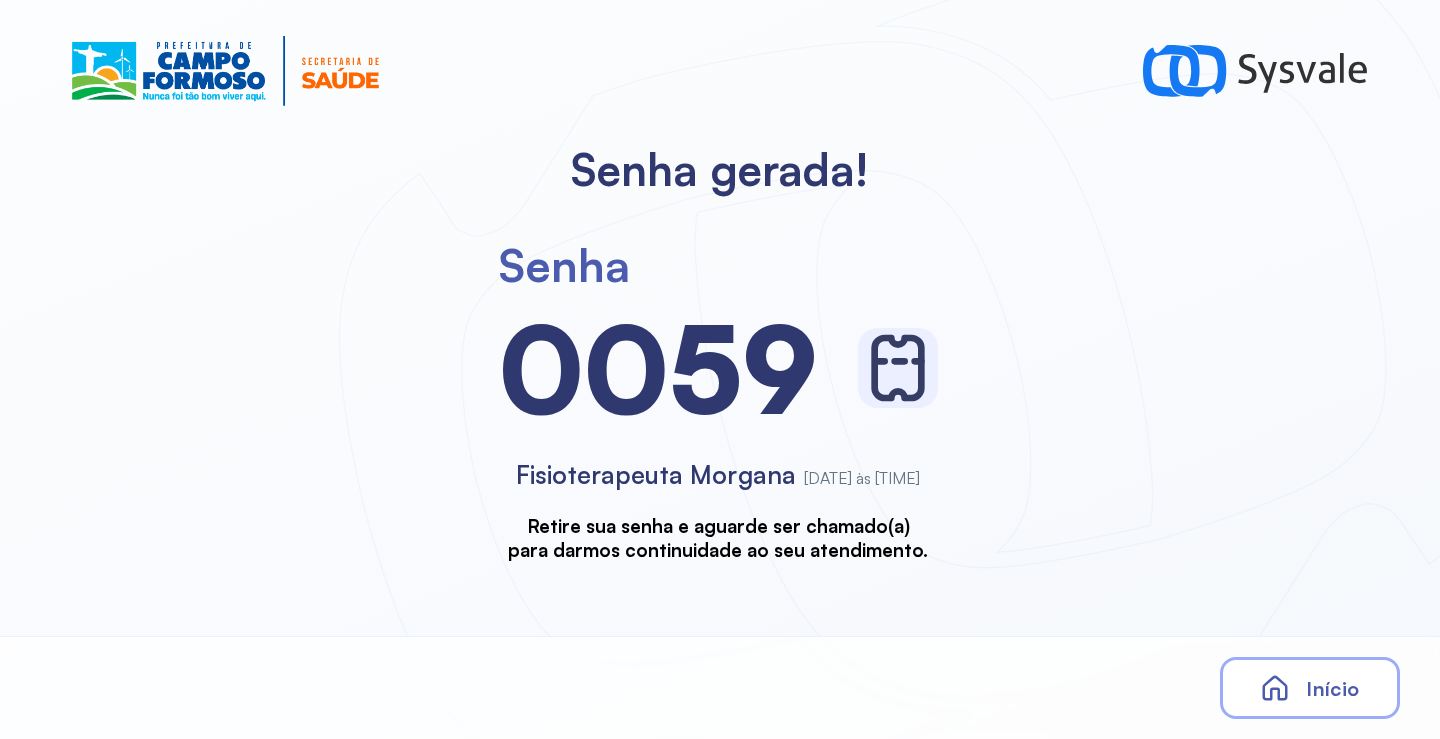 scroll, scrollTop: 0, scrollLeft: 0, axis: both 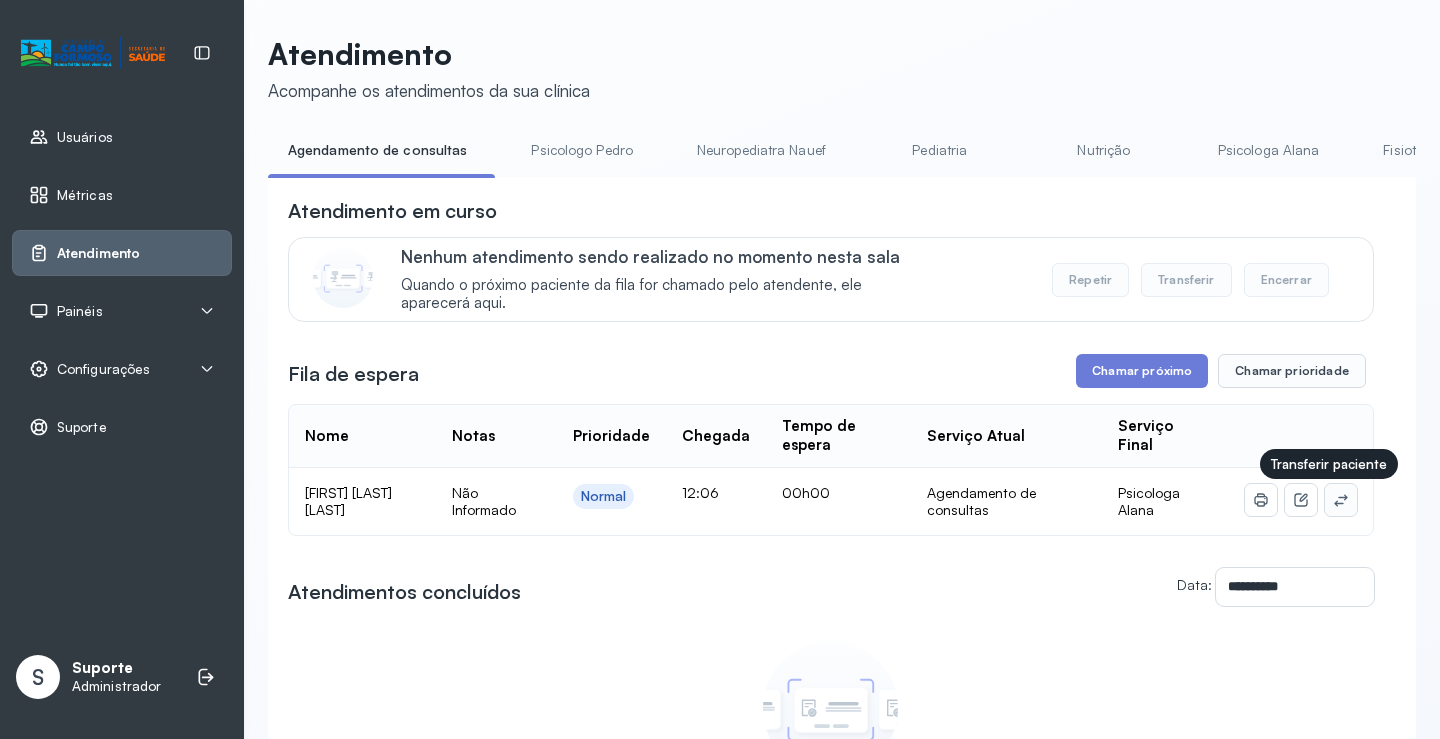 click 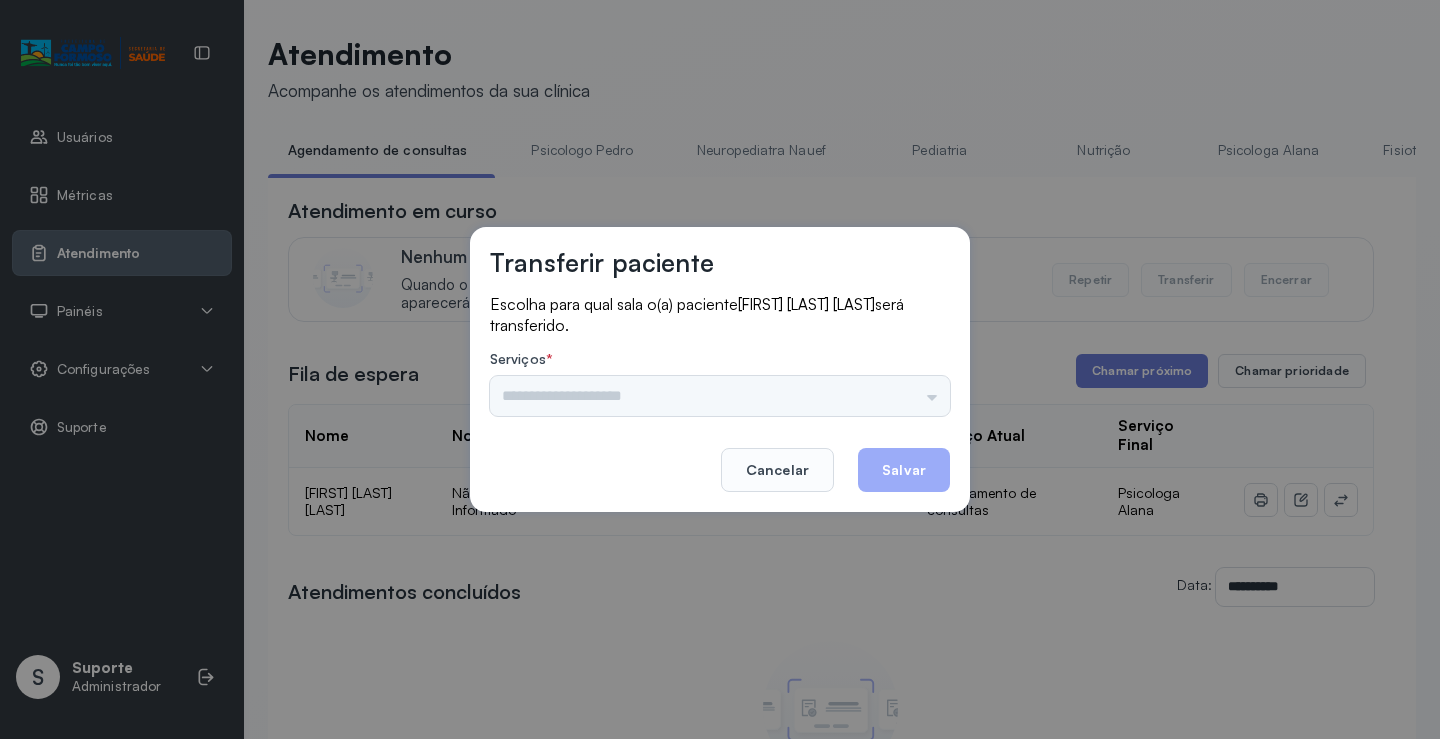 drag, startPoint x: 906, startPoint y: 414, endPoint x: 918, endPoint y: 381, distance: 35.1141 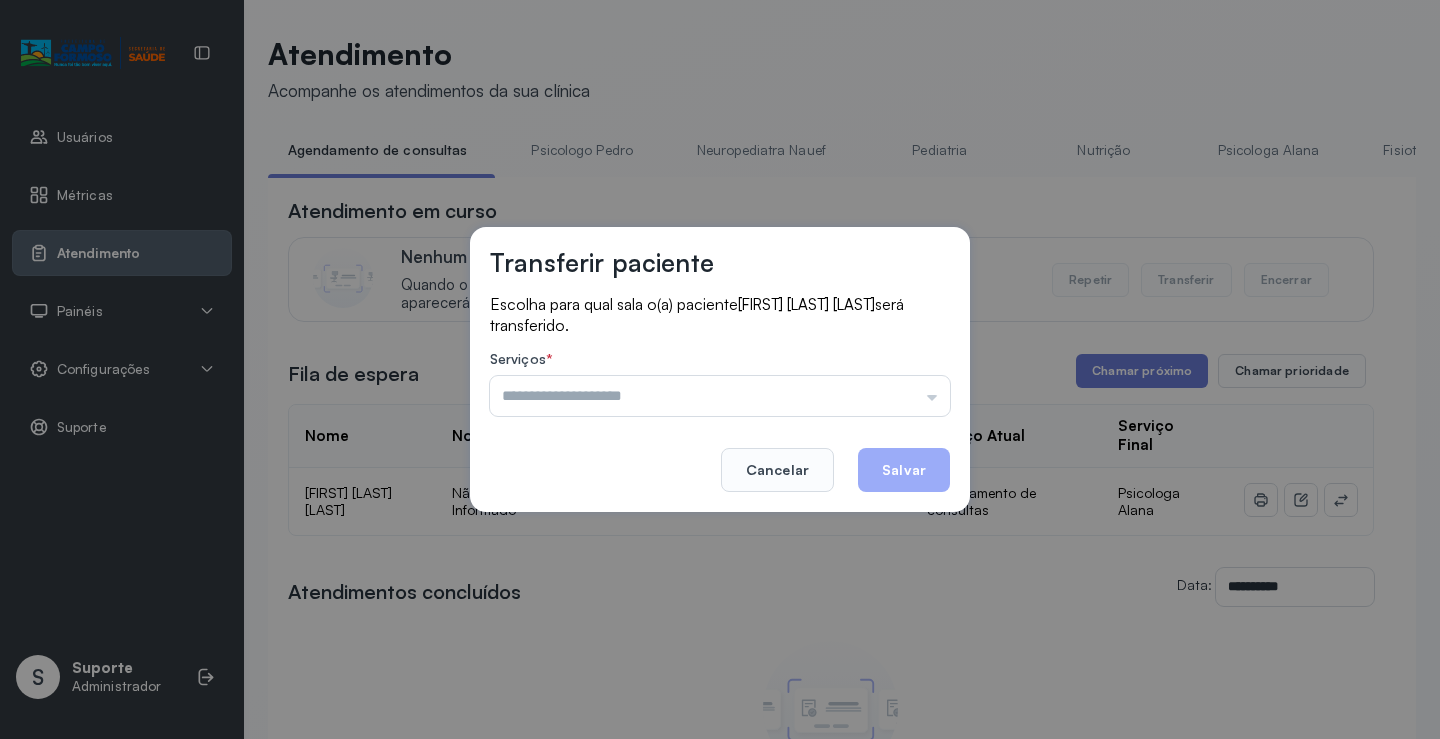 click at bounding box center (720, 396) 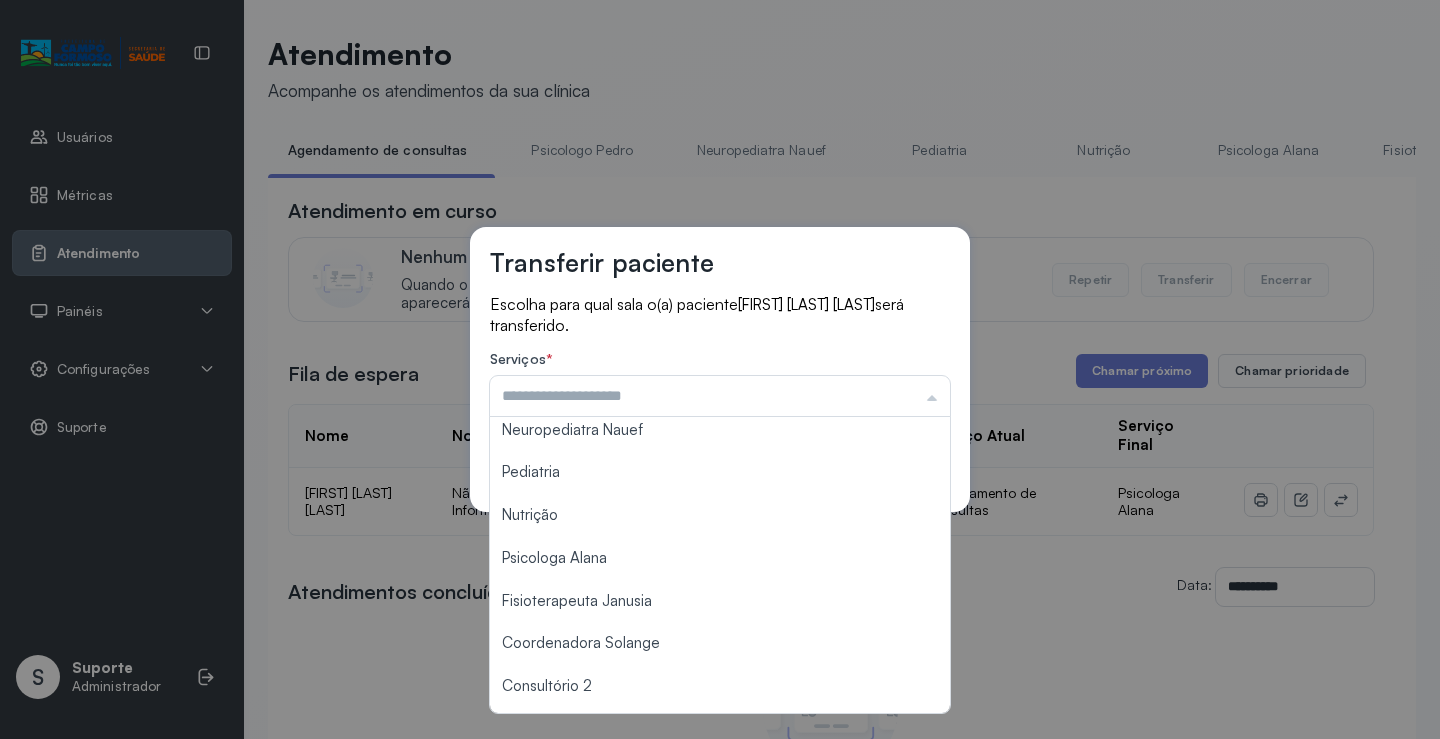 scroll, scrollTop: 2, scrollLeft: 0, axis: vertical 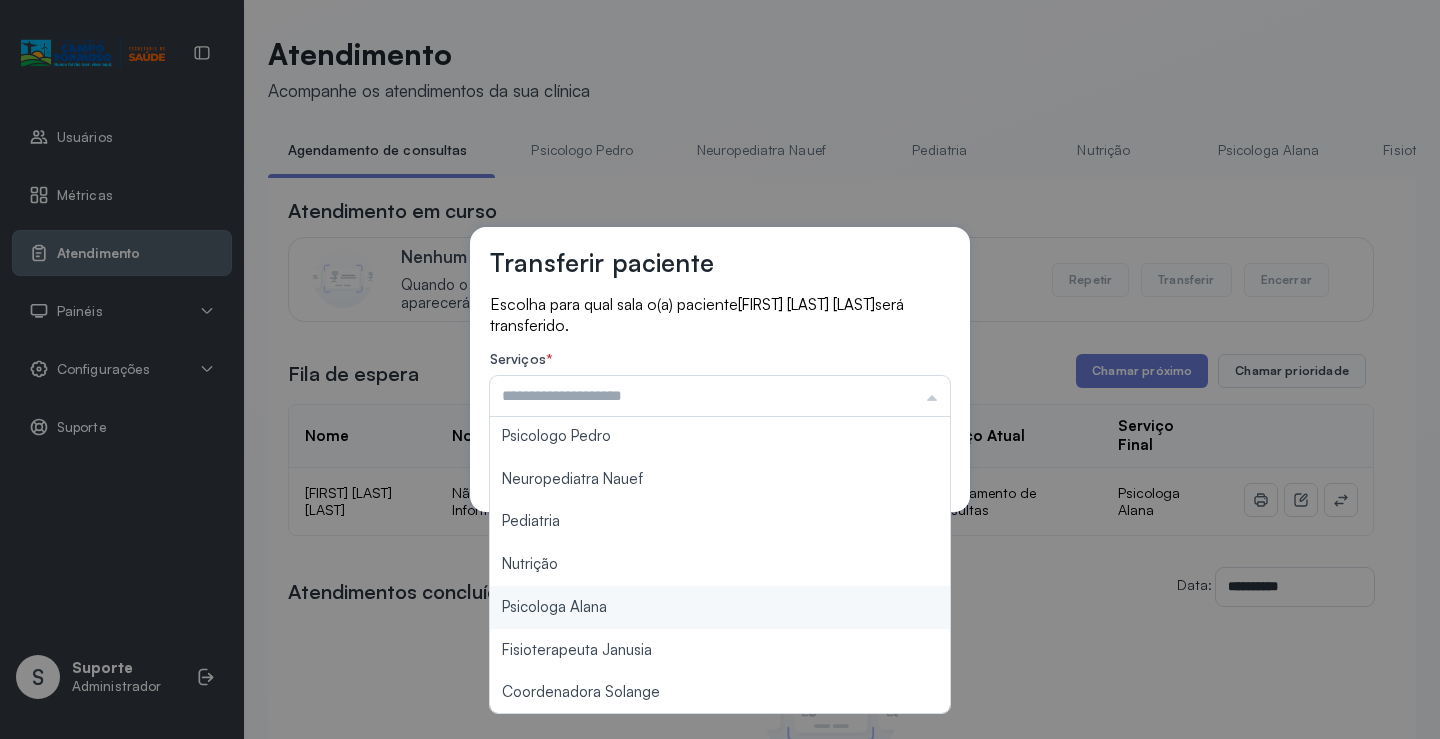 type on "**********" 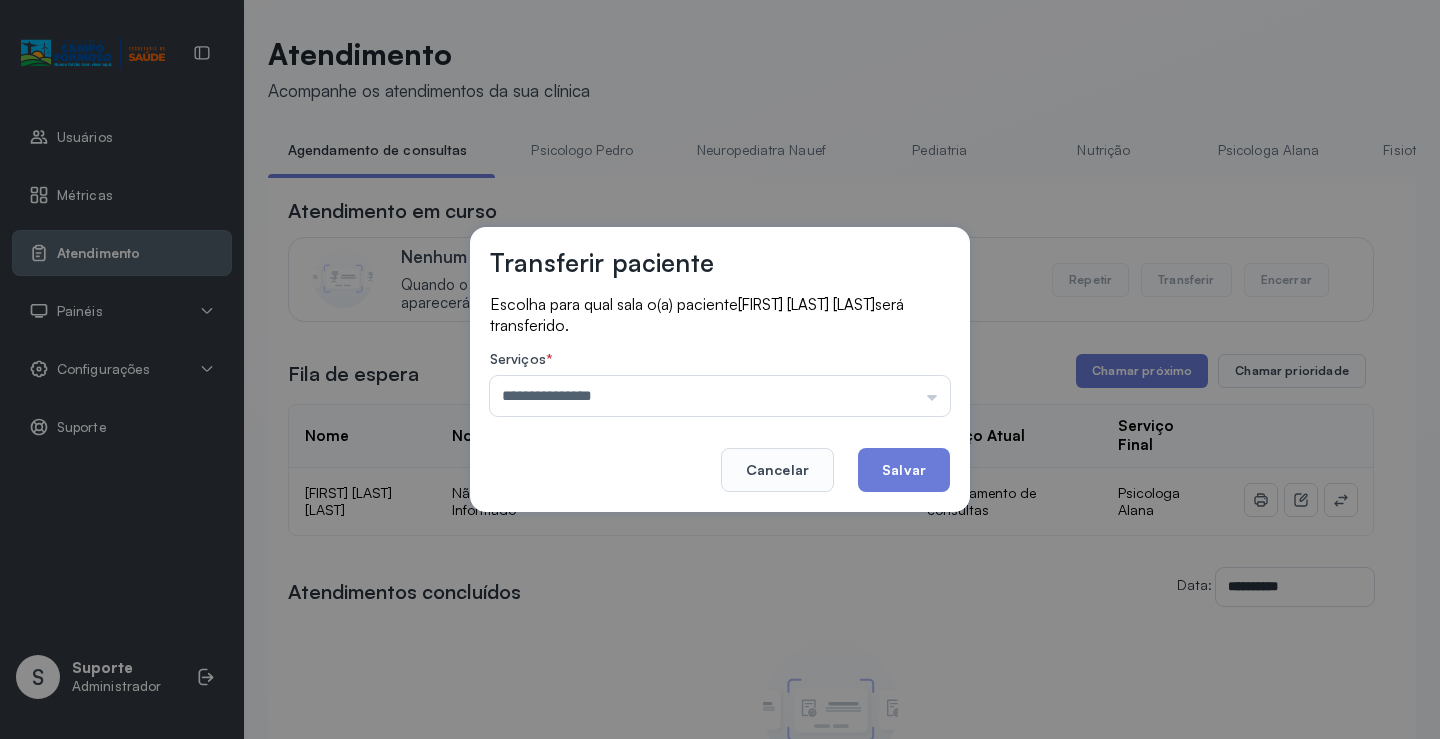 click on "**********" at bounding box center (720, 369) 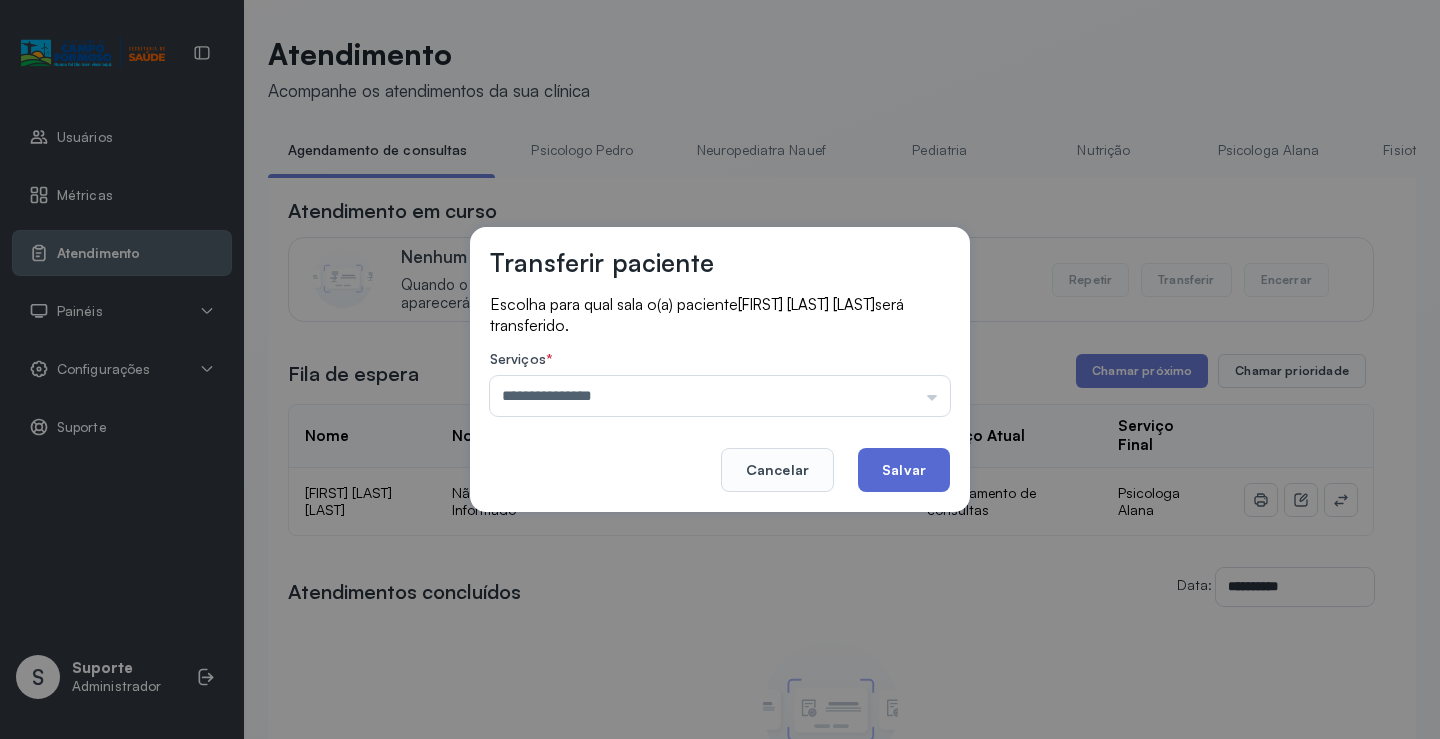click on "Salvar" 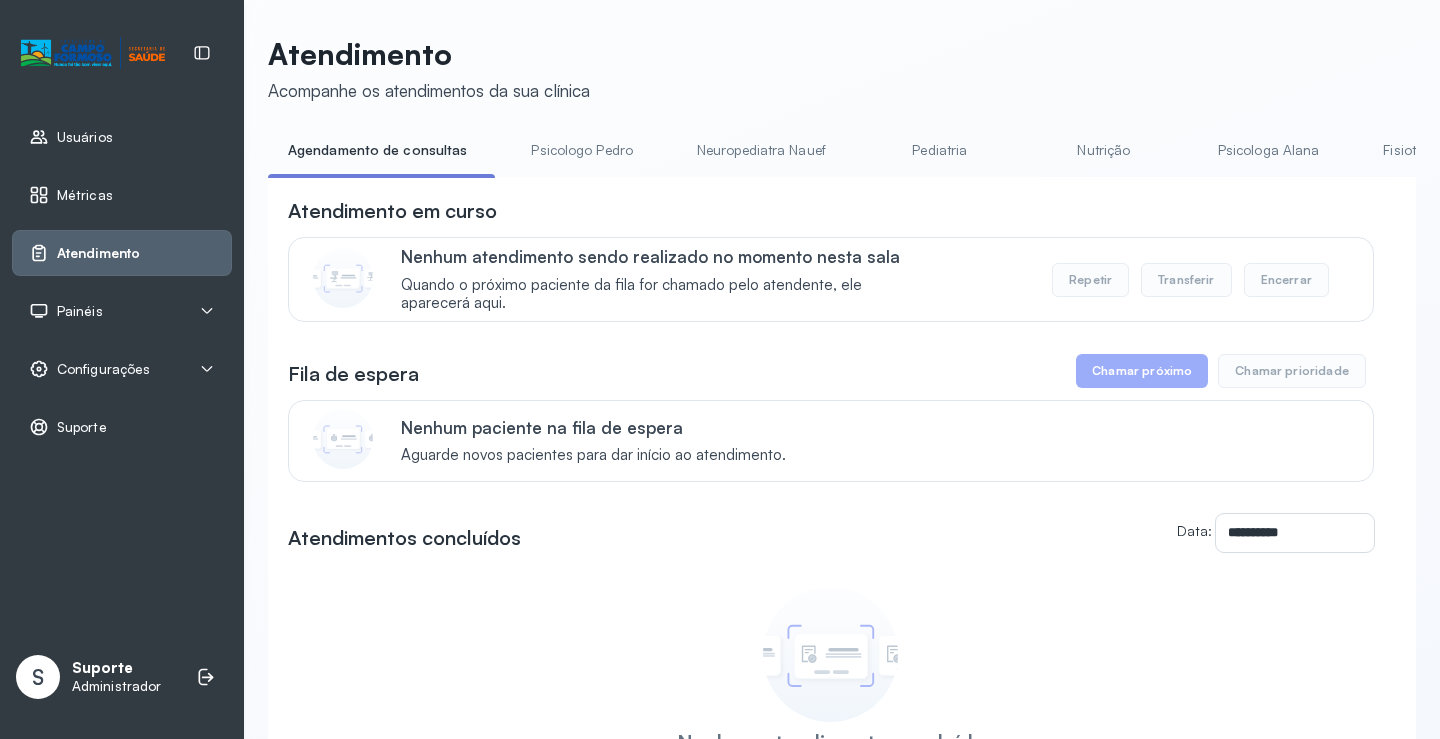 click on "Neuropediatra Nauef" at bounding box center (761, 150) 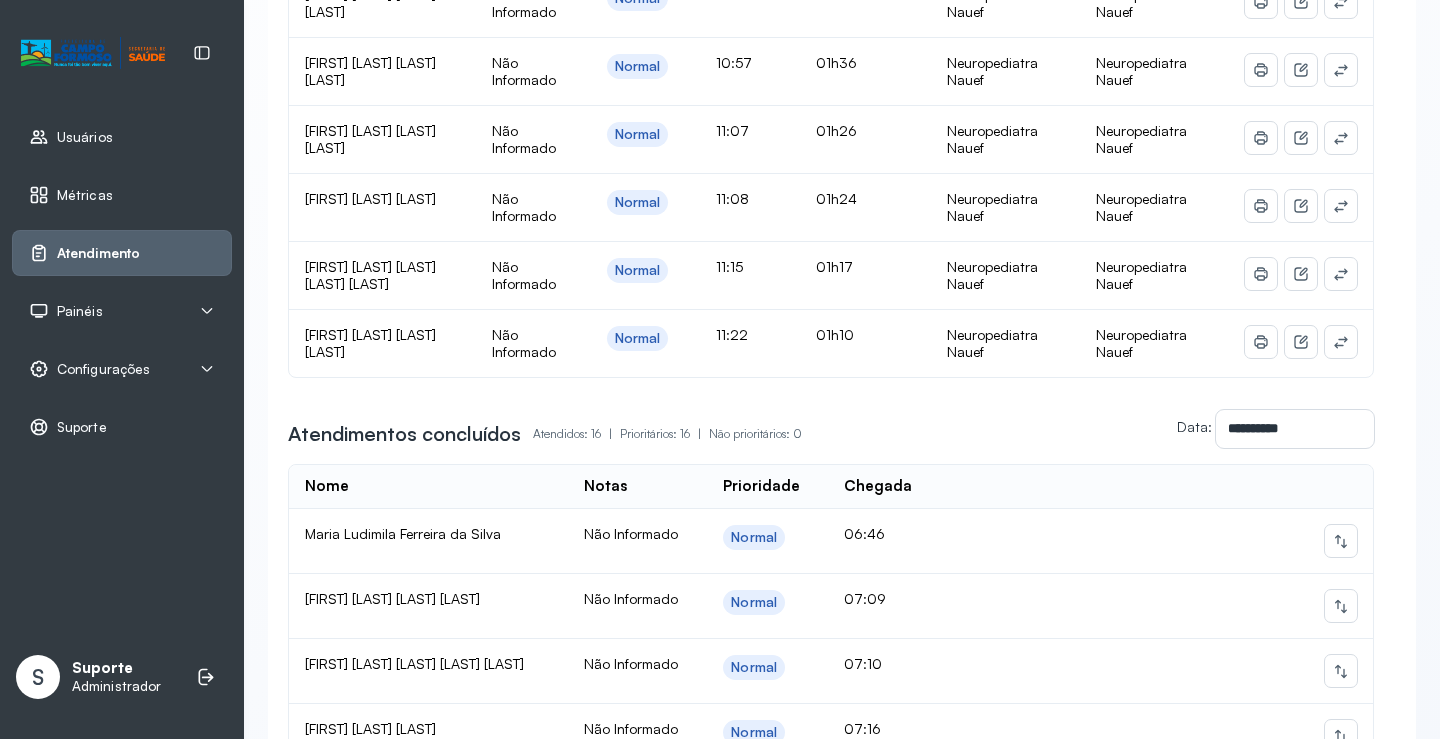 scroll, scrollTop: 1300, scrollLeft: 0, axis: vertical 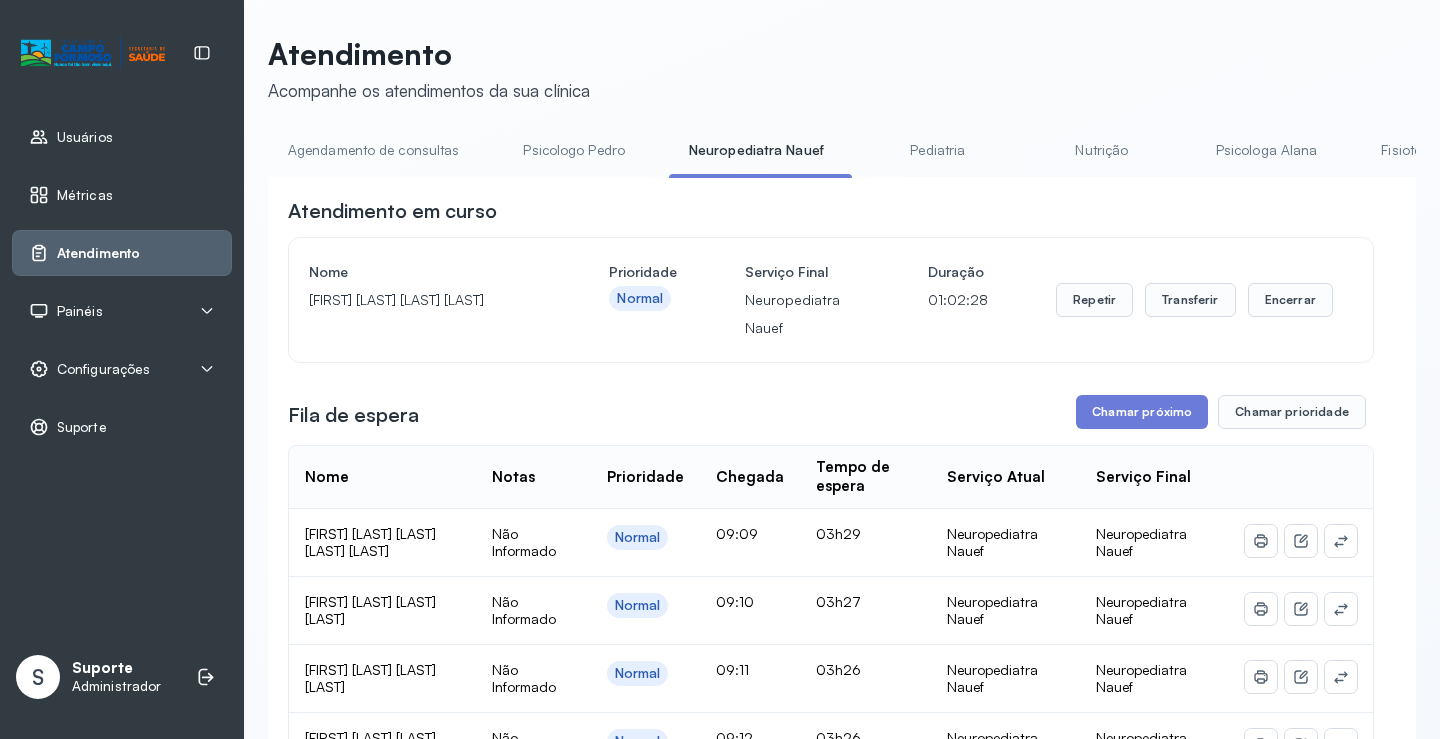 click on "Agendamento de consultas" at bounding box center [373, 150] 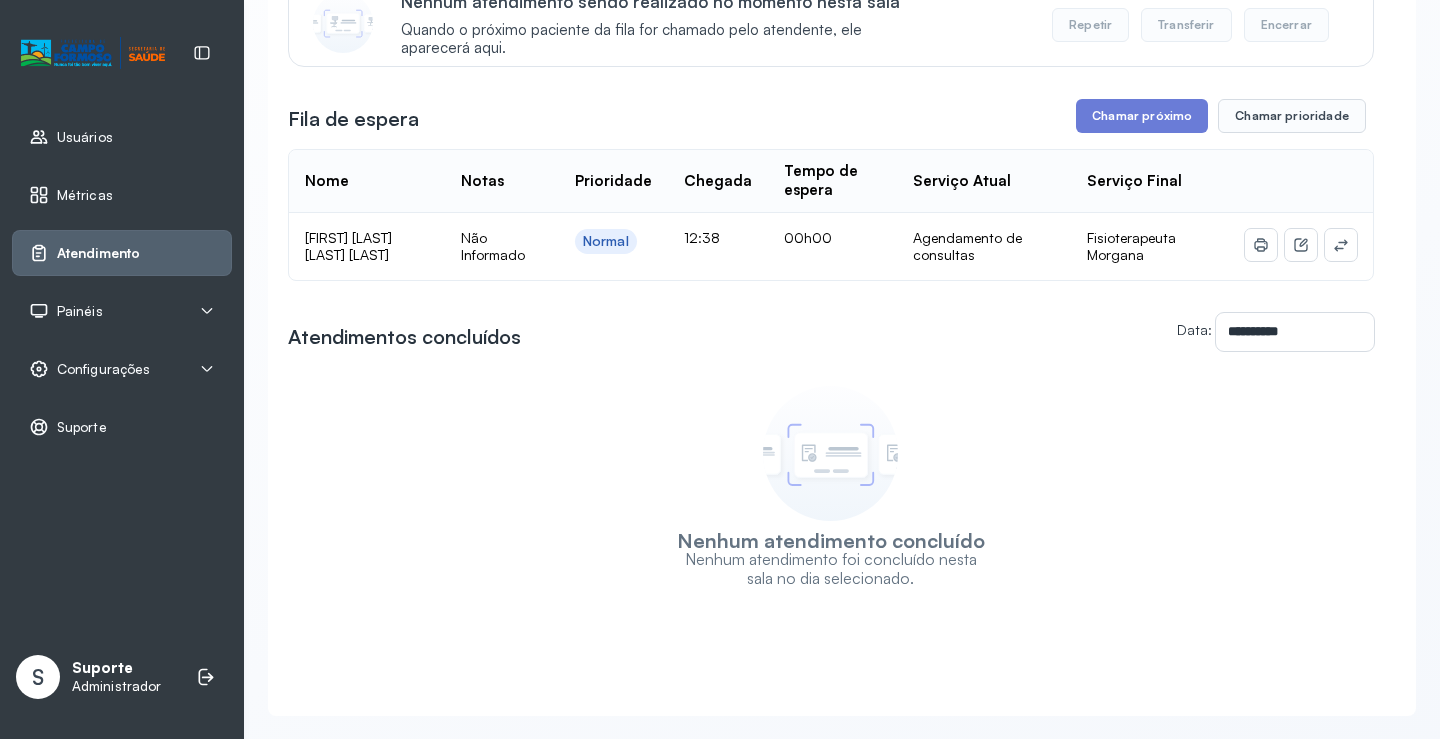scroll, scrollTop: 209, scrollLeft: 0, axis: vertical 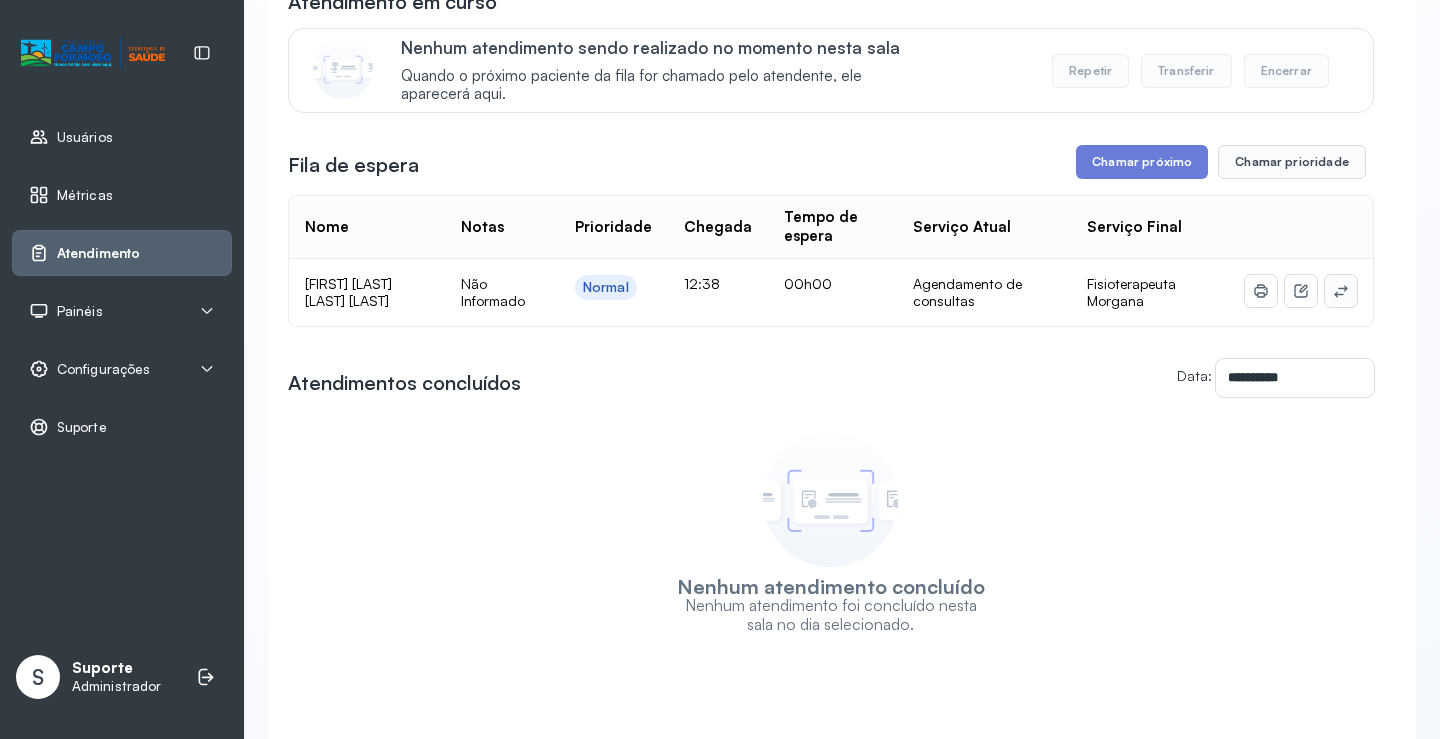 click 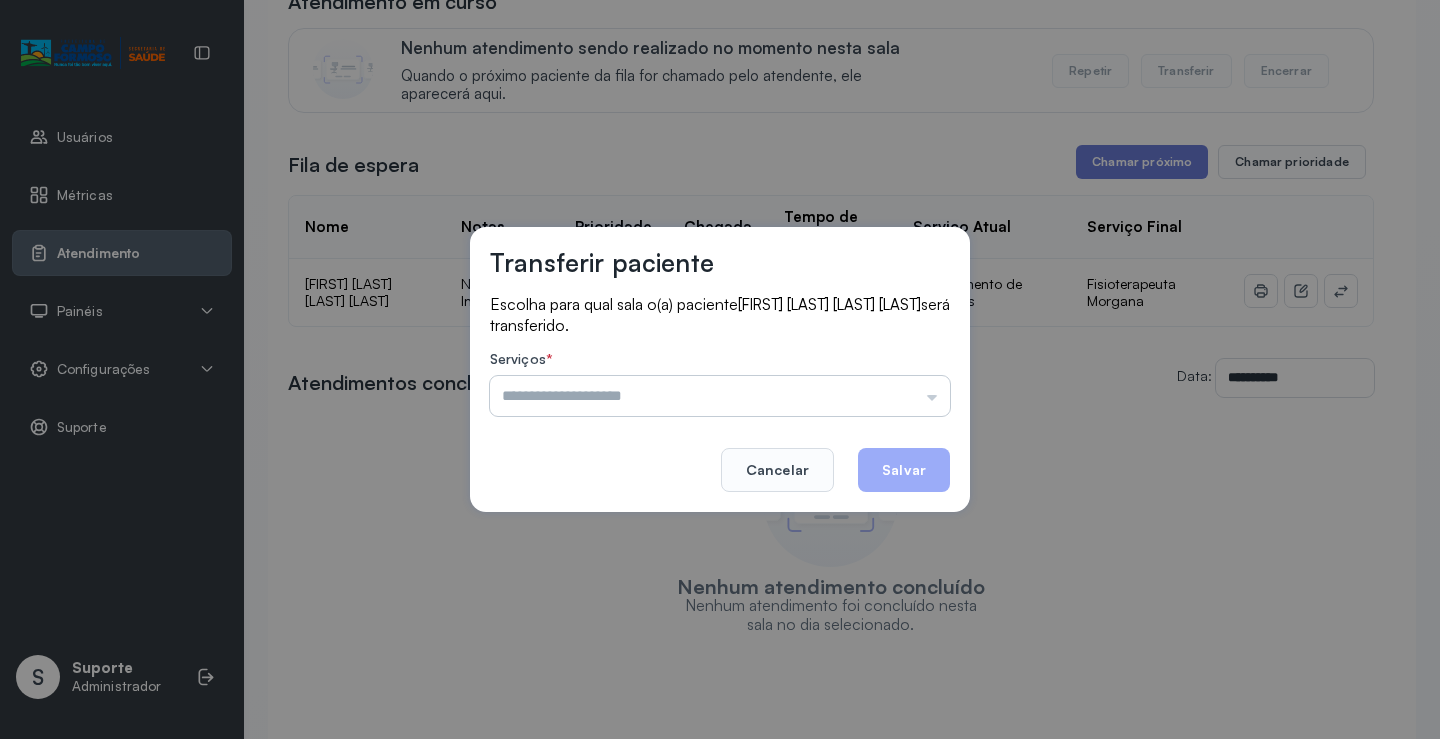 click at bounding box center (720, 396) 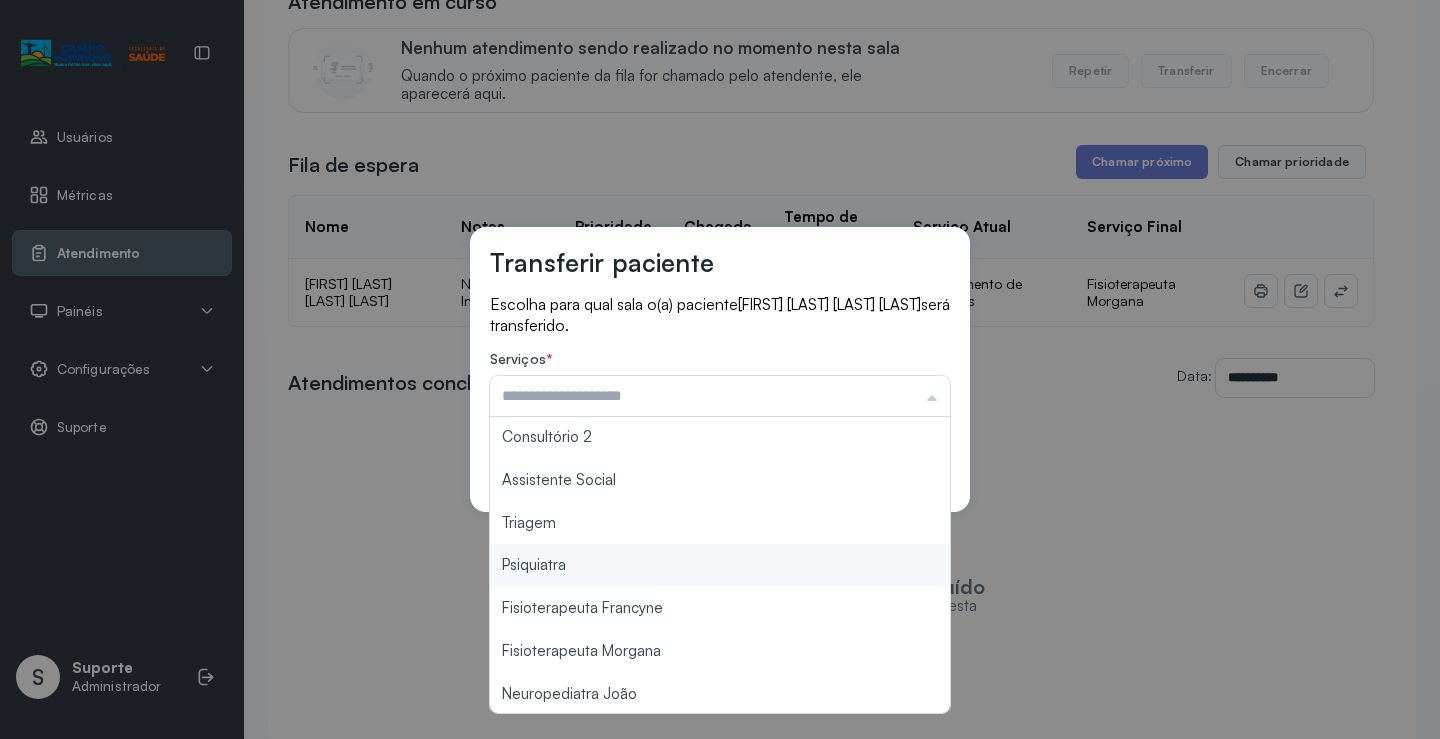 scroll, scrollTop: 302, scrollLeft: 0, axis: vertical 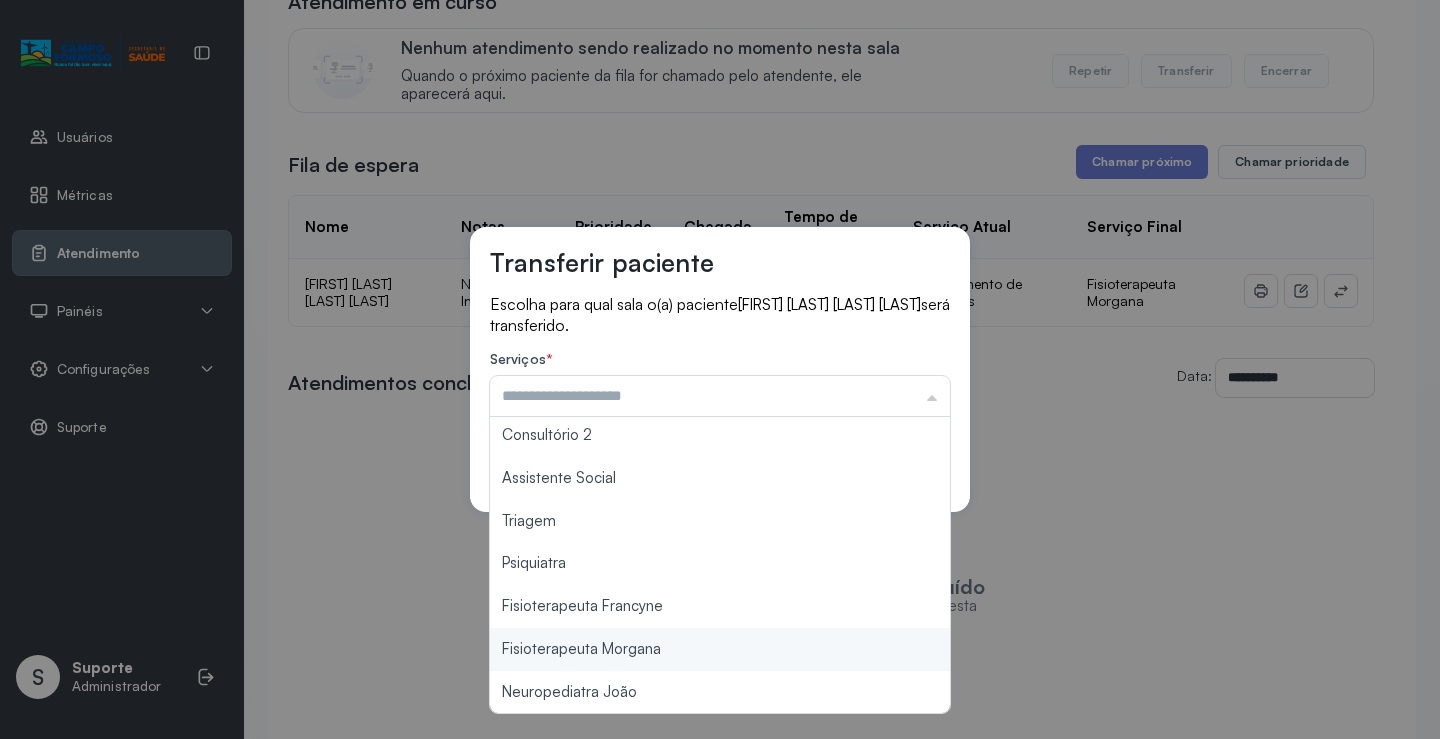 type on "**********" 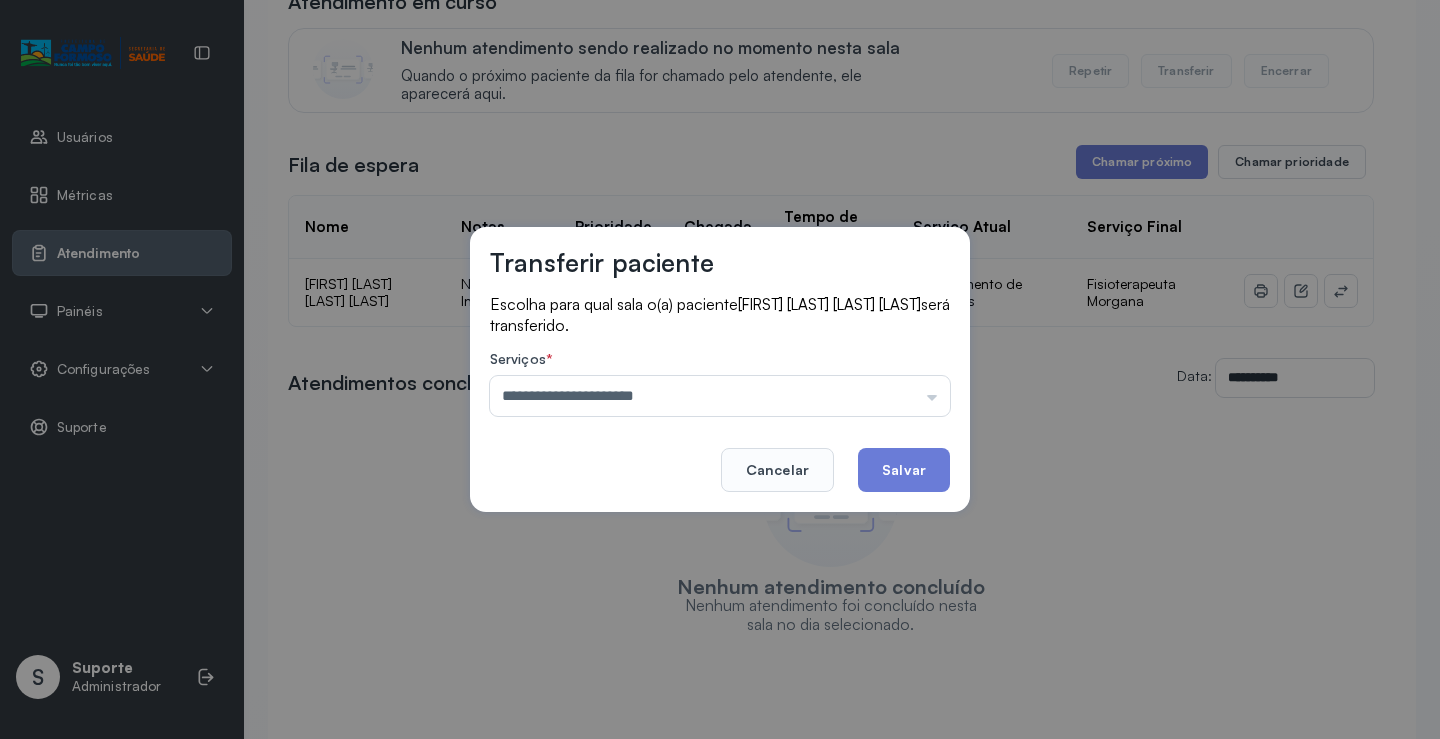 click on "**********" at bounding box center (720, 369) 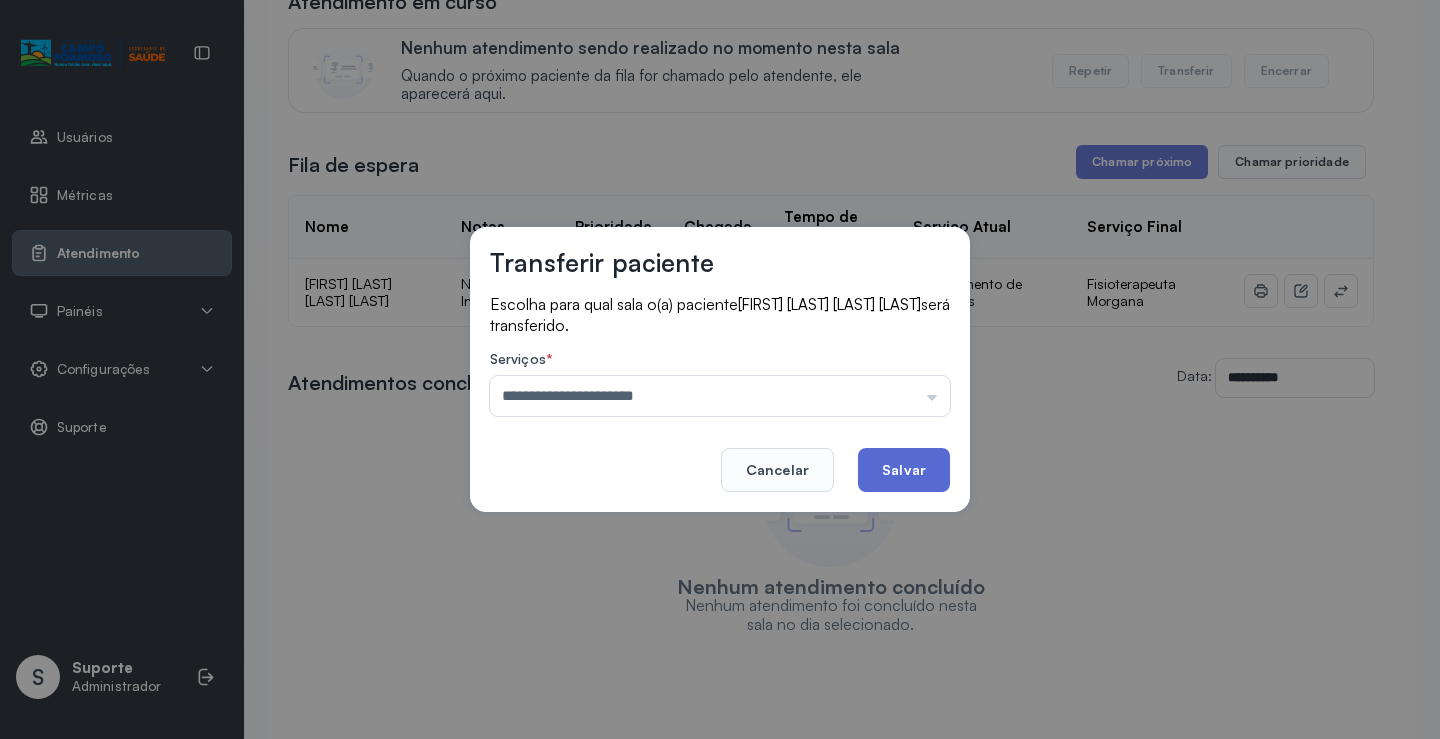 click on "Salvar" 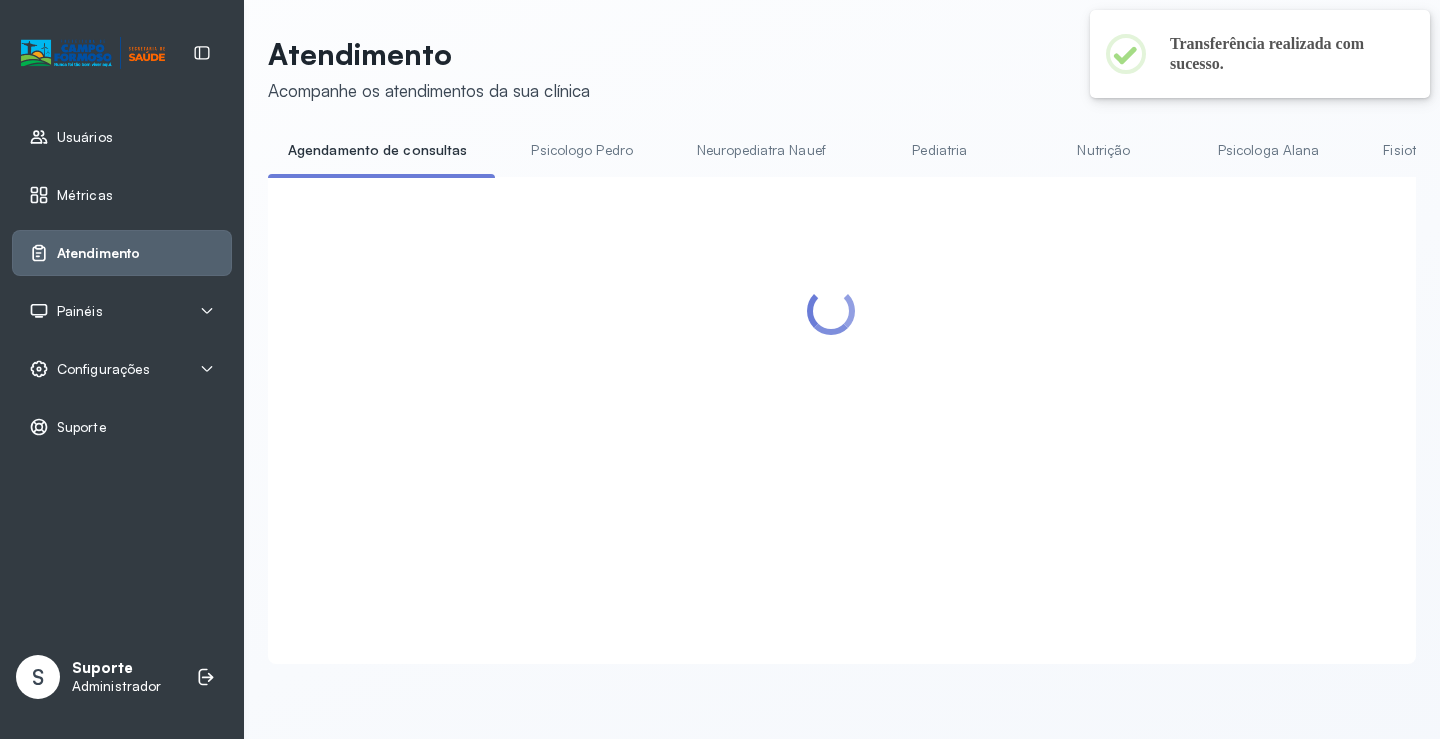 scroll, scrollTop: 0, scrollLeft: 0, axis: both 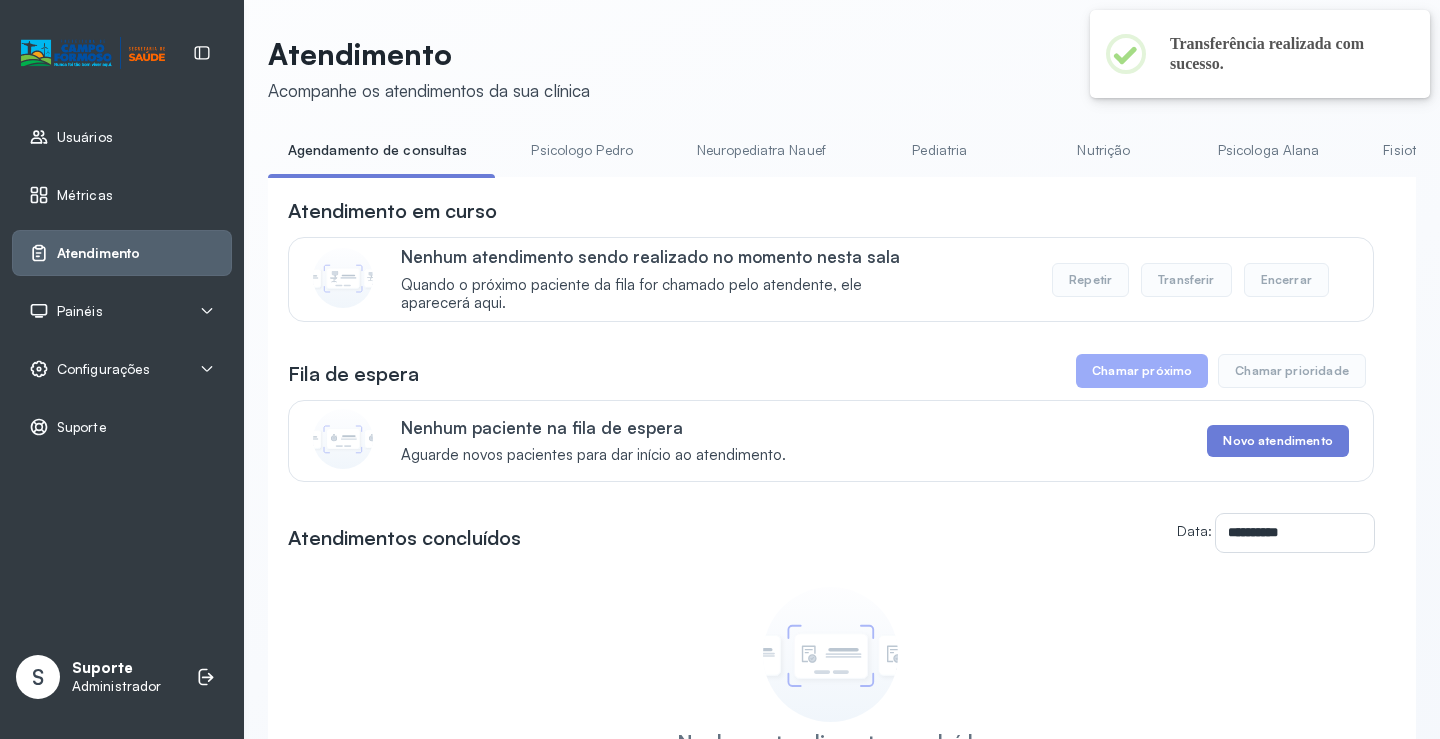 click on "Neuropediatra Nauef" at bounding box center [761, 150] 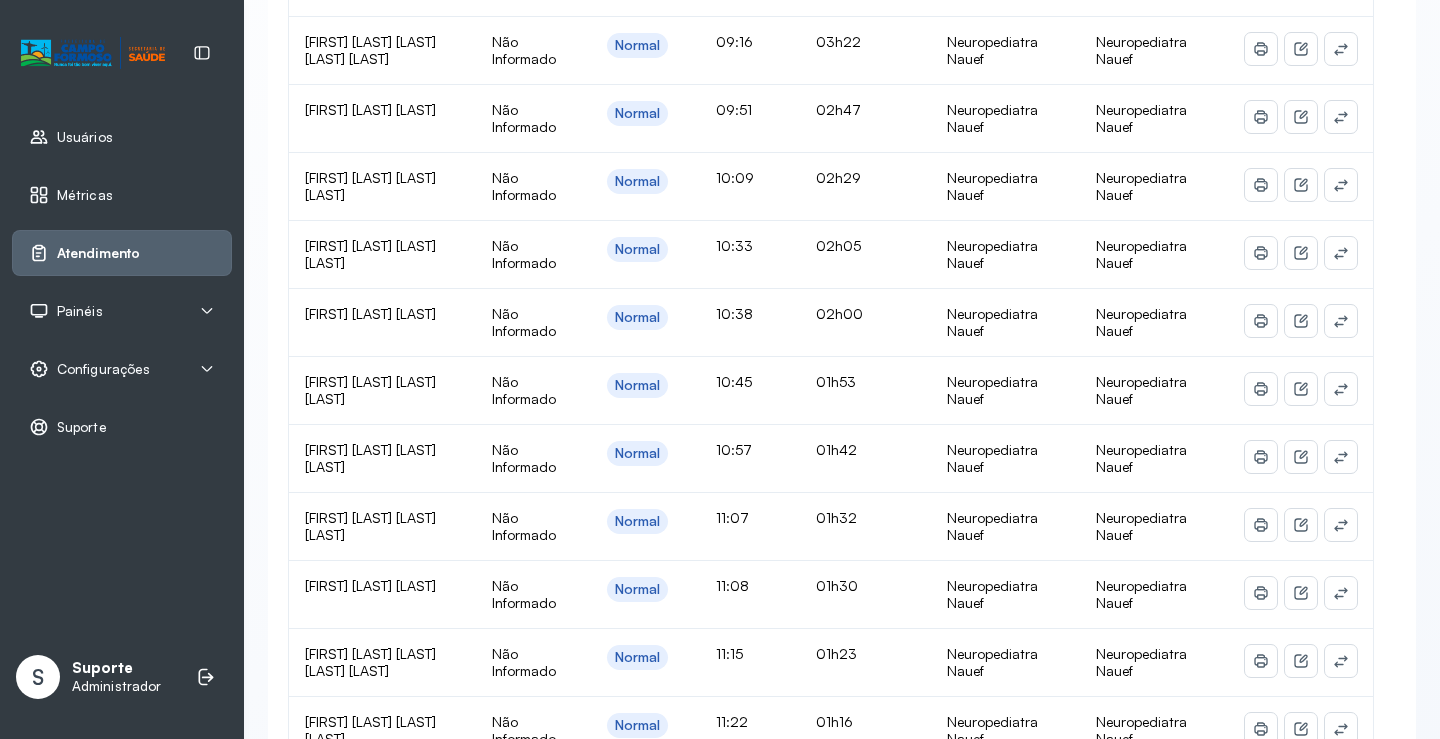 scroll, scrollTop: 700, scrollLeft: 0, axis: vertical 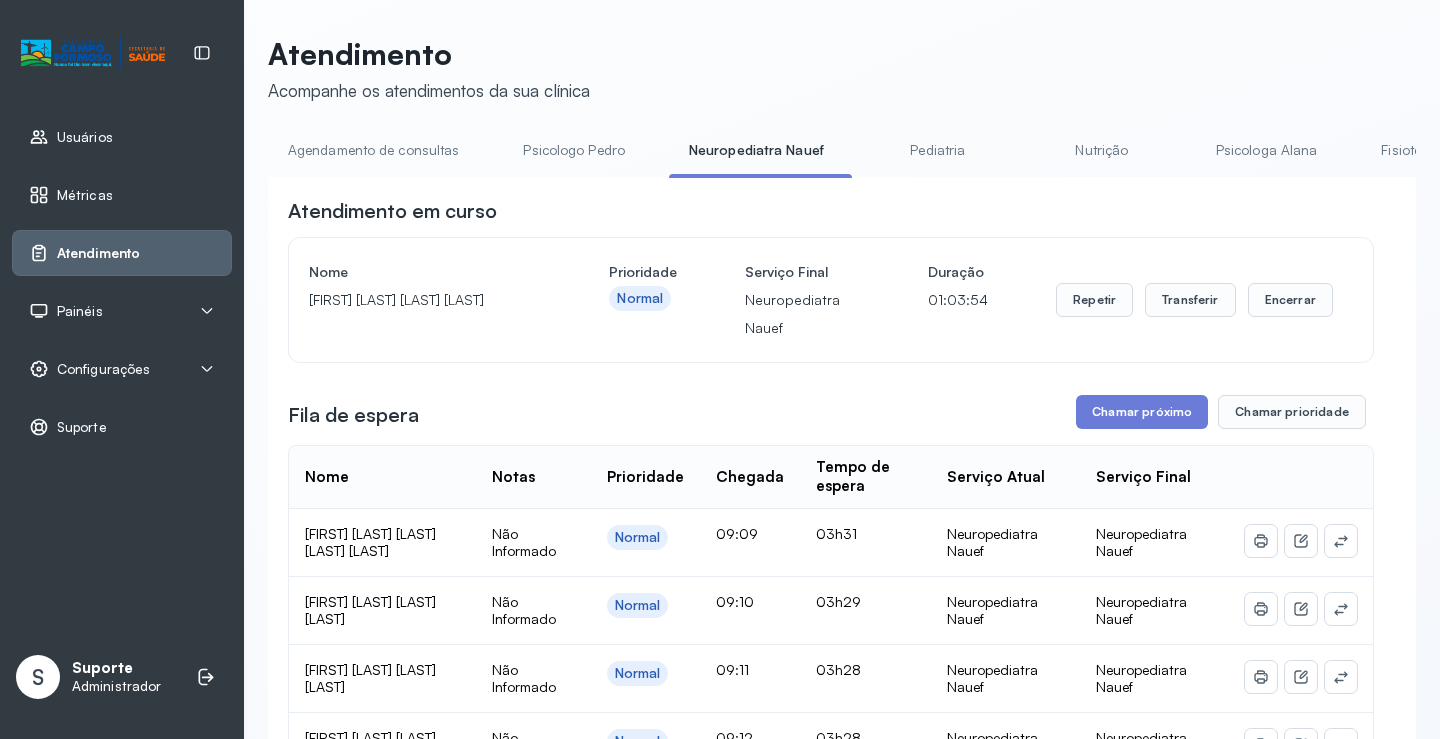 click on "Pediatria" at bounding box center [938, 150] 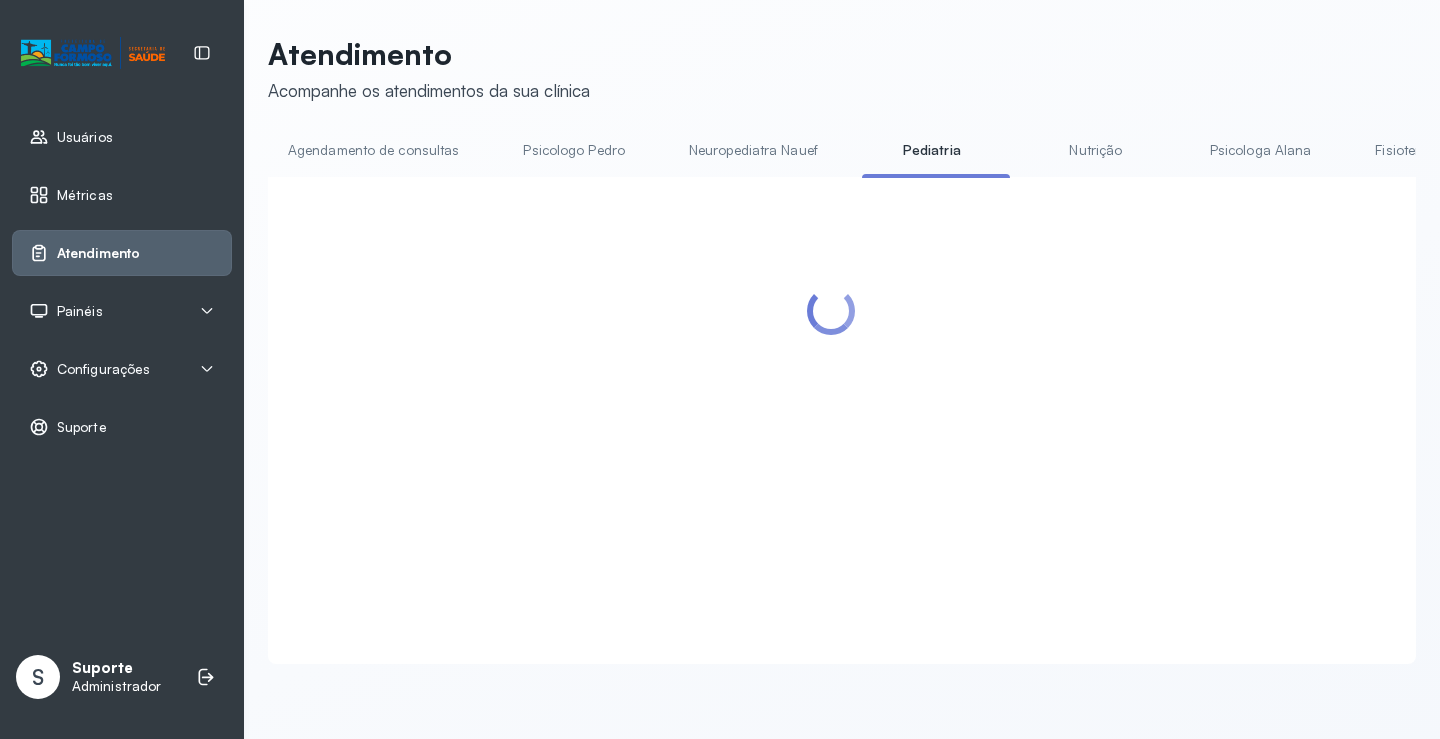 click on "Neuropediatra Nauef" at bounding box center (753, 150) 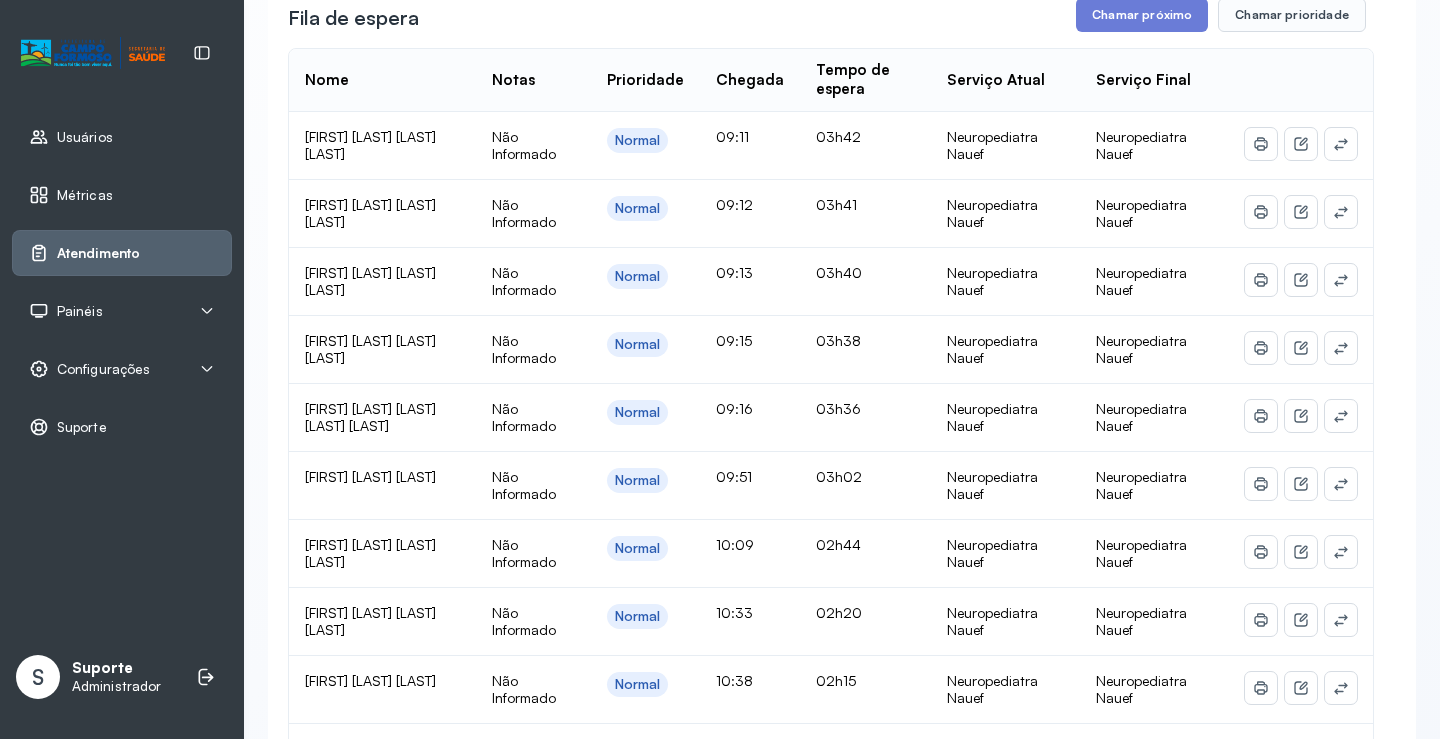 scroll, scrollTop: 300, scrollLeft: 0, axis: vertical 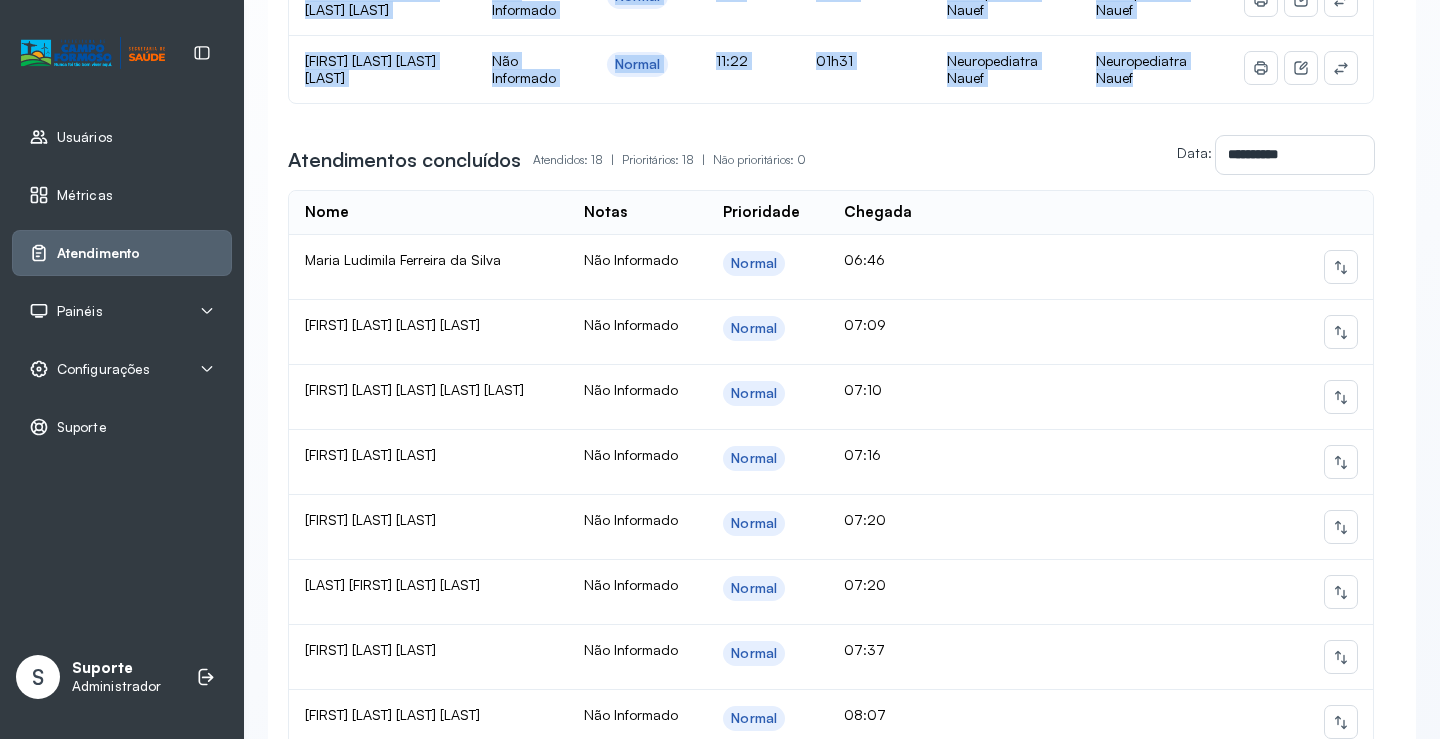 drag, startPoint x: 306, startPoint y: 230, endPoint x: 1180, endPoint y: 81, distance: 886.60986 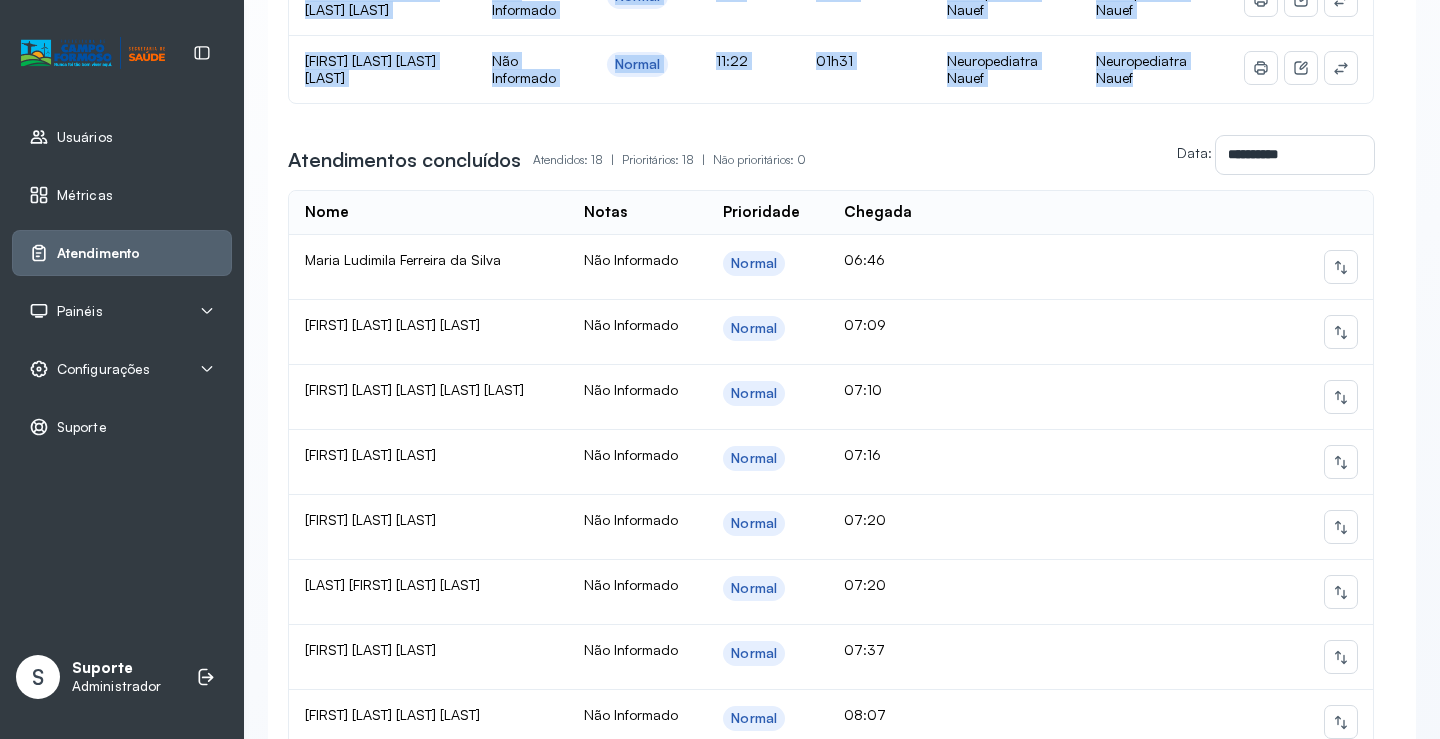 click on "Nome  Notas  Prioridade  Chegada  Tempo de espera  Serviço Atual  Serviço Final    ANA LUIZA DA SILVA CAMPOS Não Informado Normal 09:11 03h42 Neuropediatra Nauef Neuropediatra Nauef JOAO FELIPE DA SILVA CAMPOS Não Informado Normal 09:12 03h42 Neuropediatra Nauef Neuropediatra Nauef RAVI MIGUEL DOS SANTOS SILVA Não Informado Normal 09:13 03h41 Neuropediatra Nauef Neuropediatra Nauef ARTHUR EMANUEL MARTINS DA SILVA Não Informado Normal 09:15 03h39 Neuropediatra Nauef Neuropediatra Nauef LEVY GABRIEL CARVALHO DA SILVA Não Informado Normal 09:16 03h37 Neuropediatra Nauef Neuropediatra Nauef ARYELLA DA SILVA RIBEIRO Não Informado Normal 09:51 03h02 Neuropediatra Nauef Neuropediatra Nauef HELENA ROCHA DOS SANTOS Não Informado Normal 10:09 02h44 Neuropediatra Nauef Neuropediatra Nauef SAMUEL DOS SANTOS SOUZA Não Informado Normal 10:33 02h20 Neuropediatra Nauef Neuropediatra Nauef MAISA RODRIGUES DA SILVA Não Informado Normal 10:38 02h16 Neuropediatra Nauef Neuropediatra Nauef ISABELLA CARNEIRO DE SOUZA" at bounding box center [831, -438] 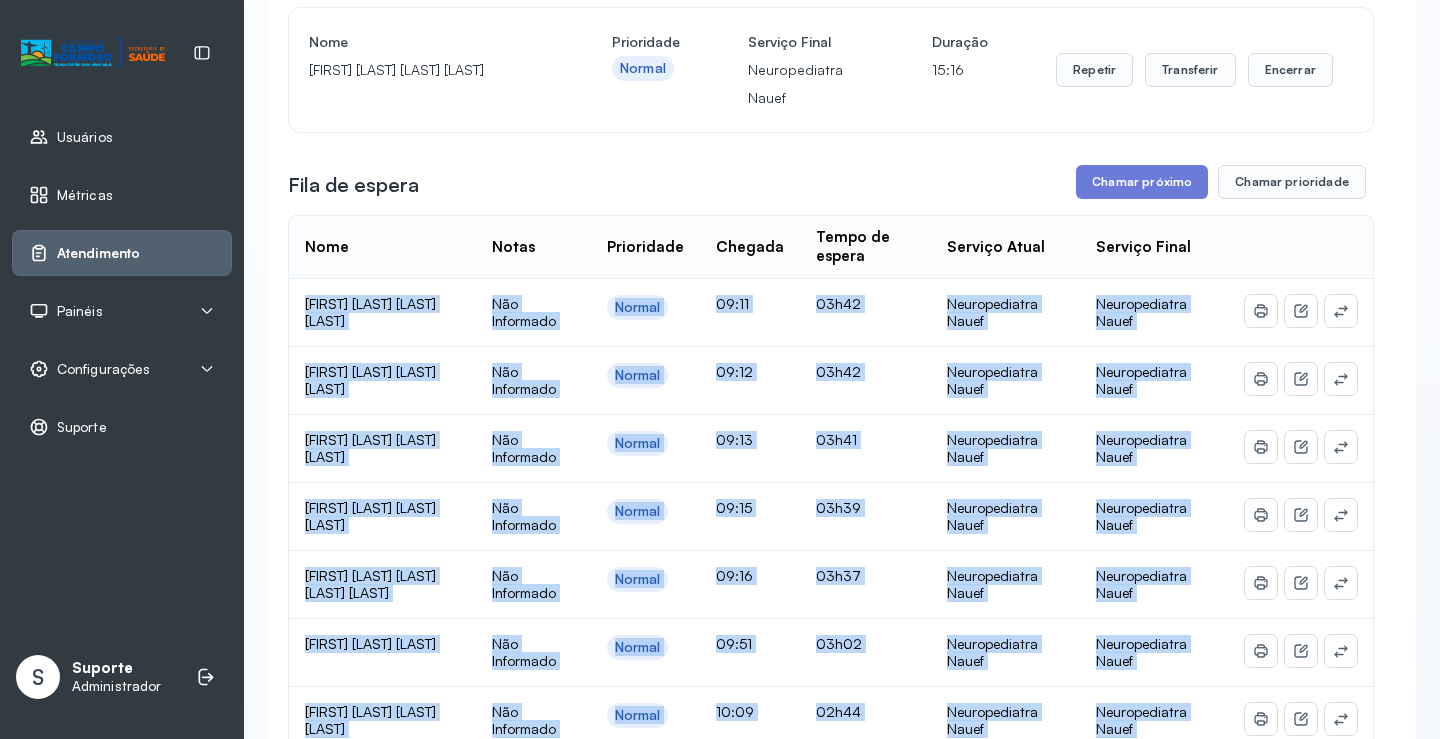 scroll, scrollTop: 225, scrollLeft: 0, axis: vertical 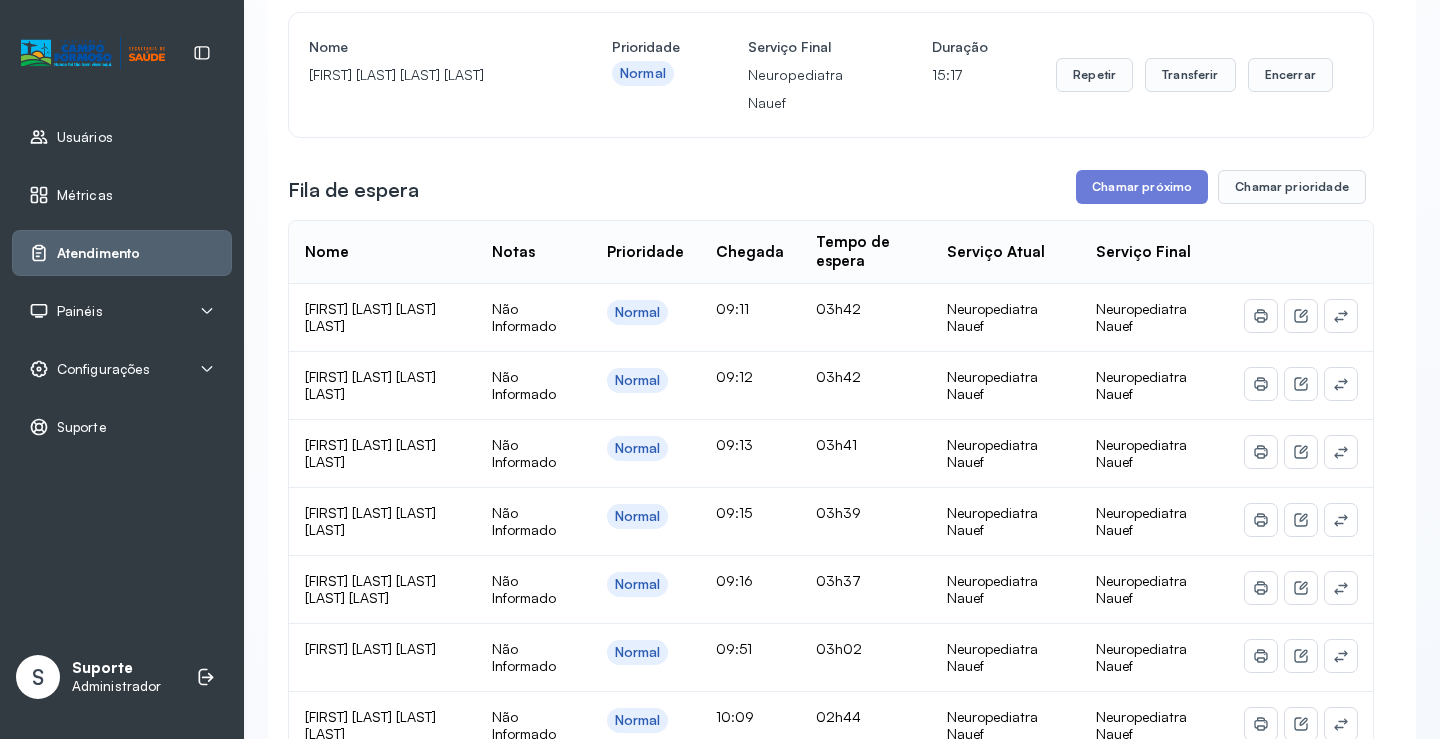 click on "Nome Thalles Ravi da Silva Prioridade Normal Serviço Final Neuropediatra Nauef Duração 15:17 Repetir Transferir Encerrar" 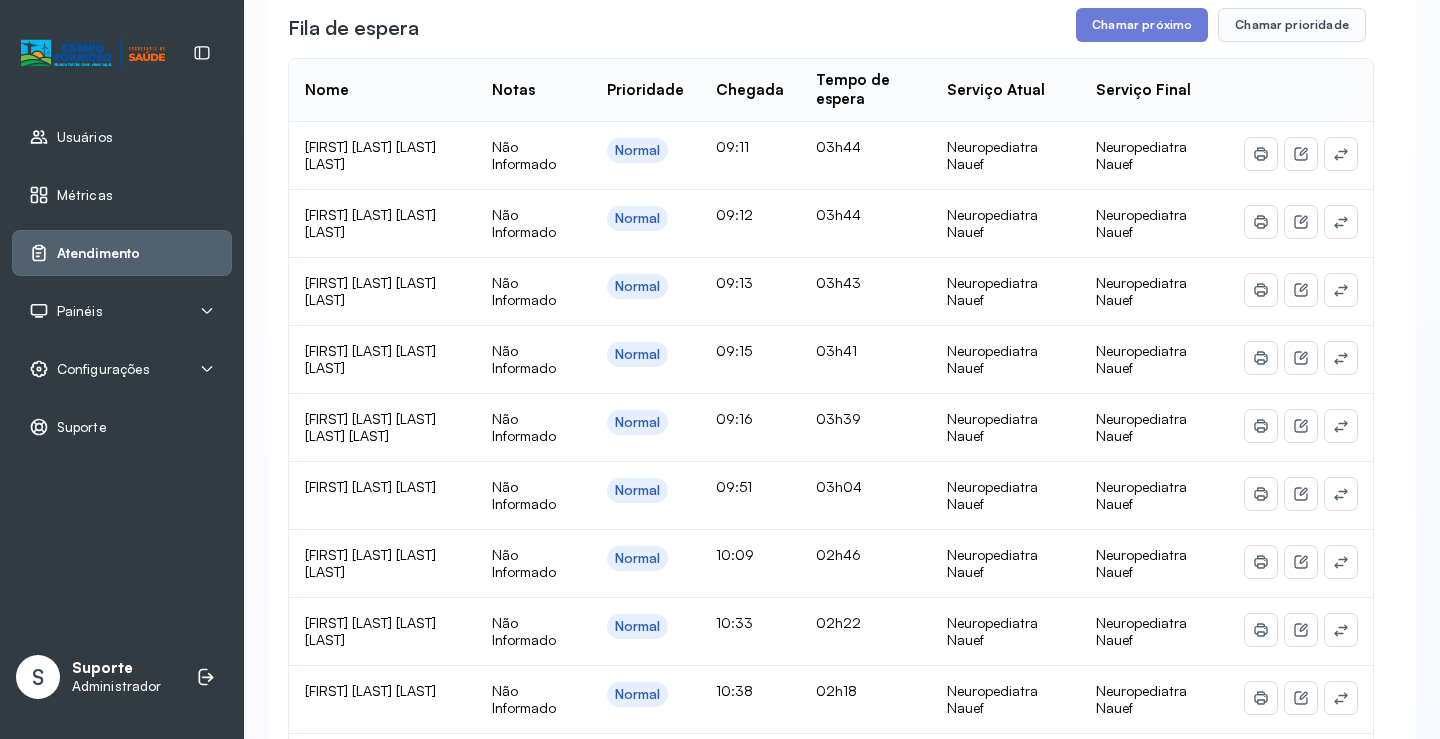 scroll, scrollTop: 325, scrollLeft: 0, axis: vertical 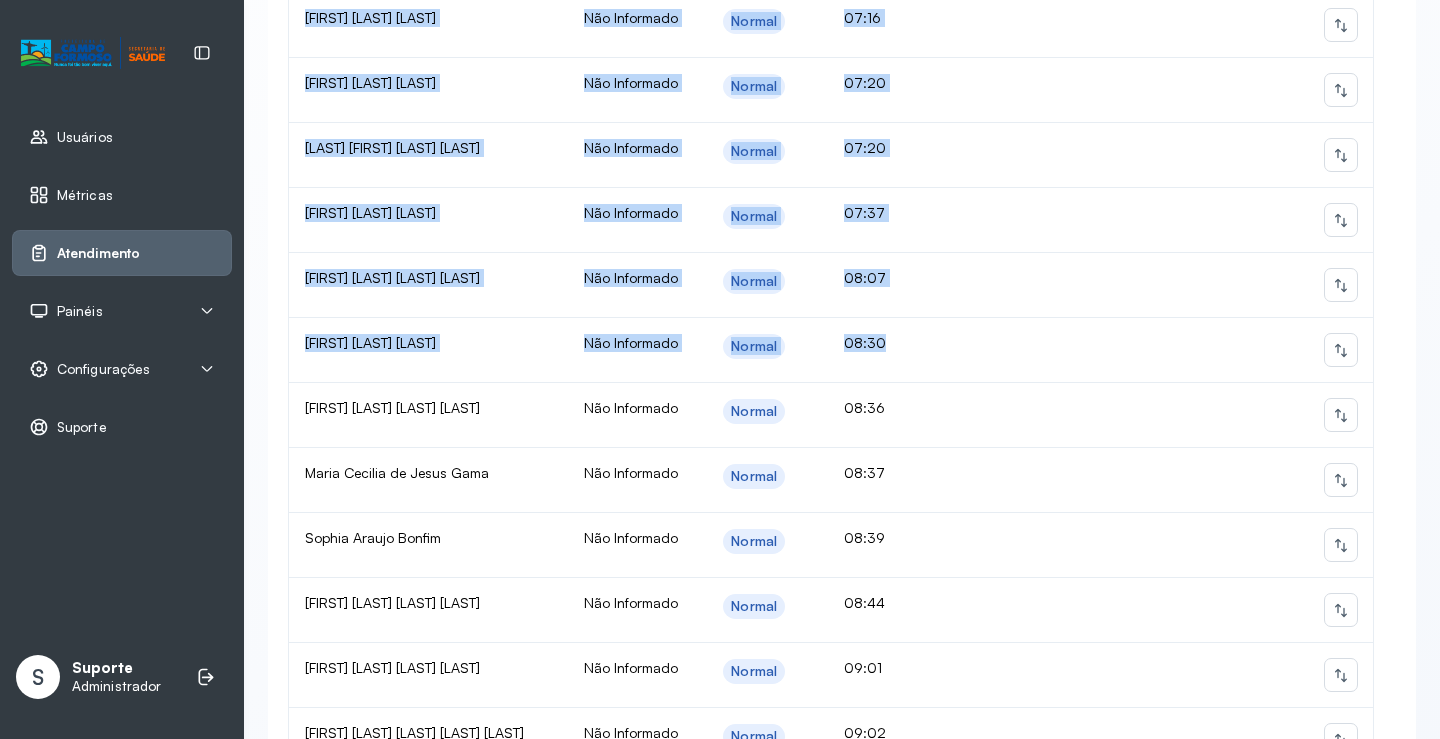 drag, startPoint x: 306, startPoint y: 173, endPoint x: 908, endPoint y: 377, distance: 635.6257 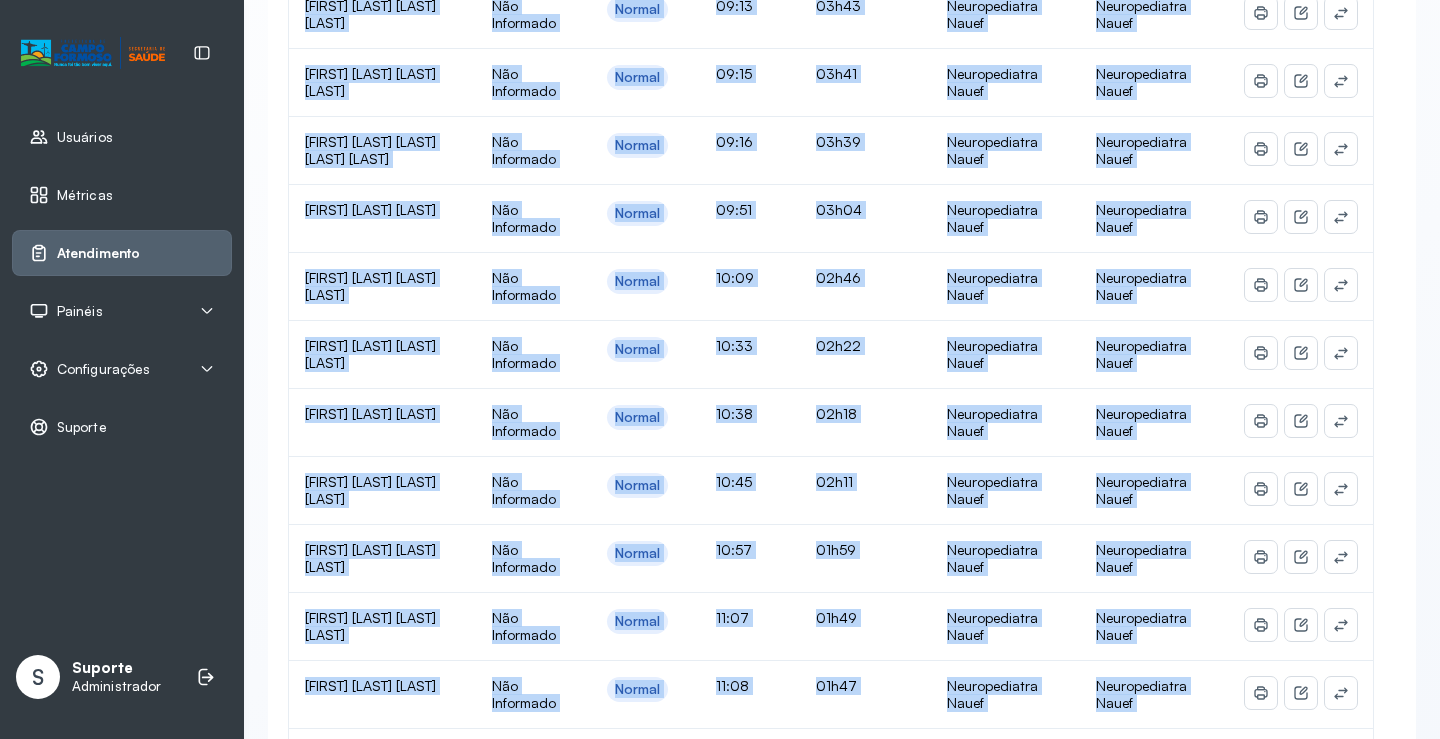scroll, scrollTop: 662, scrollLeft: 0, axis: vertical 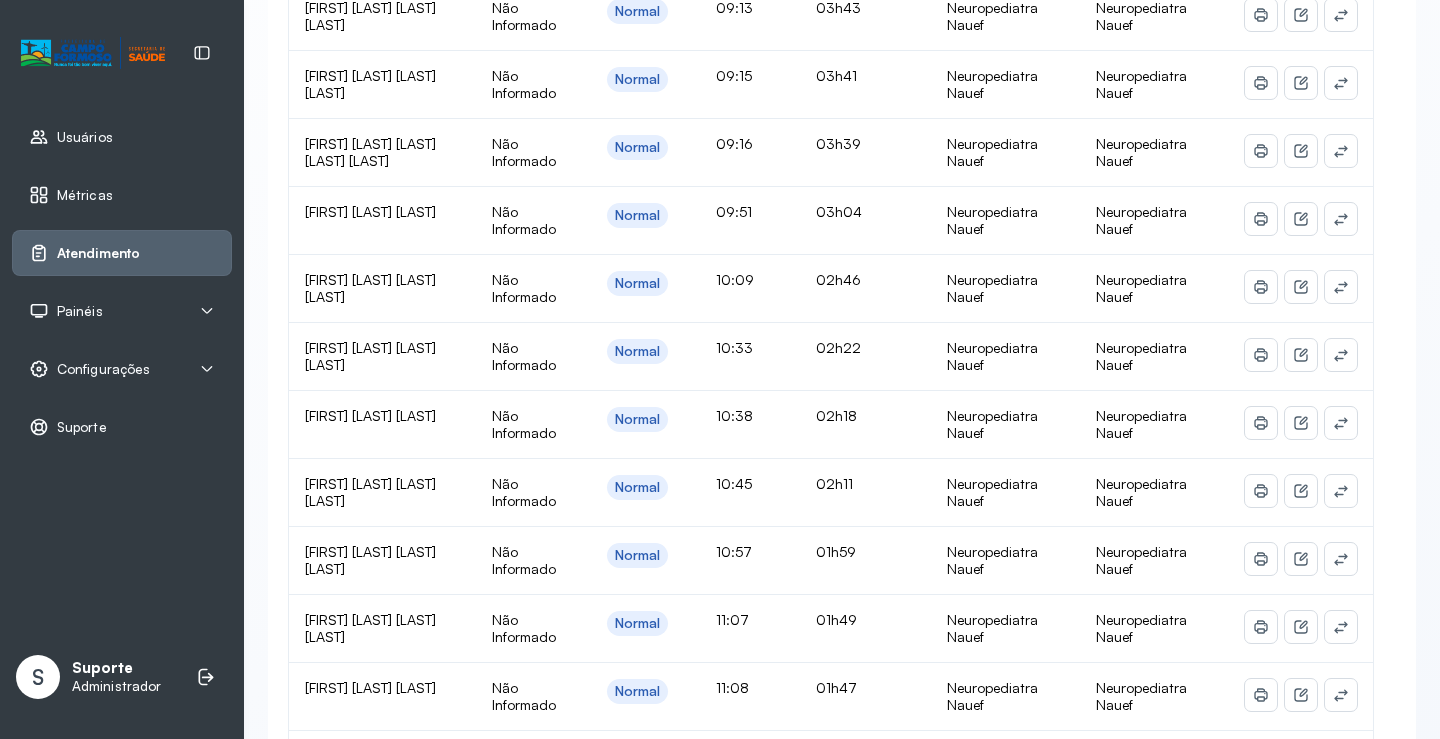 click on "Atendimento Acompanhe os atendimentos da sua clínica Agendamento de consultas Psicologo Pedro Neuropediatra Nauef Pediatria Nutrição Psicologa Alana Fisioterapeuta Janusia Coordenadora Solange Consultório 2 Assistente Social Triagem Psiquiatra Fisioterapeuta Francyne Fisioterapeuta Morgana Neuropediatra João Atendimento em curso Nome Thalles Ravi da Silva Prioridade Normal Serviço Final Neuropediatra Nauef Duração 17:43 Repetir Transferir Encerrar Fila de espera Chamar próximo Chamar prioridade Nome  Notas  Prioridade  Chegada  Tempo de espera  Serviço Atual  Serviço Final    ANA LUIZA DA SILVA CAMPOS Não Informado Normal 09:11 03h44 Neuropediatra Nauef Neuropediatra Nauef JOAO FELIPE DA SILVA CAMPOS Não Informado Normal 09:12 03h44 Neuropediatra Nauef Neuropediatra Nauef RAVI MIGUEL DOS SANTOS SILVA Não Informado Normal 09:13 03h43 Neuropediatra Nauef Neuropediatra Nauef ARTHUR EMANUEL MARTINS DA SILVA Não Informado Normal 09:15 03h41 Neuropediatra Nauef Neuropediatra Nauef Não Informado | |" at bounding box center [842, 845] 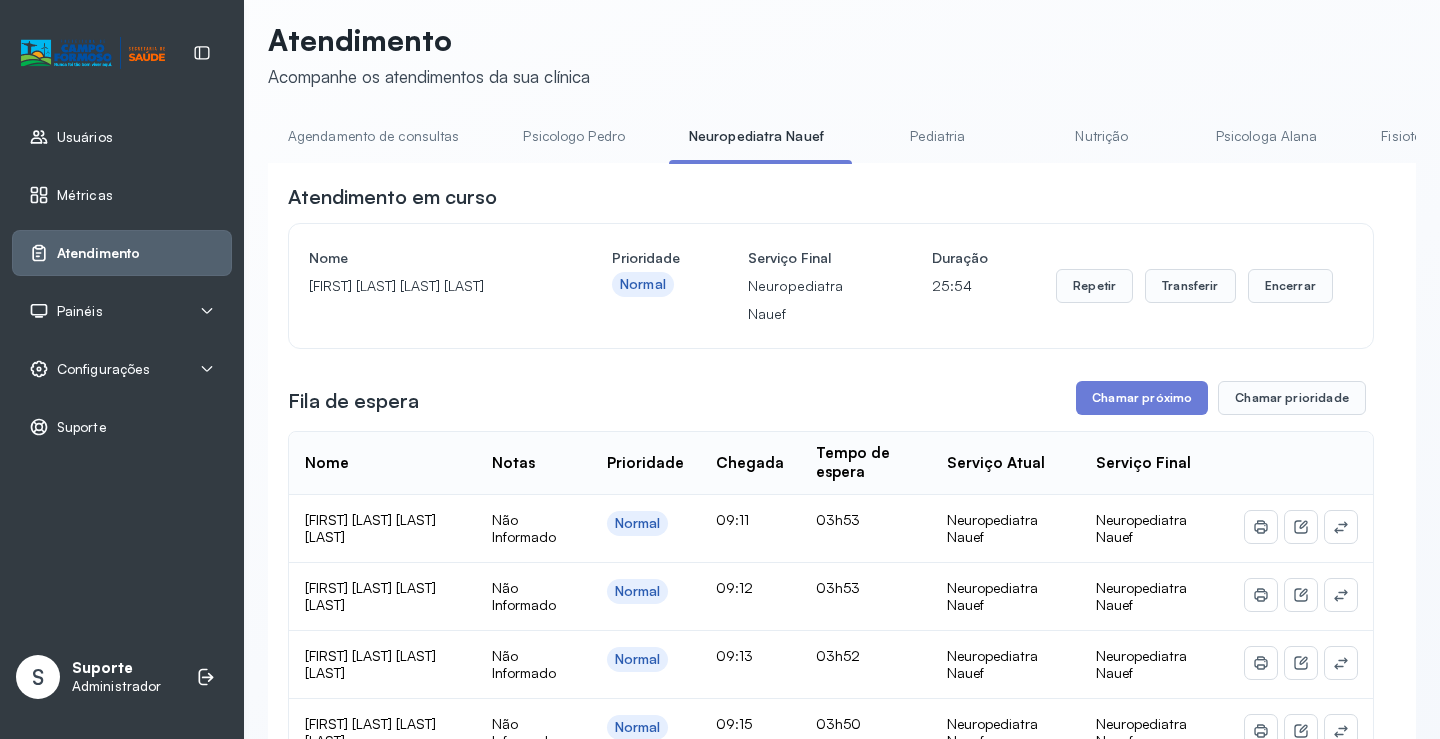scroll, scrollTop: 0, scrollLeft: 0, axis: both 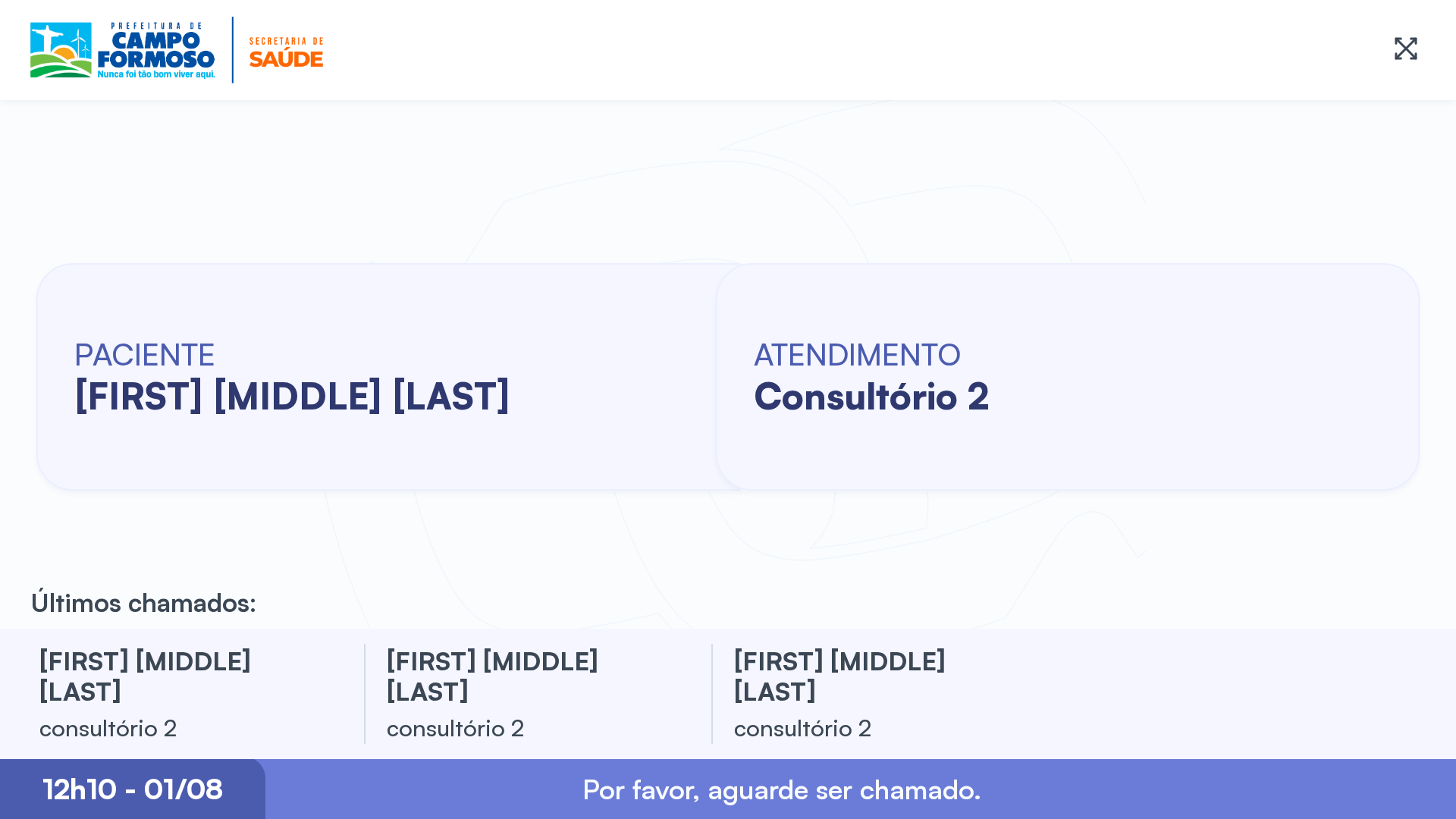 click at bounding box center (728, 50) 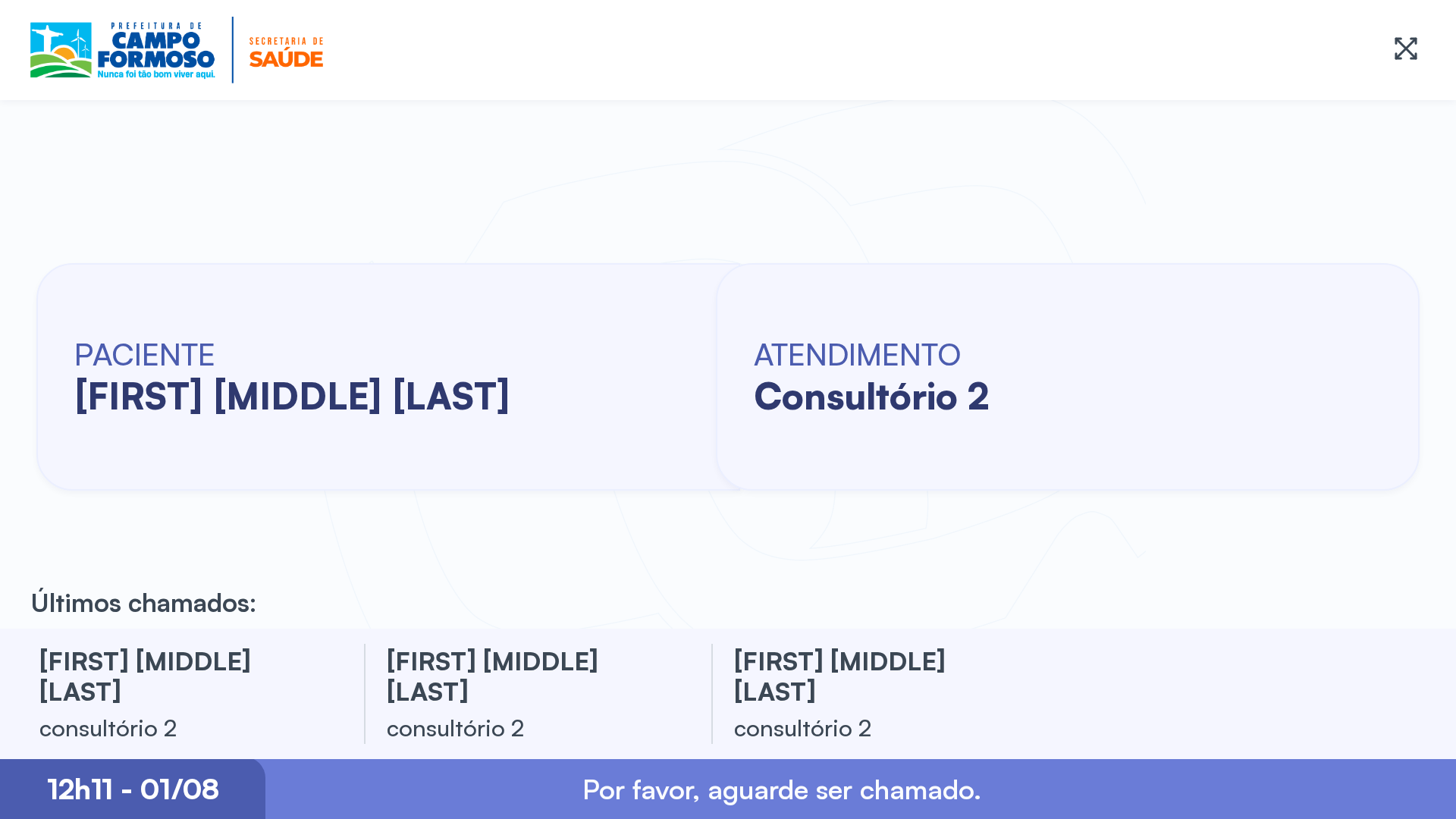 drag, startPoint x: 3, startPoint y: 454, endPoint x: 3, endPoint y: 494, distance: 40 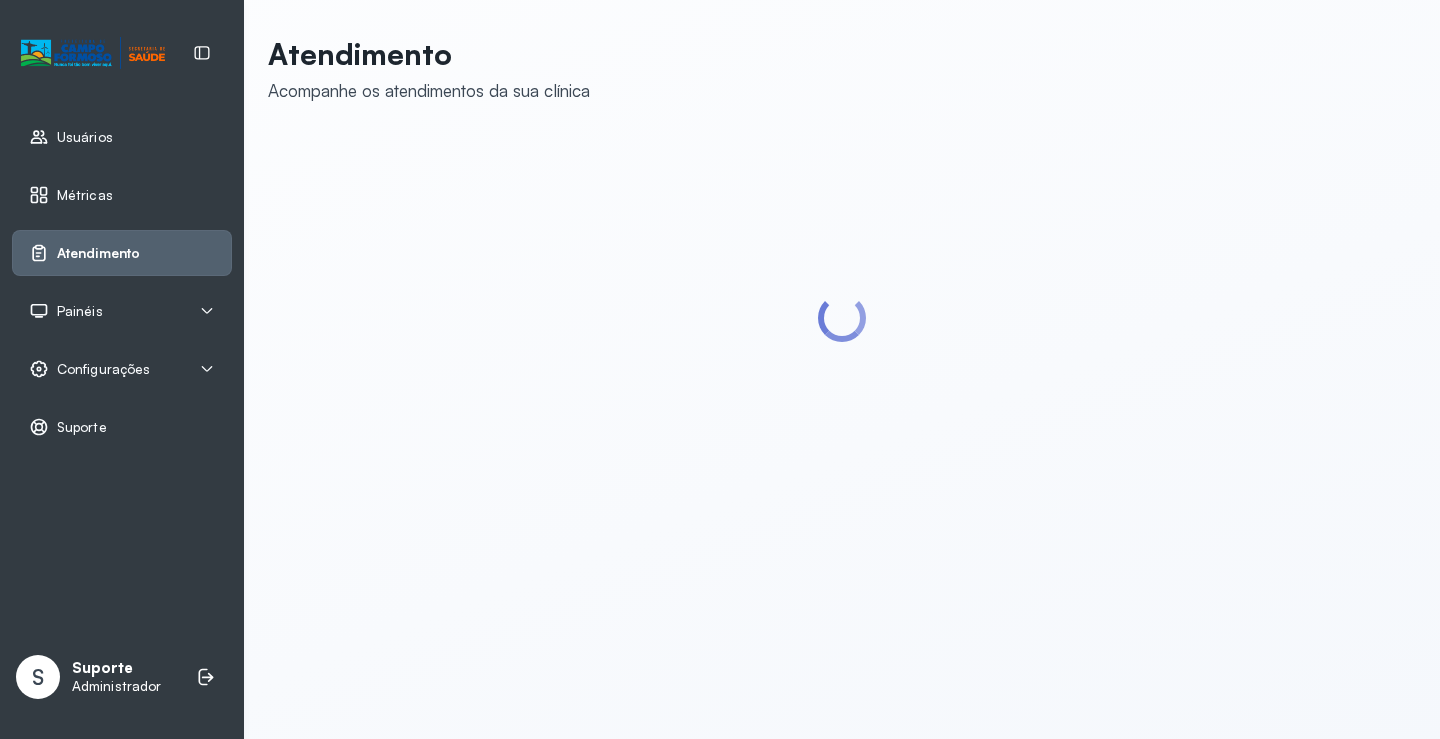 scroll, scrollTop: 0, scrollLeft: 0, axis: both 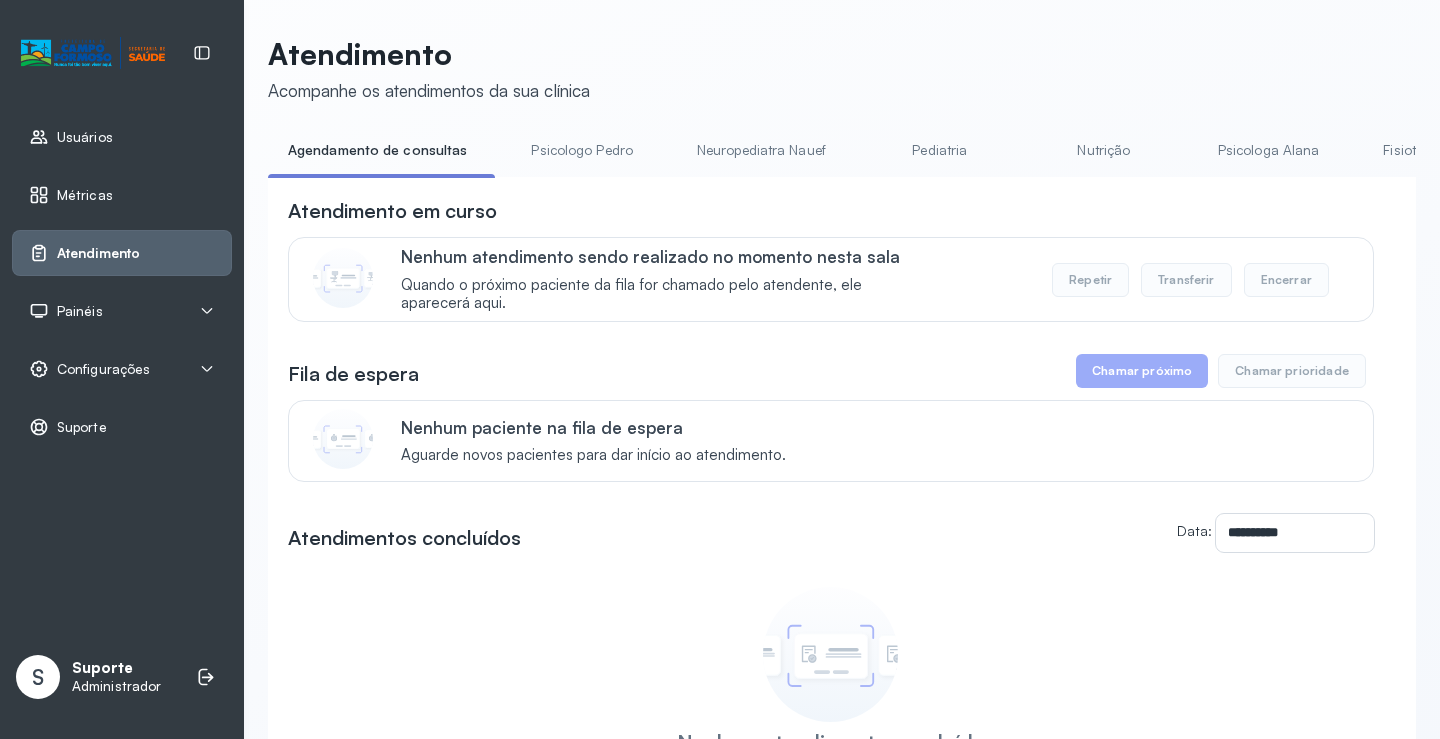click on "Neuropediatra Nauef" at bounding box center [761, 150] 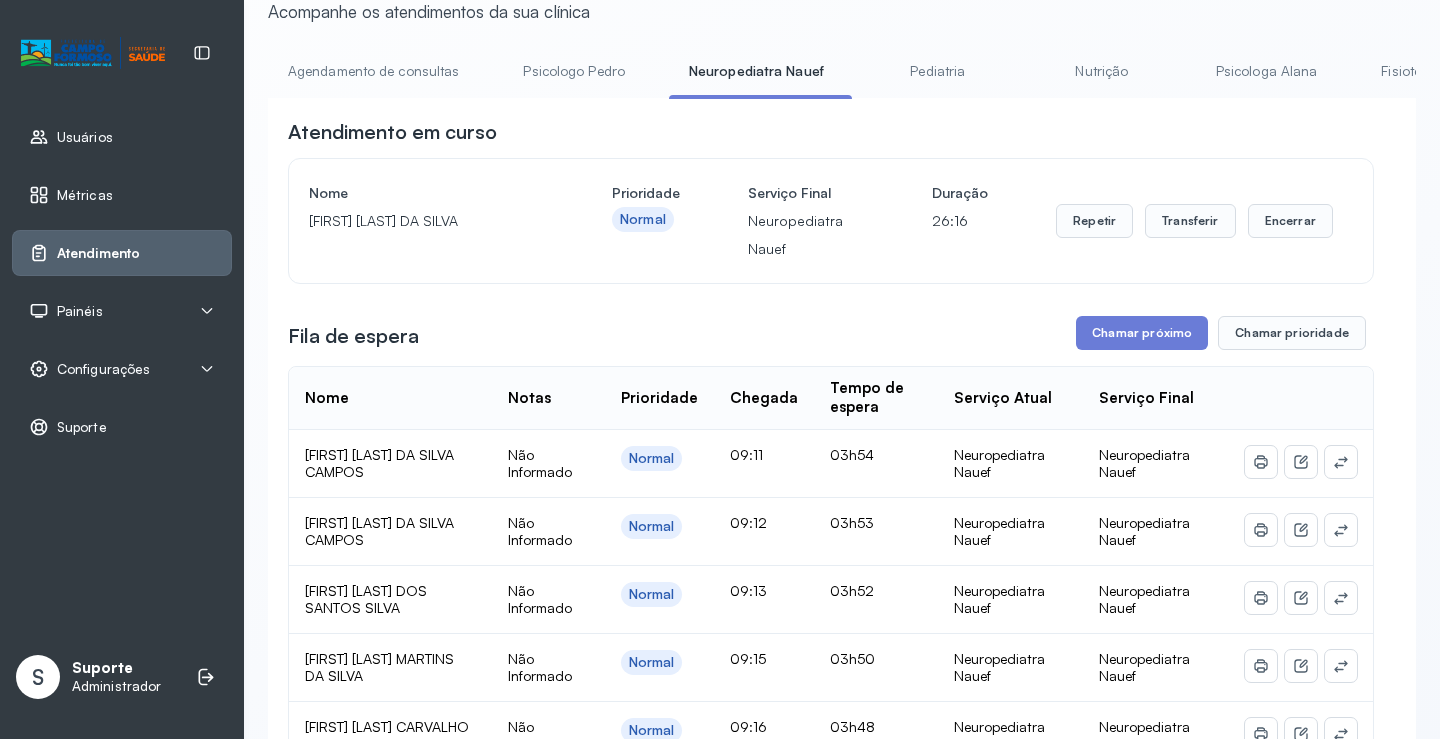 scroll, scrollTop: 0, scrollLeft: 0, axis: both 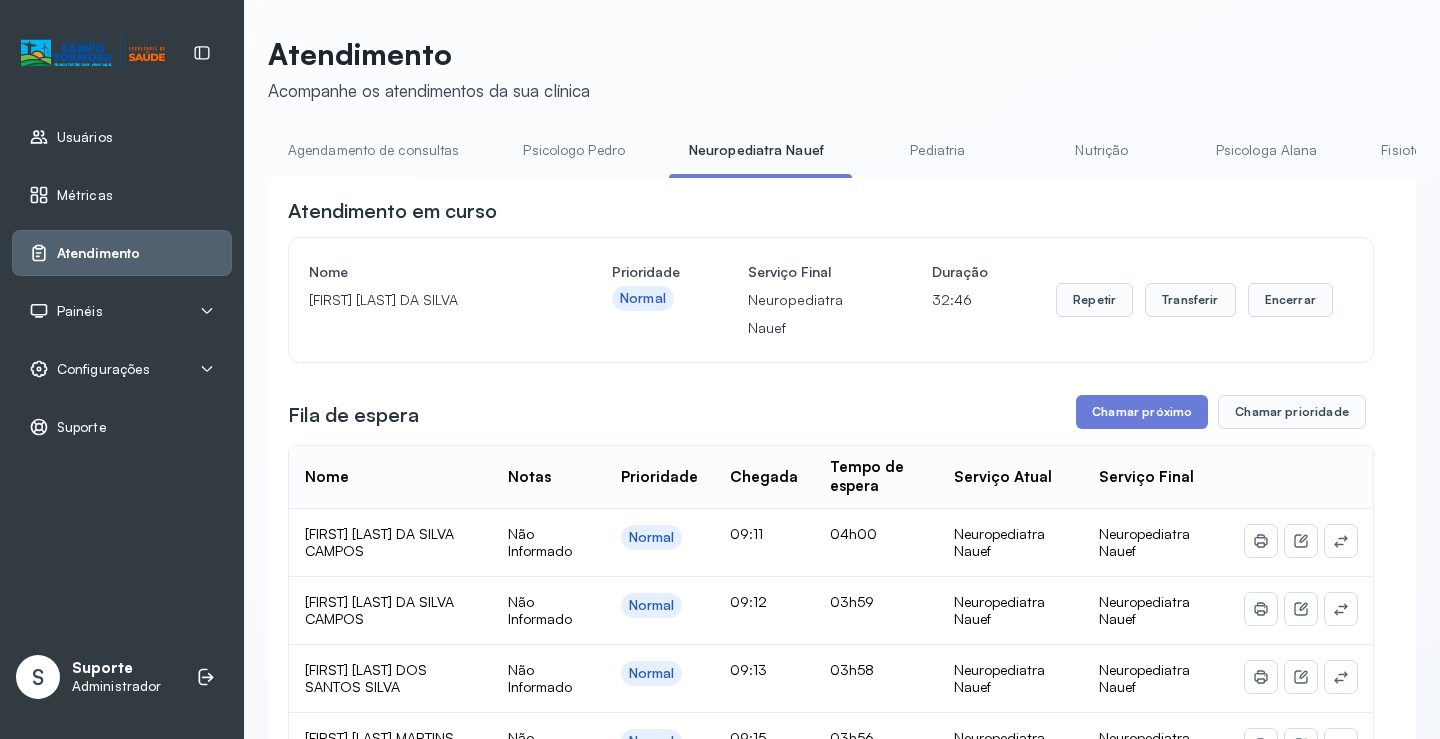 click on "Agendamento de consultas" at bounding box center (373, 150) 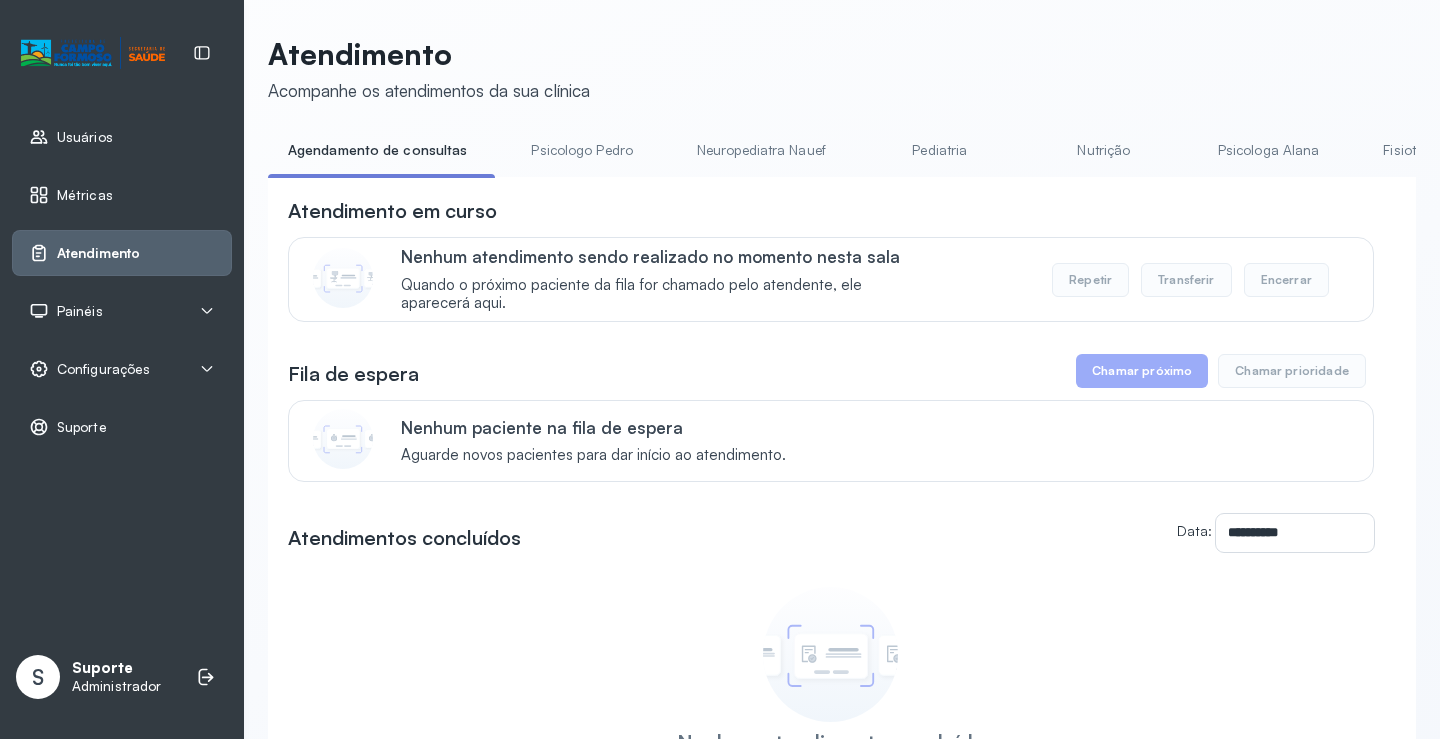 drag, startPoint x: 415, startPoint y: 150, endPoint x: 355, endPoint y: 95, distance: 81.394104 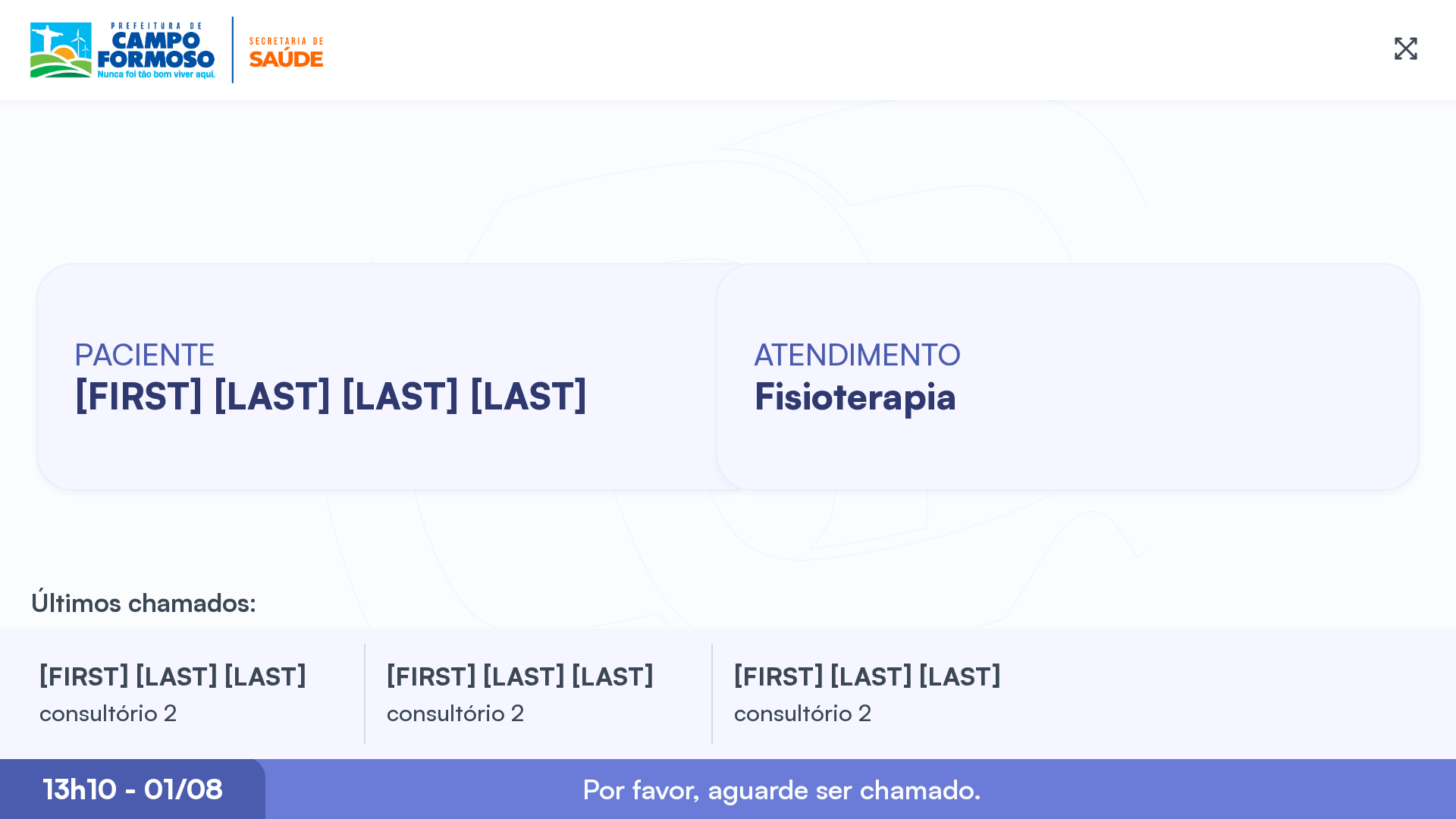 scroll, scrollTop: 0, scrollLeft: 0, axis: both 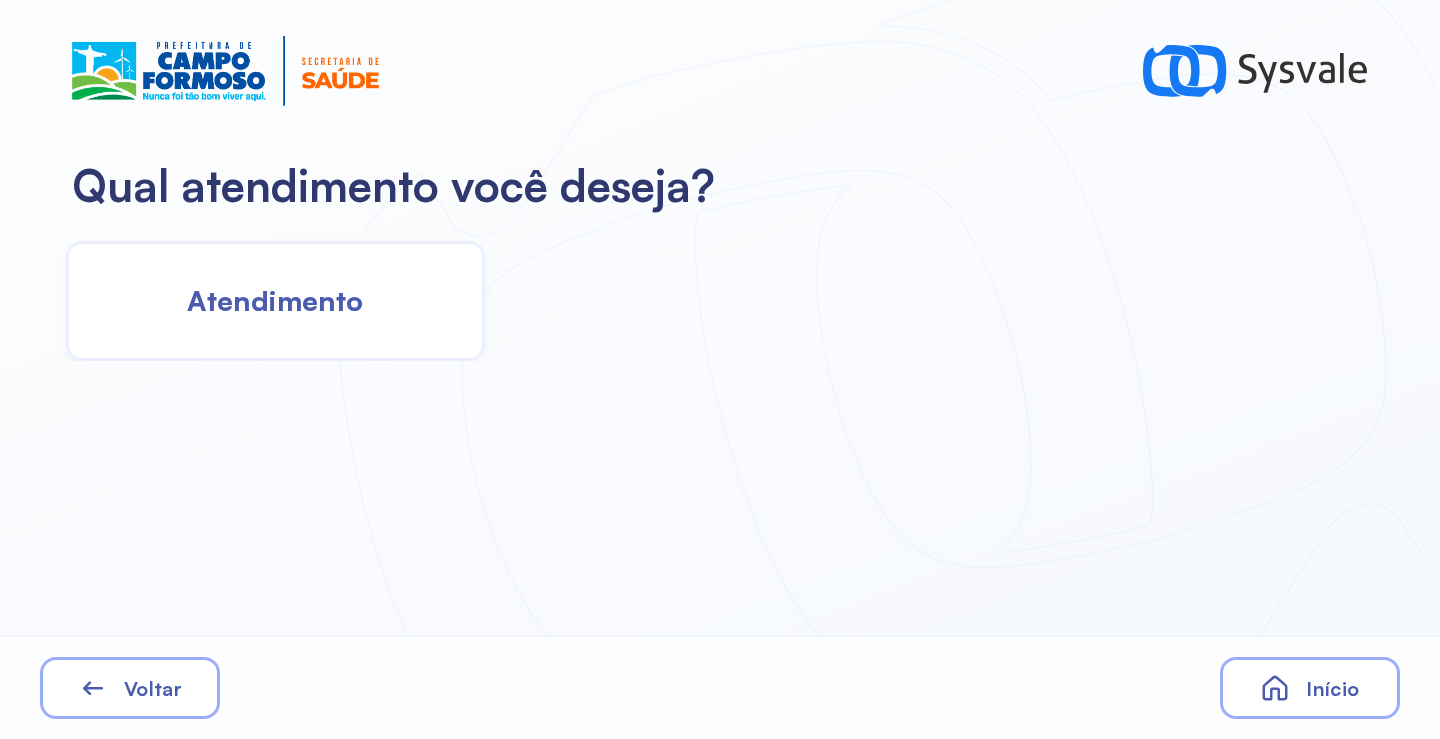 click on "Atendimento" 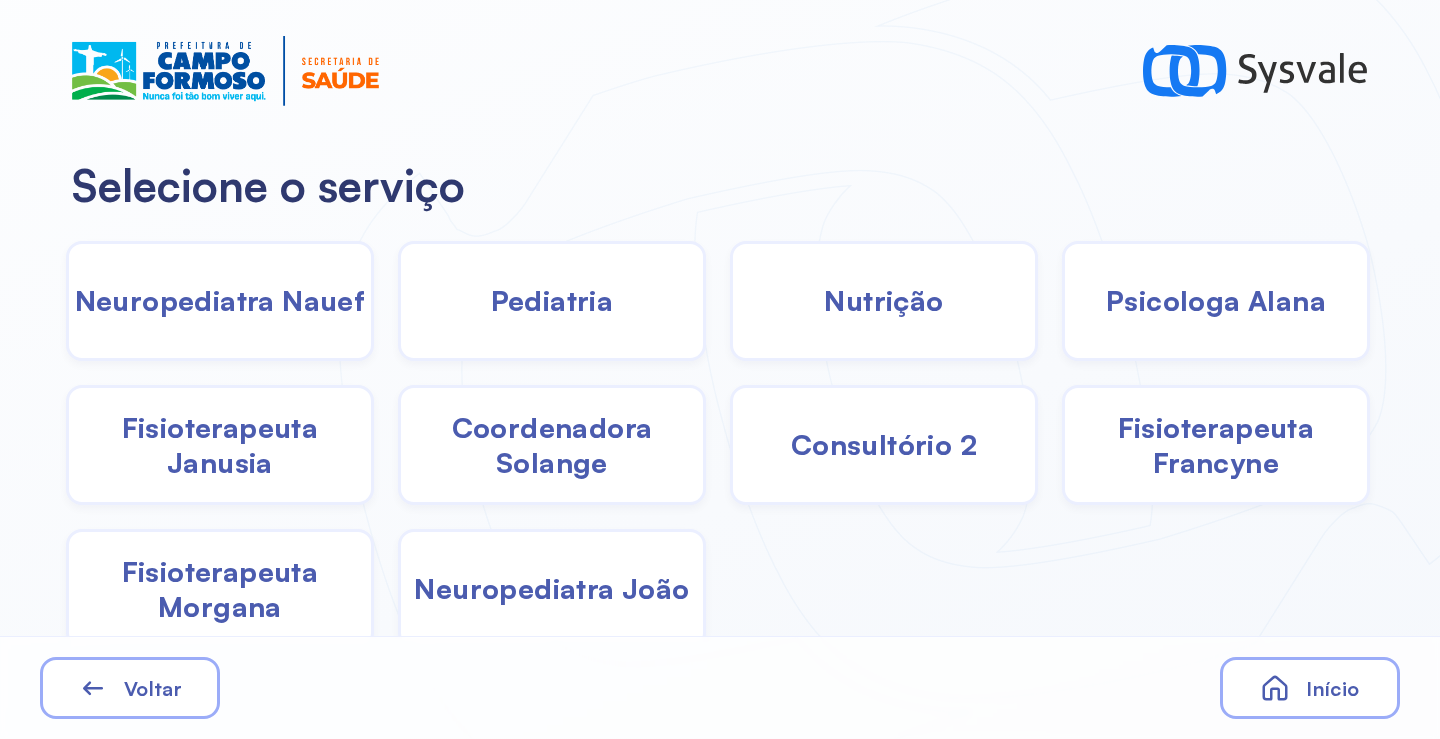 click on "Pediatria" at bounding box center (552, 300) 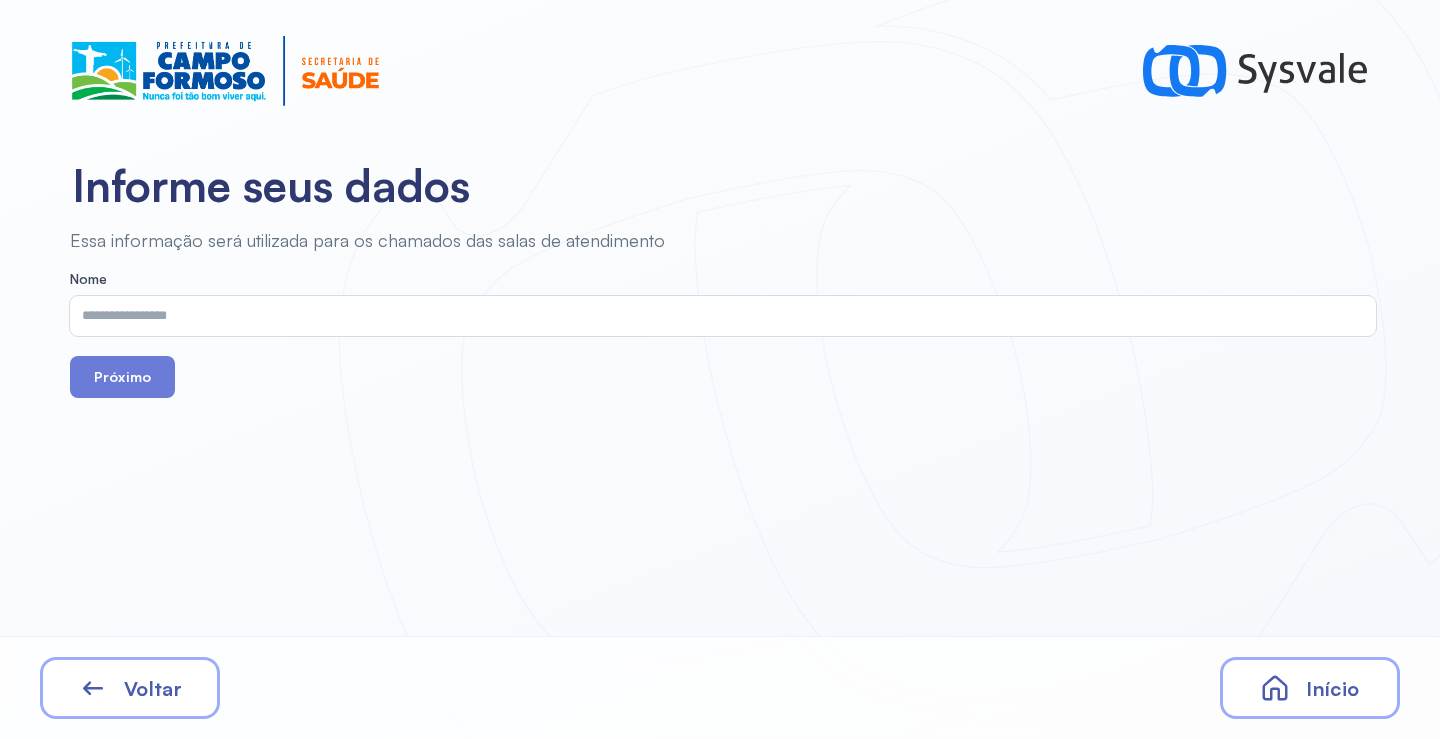 click on "Voltar" at bounding box center [153, 688] 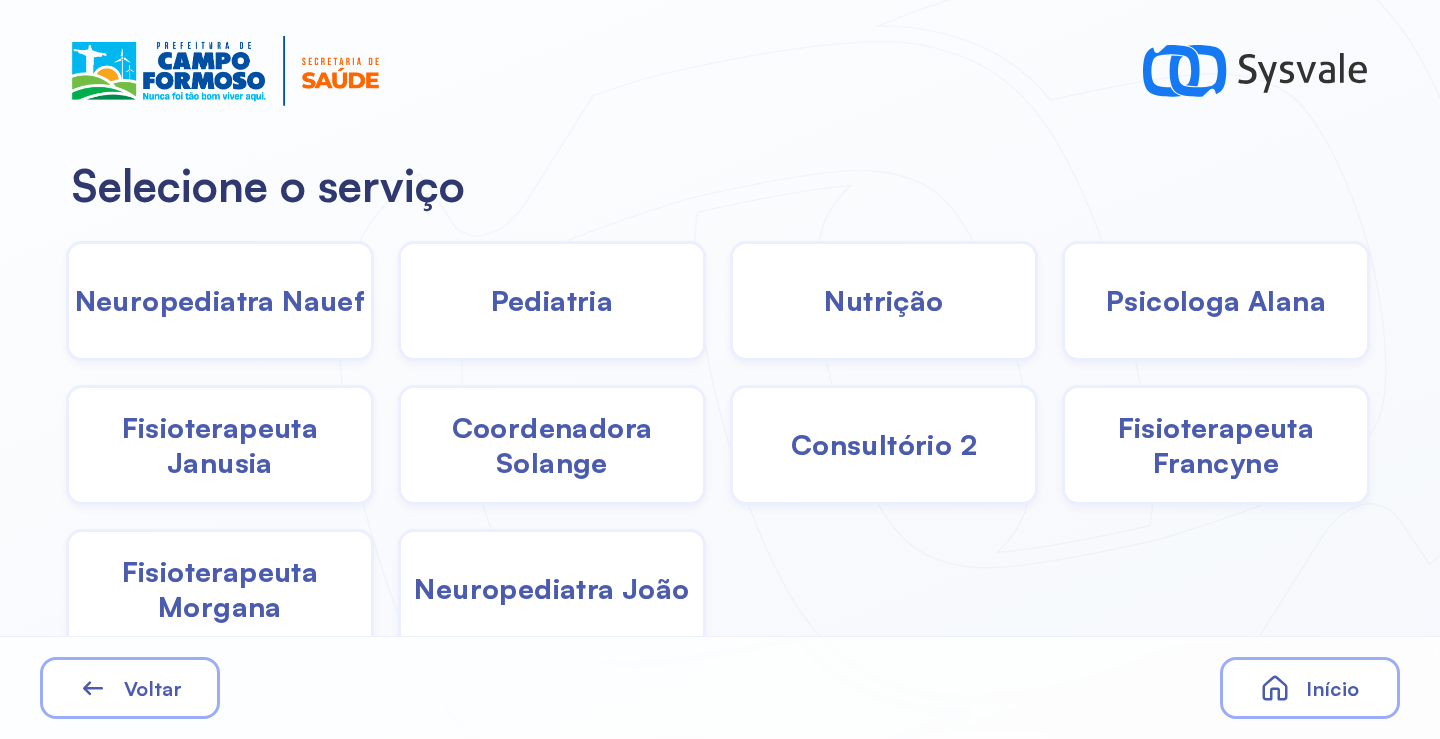 click on "Coordenadora Solange" at bounding box center [552, 445] 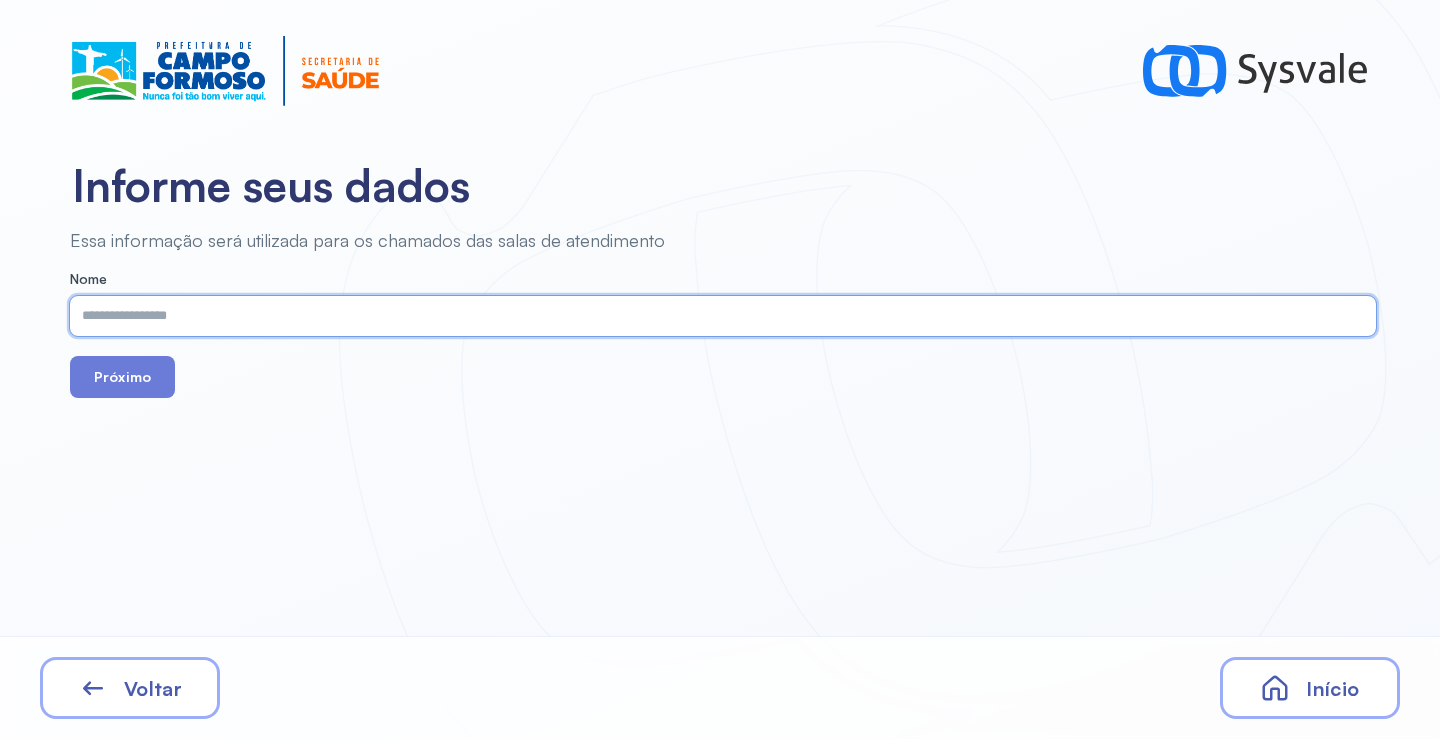 paste on "**********" 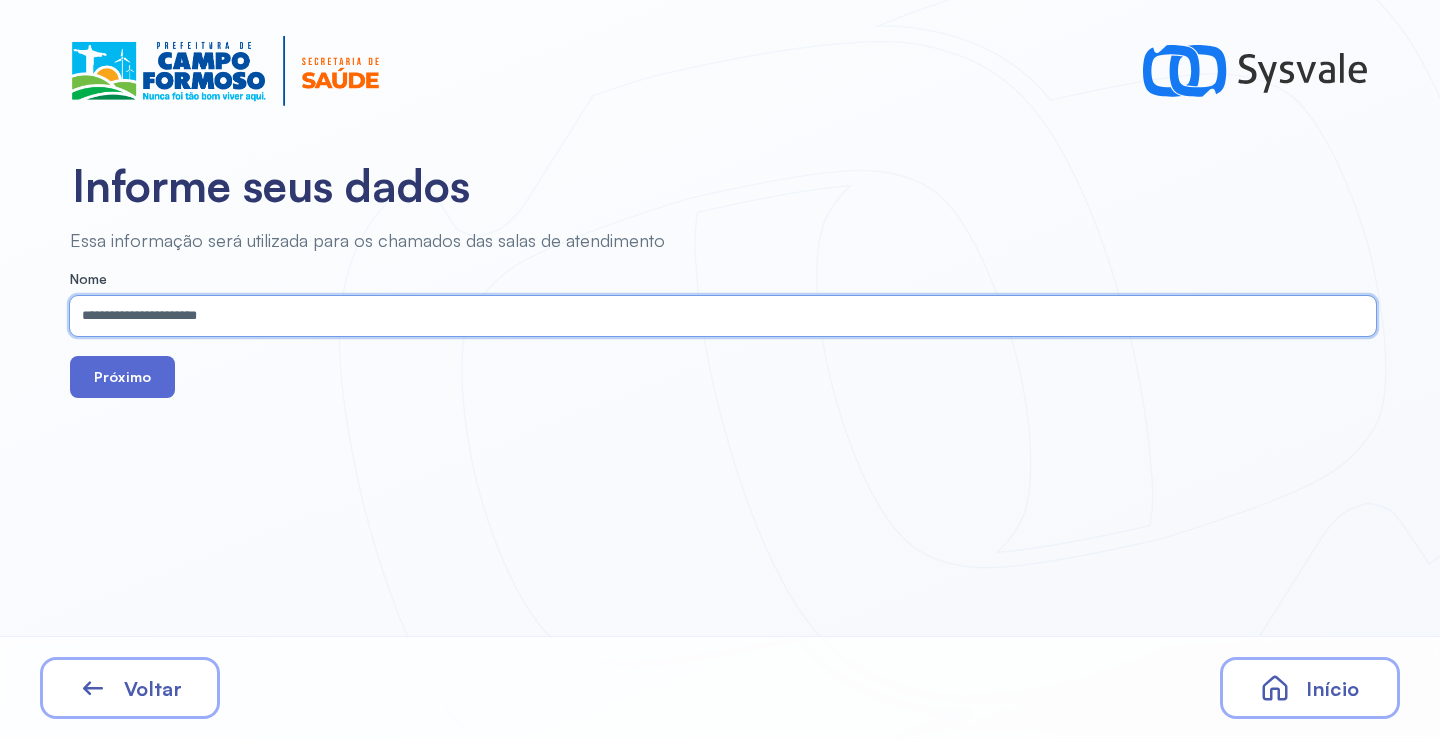 type on "**********" 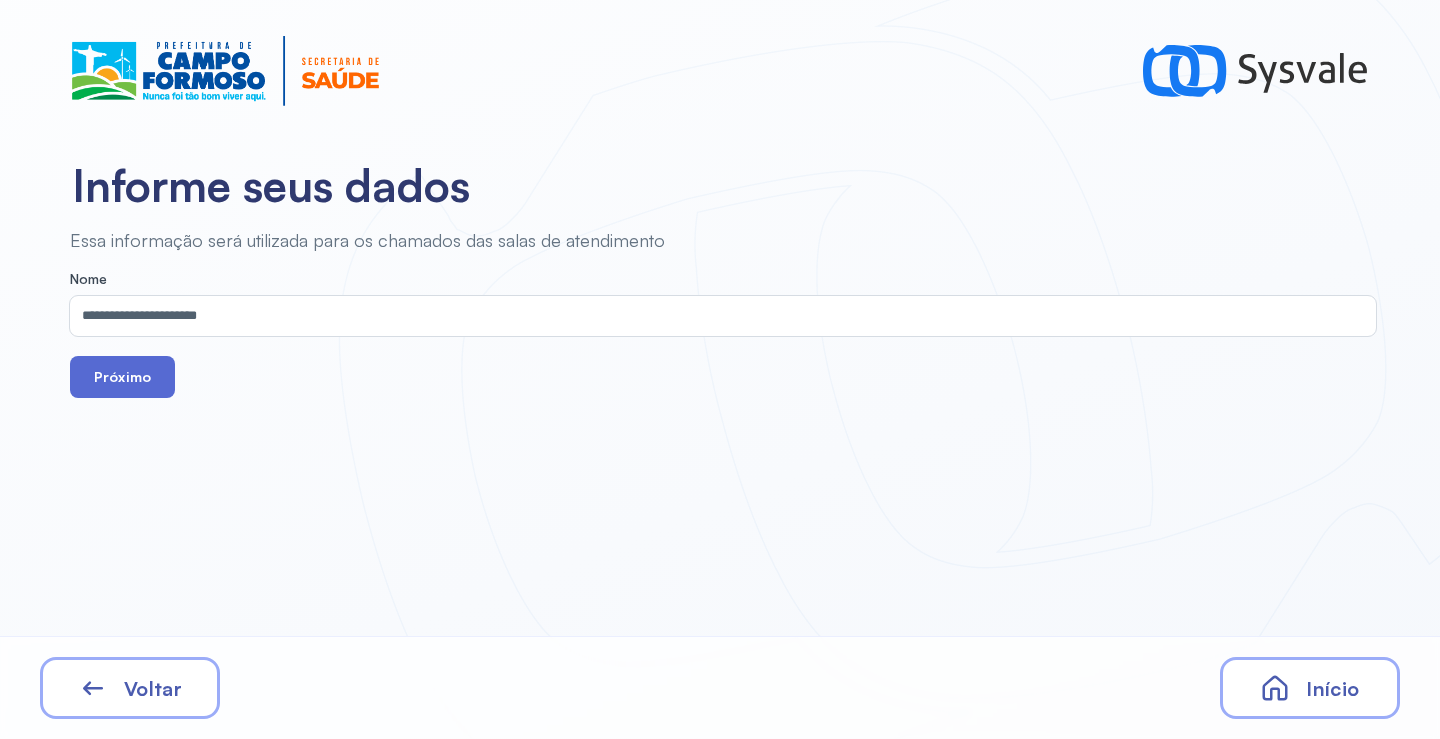 click on "Próximo" at bounding box center [122, 377] 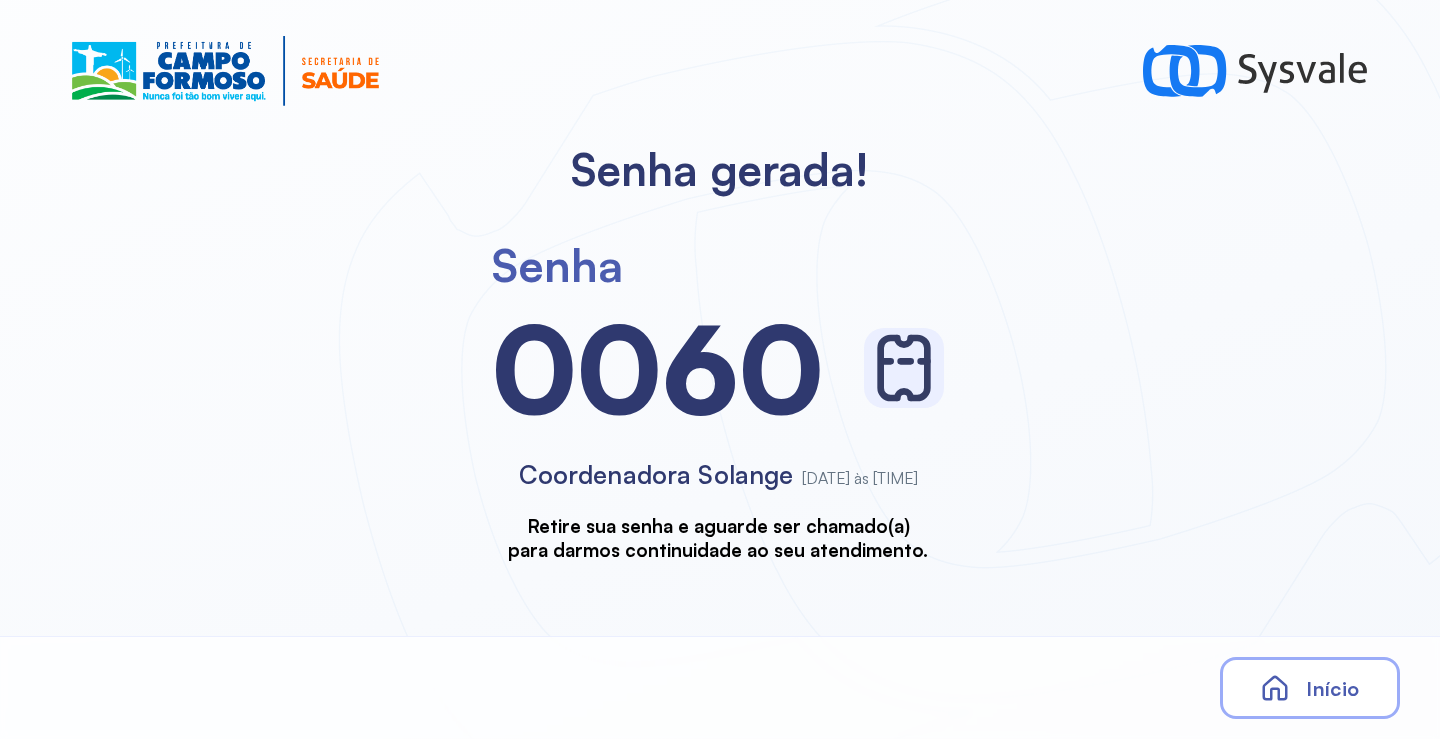 scroll, scrollTop: 0, scrollLeft: 0, axis: both 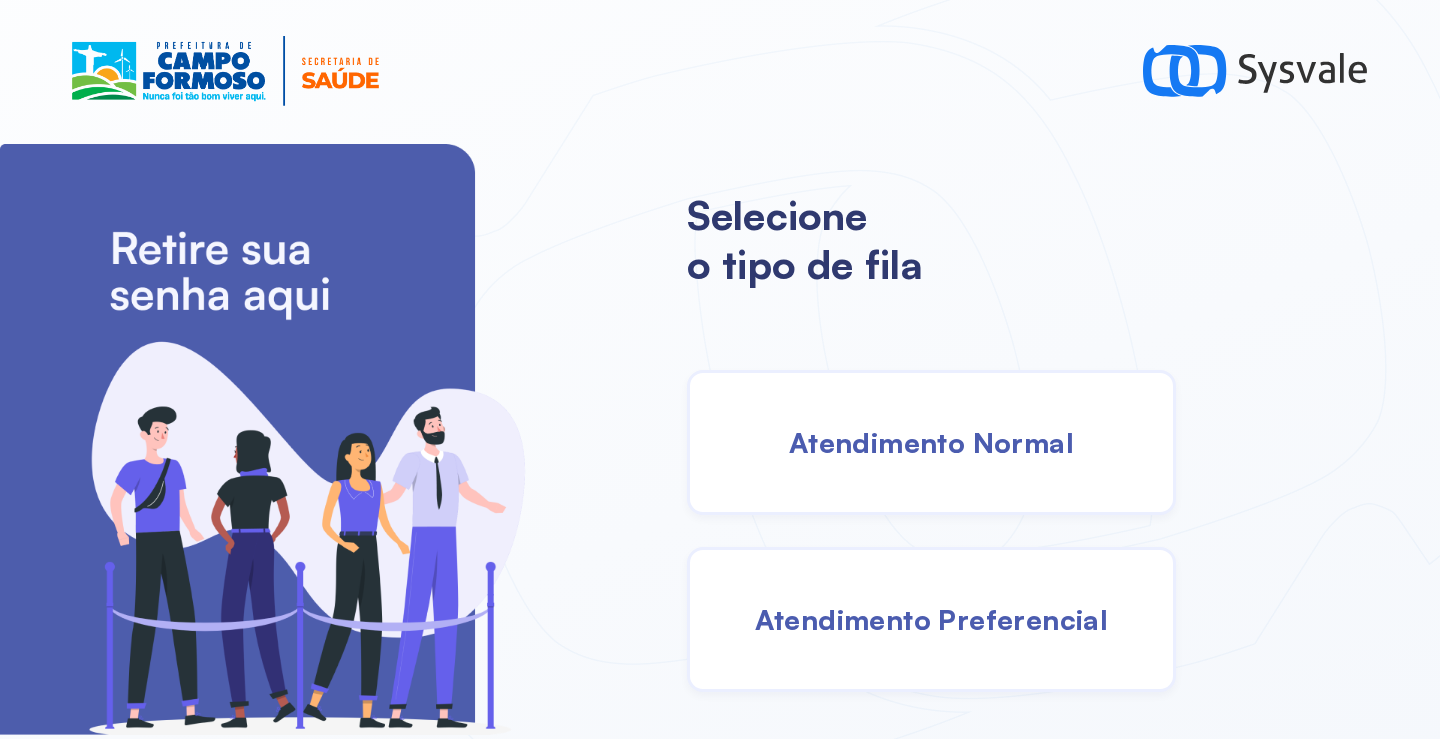 click on "Atendimento Normal" at bounding box center [931, 442] 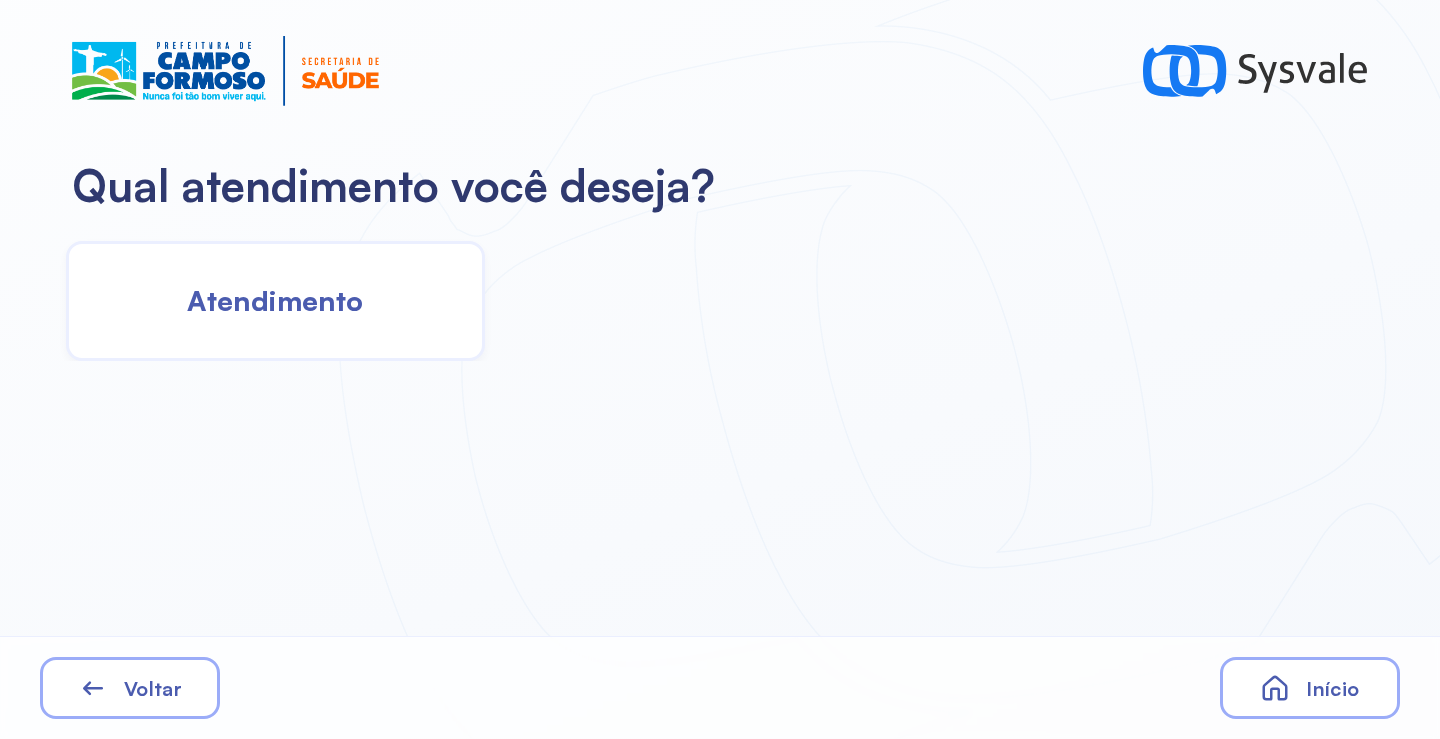 click on "Atendimento" 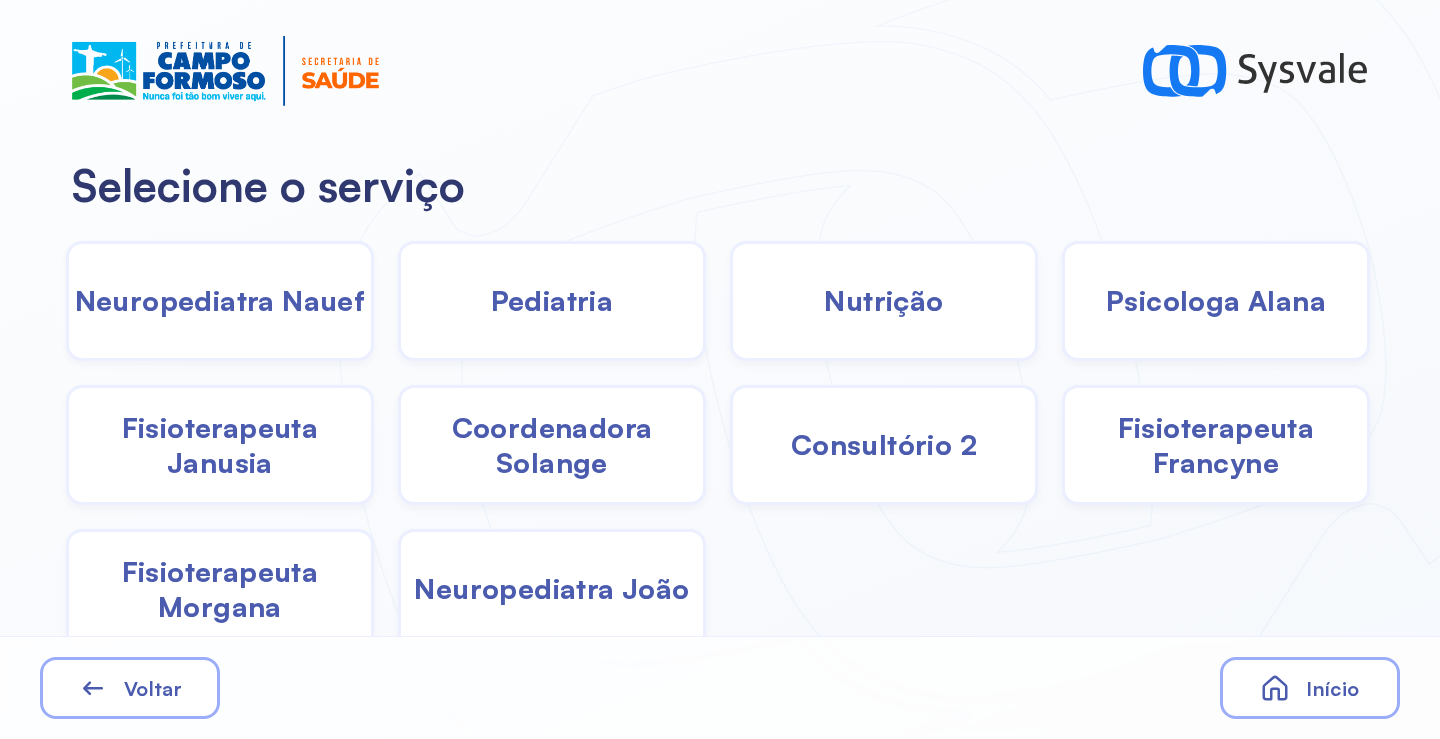 click on "Neuropediatra Nauef" at bounding box center (220, 300) 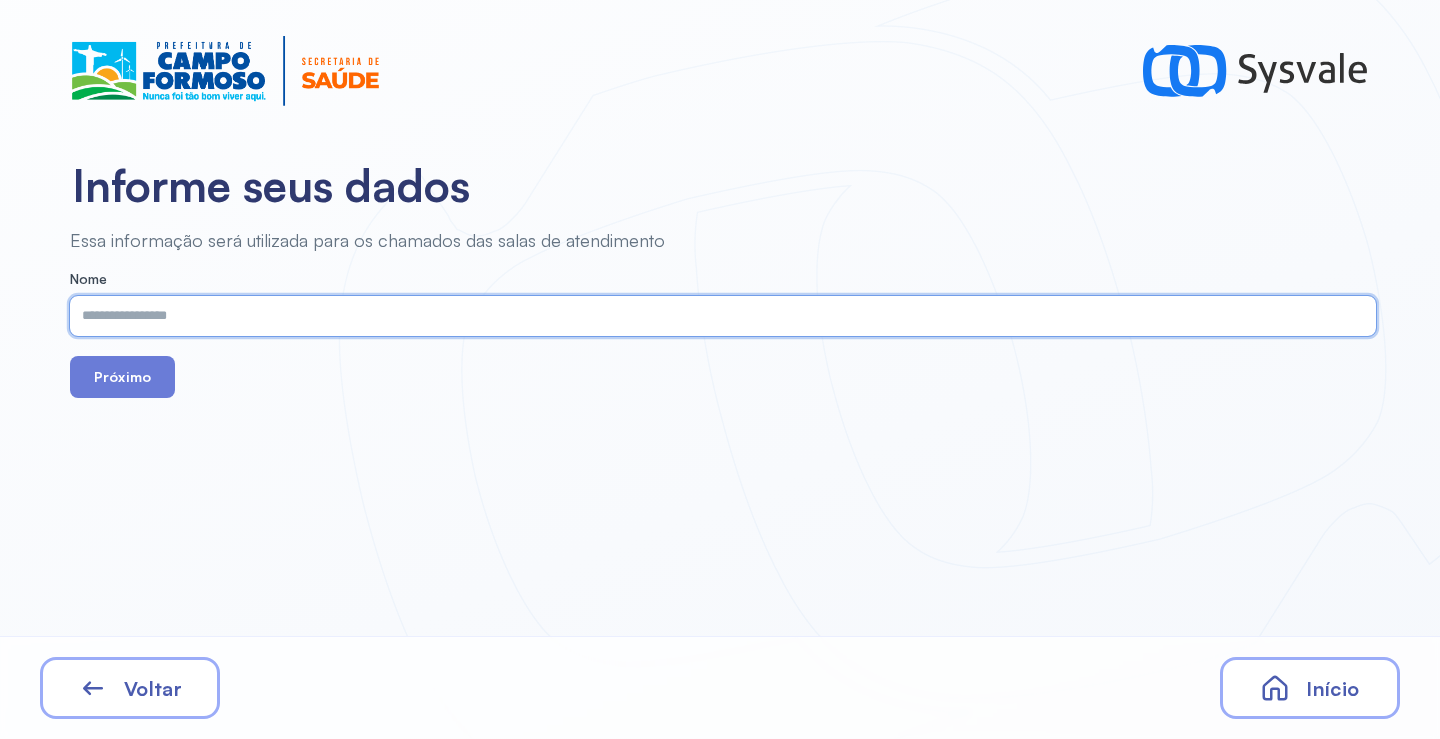 paste on "**********" 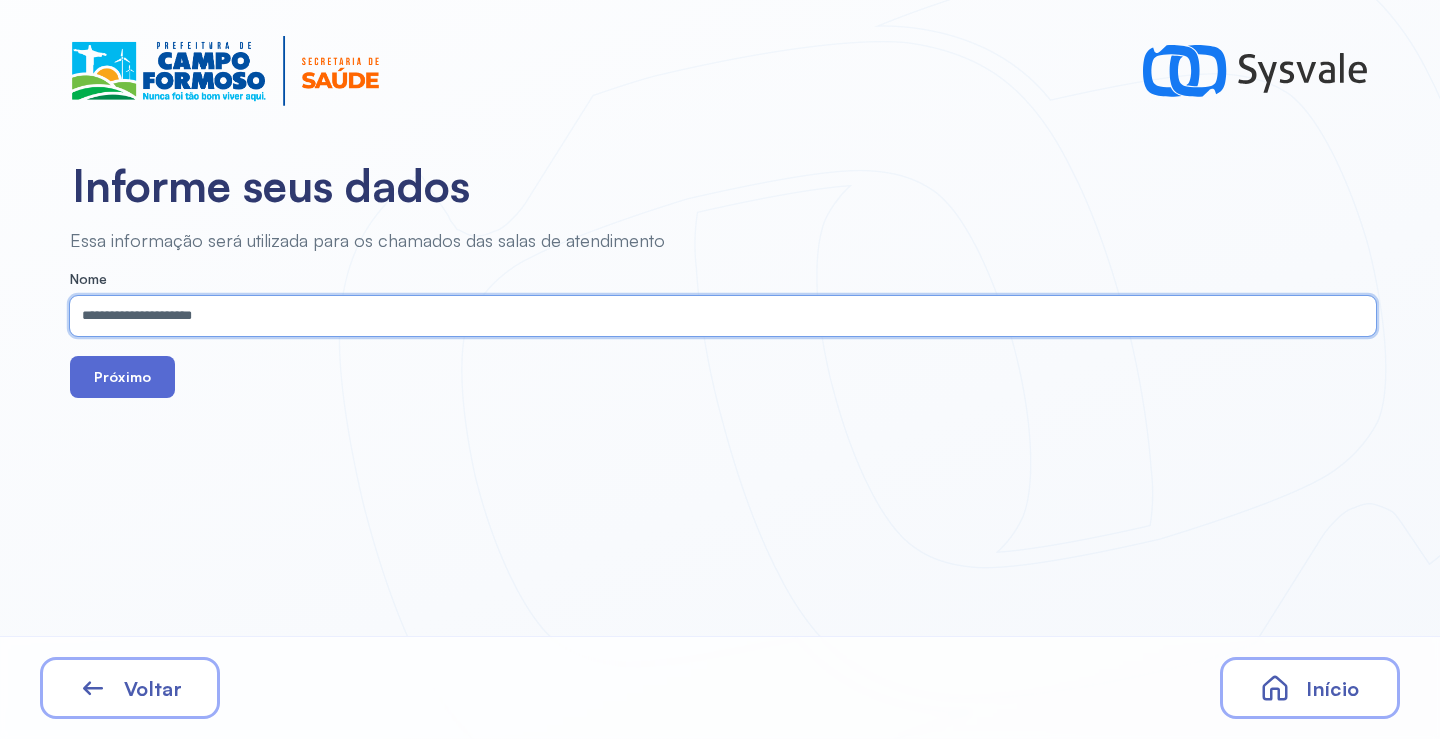 type on "**********" 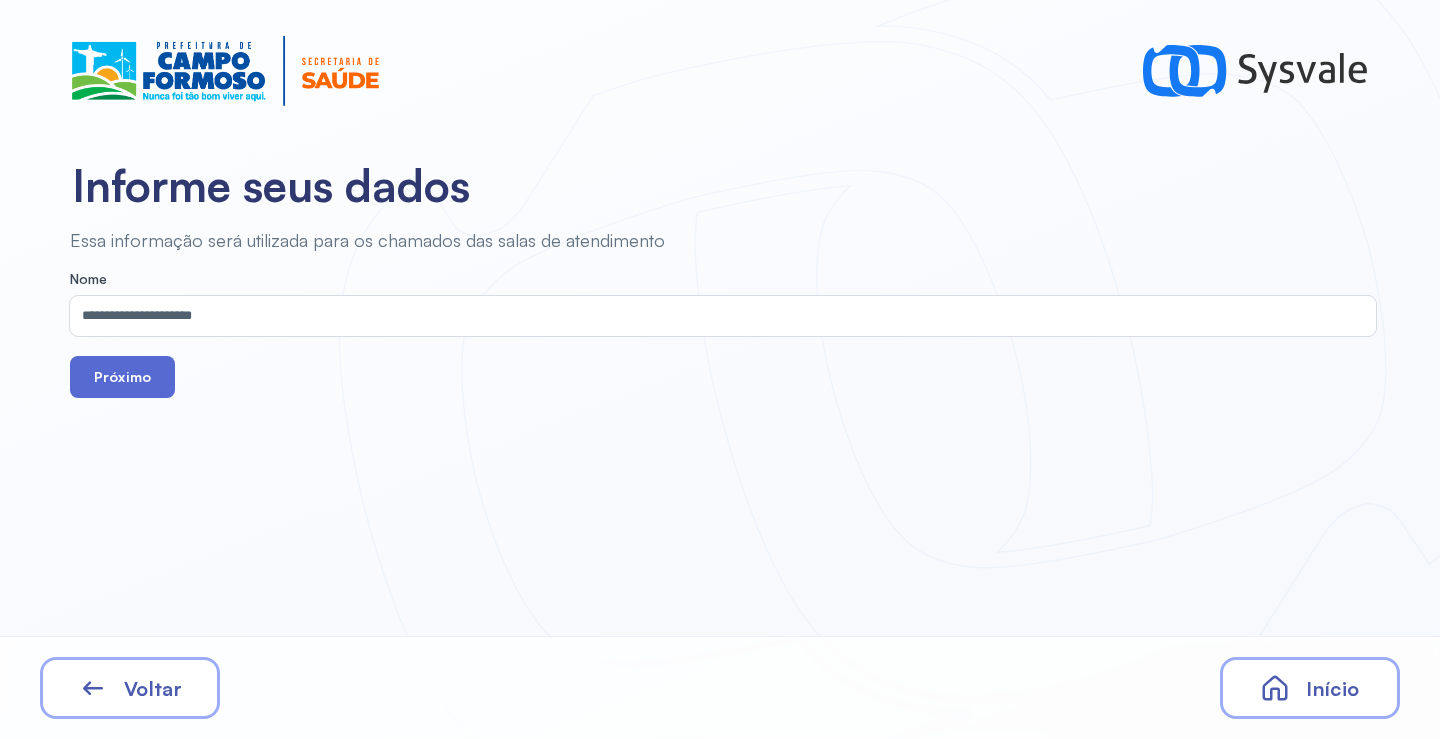 click on "Próximo" at bounding box center [122, 377] 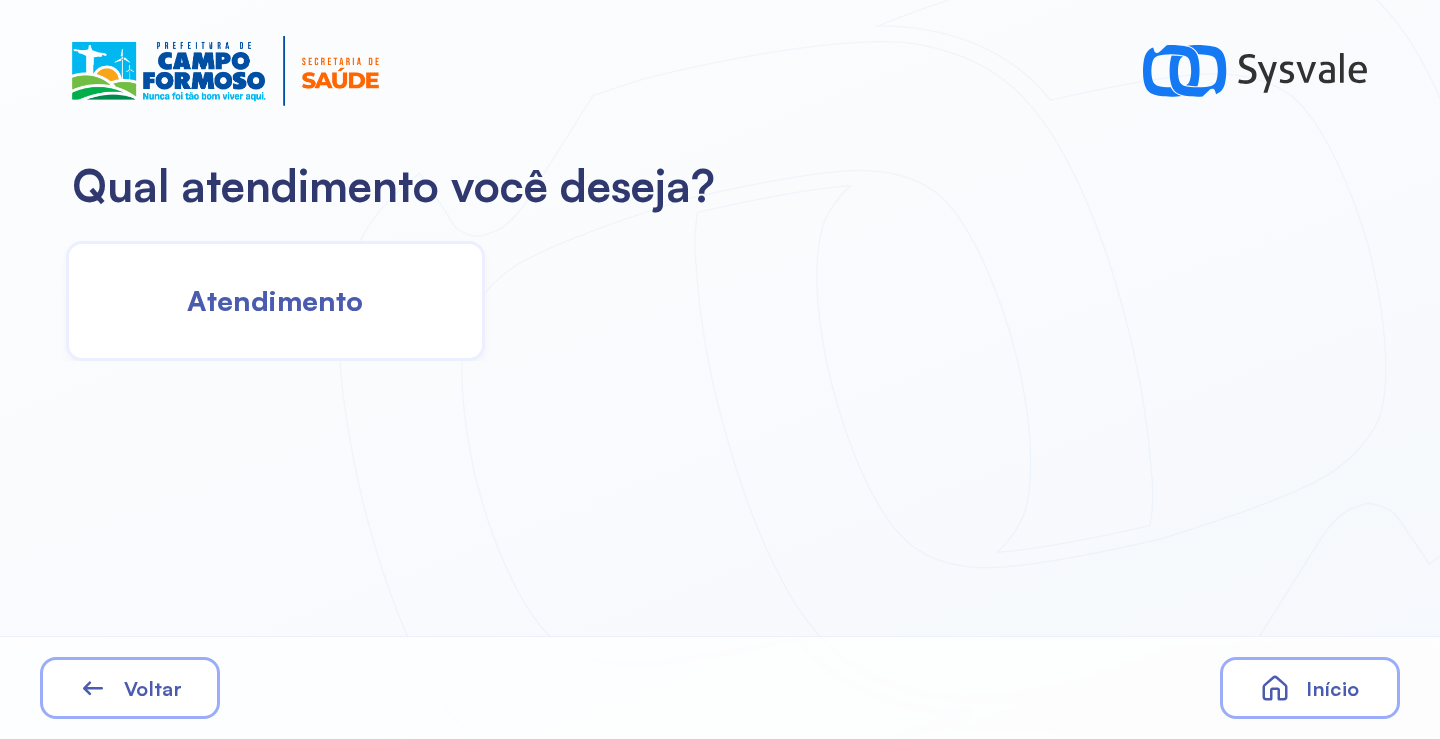 scroll, scrollTop: 0, scrollLeft: 0, axis: both 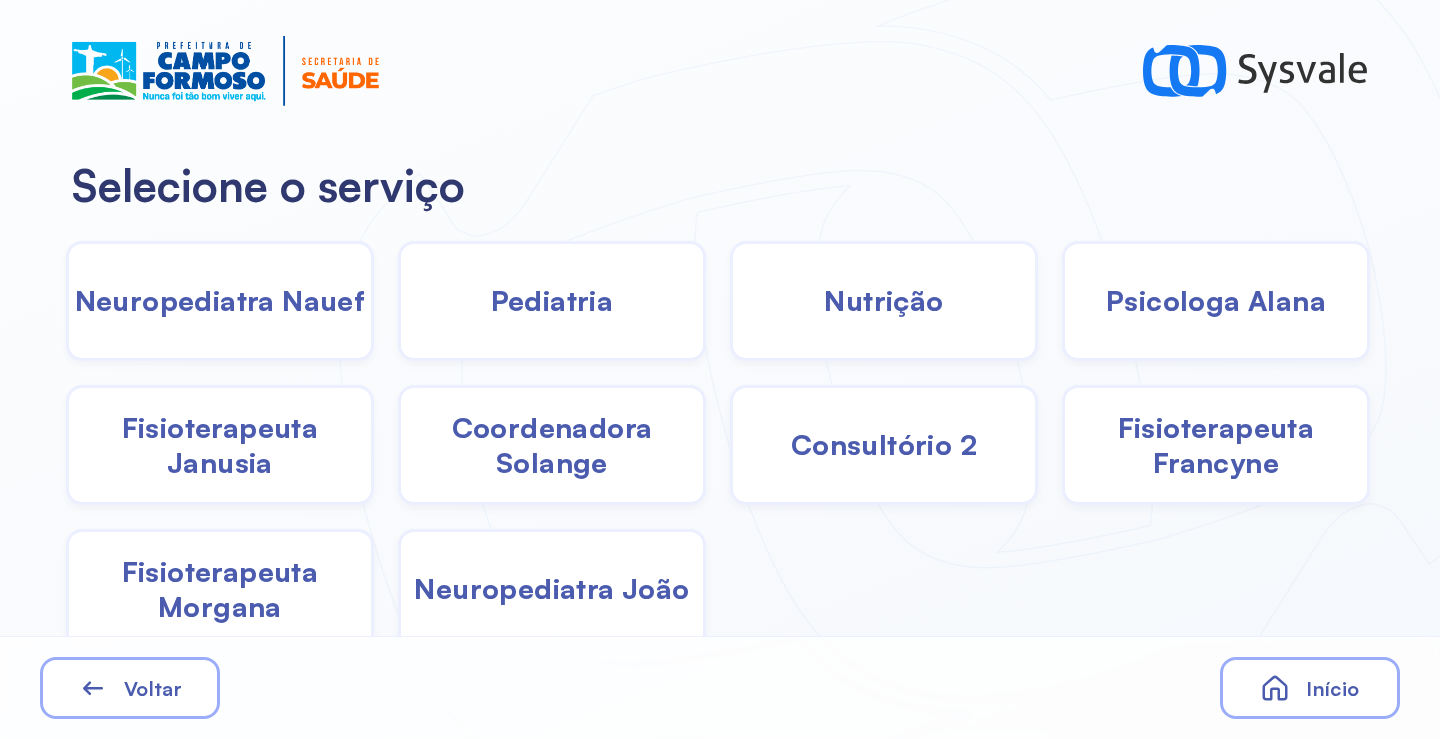 click on "Coordenadora Solange" at bounding box center [552, 445] 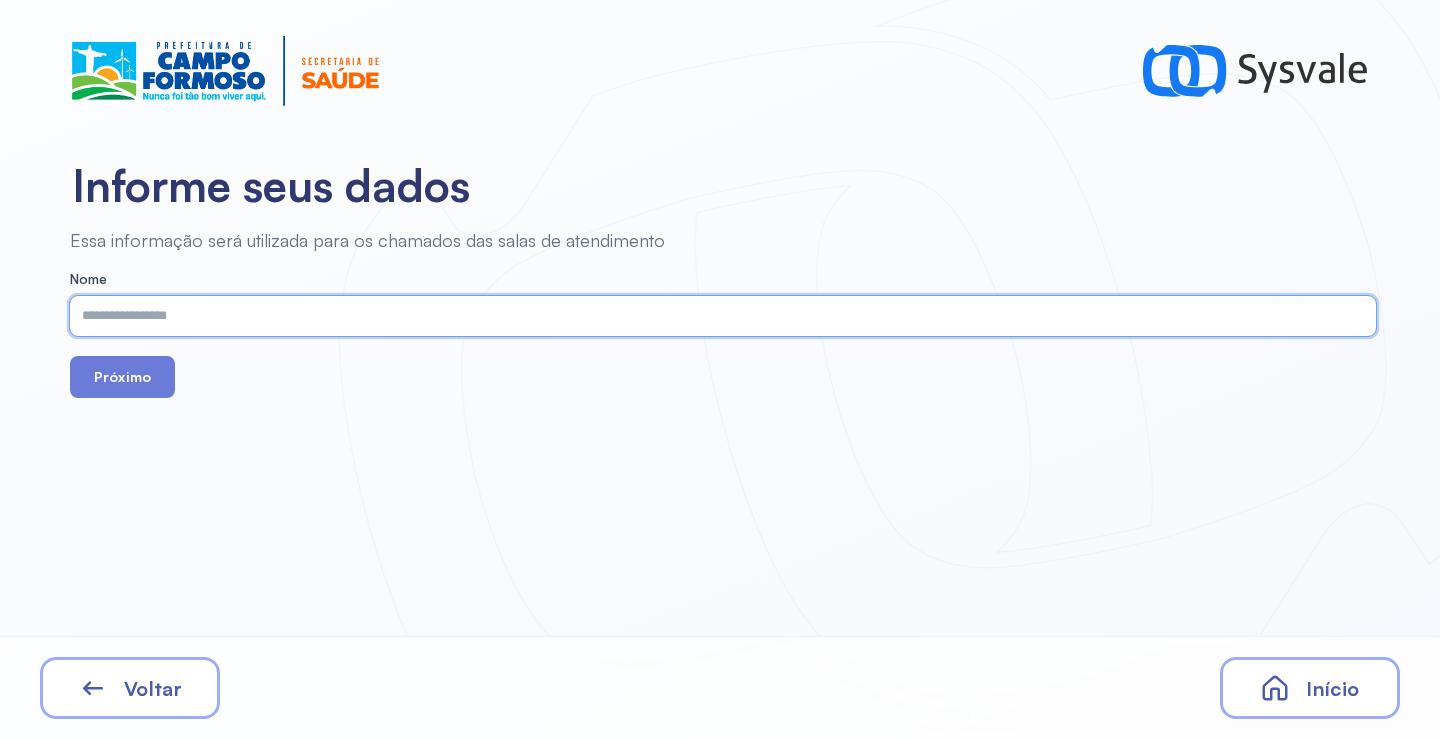 paste on "**********" 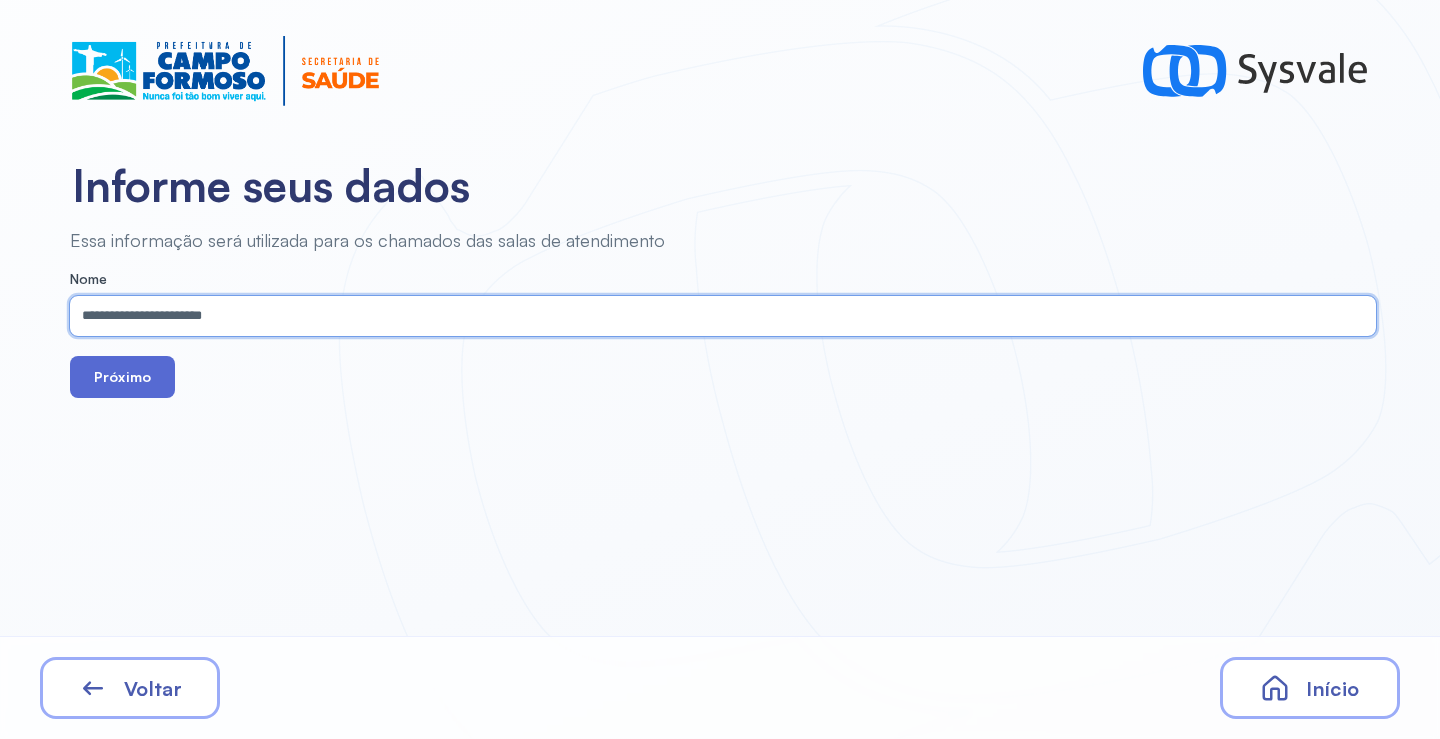 type on "**********" 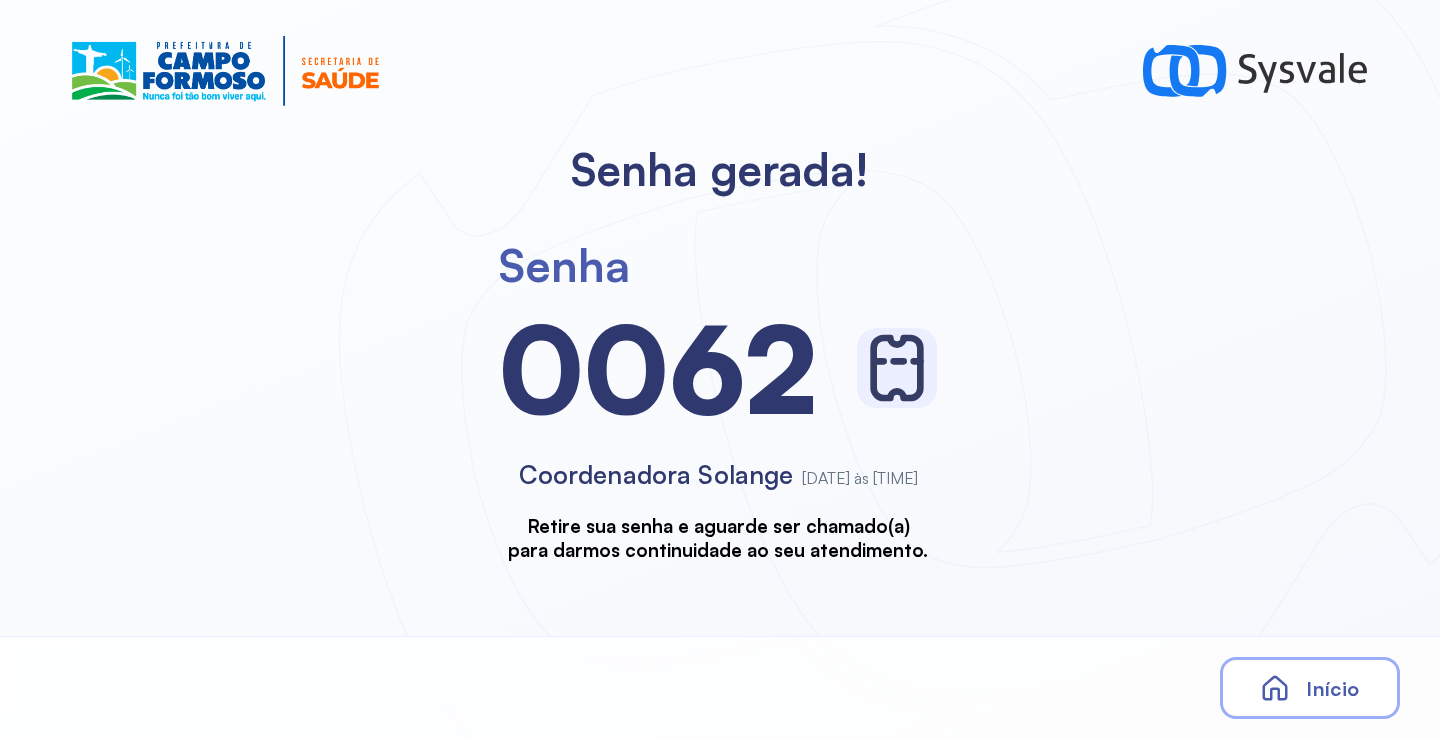 scroll, scrollTop: 0, scrollLeft: 0, axis: both 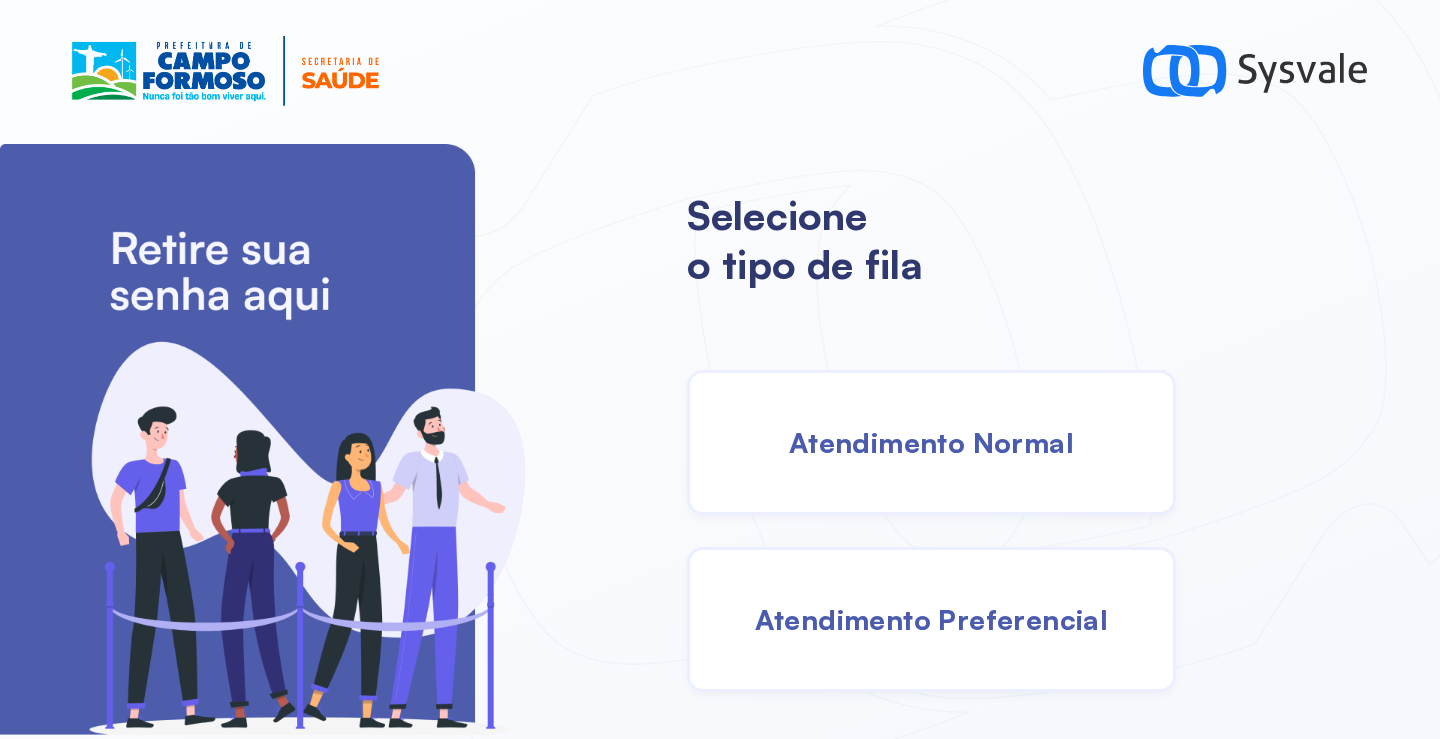 click on "Atendimento Normal" at bounding box center (931, 442) 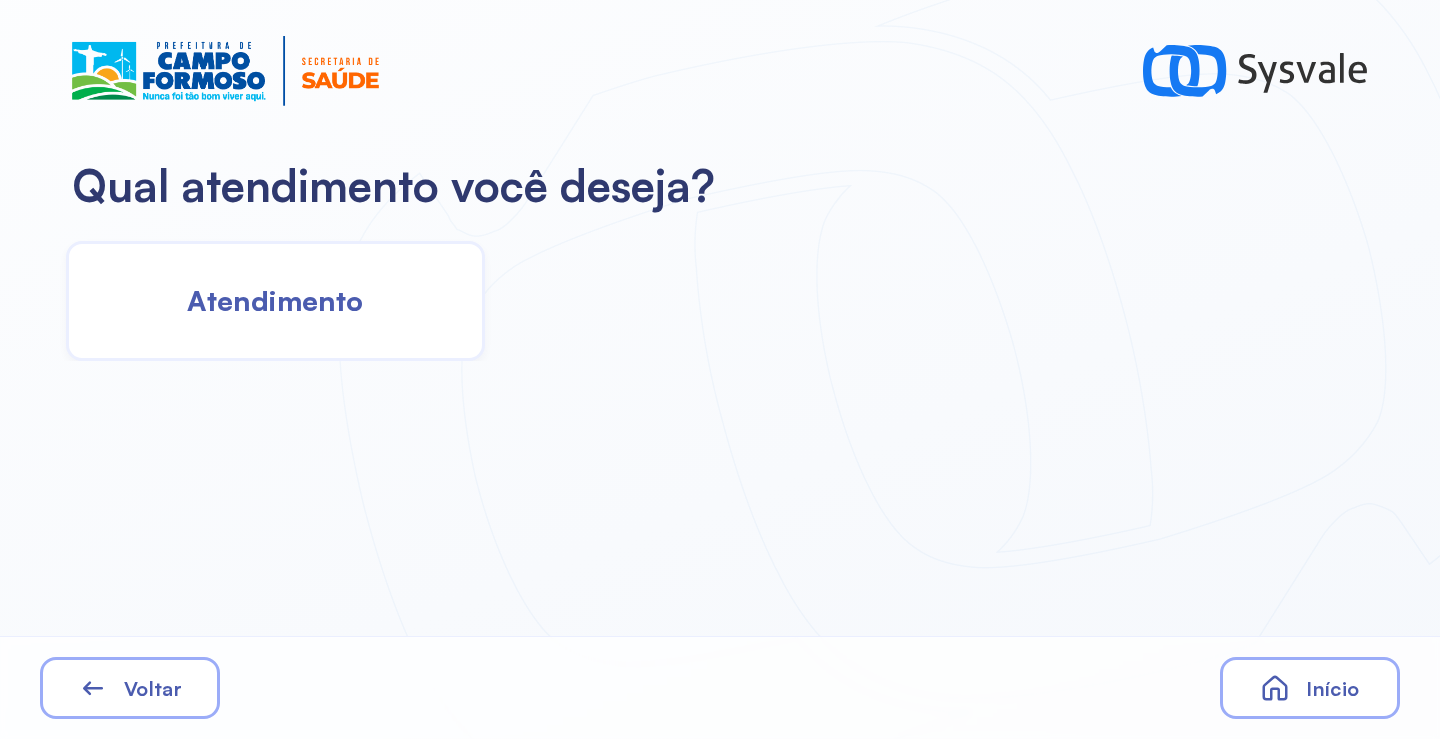 click on "Atendimento" 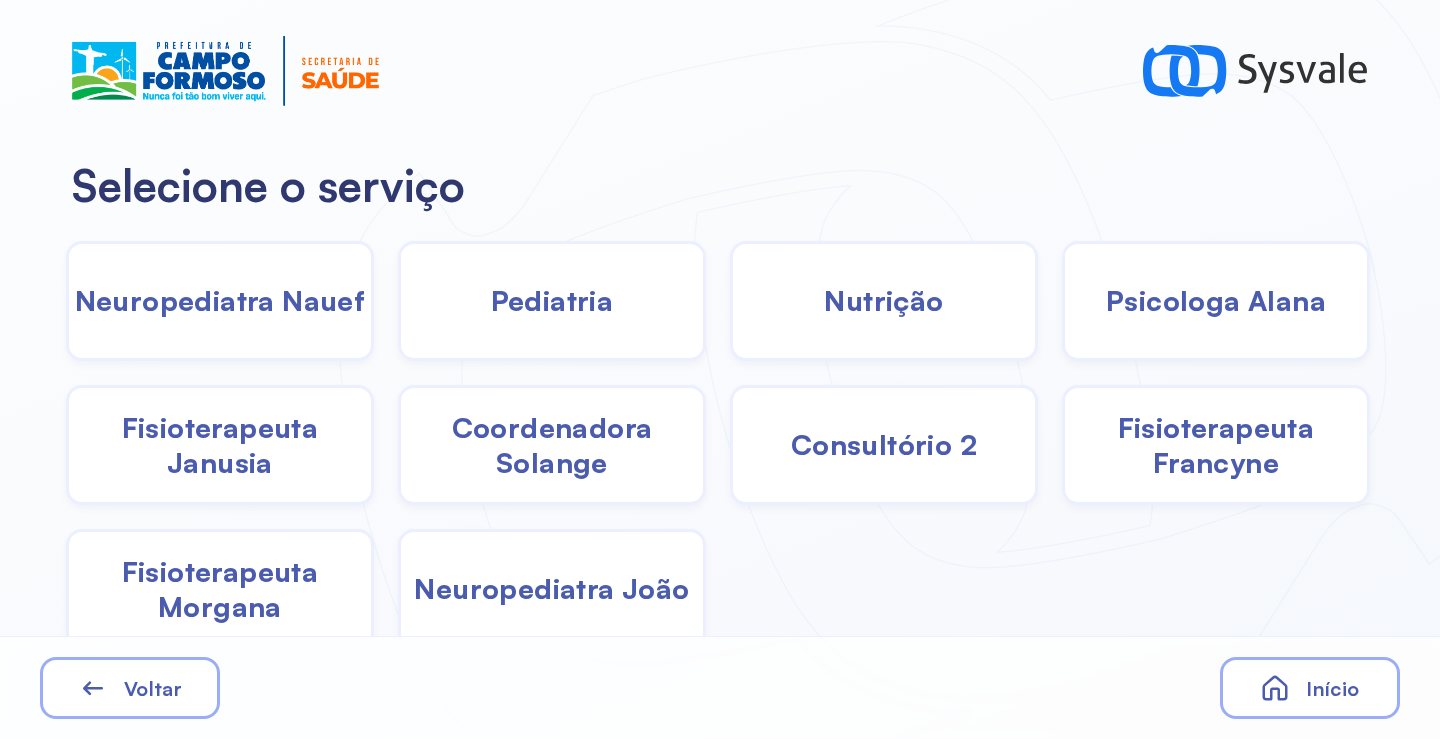 click on "Coordenadora Solange" at bounding box center [552, 445] 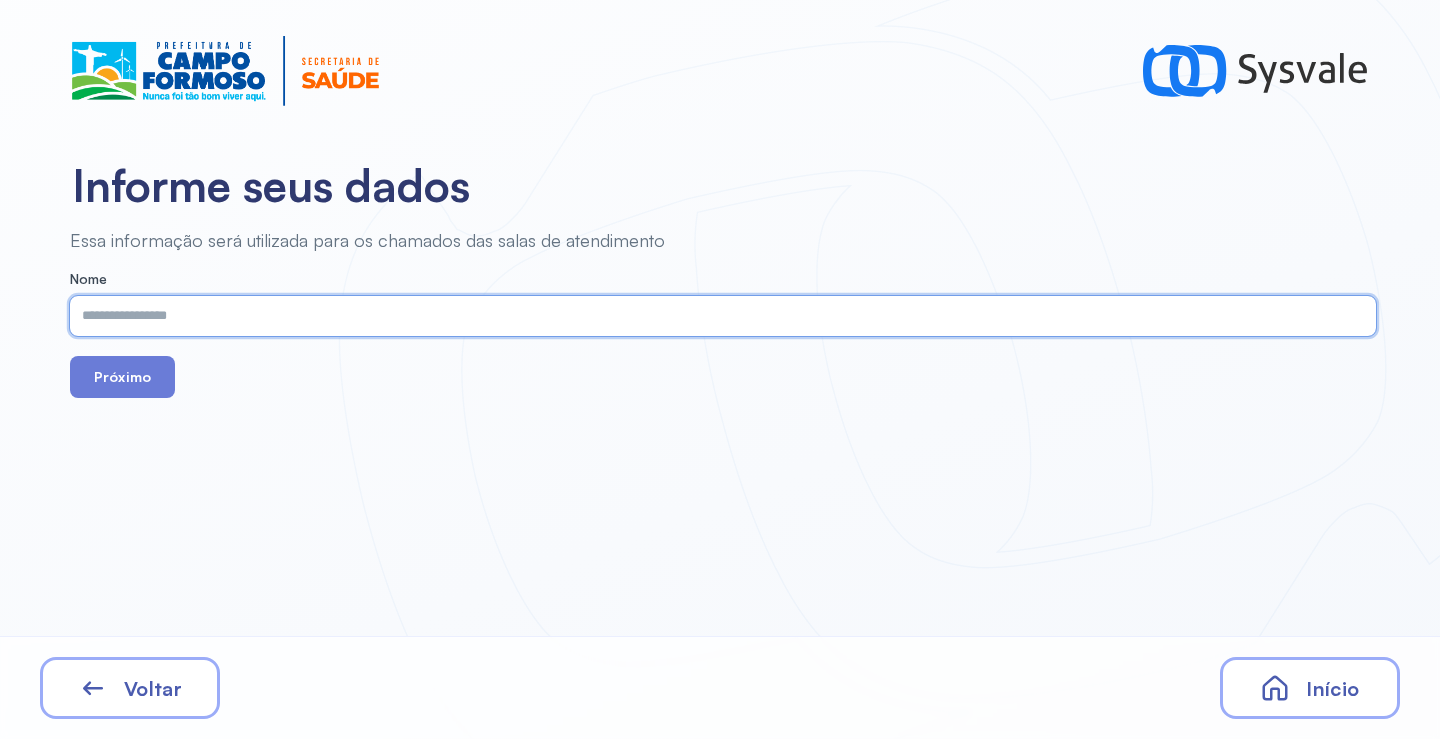 paste on "**********" 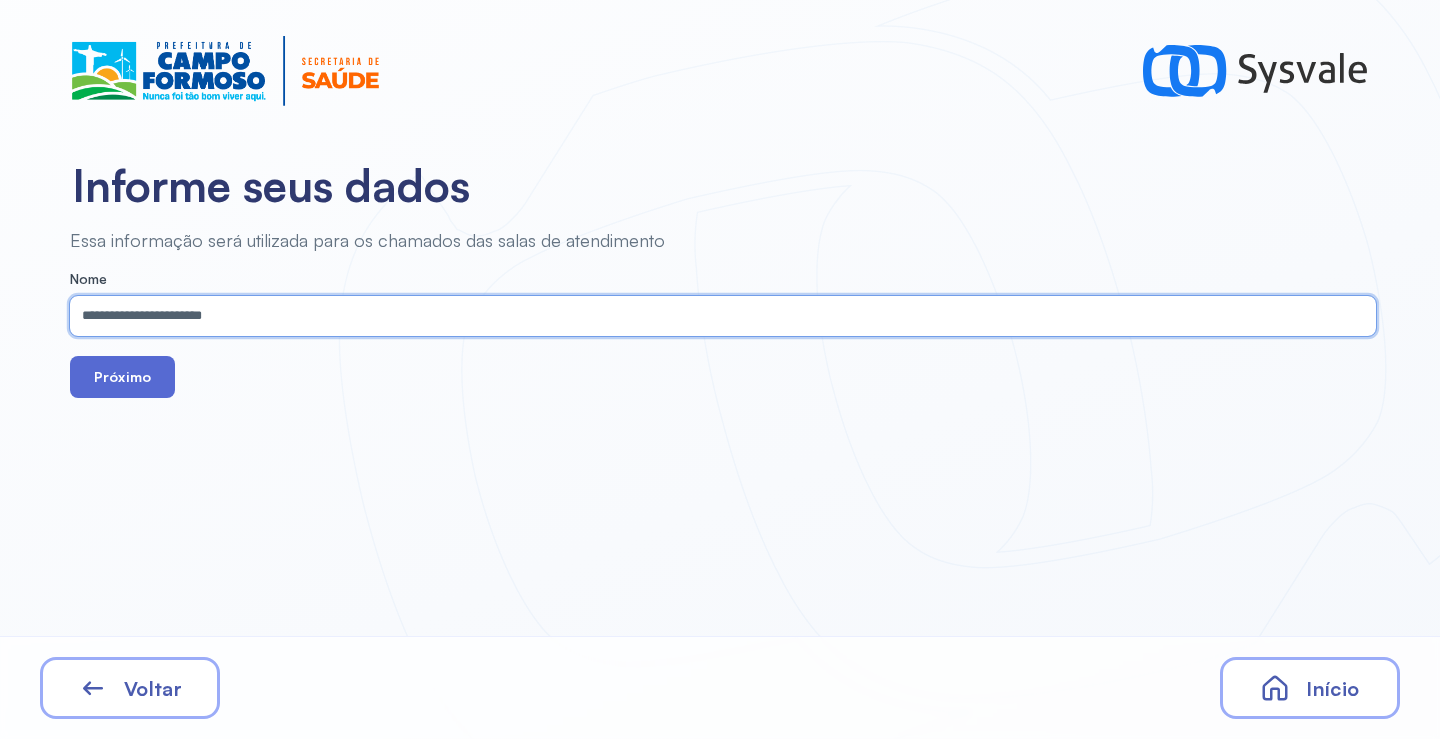type on "**********" 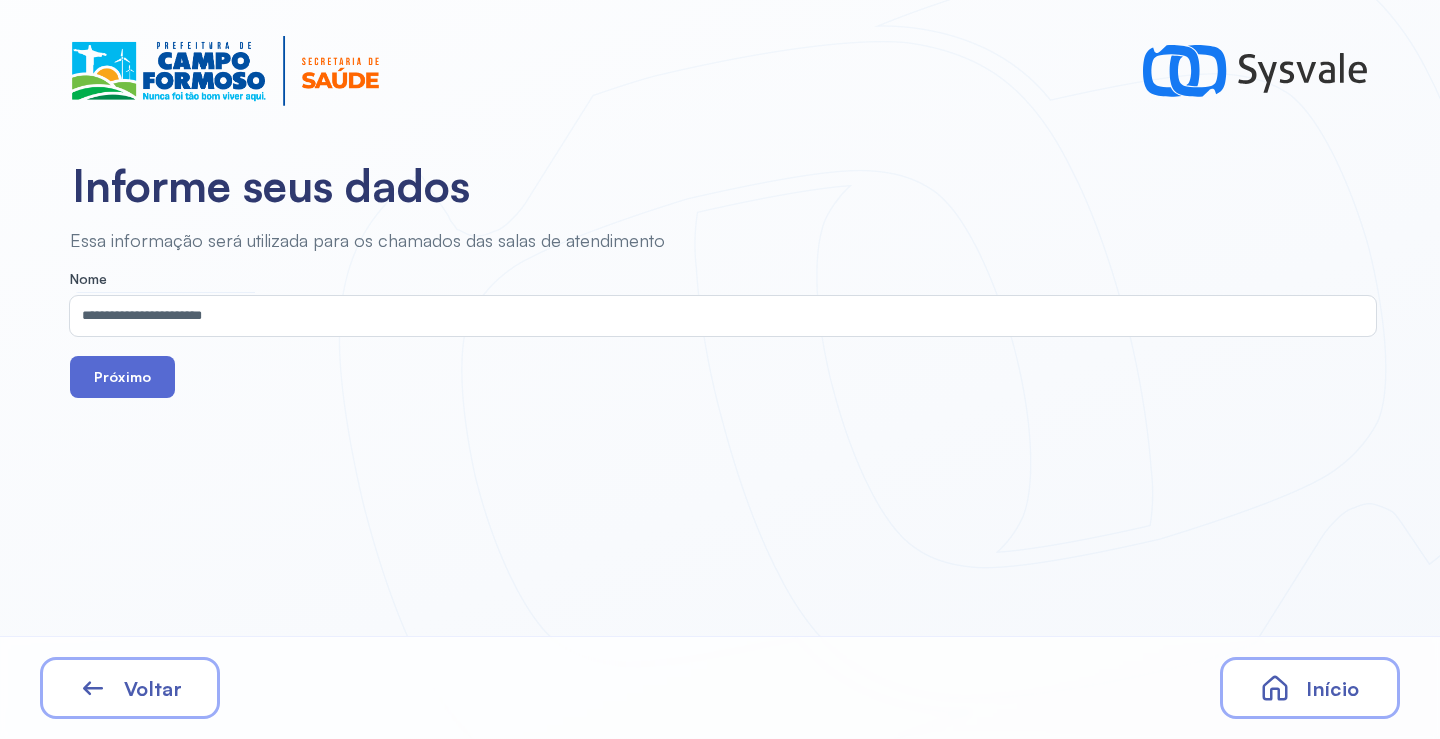 click on "Próximo" at bounding box center (122, 377) 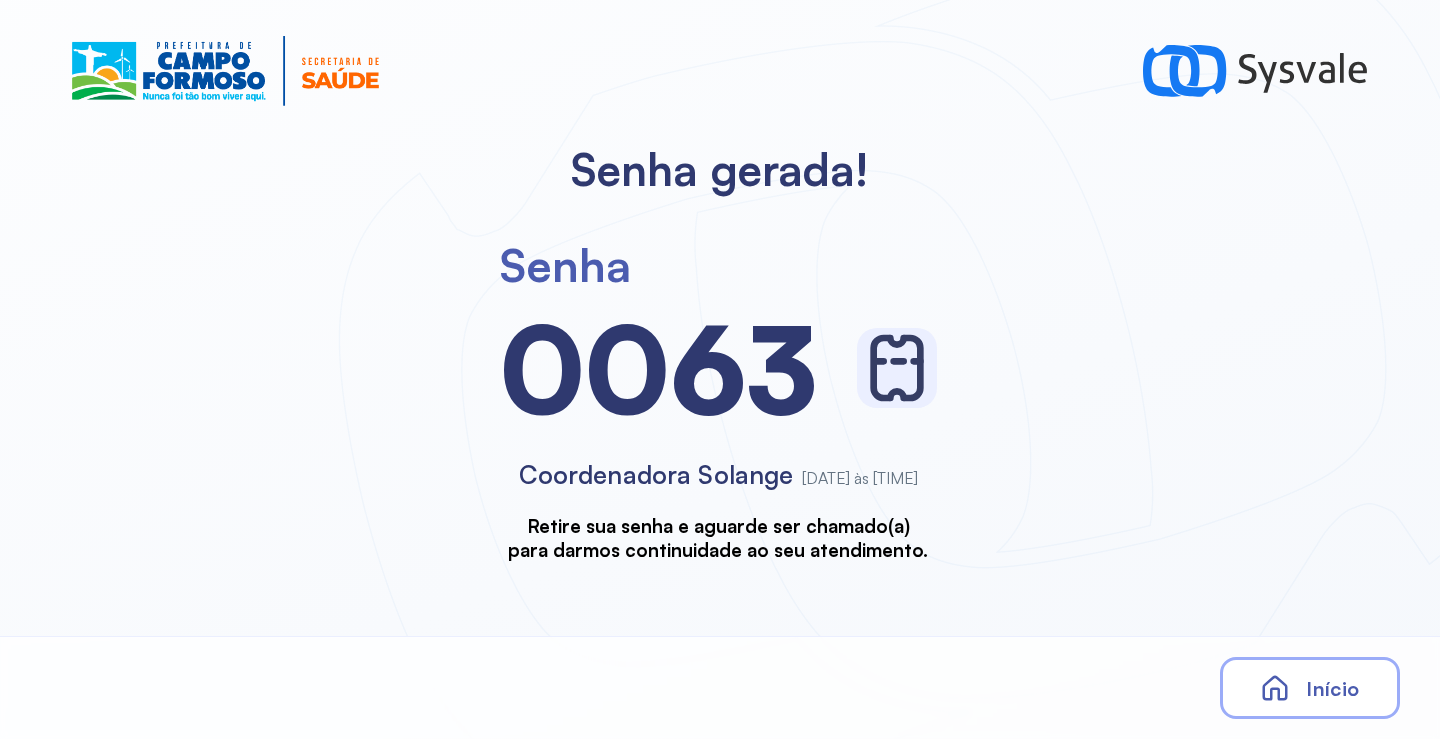 scroll, scrollTop: 0, scrollLeft: 0, axis: both 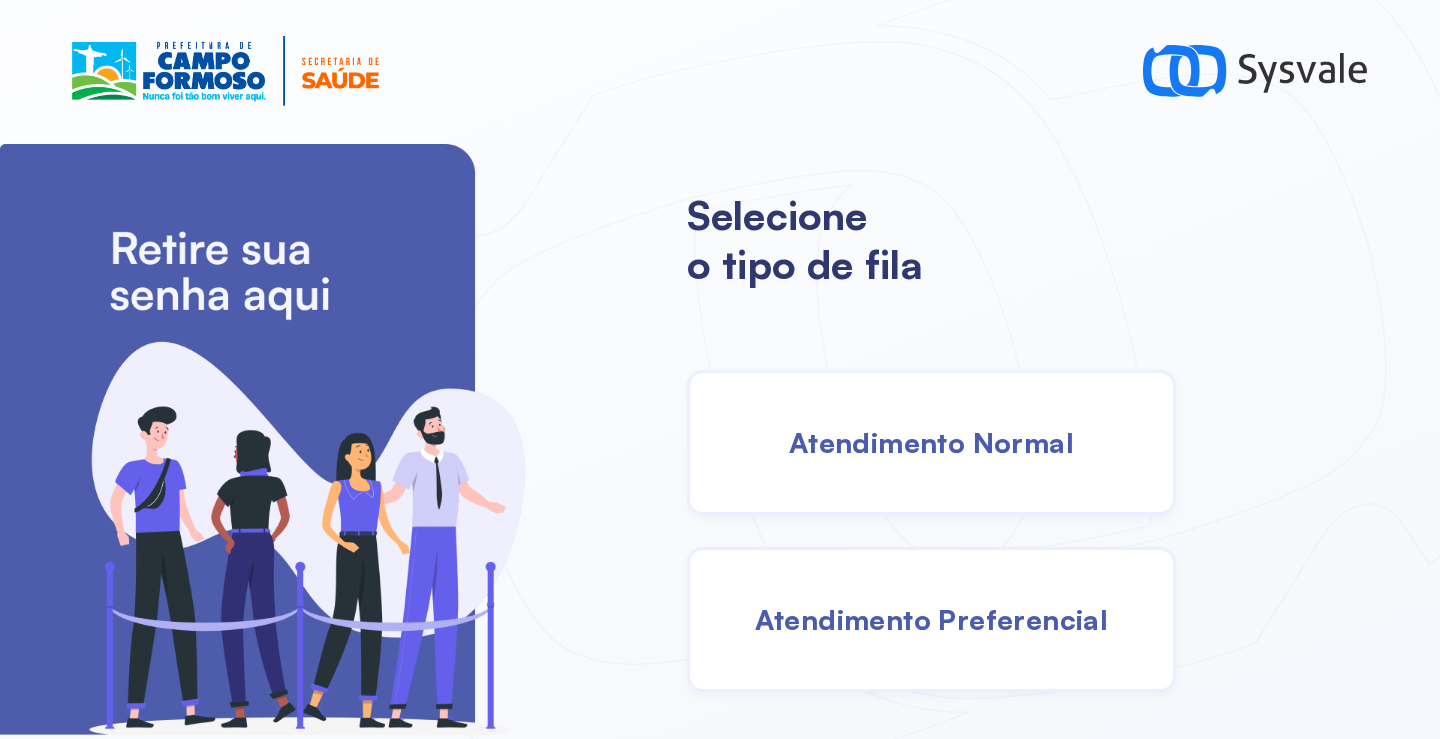 click on "Atendimento Normal" at bounding box center [931, 442] 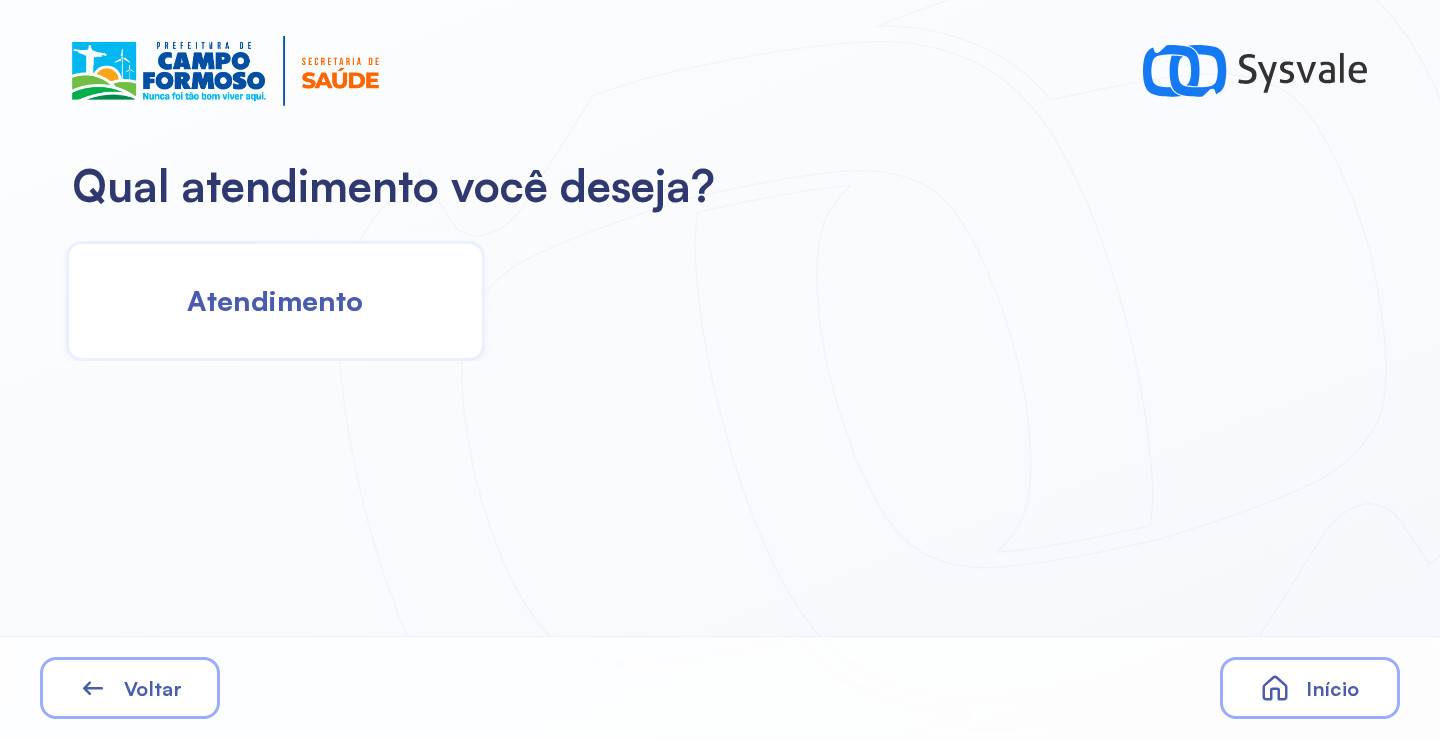 click on "Atendimento" at bounding box center [275, 300] 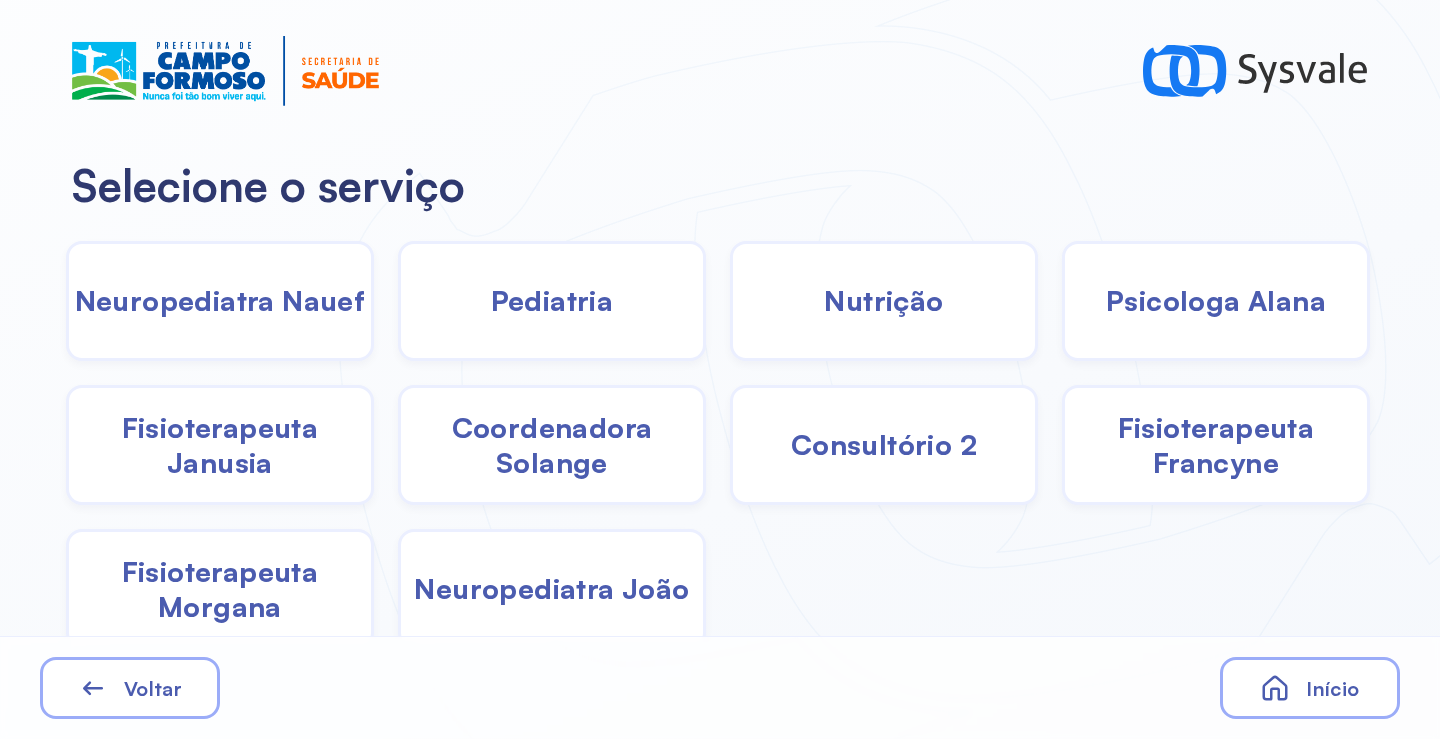 click on "Neuropediatra Nauef" 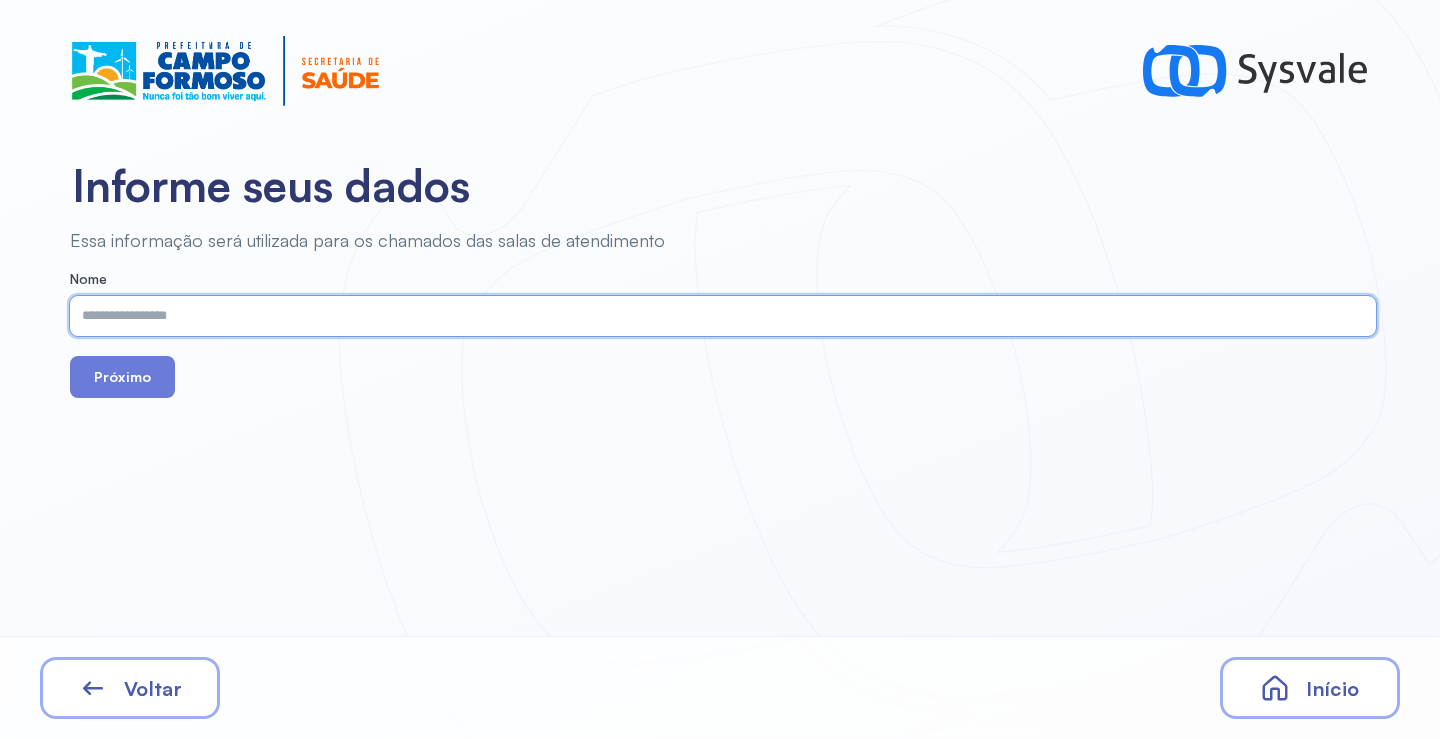 paste on "**********" 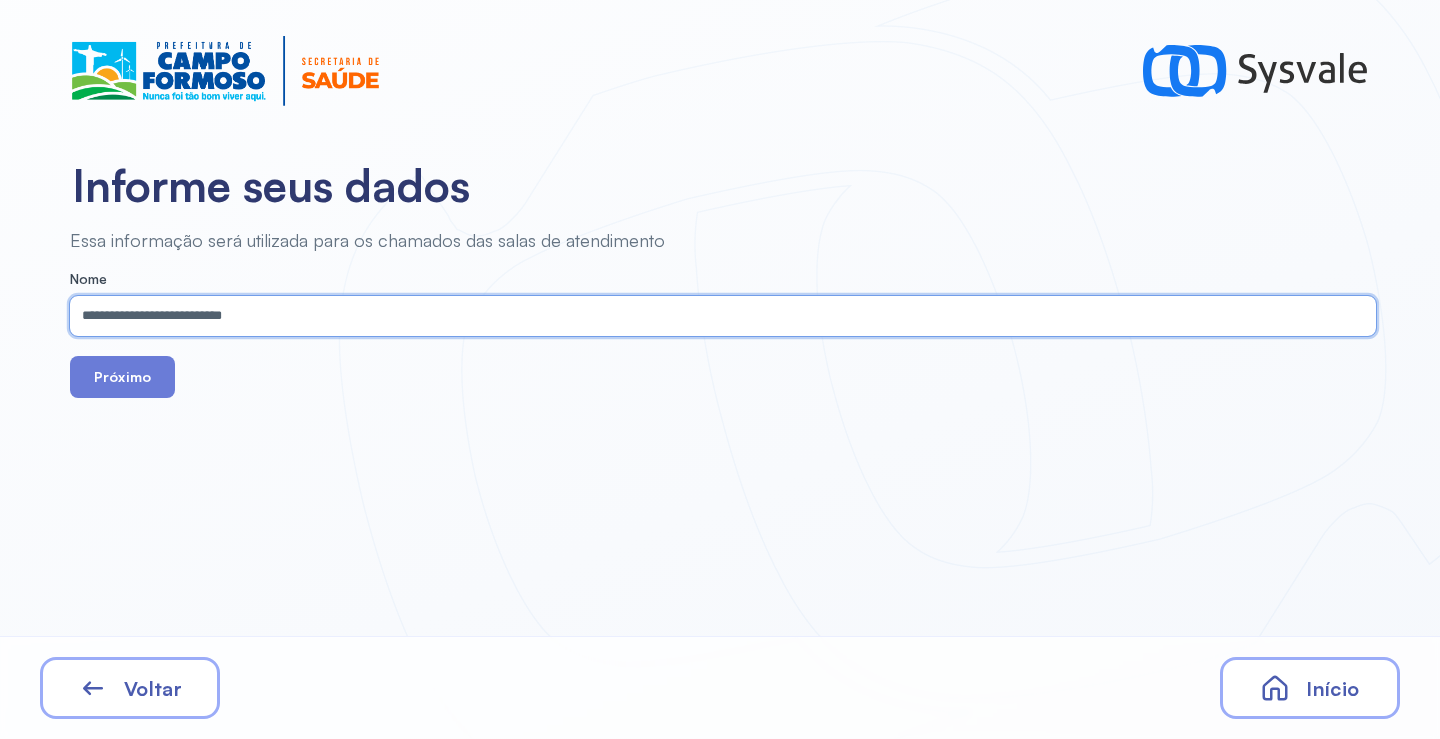 type on "**********" 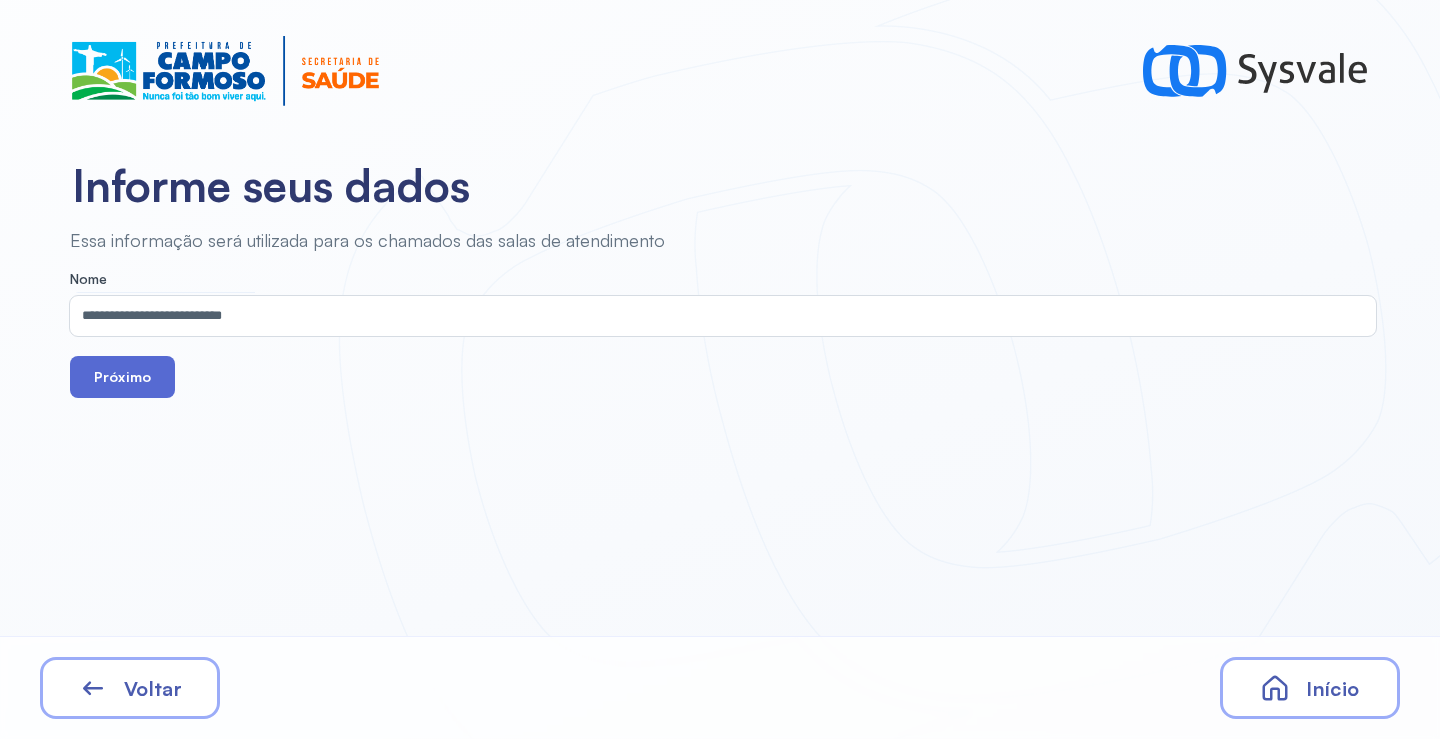 click on "Próximo" at bounding box center [122, 377] 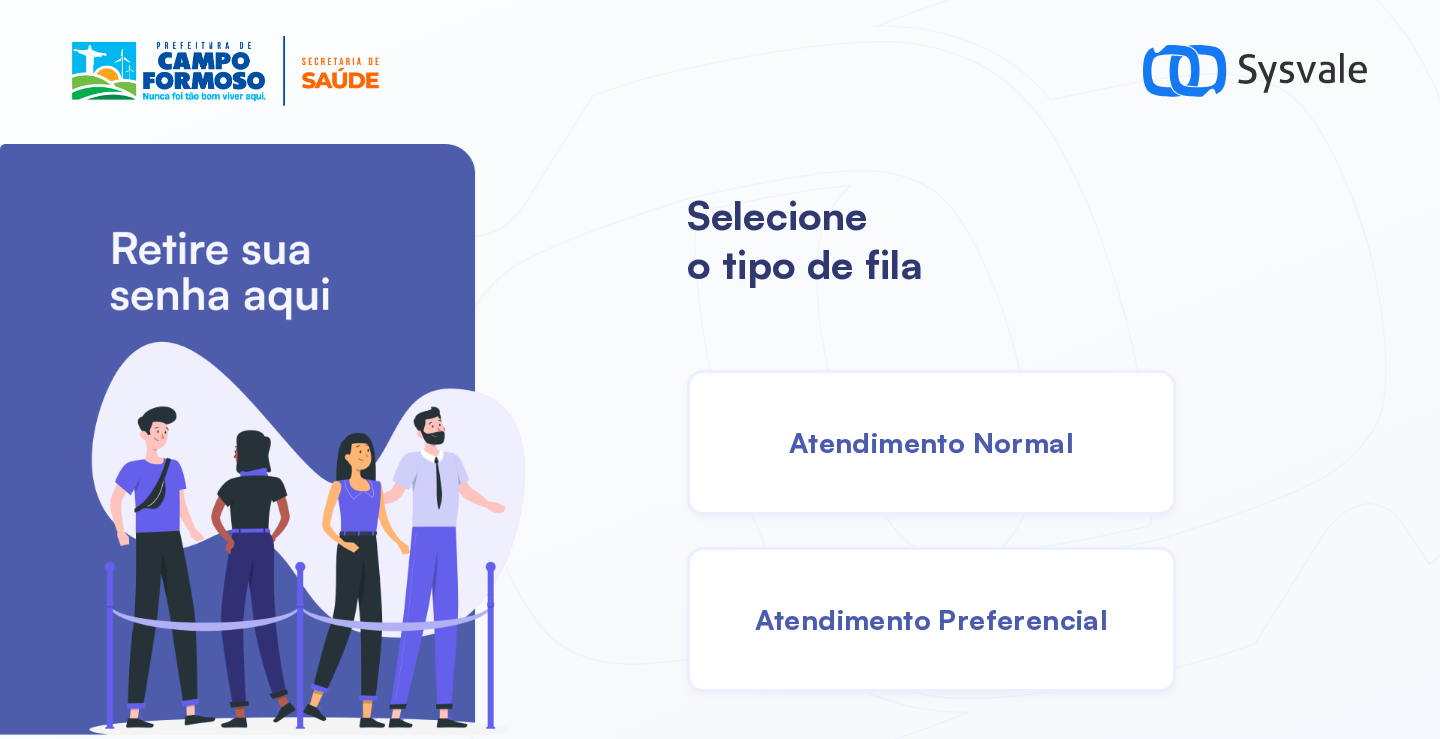 scroll, scrollTop: 0, scrollLeft: 0, axis: both 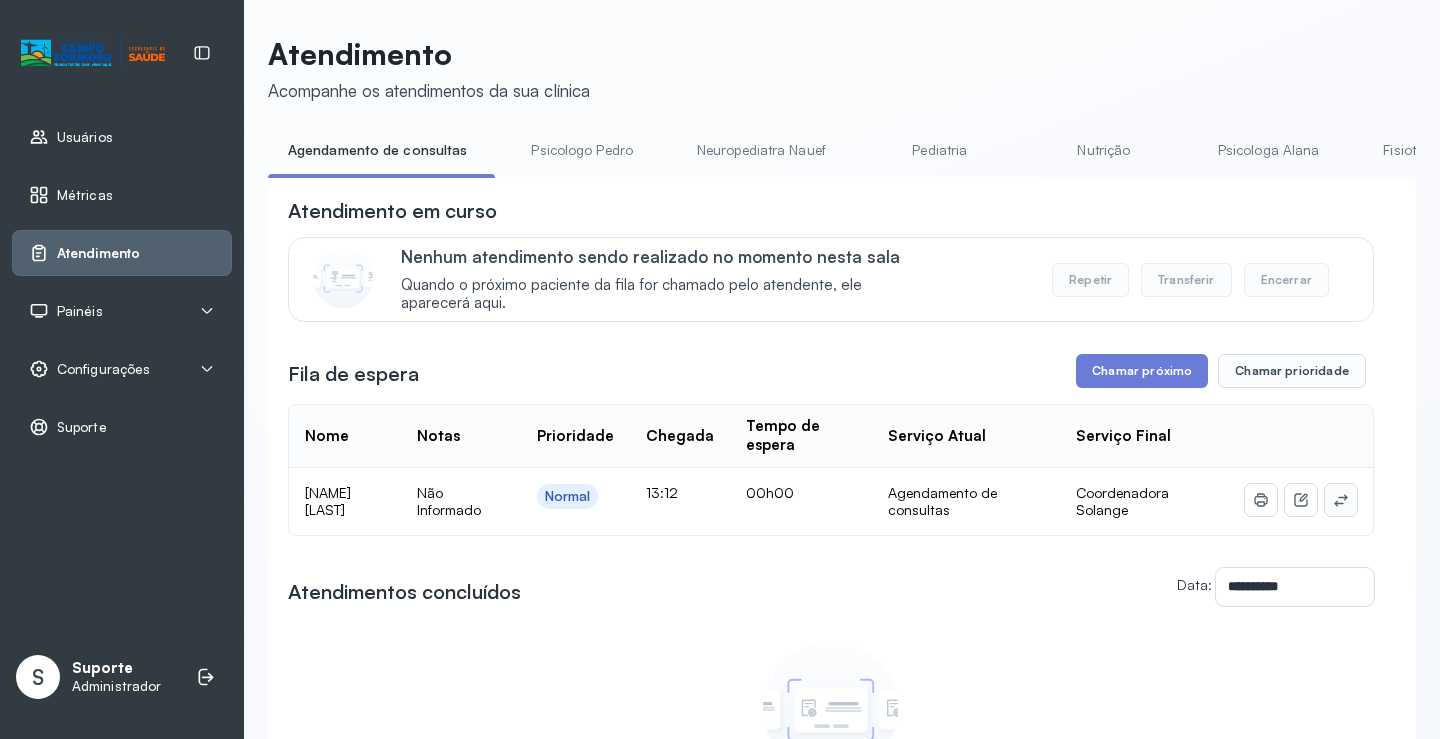 click 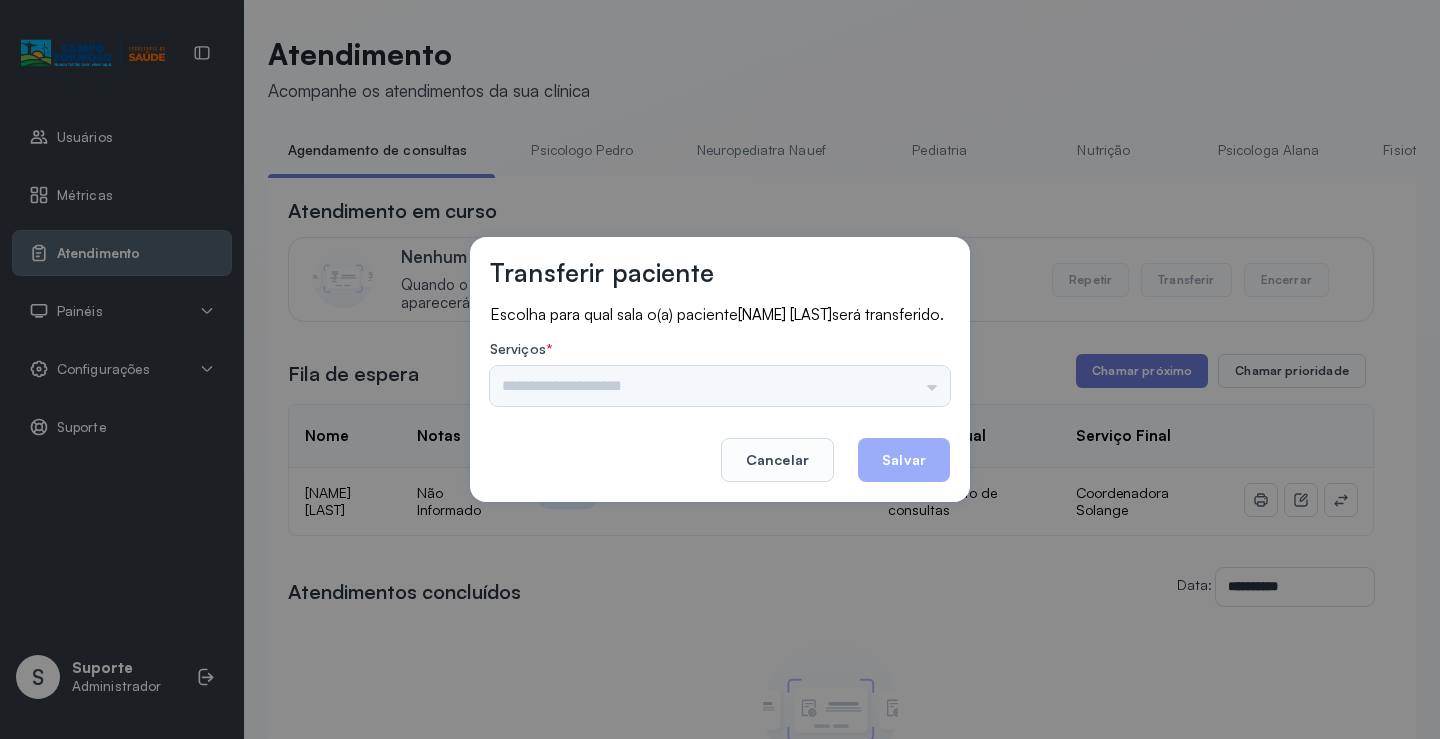 click on "Nenhuma opção encontrada" at bounding box center [720, 386] 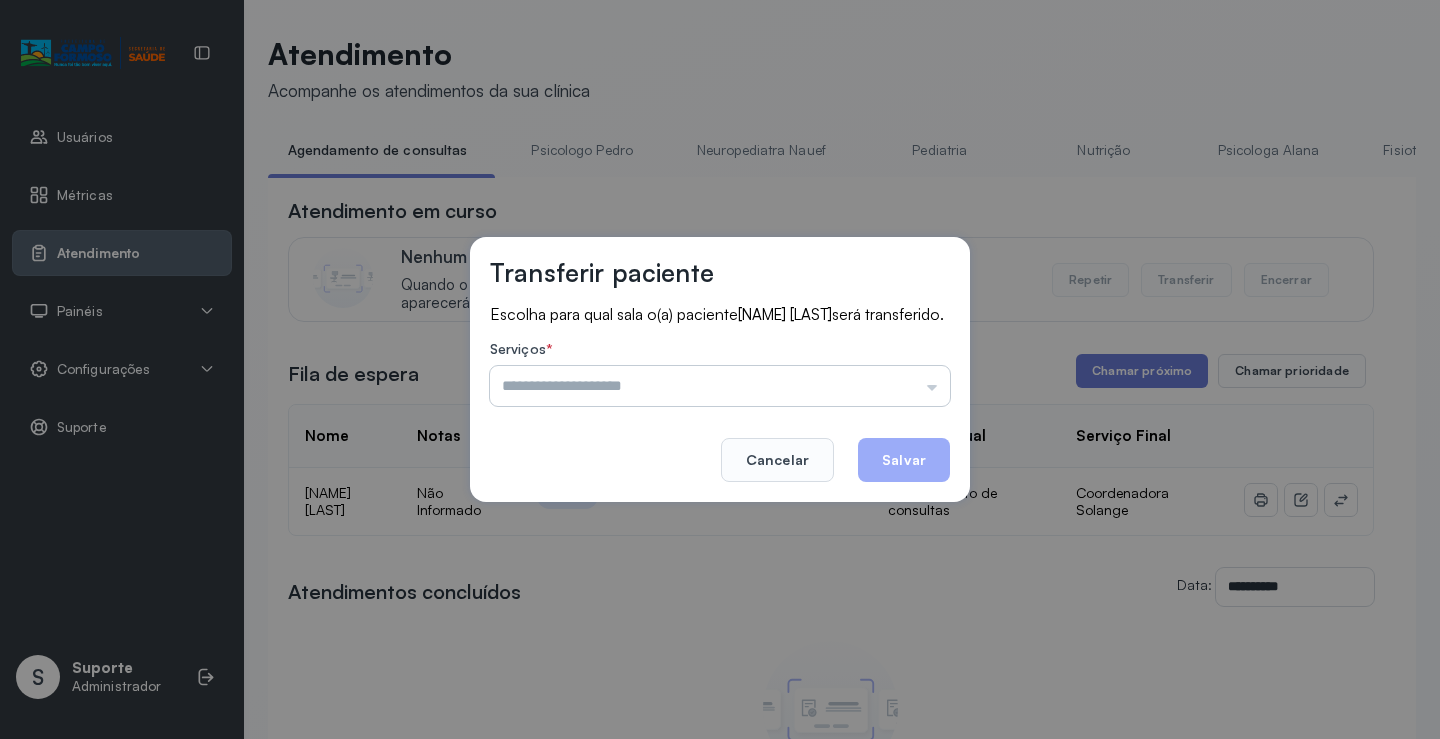 click at bounding box center (720, 386) 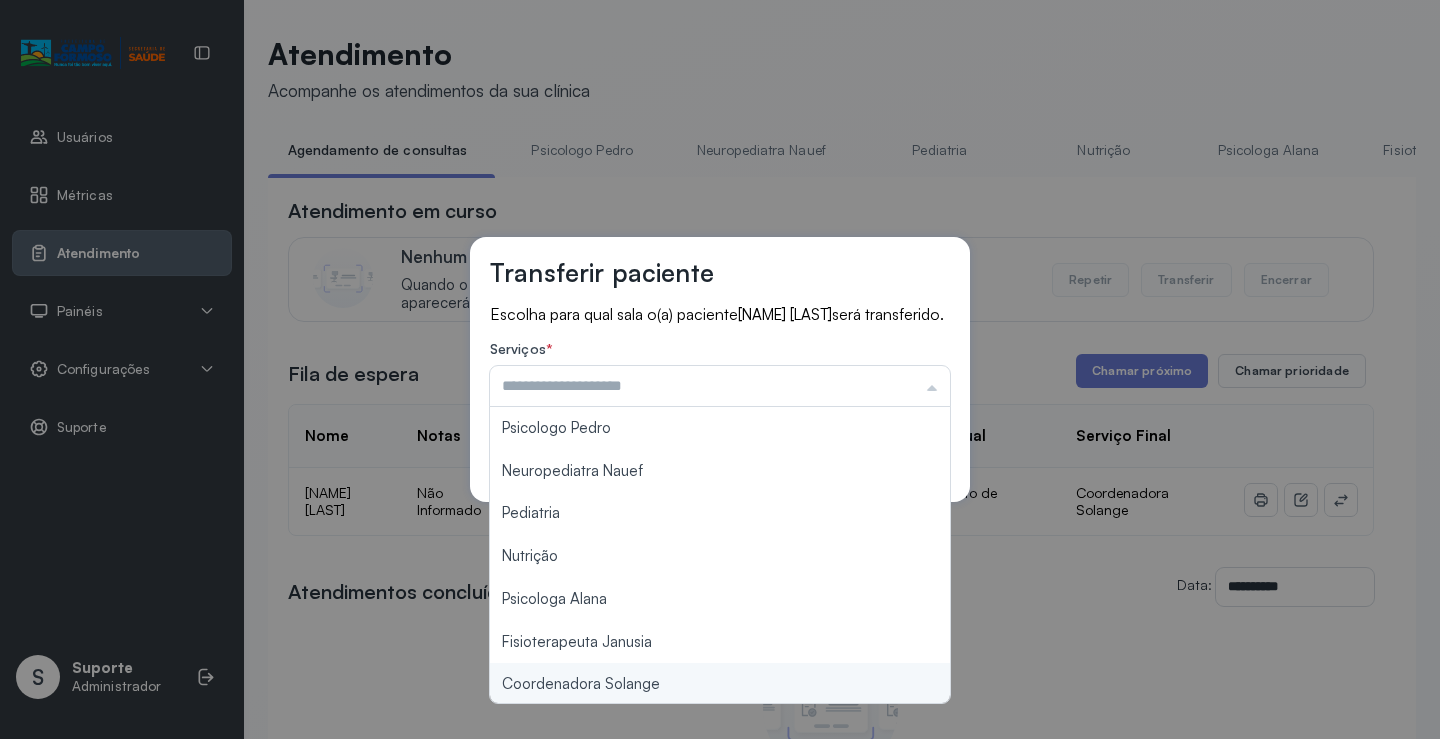 type on "**********" 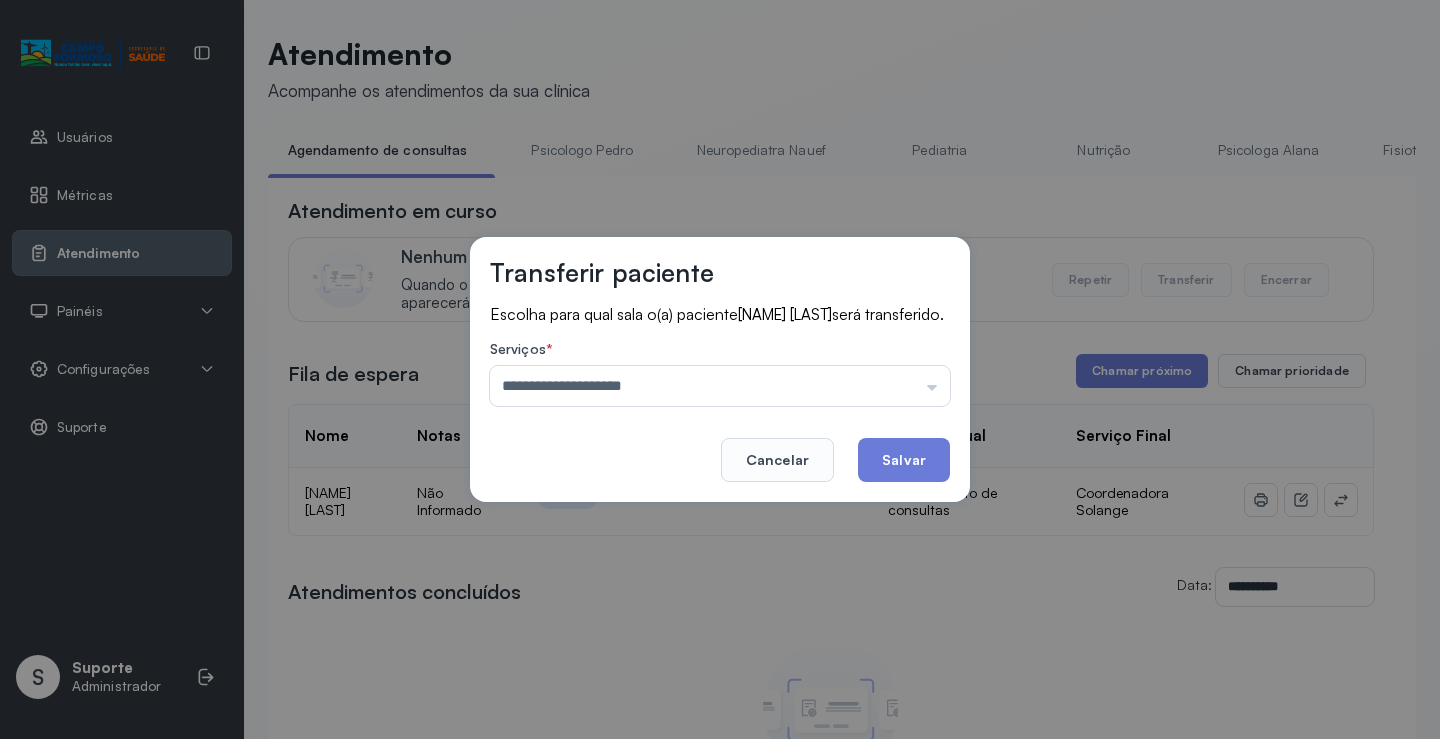 click on "**********" at bounding box center [720, 369] 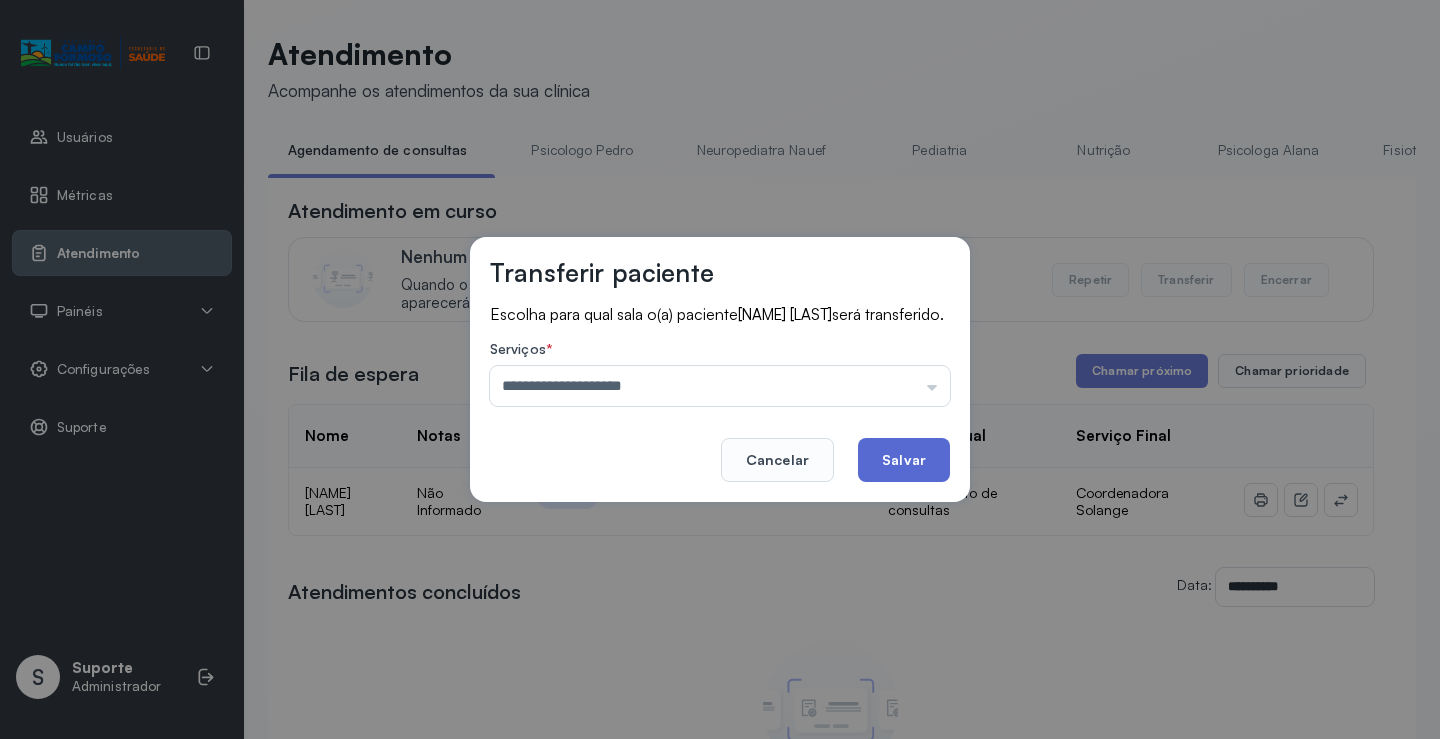 click on "Salvar" 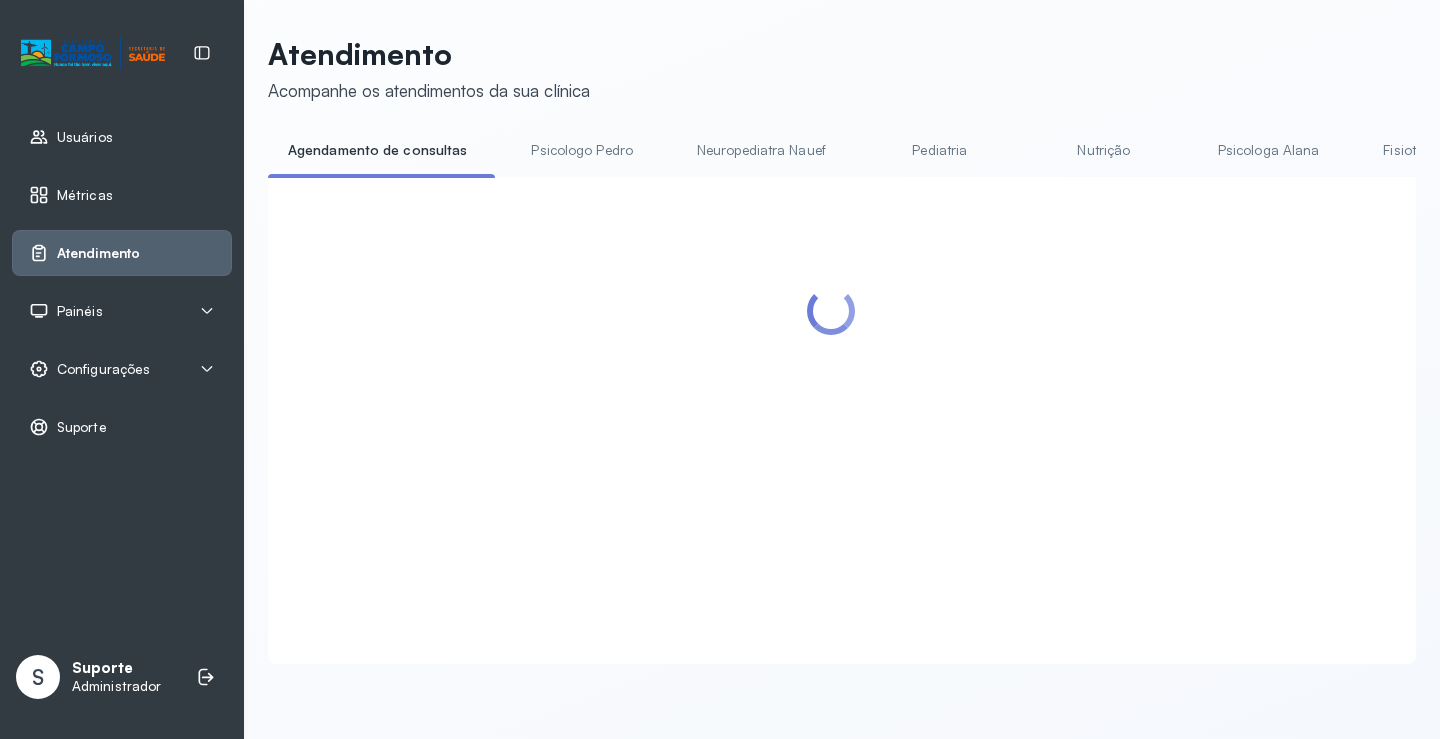 scroll, scrollTop: 0, scrollLeft: 0, axis: both 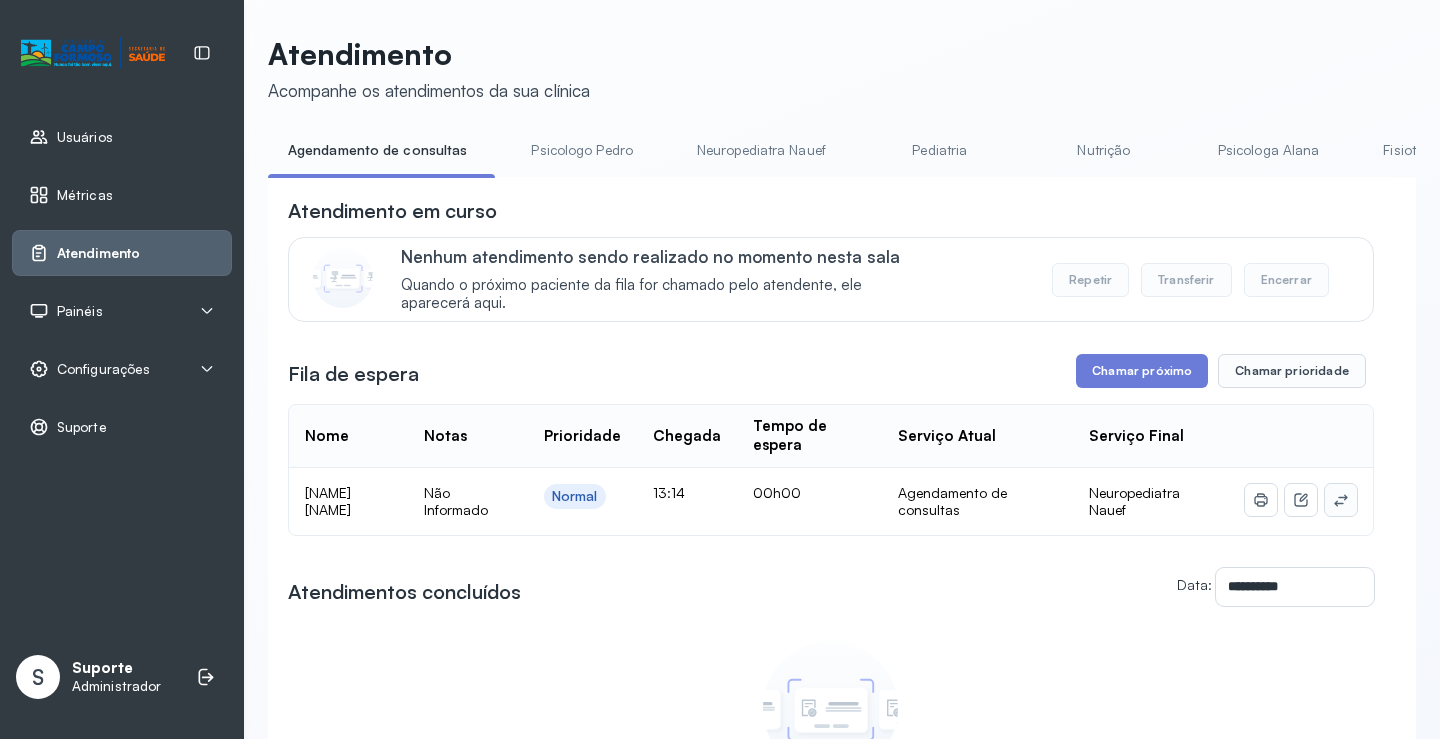 click 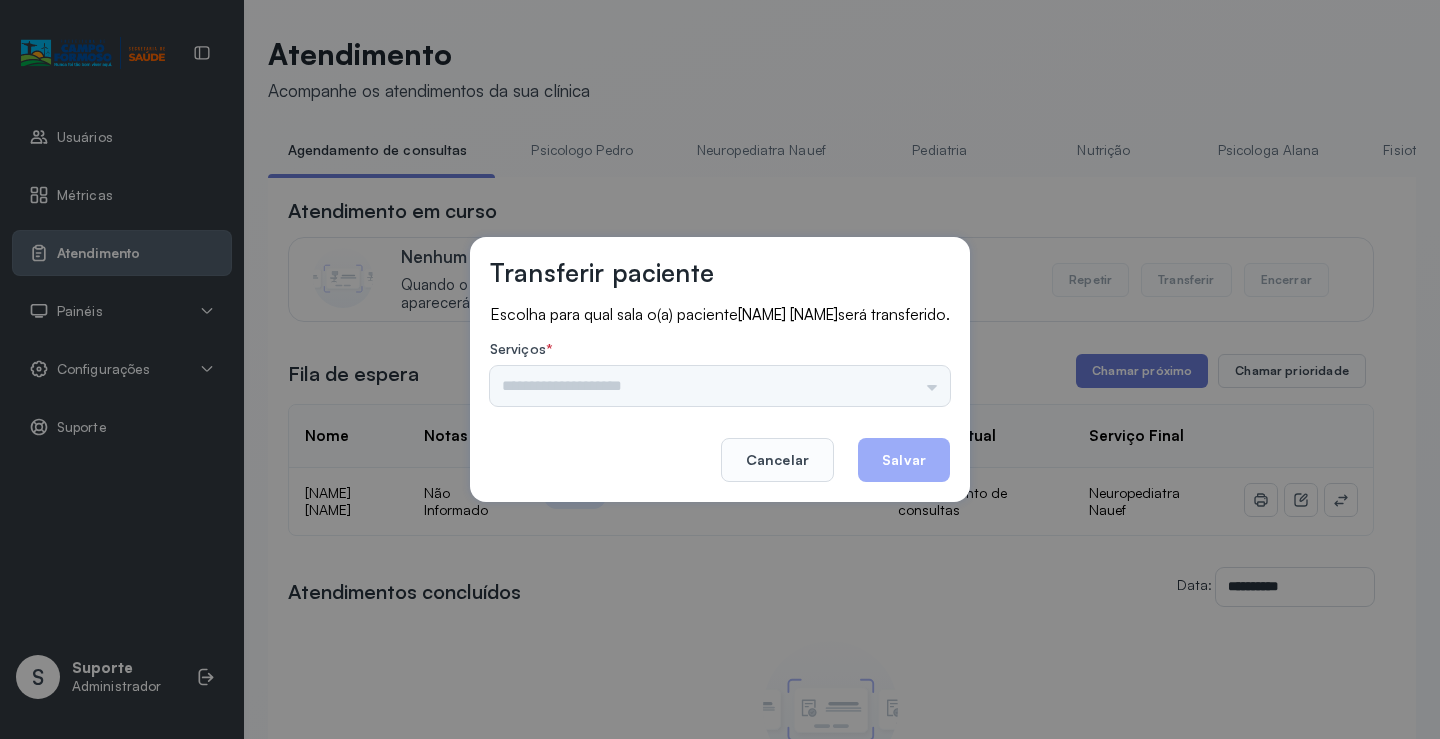 drag, startPoint x: 902, startPoint y: 365, endPoint x: 909, endPoint y: 386, distance: 22.135944 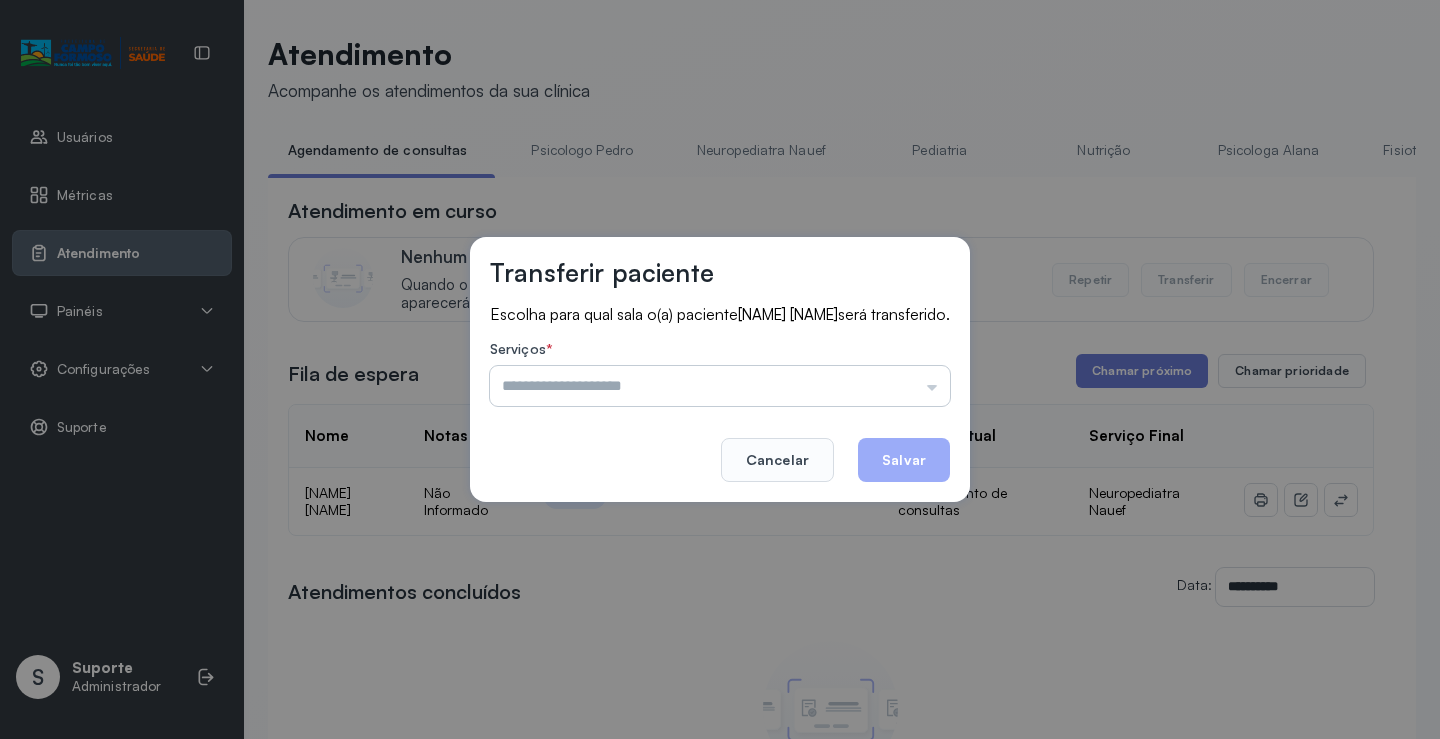 click at bounding box center [720, 386] 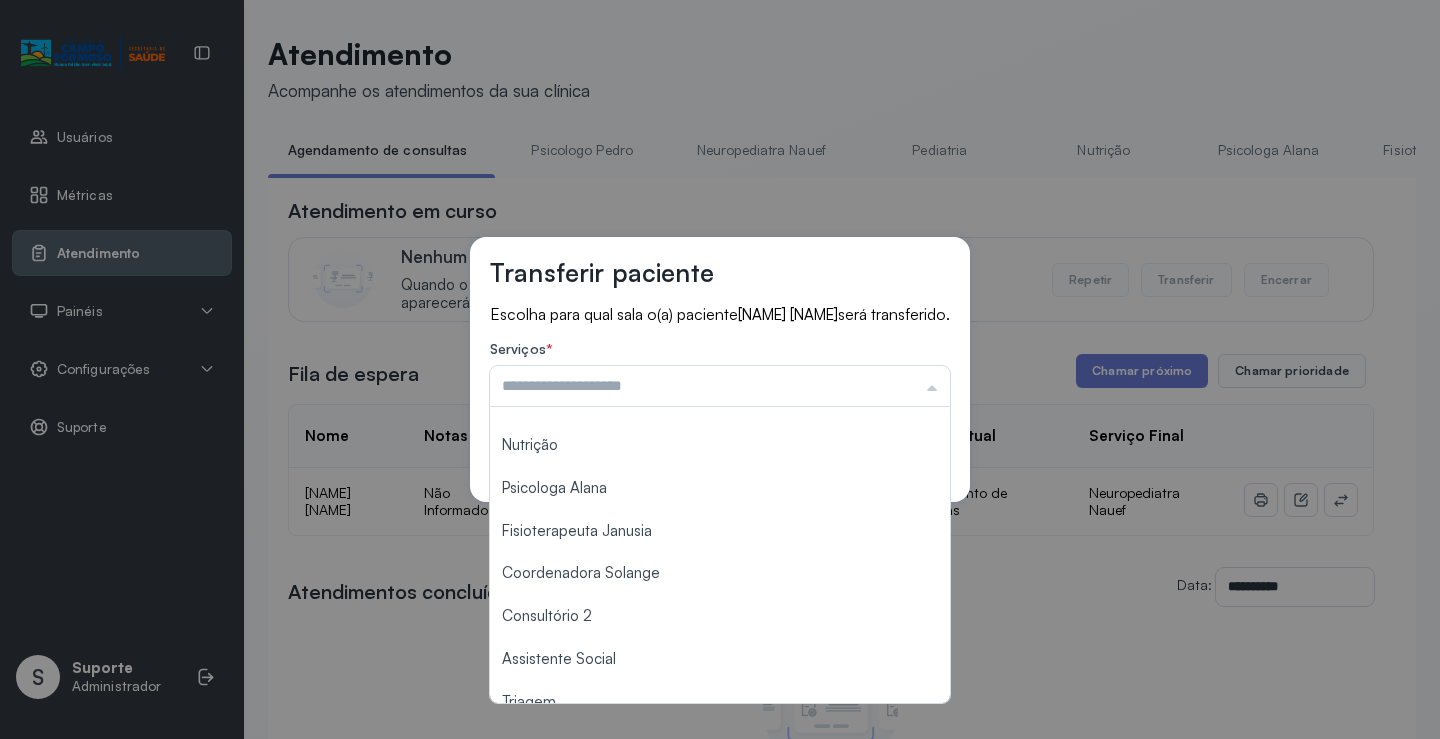scroll, scrollTop: 302, scrollLeft: 0, axis: vertical 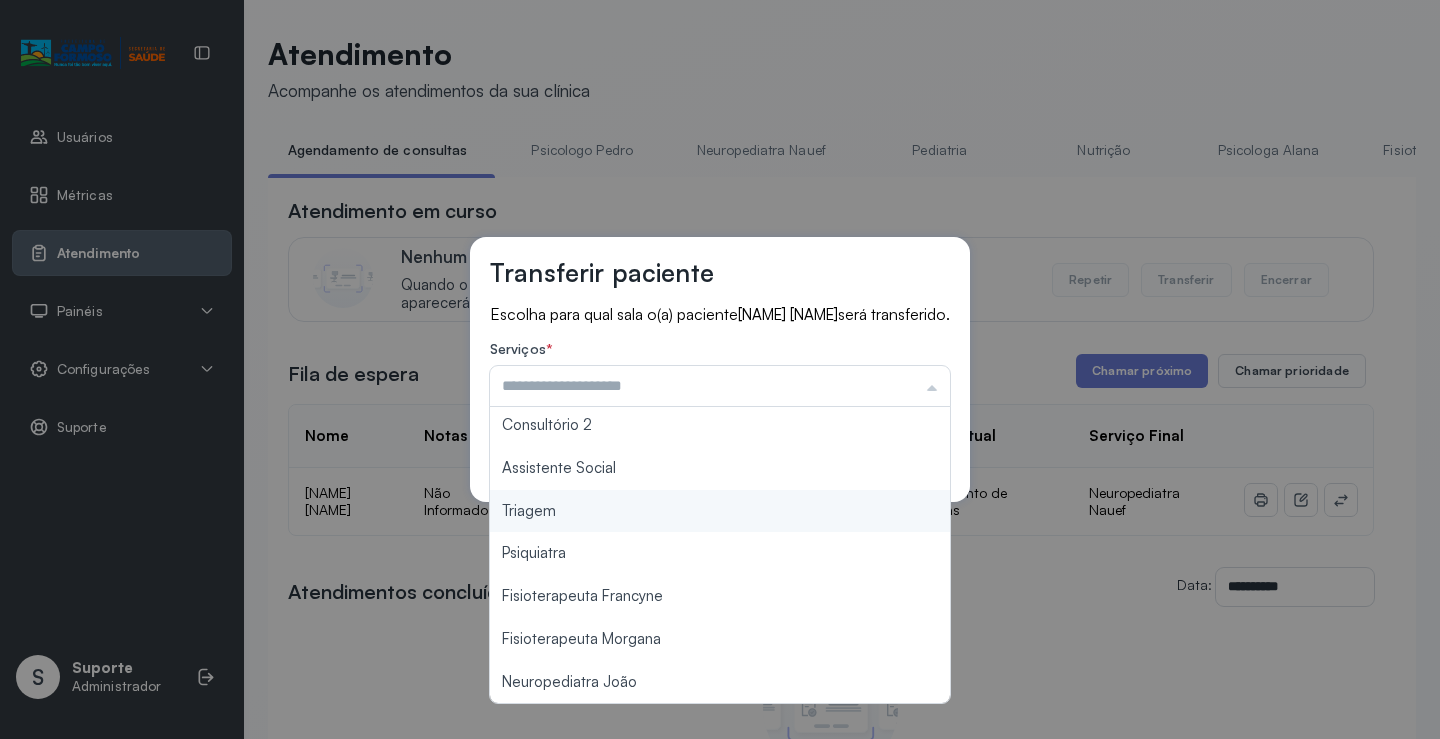 type on "*******" 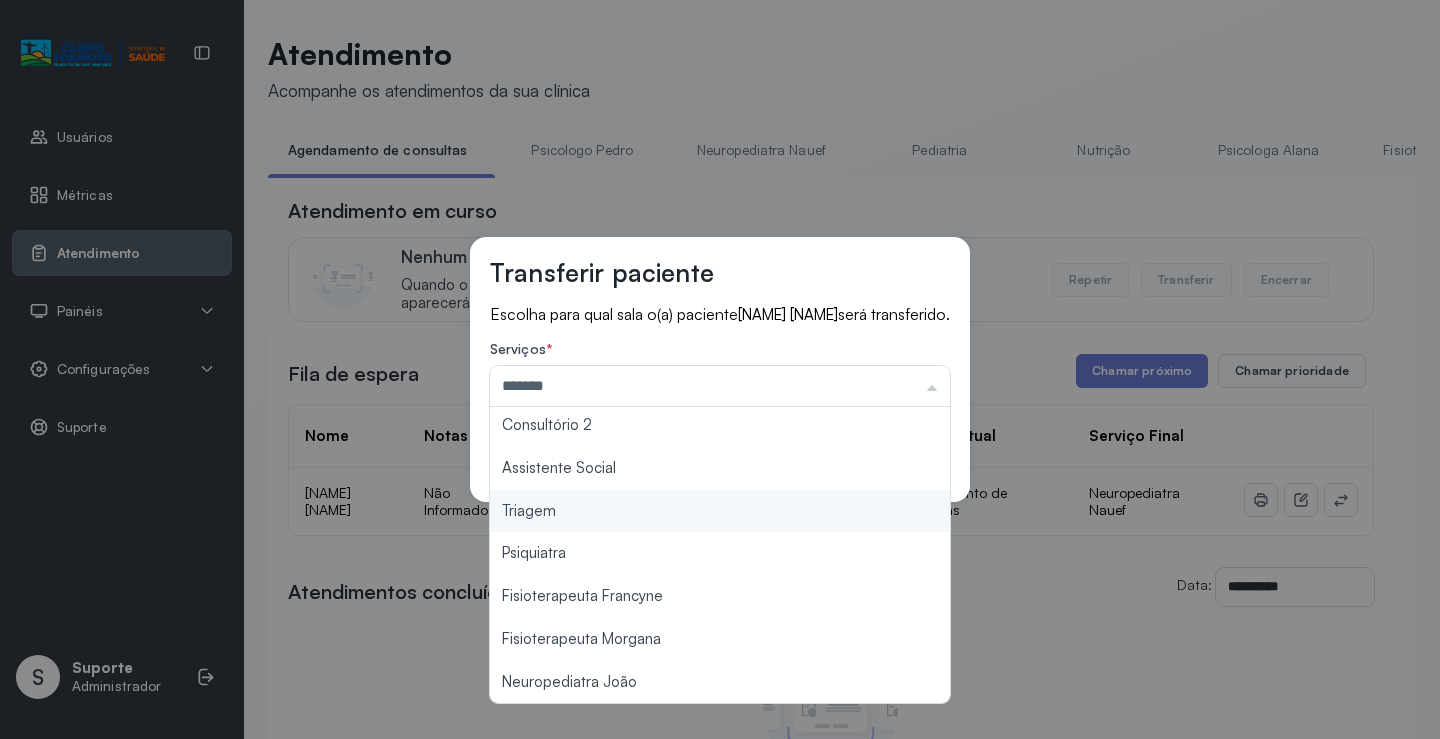 click on "Transferir paciente Escolha para qual sala o(a) paciente  ELOISA DE JESUS SANTOS  será transferido.  Serviços  *  ******* Psicologo Pedro Neuropediatra Nauef Pediatria Nutrição Psicologa Alana Fisioterapeuta Janusia Coordenadora Solange Consultório 2 Assistente Social Triagem Psiquiatra Fisioterapeuta Francyne Fisioterapeuta Morgana Neuropediatra João Cancelar Salvar" at bounding box center (720, 369) 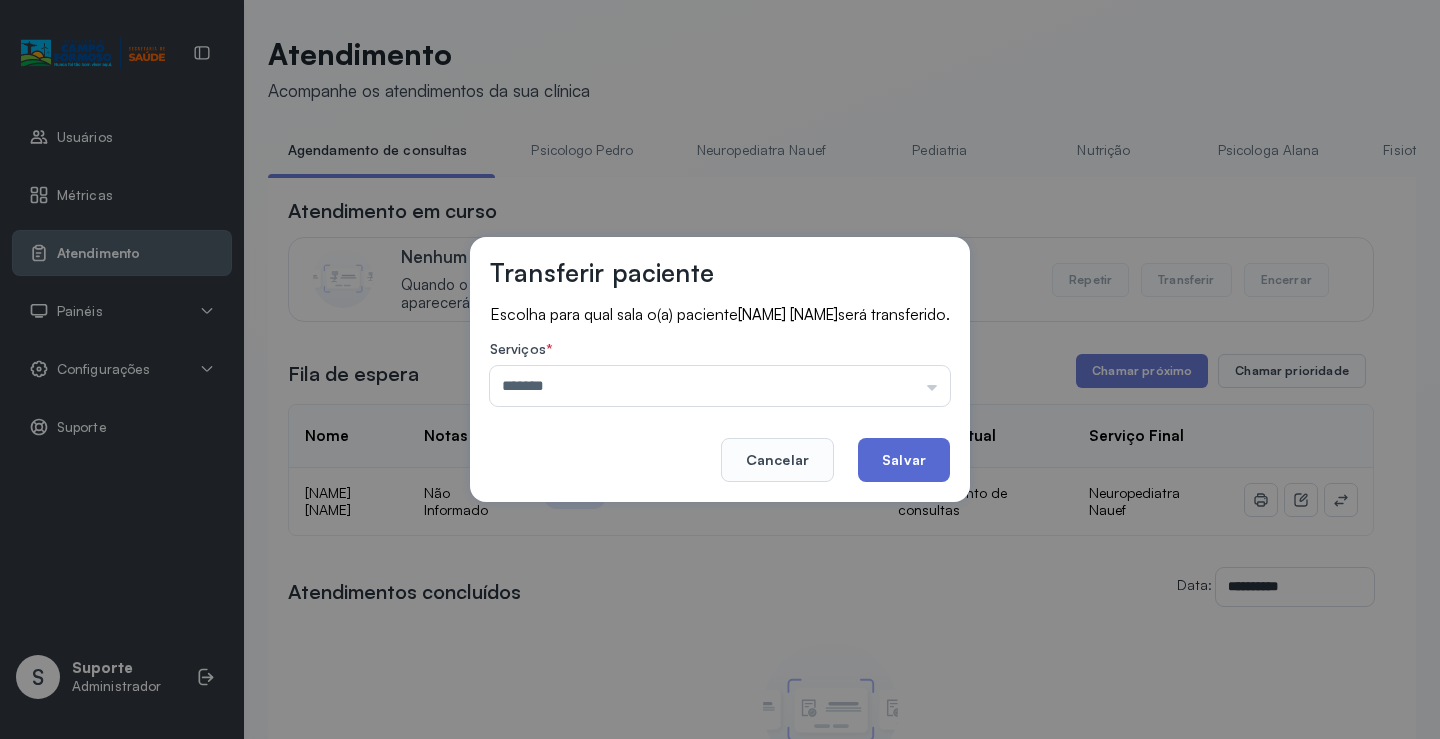 click on "Salvar" 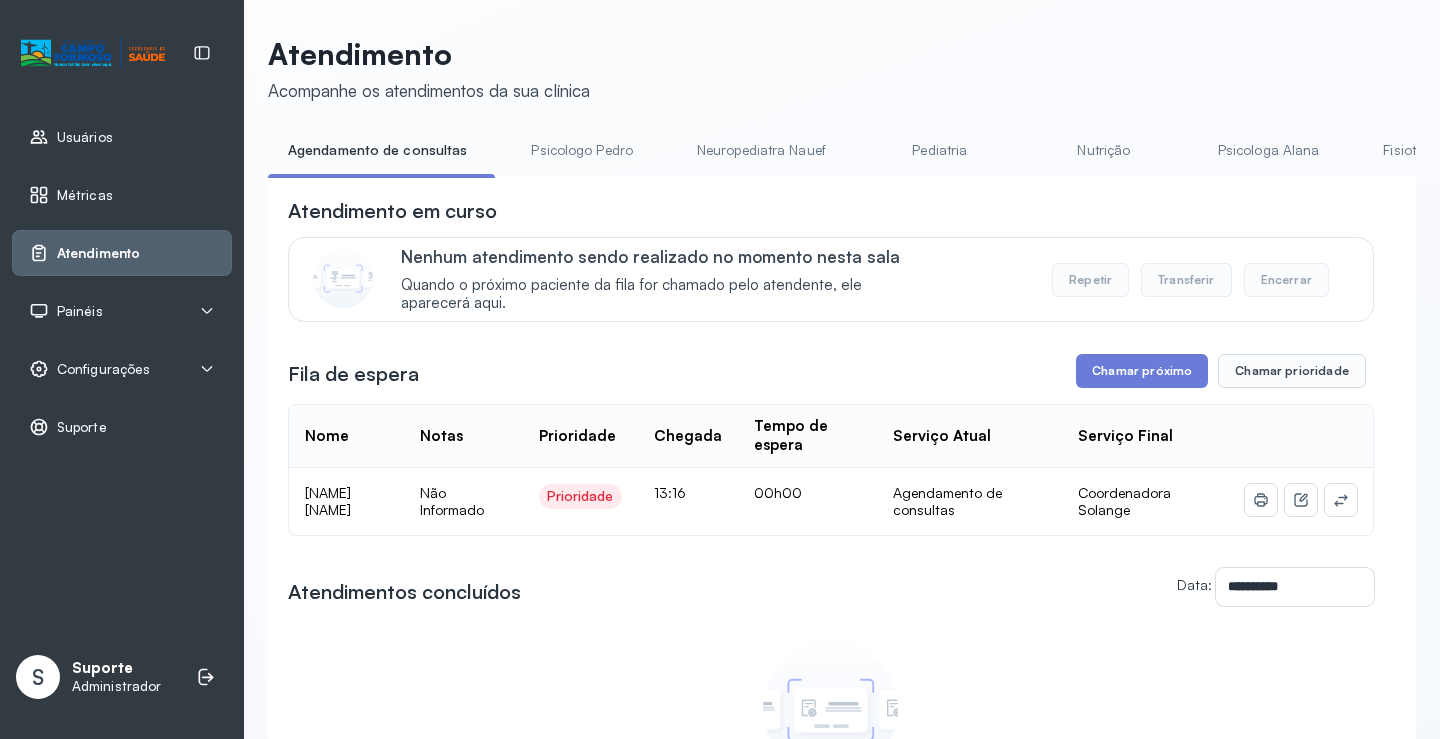 scroll, scrollTop: 0, scrollLeft: 0, axis: both 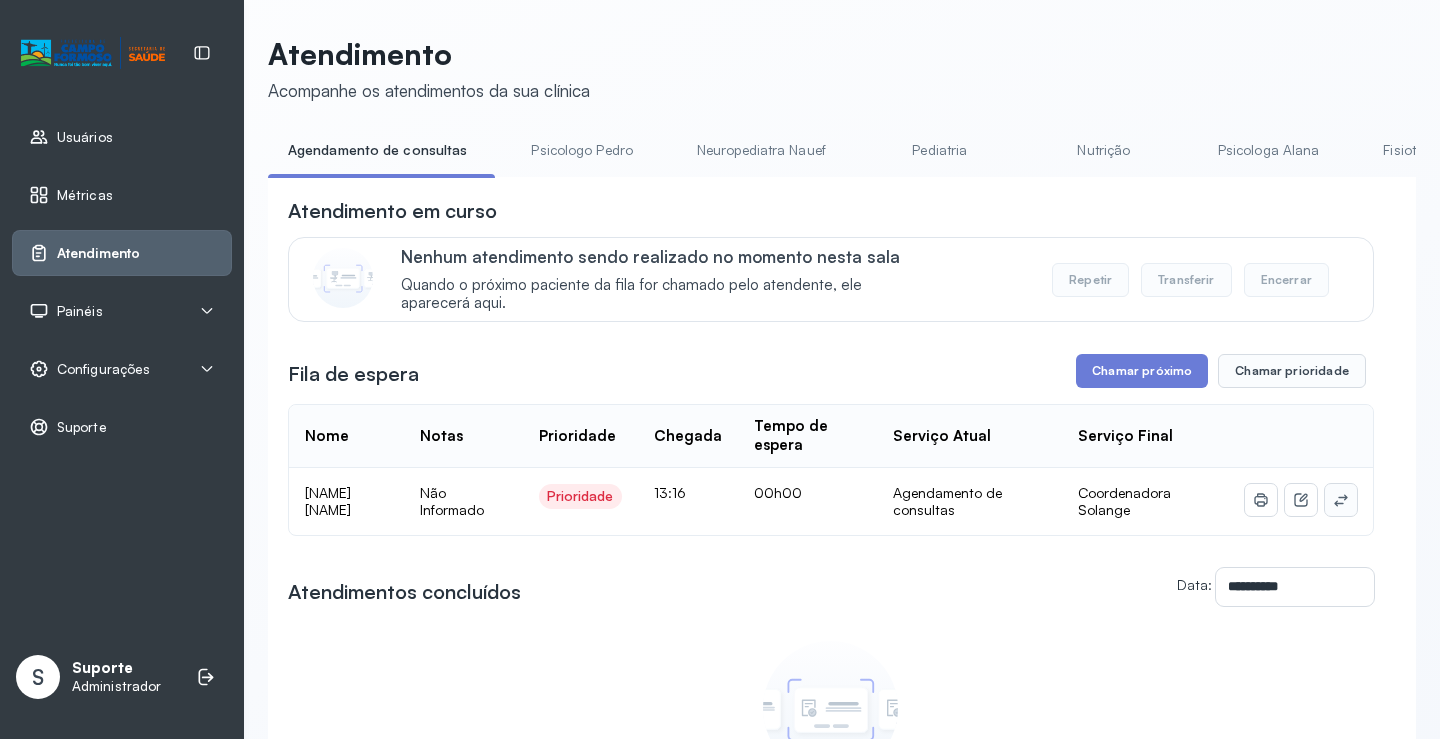 click 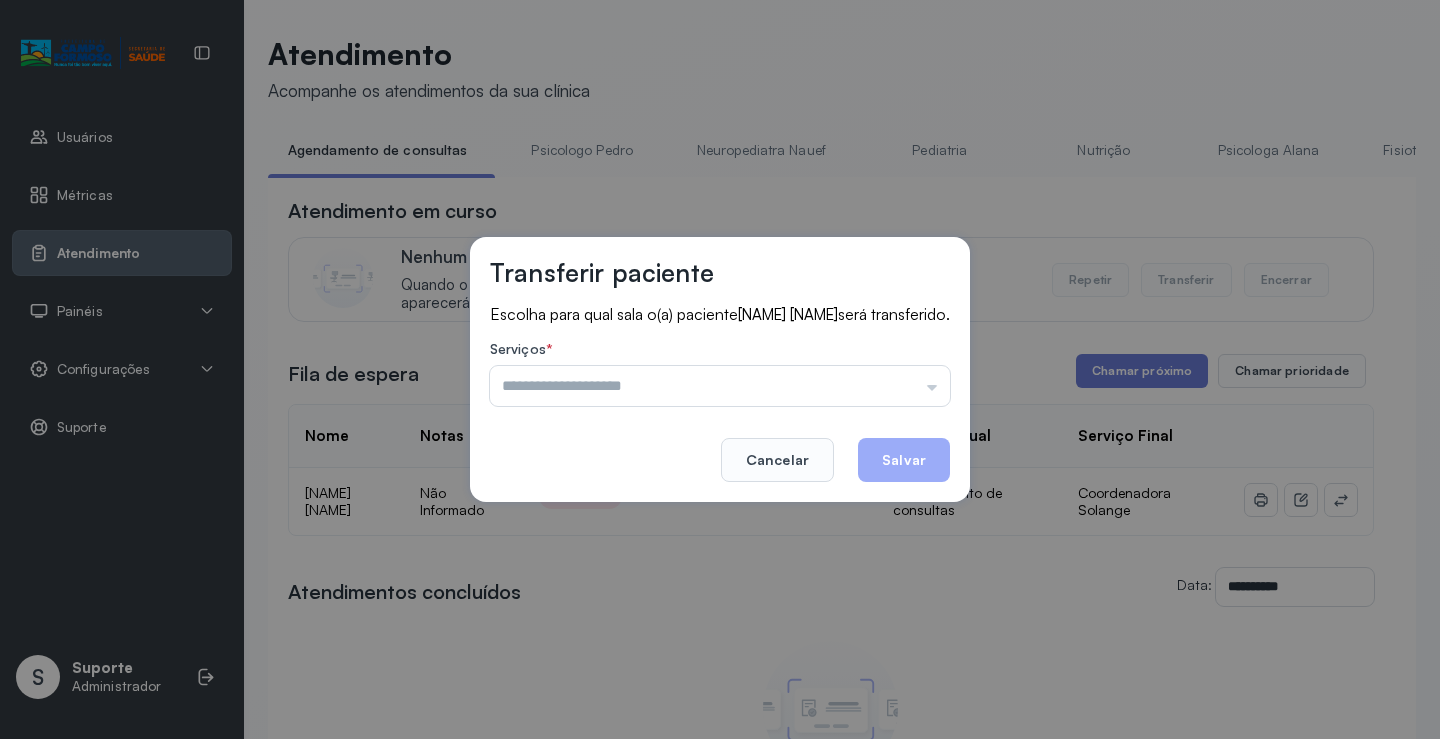 click on "Psicologo Pedro Neuropediatra Nauef Pediatria Nutrição Psicologa Alana Fisioterapeuta Janusia Coordenadora Solange Consultório 2 Assistente Social Triagem Psiquiatra Fisioterapeuta Francyne Fisioterapeuta Morgana Neuropediatra João" at bounding box center (720, 386) 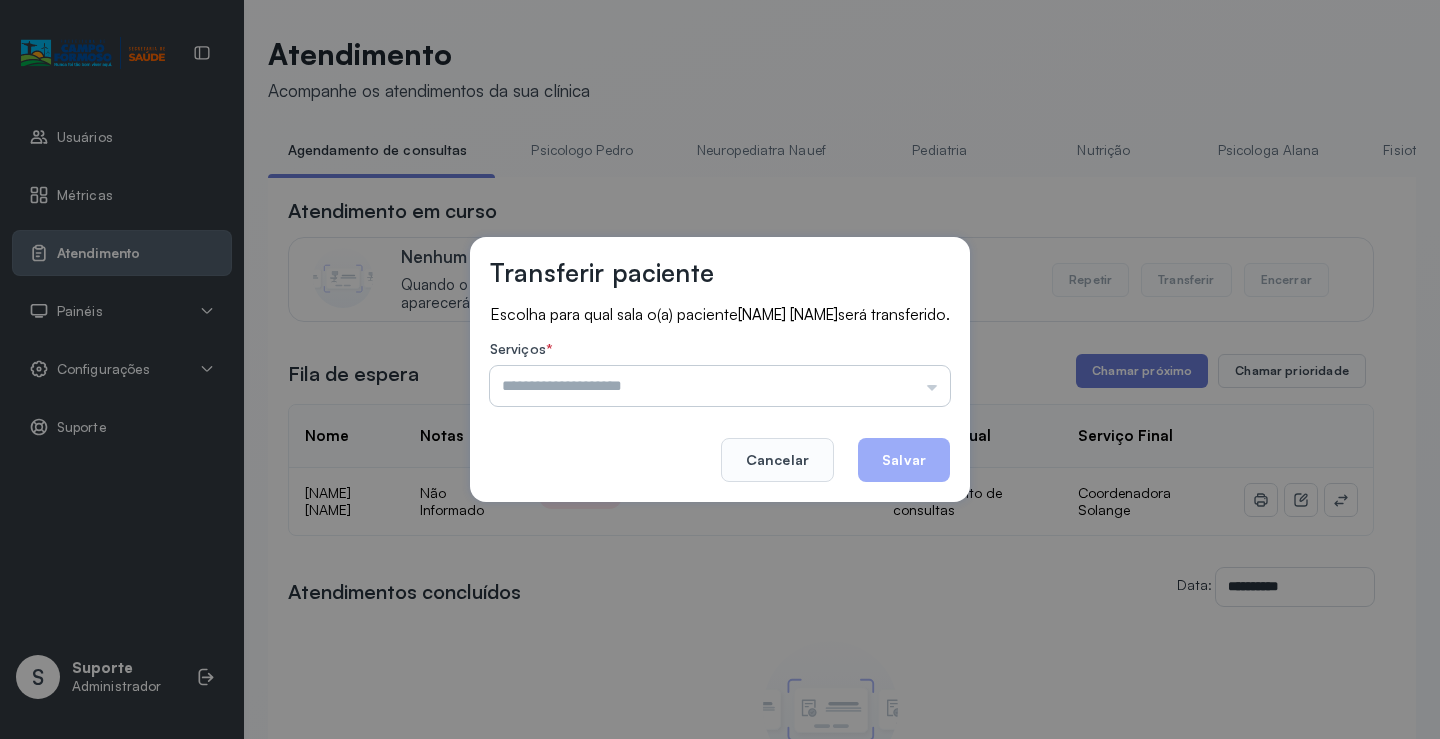 click at bounding box center [720, 386] 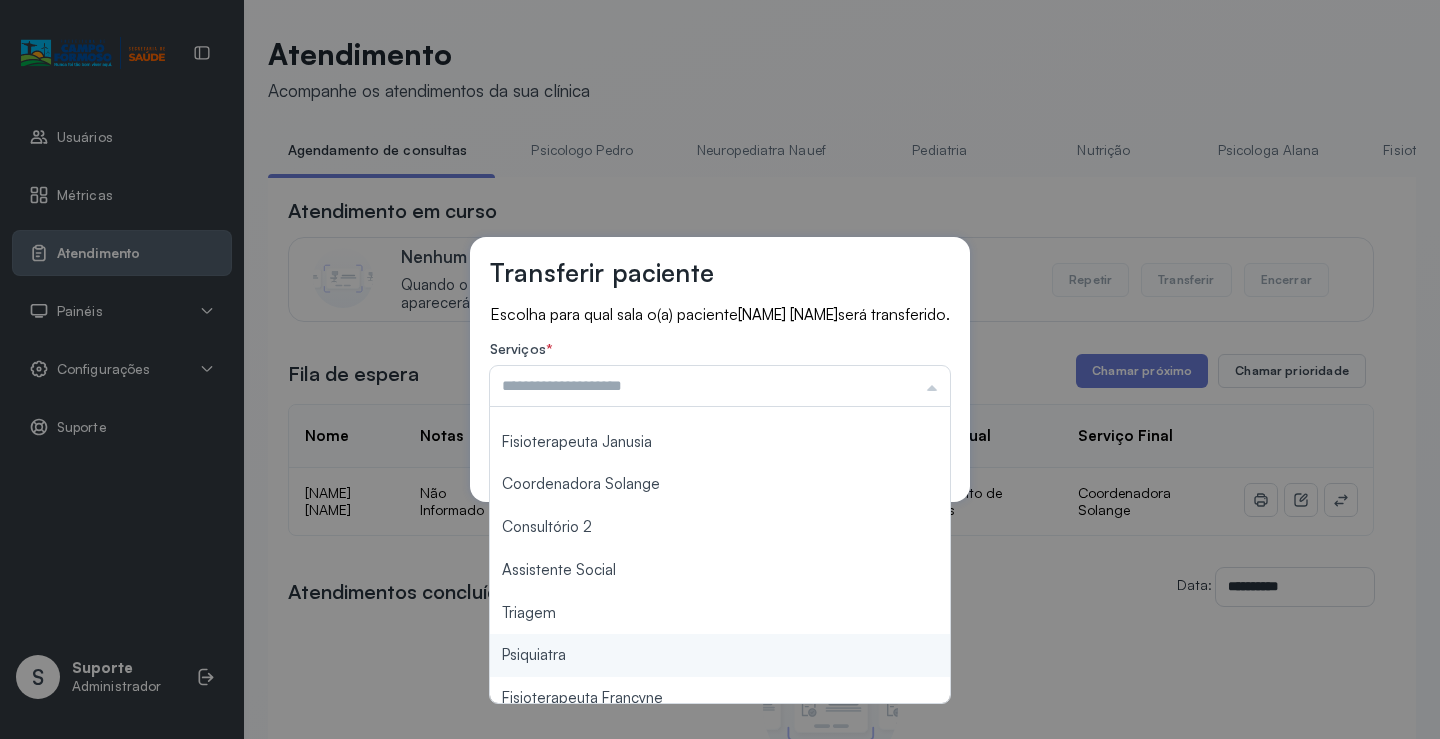 scroll, scrollTop: 302, scrollLeft: 0, axis: vertical 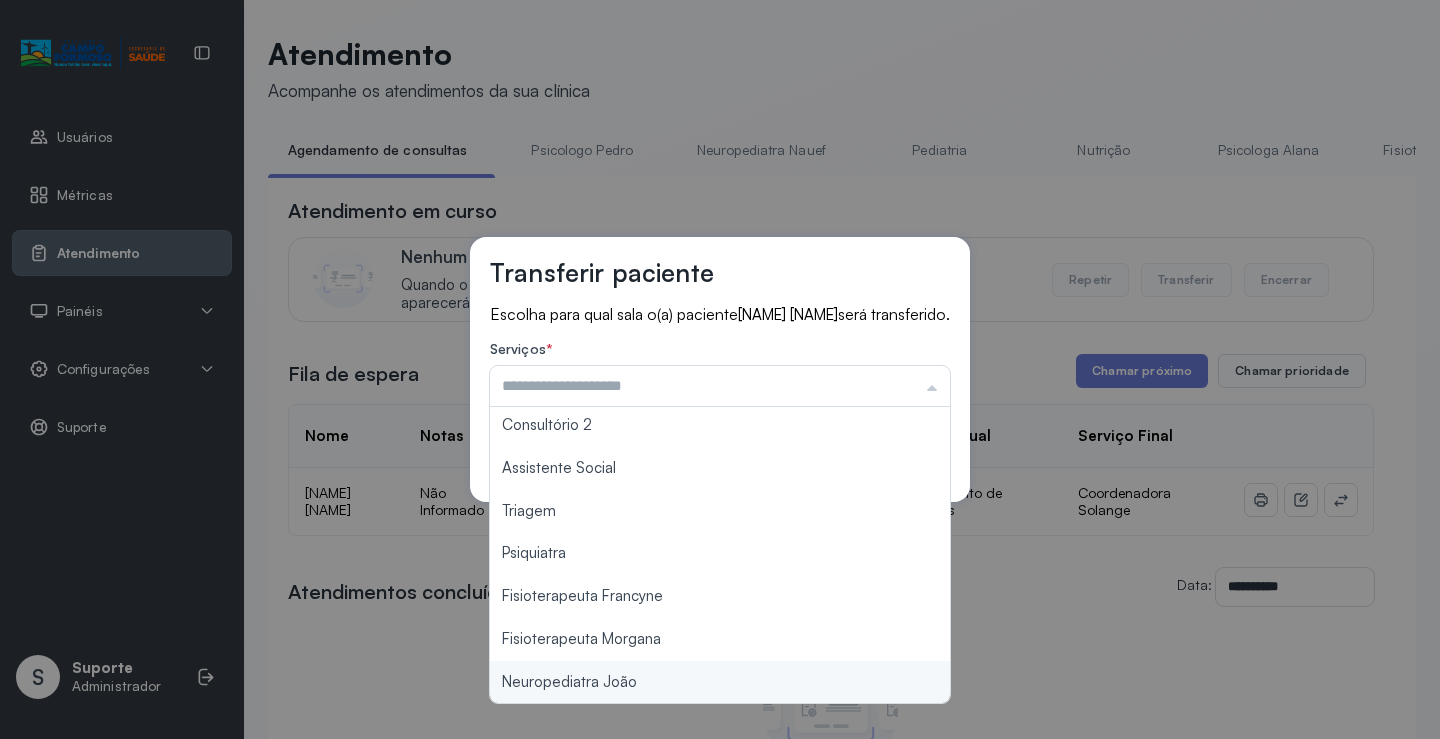 type on "**********" 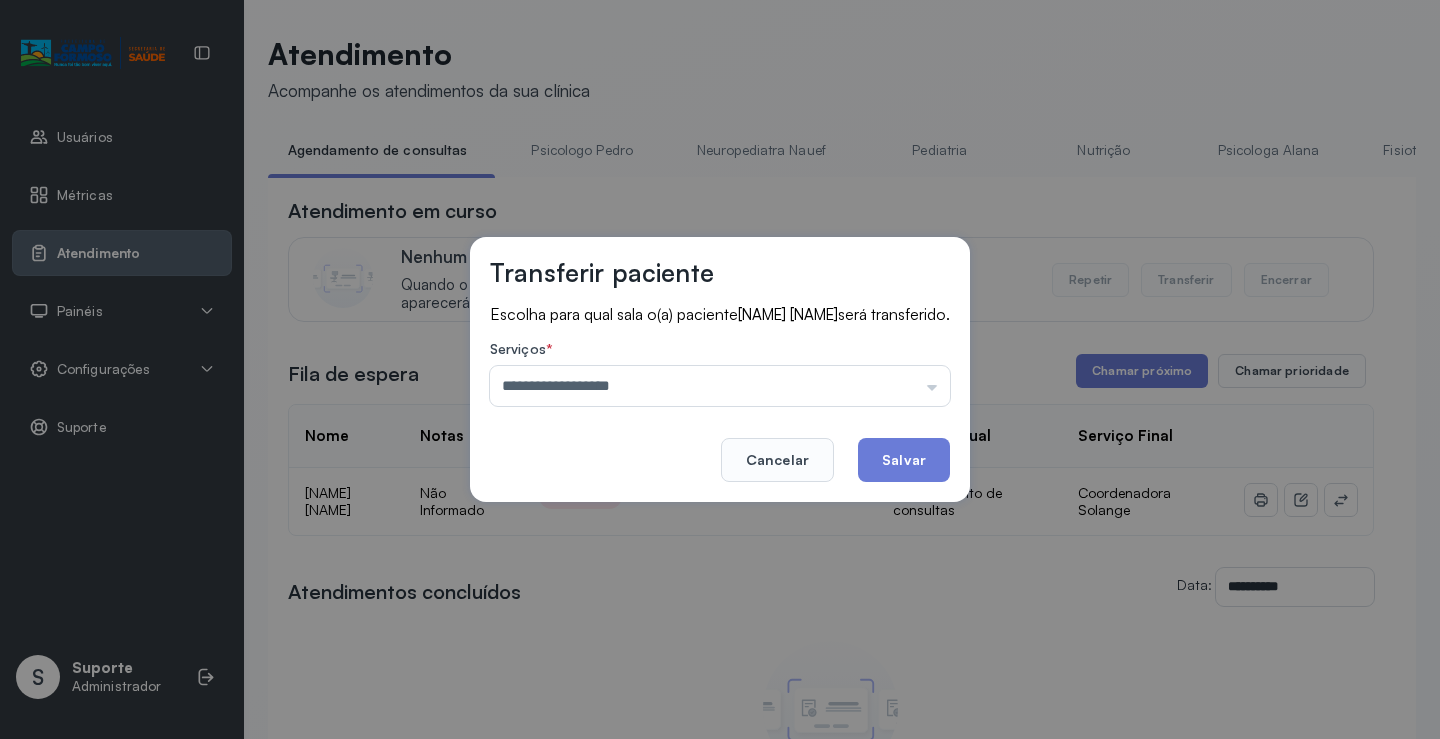 click on "**********" at bounding box center (720, 369) 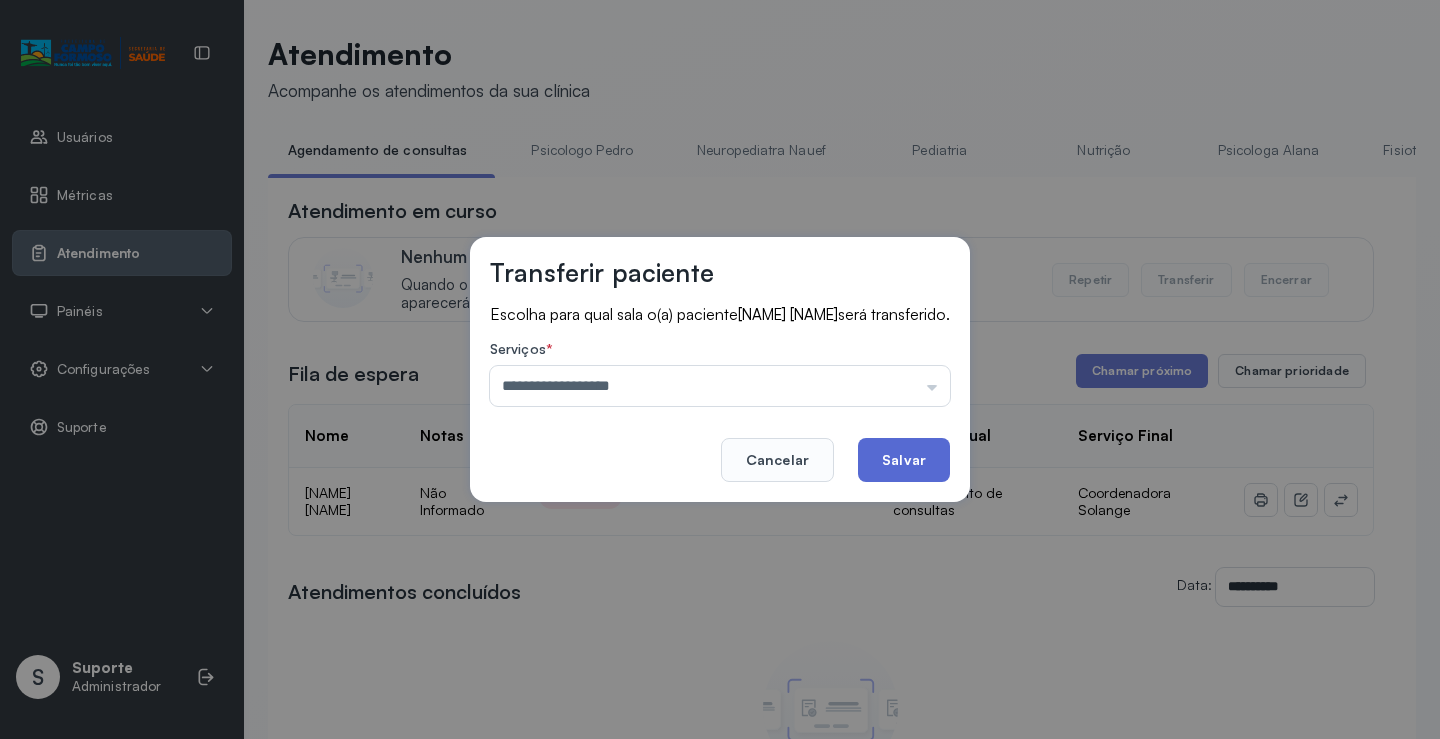 click on "Salvar" 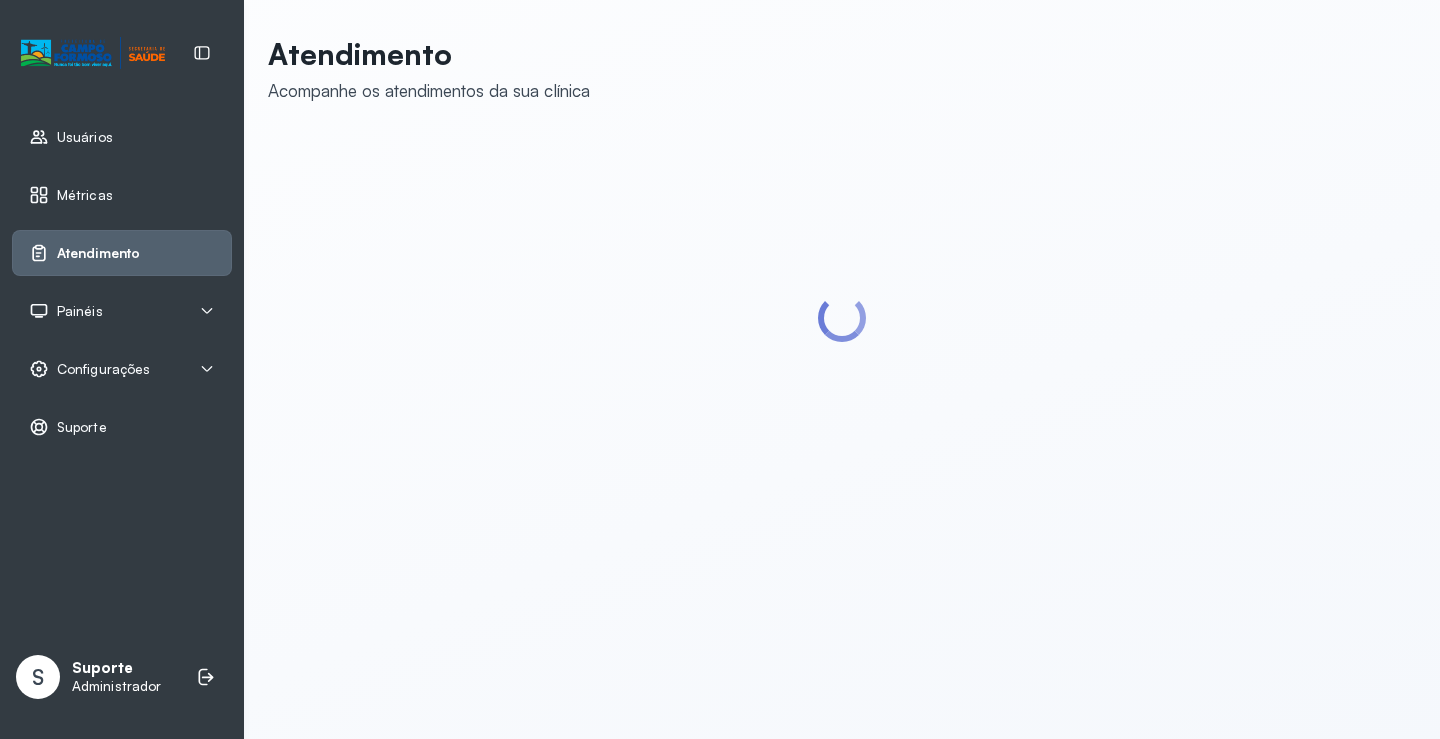 scroll, scrollTop: 0, scrollLeft: 0, axis: both 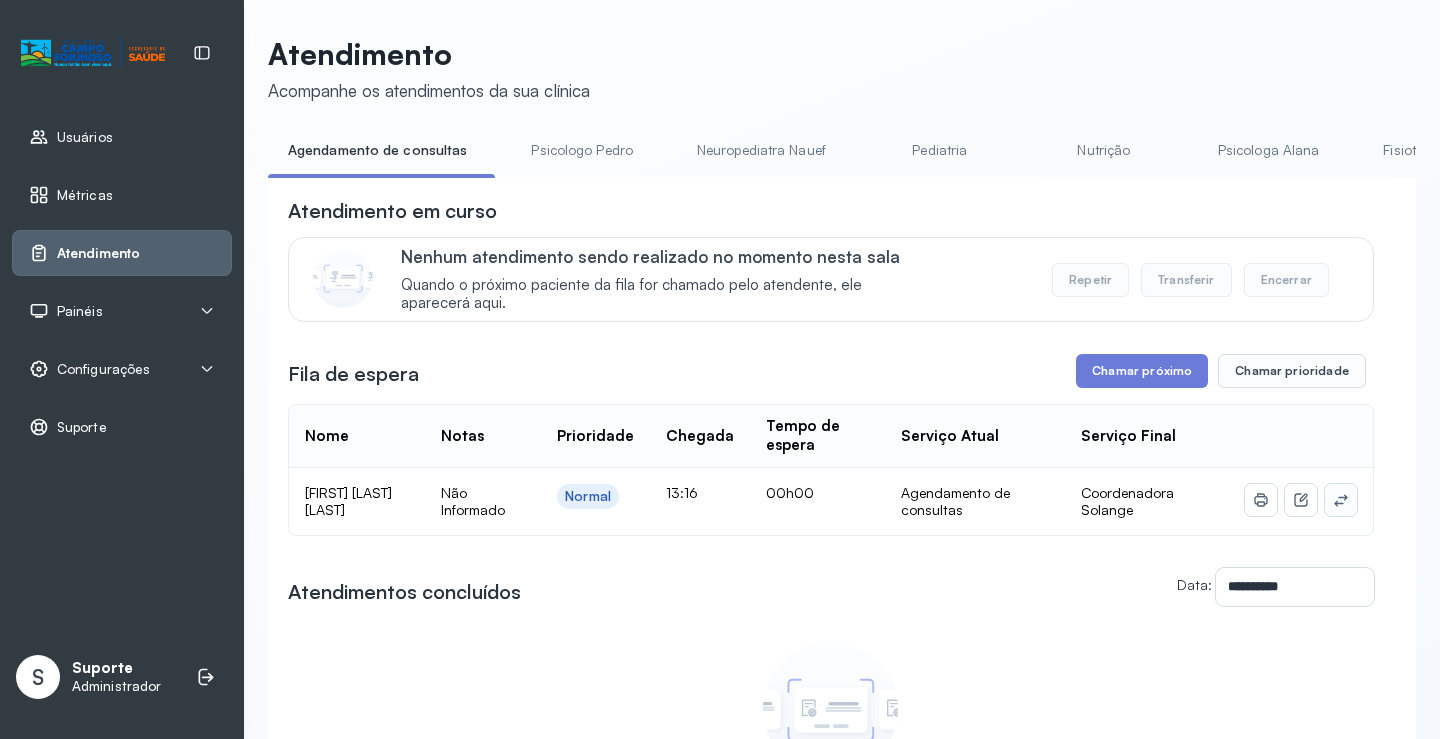 click 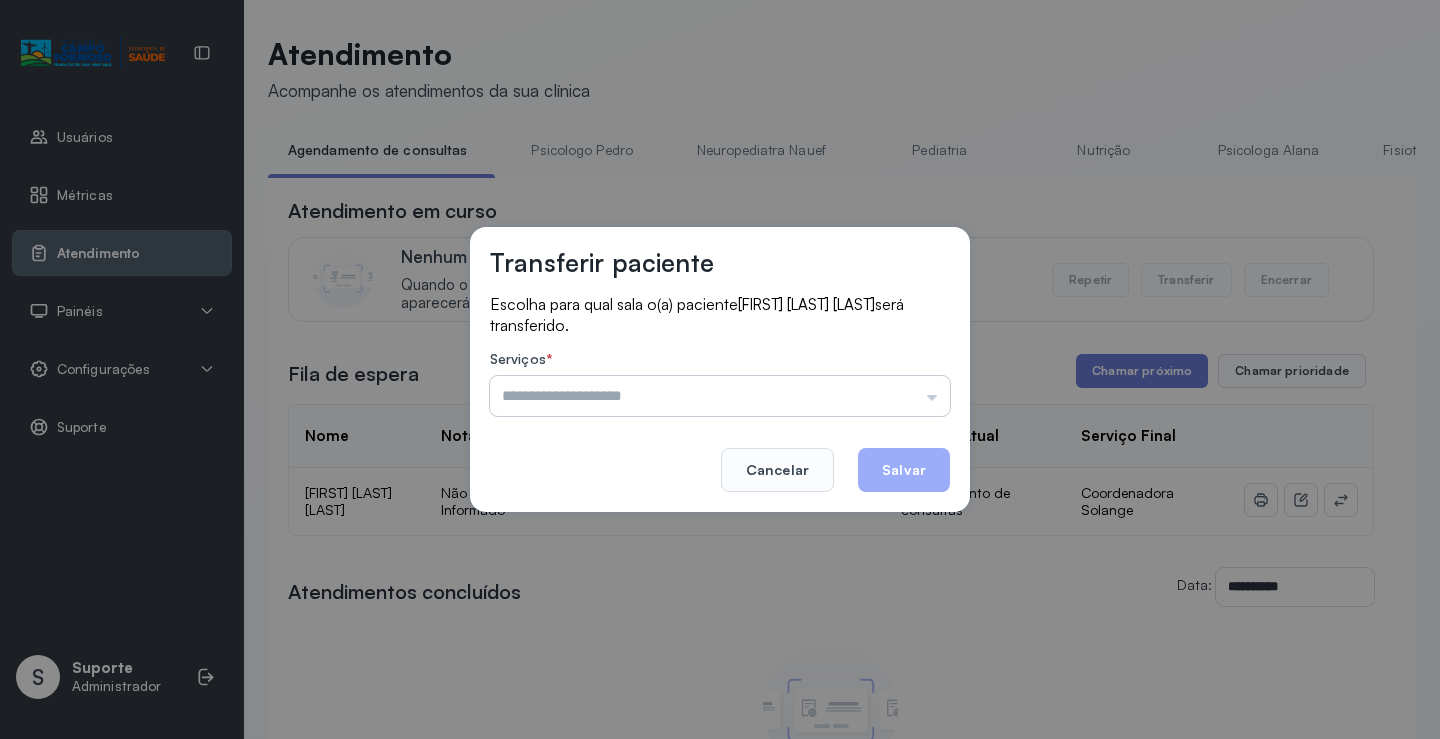 drag, startPoint x: 934, startPoint y: 385, endPoint x: 918, endPoint y: 387, distance: 16.124516 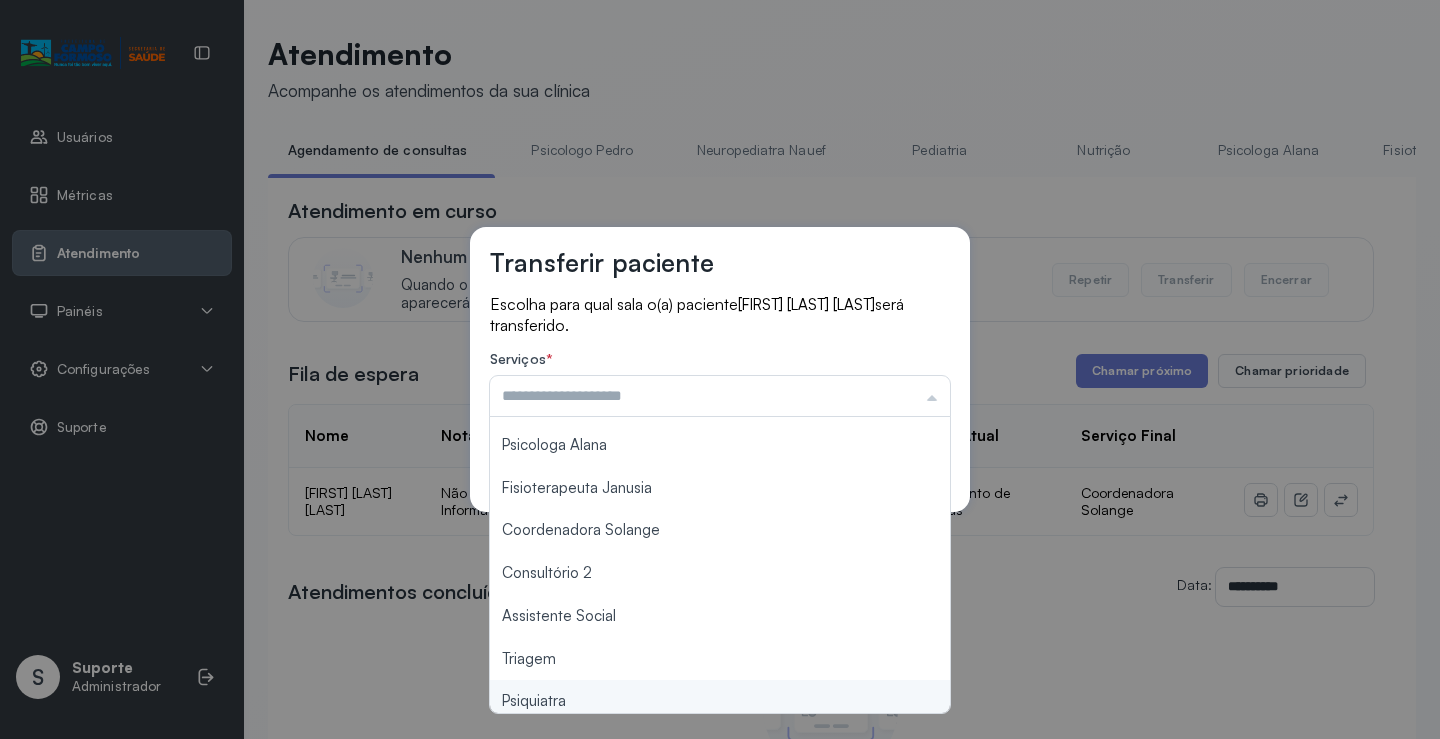 scroll, scrollTop: 2, scrollLeft: 0, axis: vertical 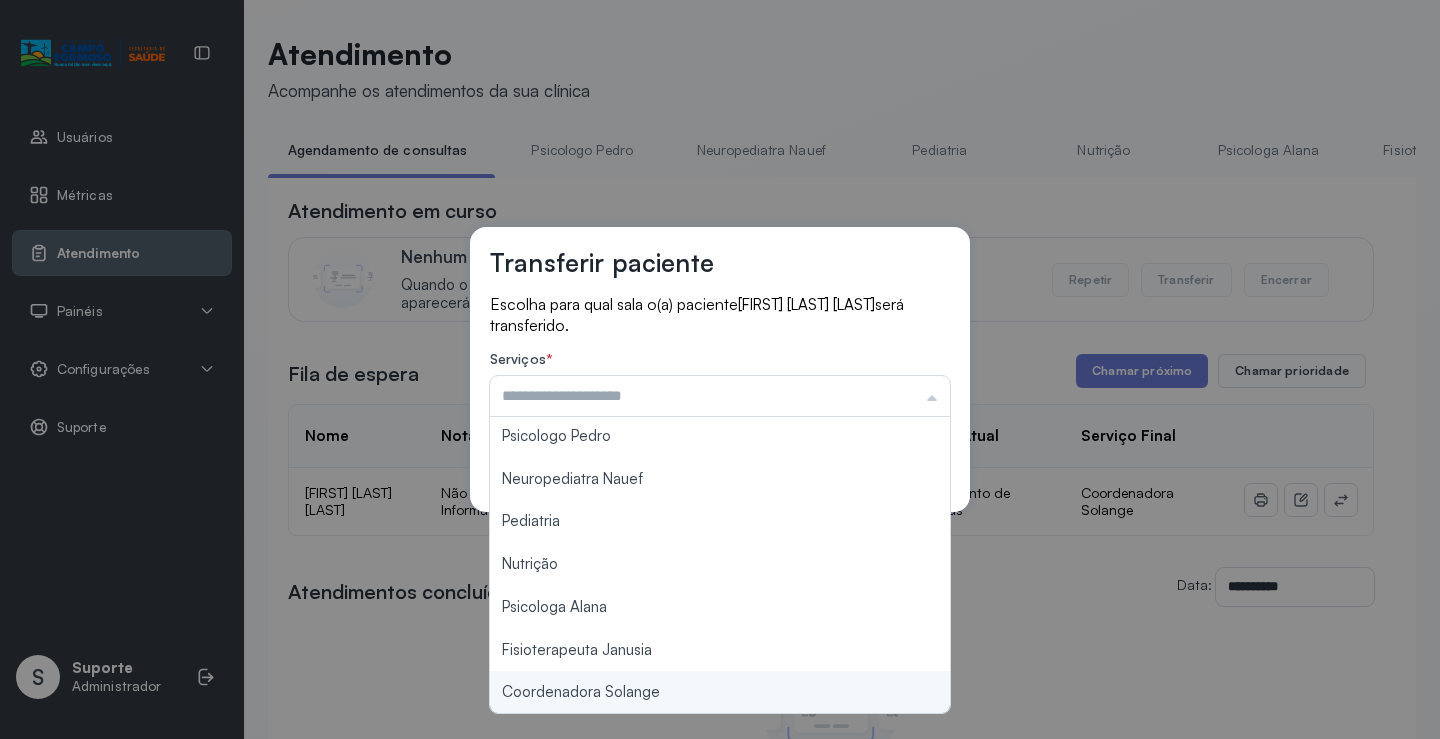 type on "**********" 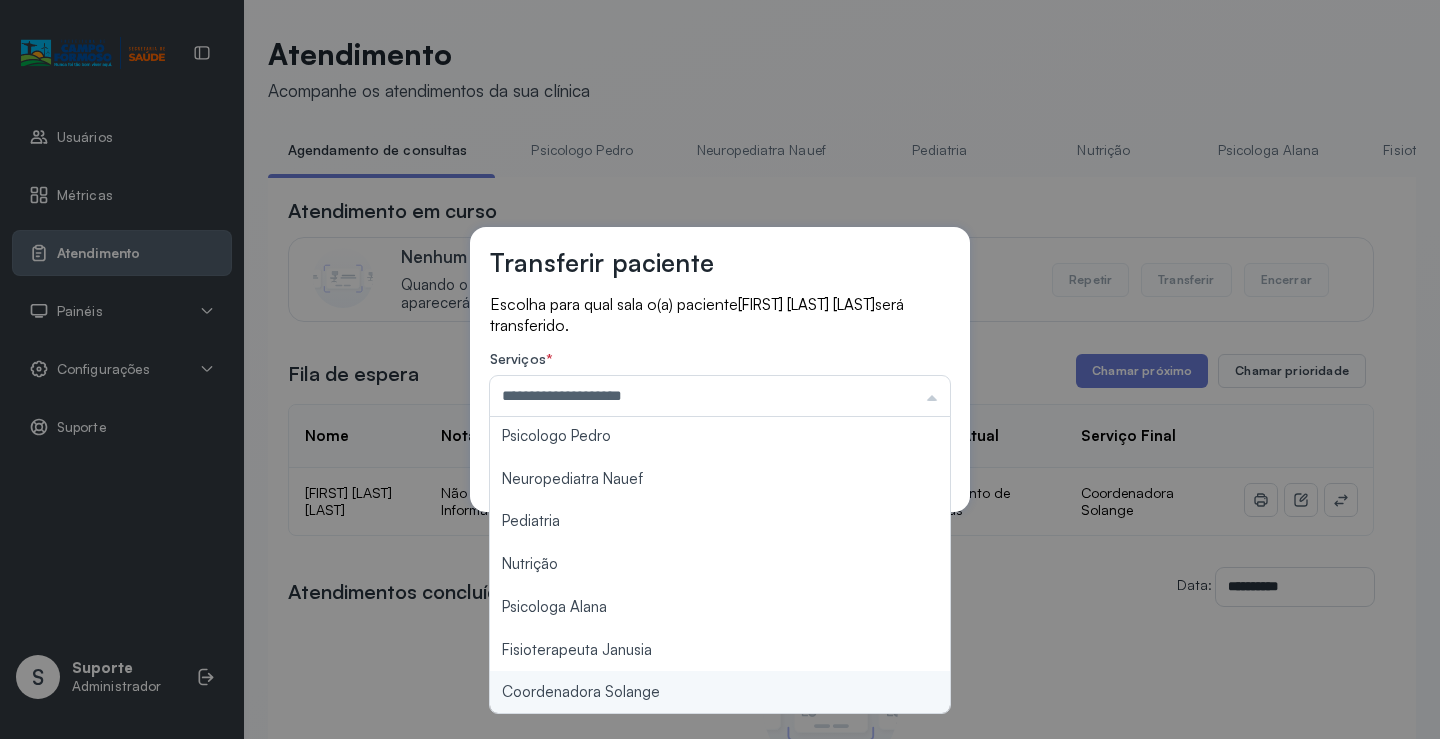 click on "**********" at bounding box center (720, 369) 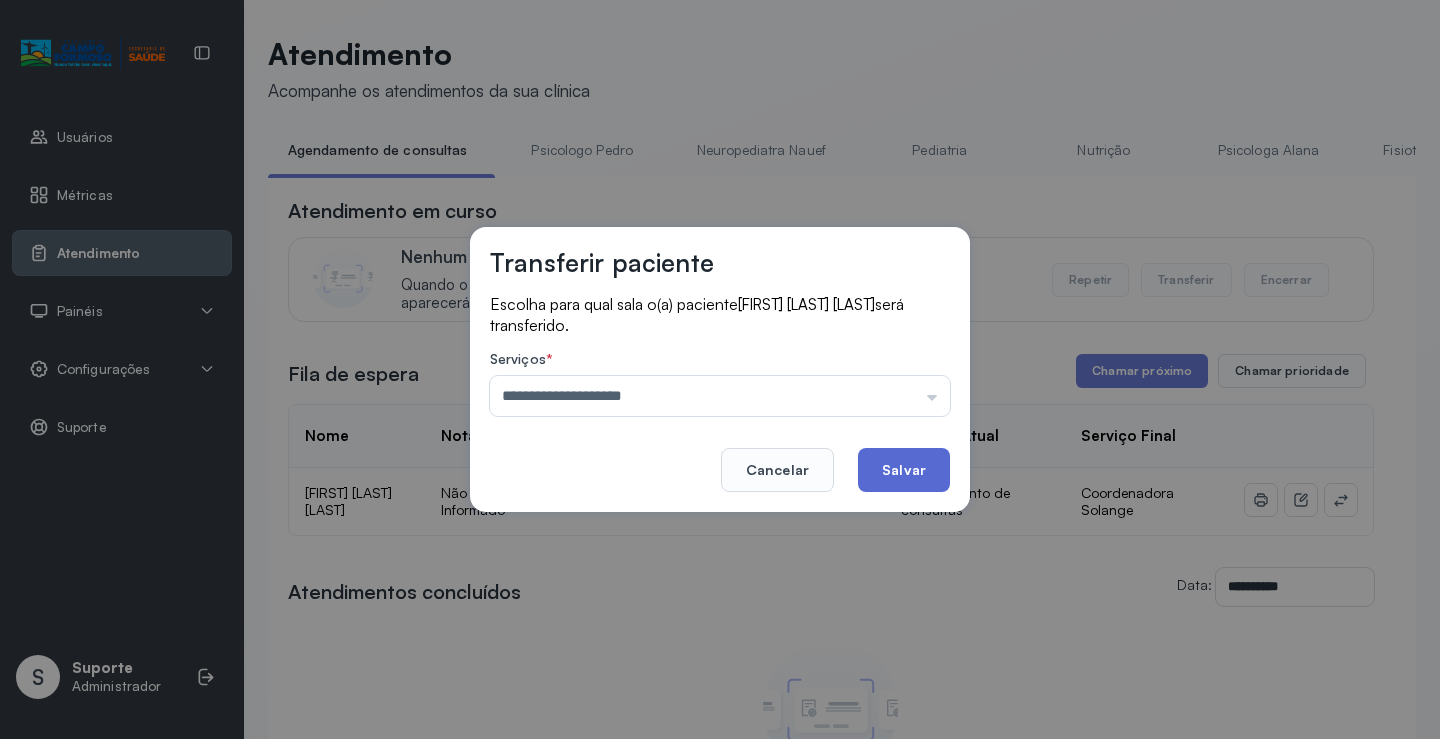click on "Salvar" 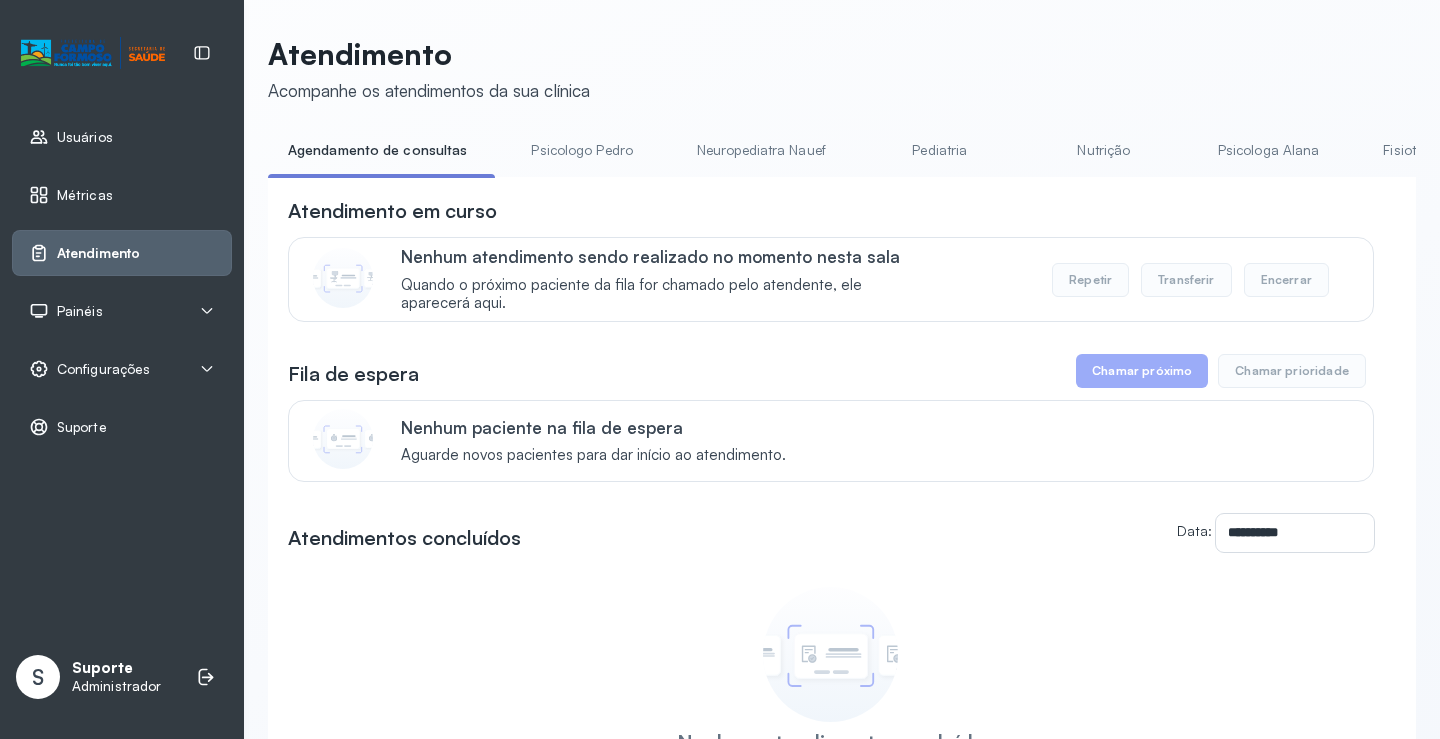 click on "Neuropediatra Nauef" at bounding box center (761, 150) 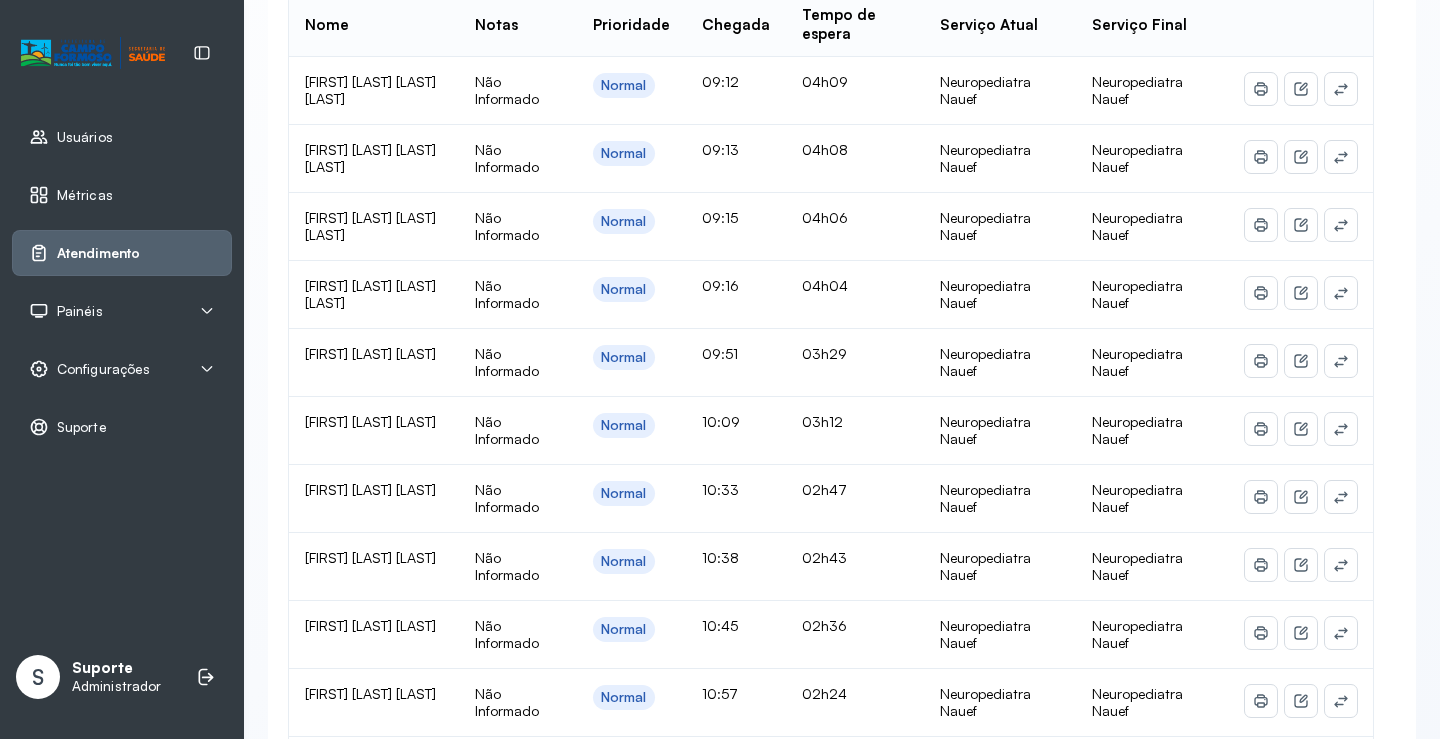 scroll, scrollTop: 500, scrollLeft: 0, axis: vertical 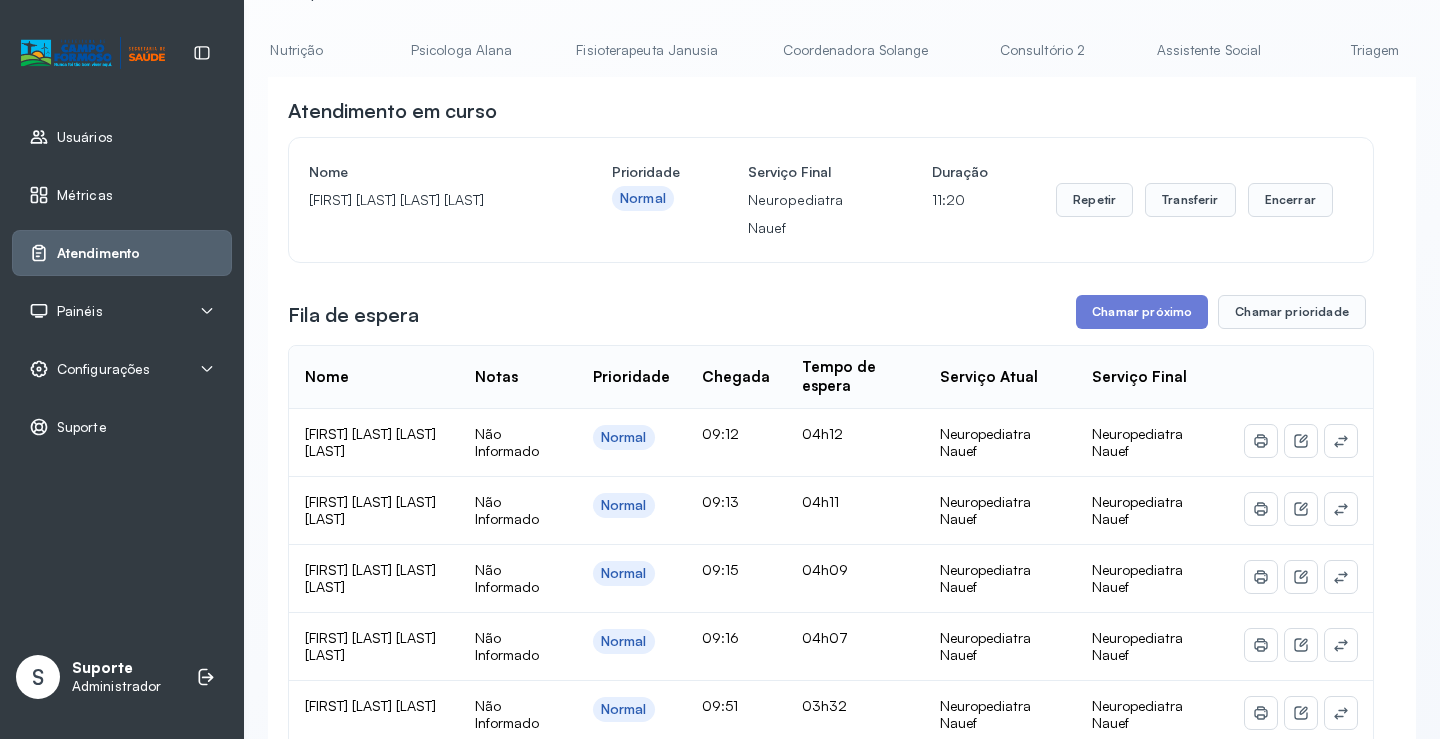 click on "Psicologa Alana" at bounding box center (462, 50) 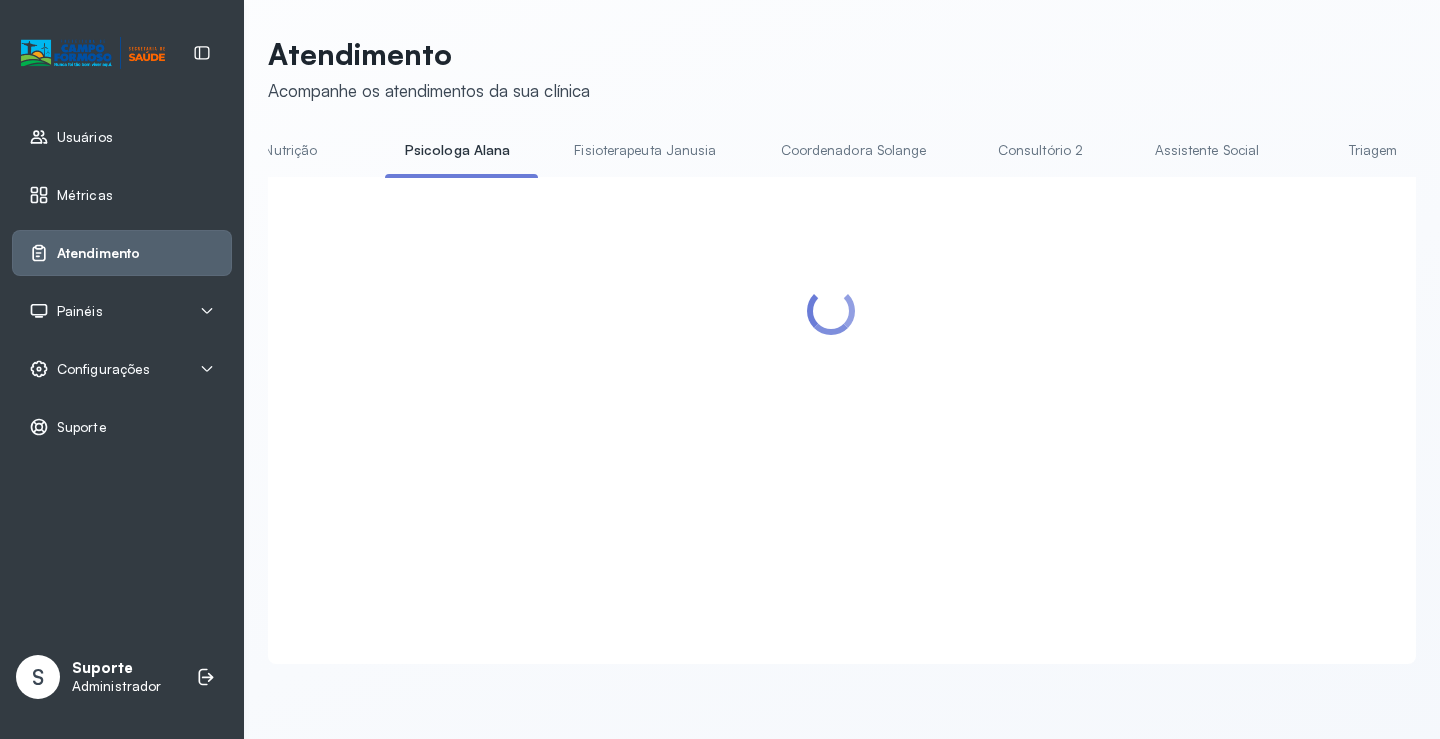 scroll, scrollTop: 100, scrollLeft: 0, axis: vertical 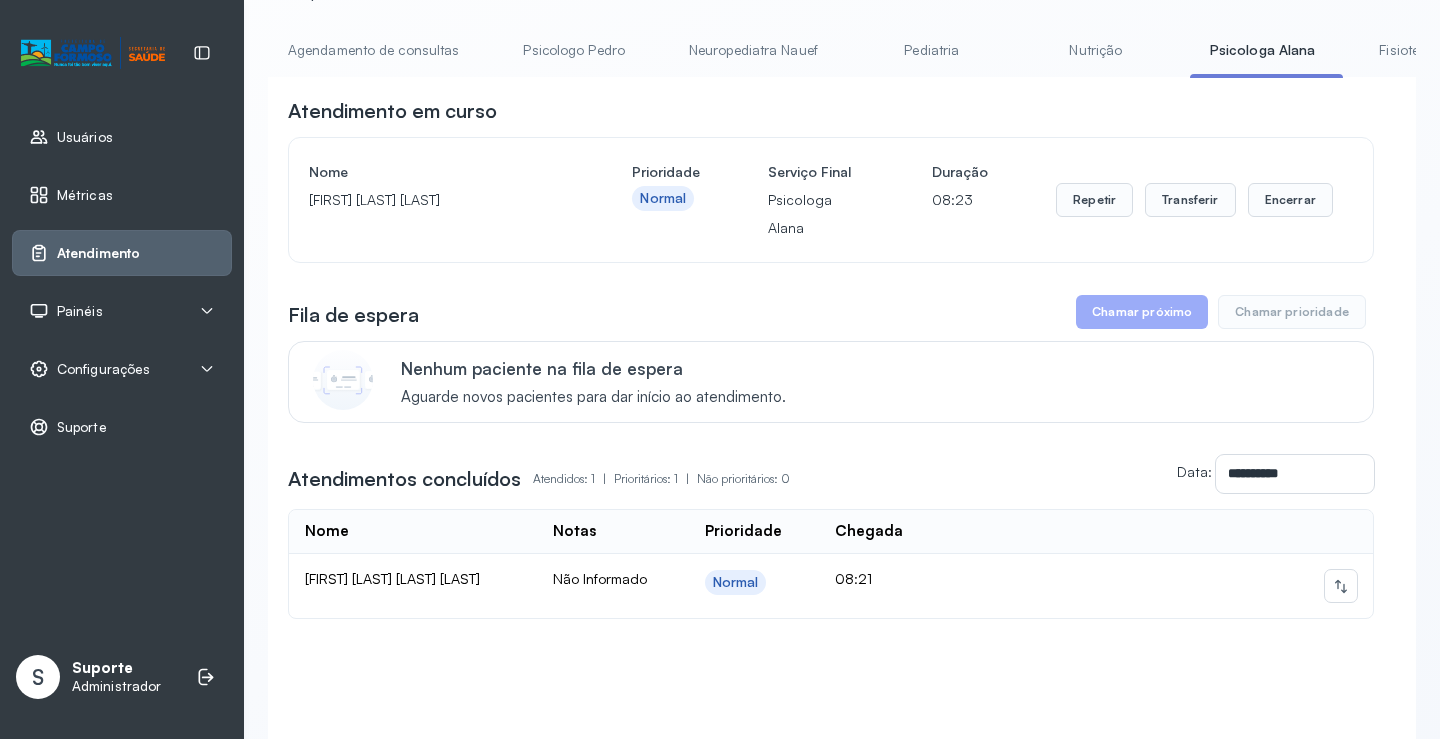 click on "Agendamento de consultas" at bounding box center (373, 50) 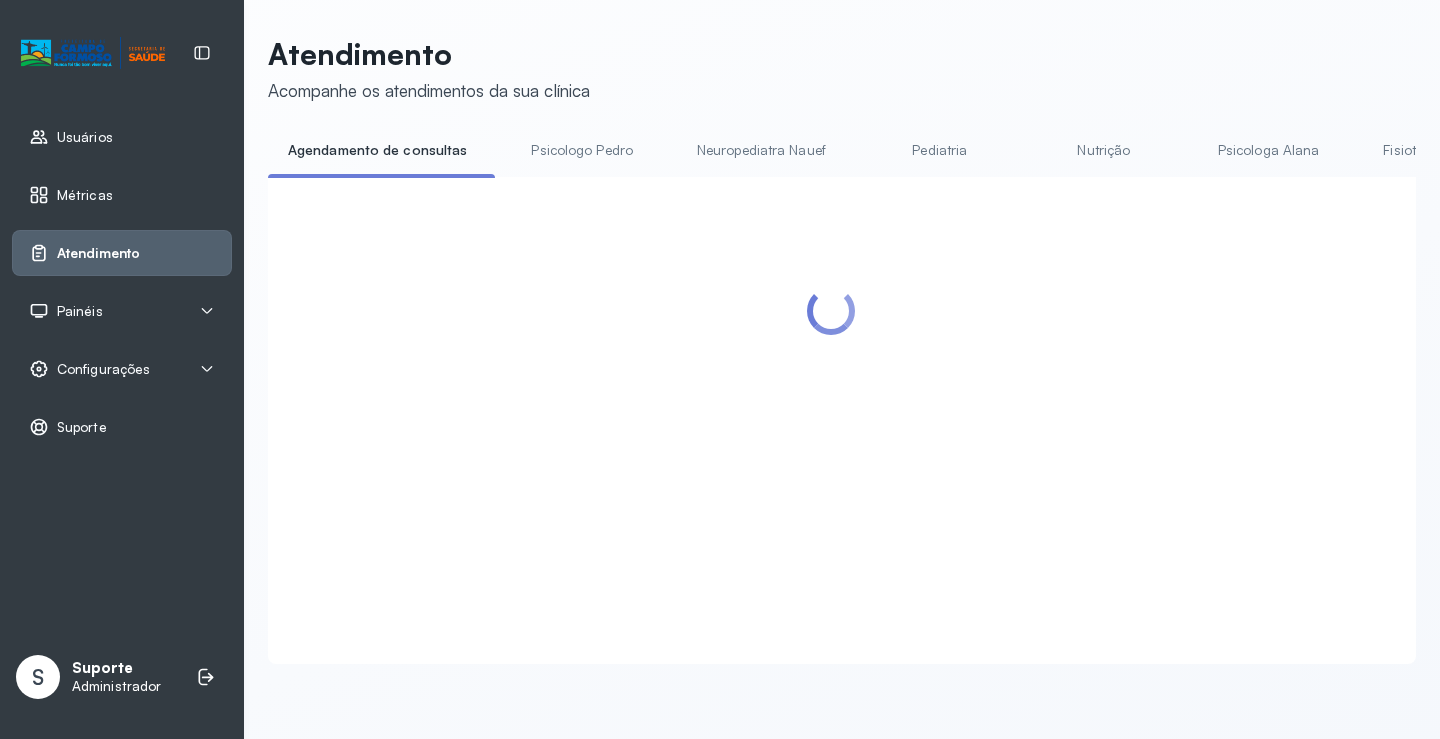 scroll, scrollTop: 100, scrollLeft: 0, axis: vertical 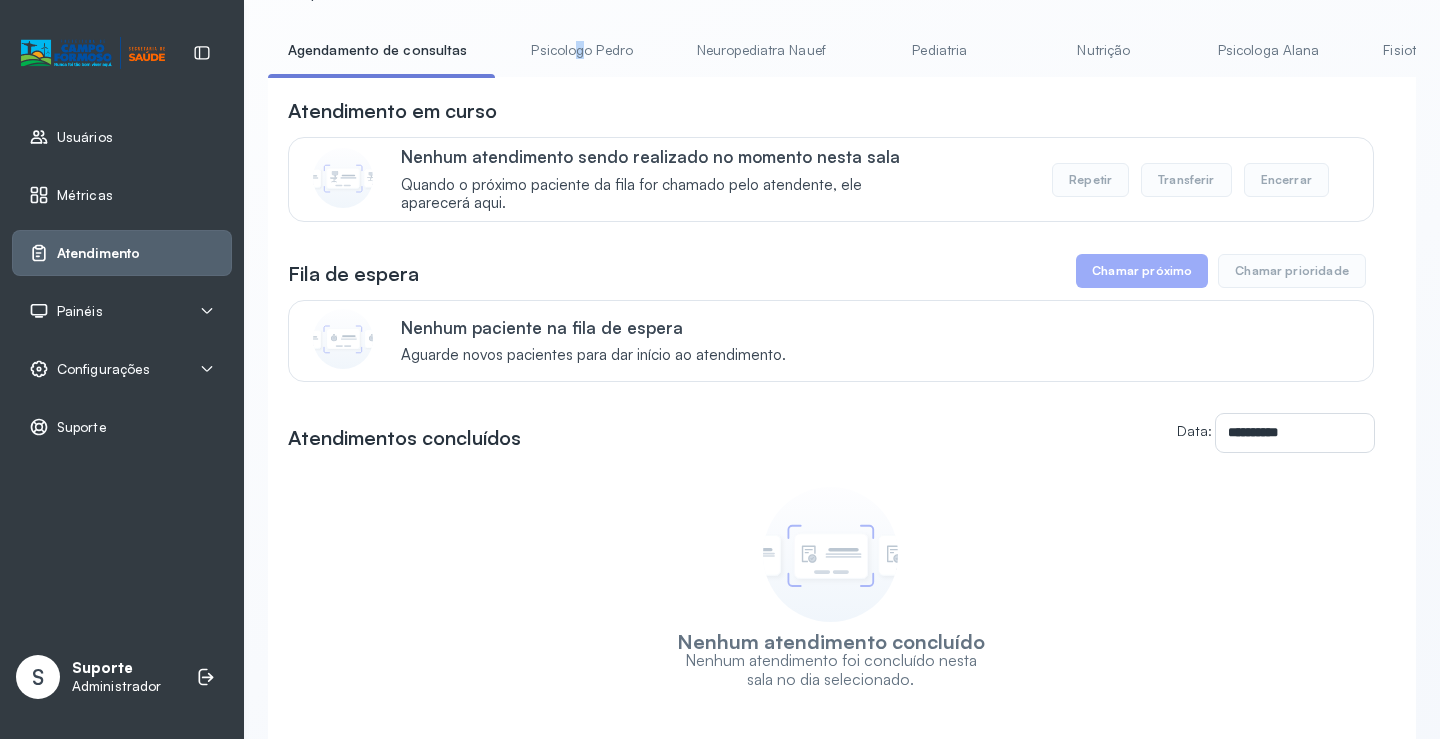 drag, startPoint x: 569, startPoint y: 18, endPoint x: 586, endPoint y: 49, distance: 35.35534 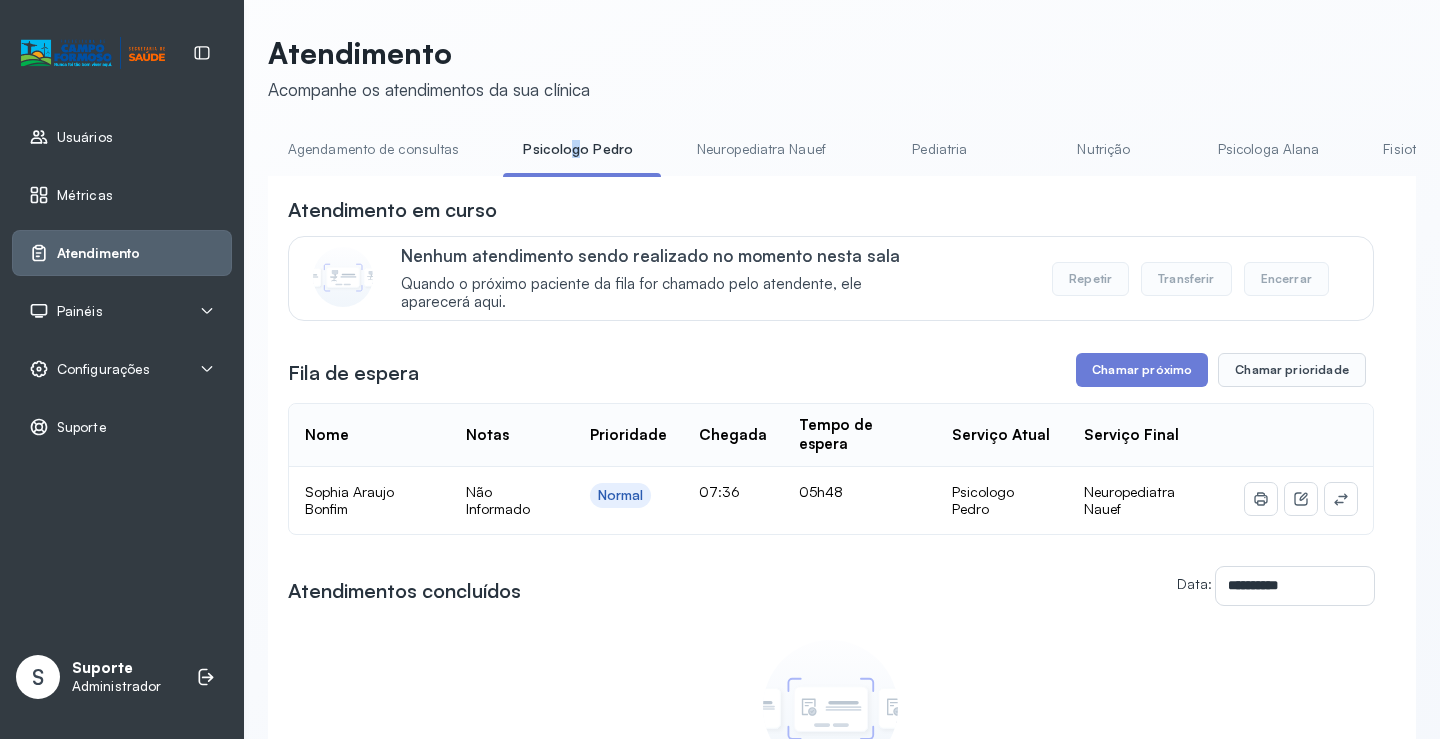 scroll, scrollTop: 100, scrollLeft: 0, axis: vertical 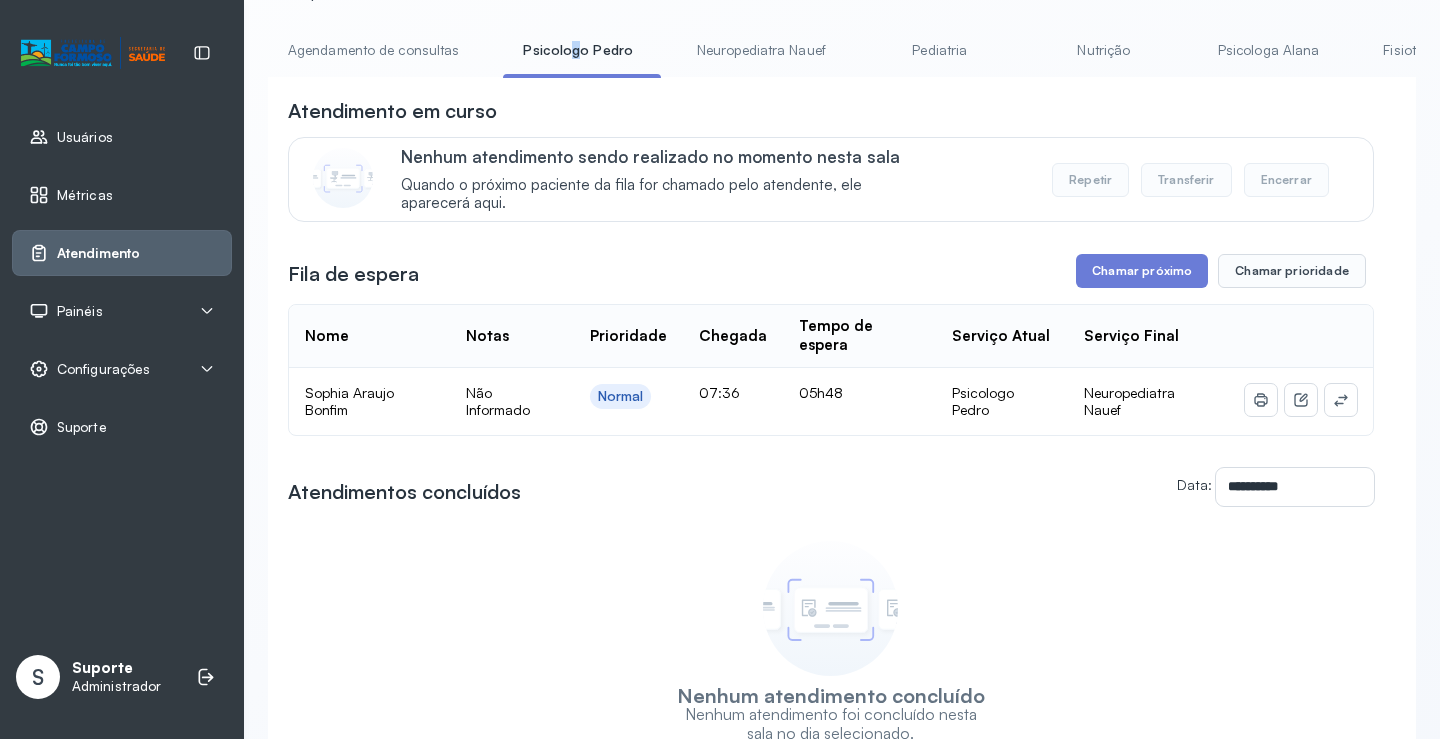 click on "Neuropediatra Nauef" at bounding box center (761, 50) 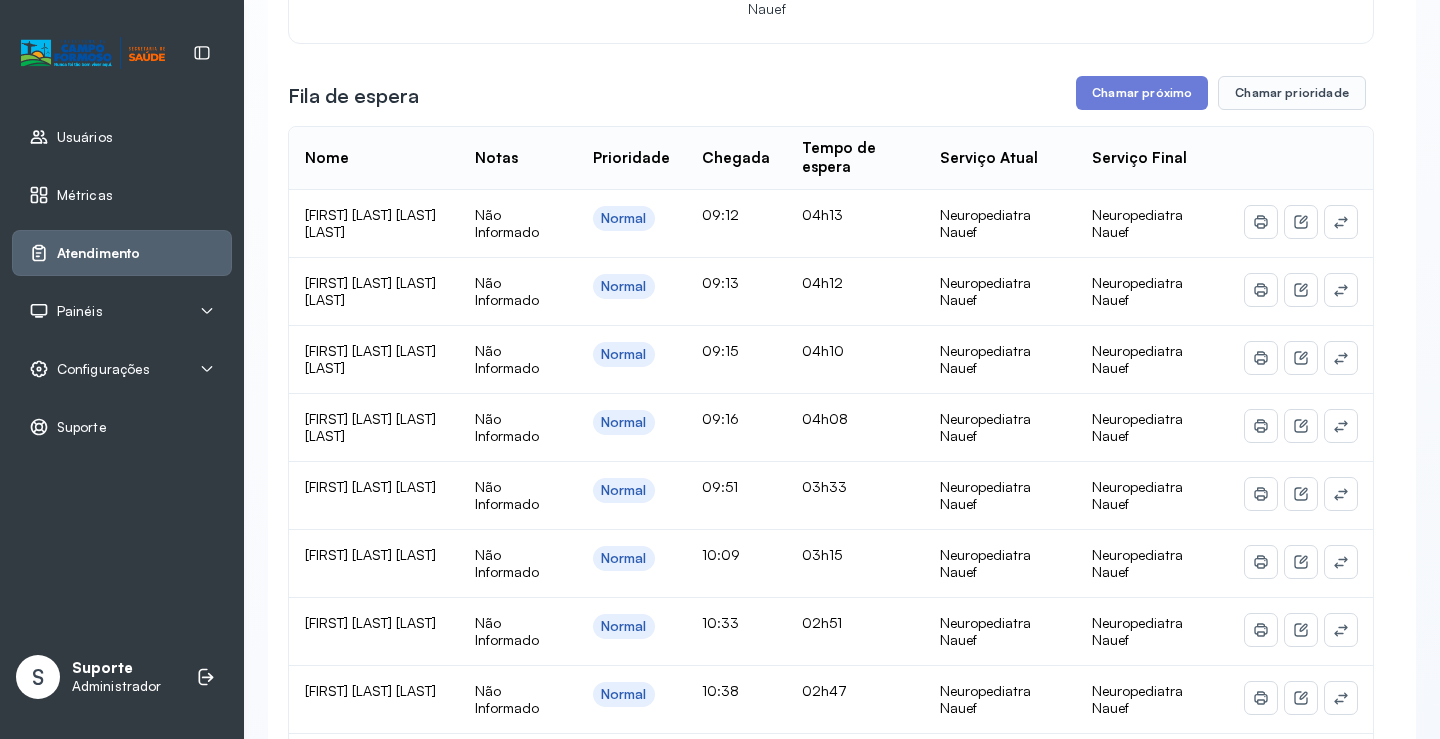 scroll, scrollTop: 300, scrollLeft: 0, axis: vertical 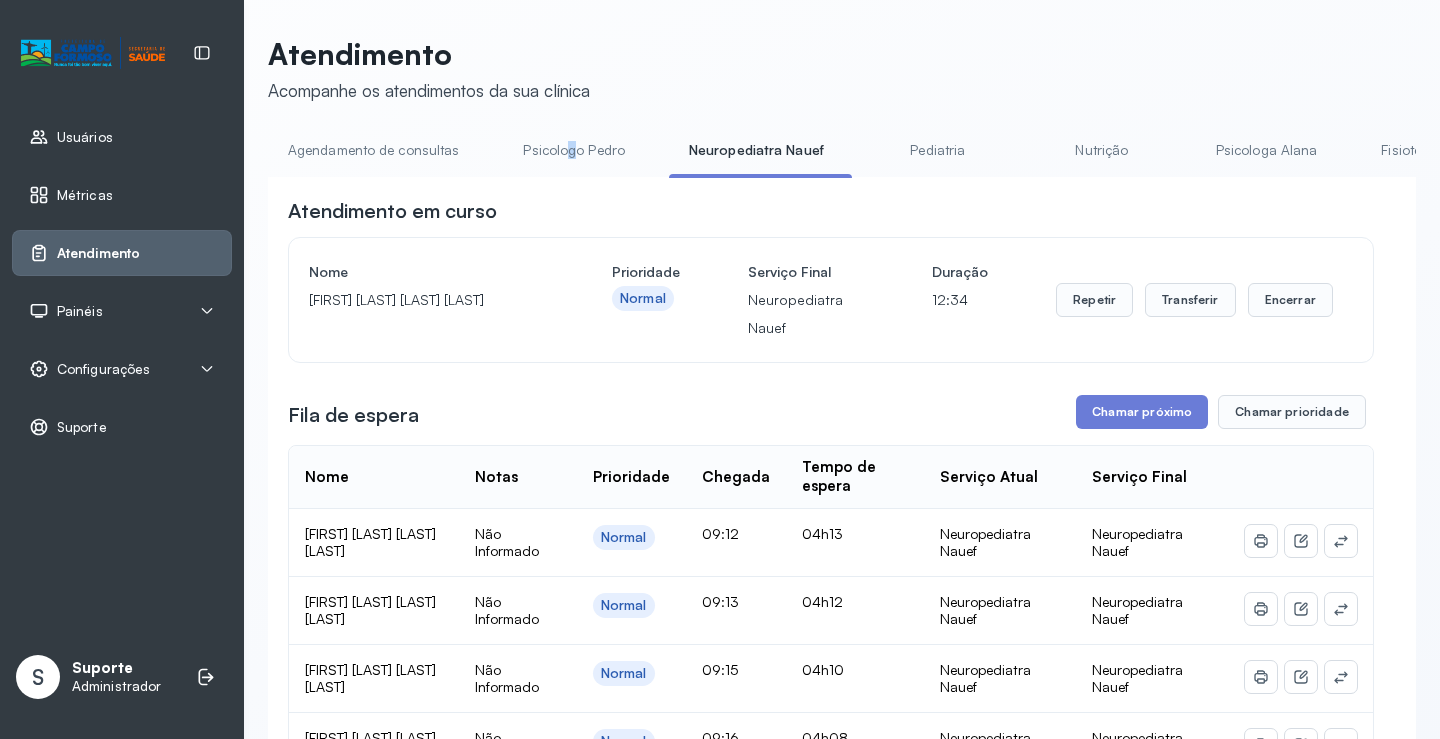 click on "Pediatria" at bounding box center [938, 150] 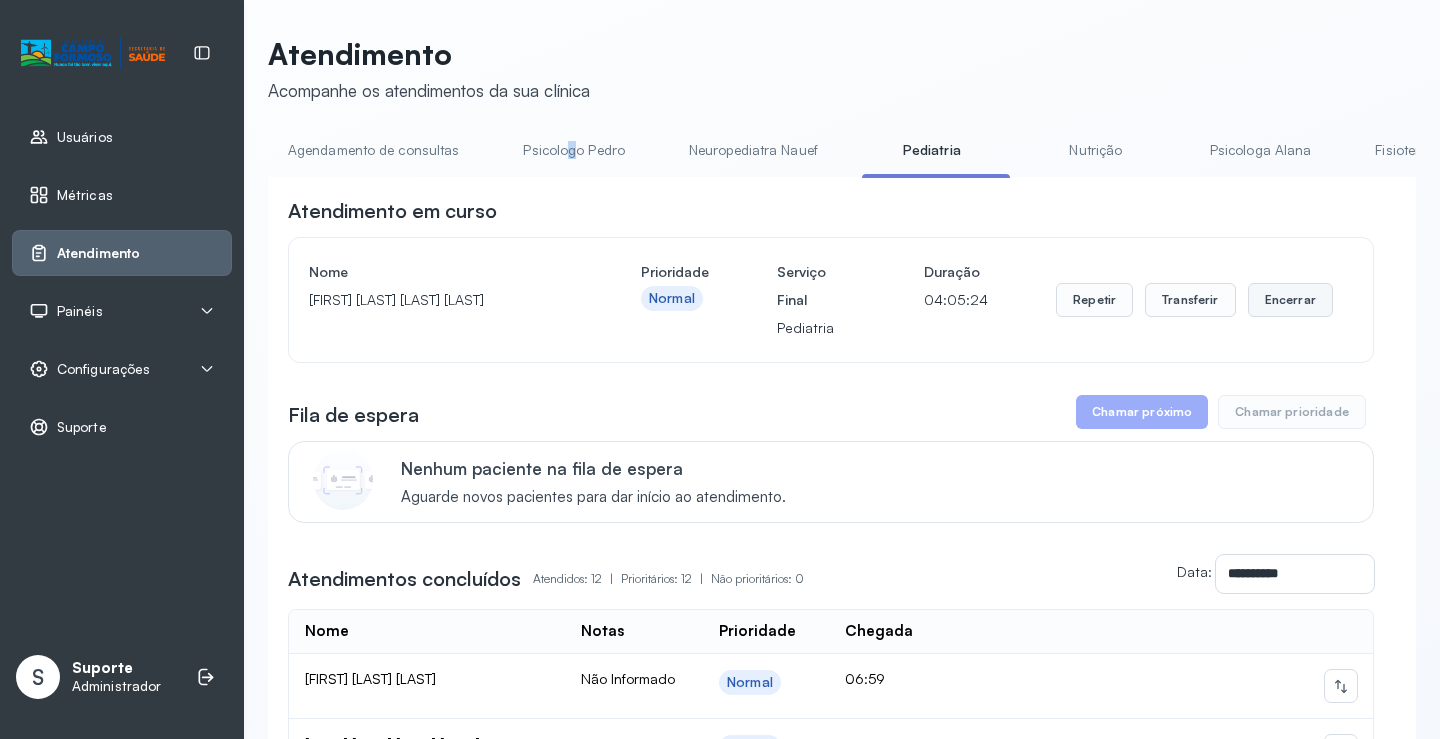 click on "Encerrar" at bounding box center [1290, 300] 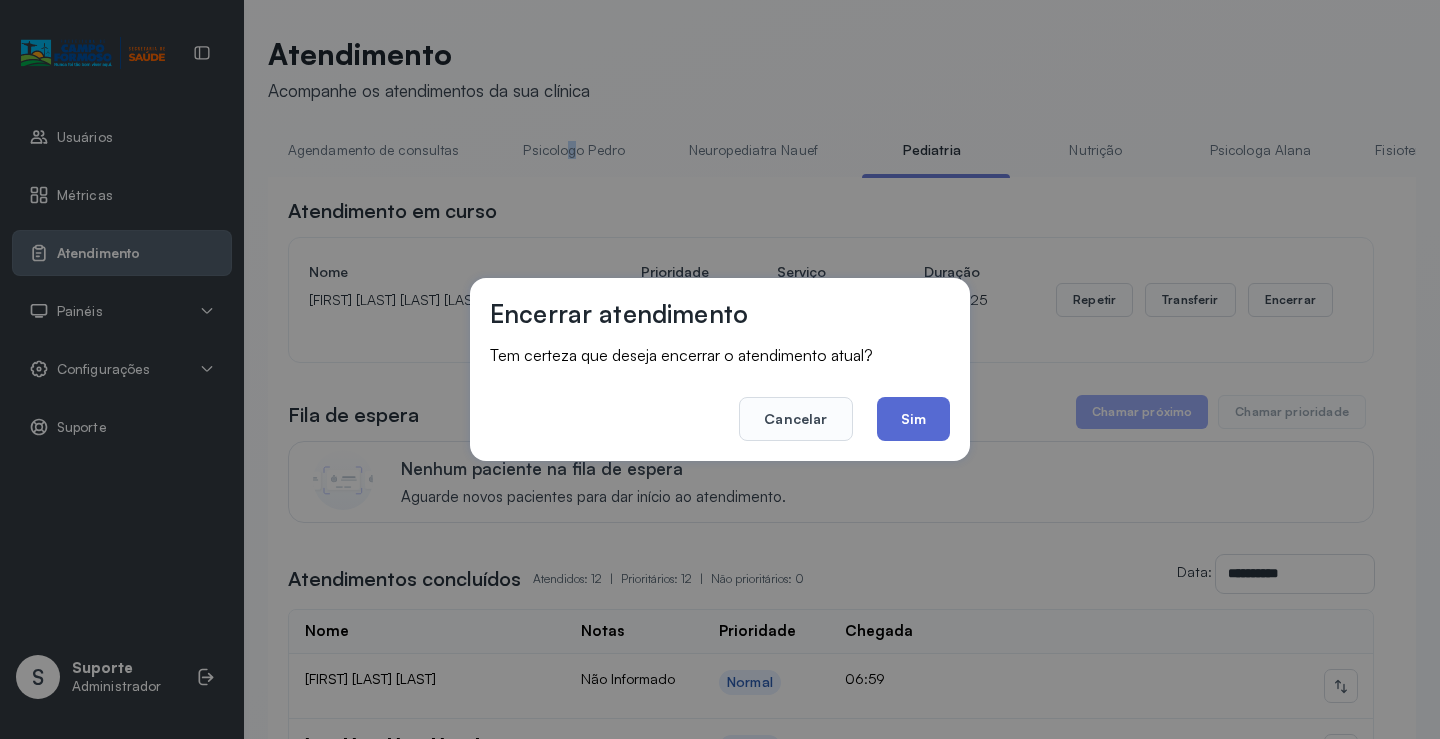 click on "Sim" 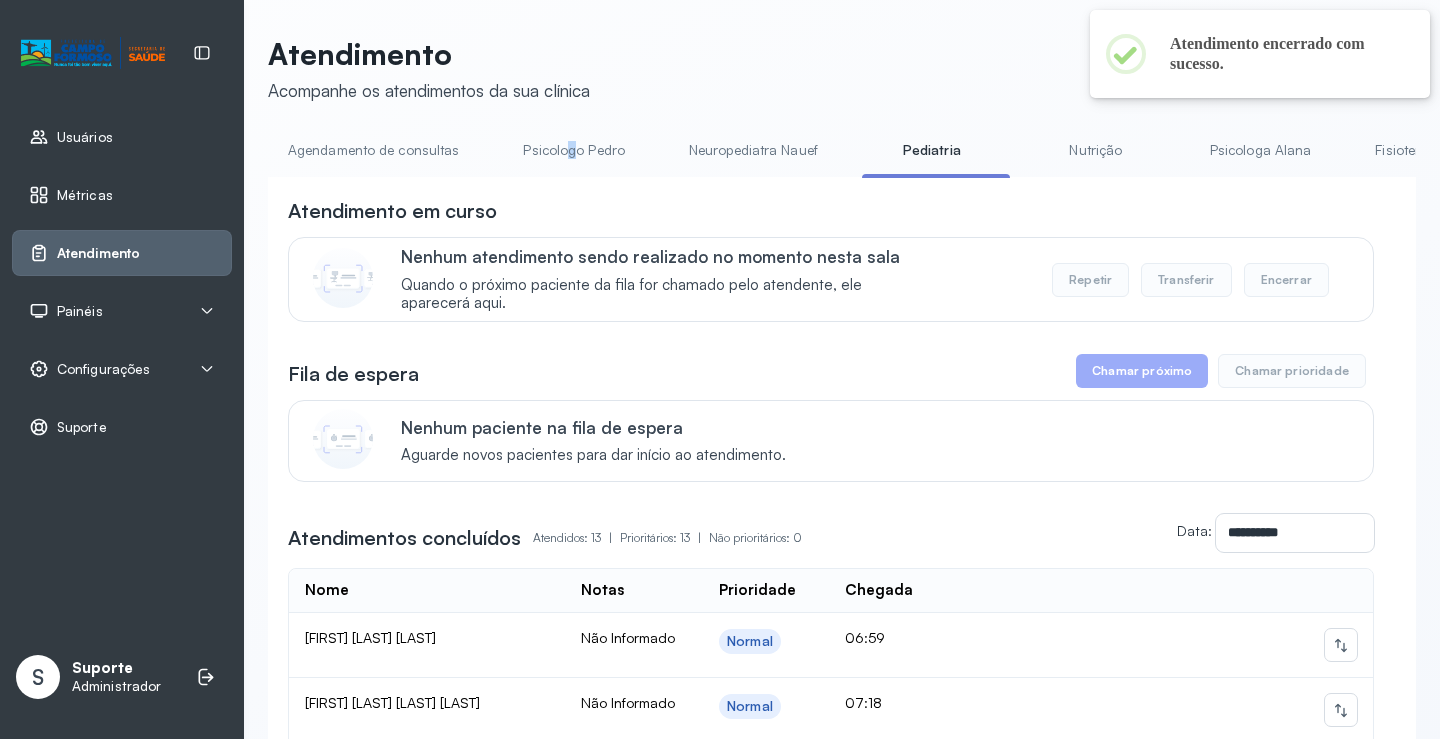 click on "Nutrição" at bounding box center (1096, 150) 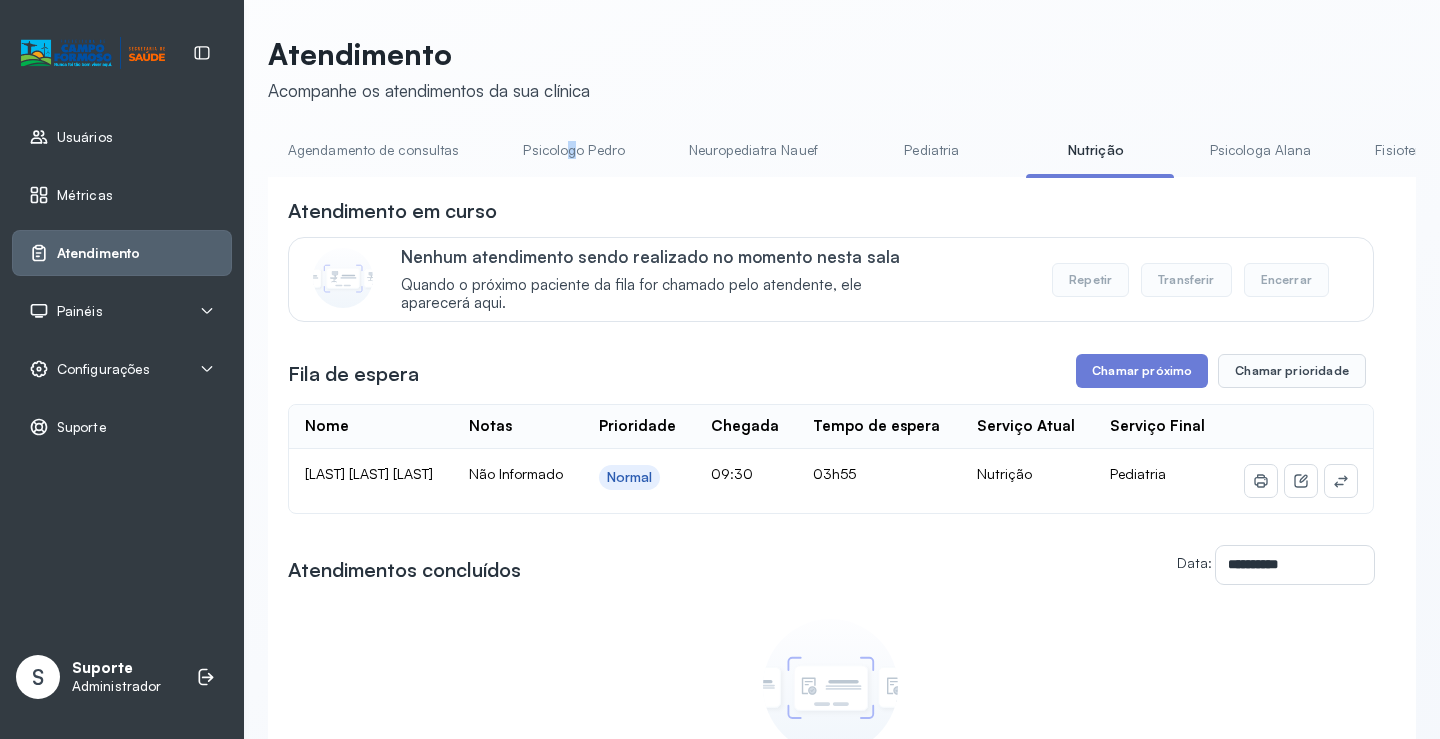 click on "Pediatria" at bounding box center (932, 150) 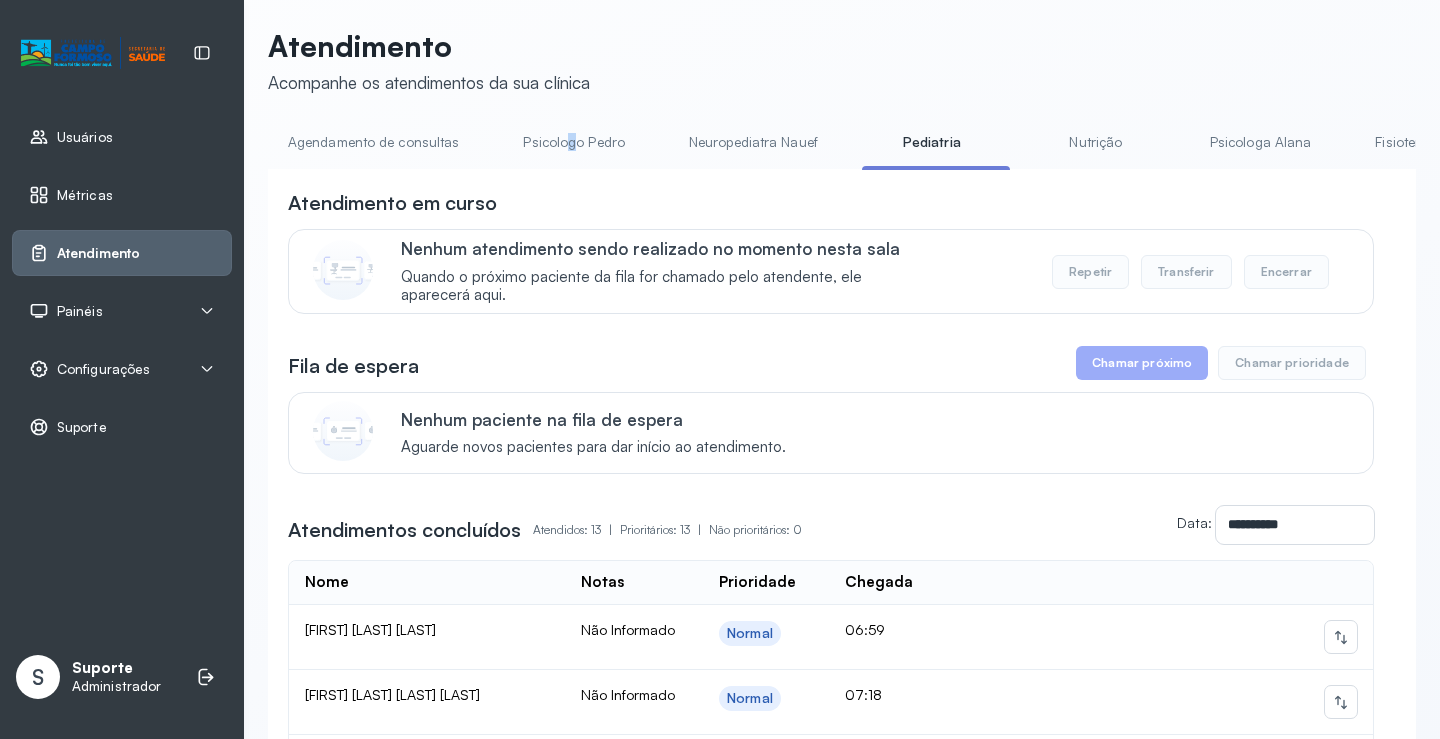 scroll, scrollTop: 0, scrollLeft: 0, axis: both 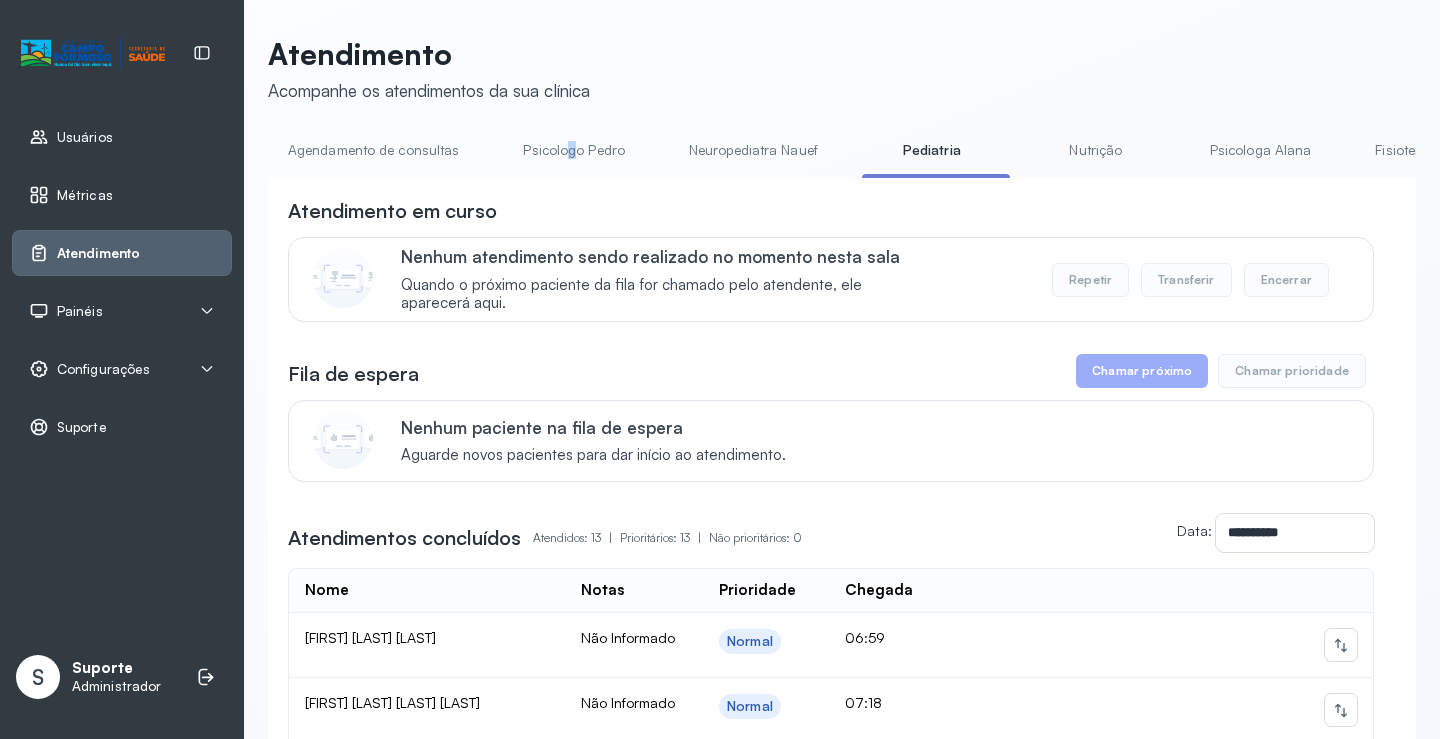 click on "Nutrição" at bounding box center (1096, 150) 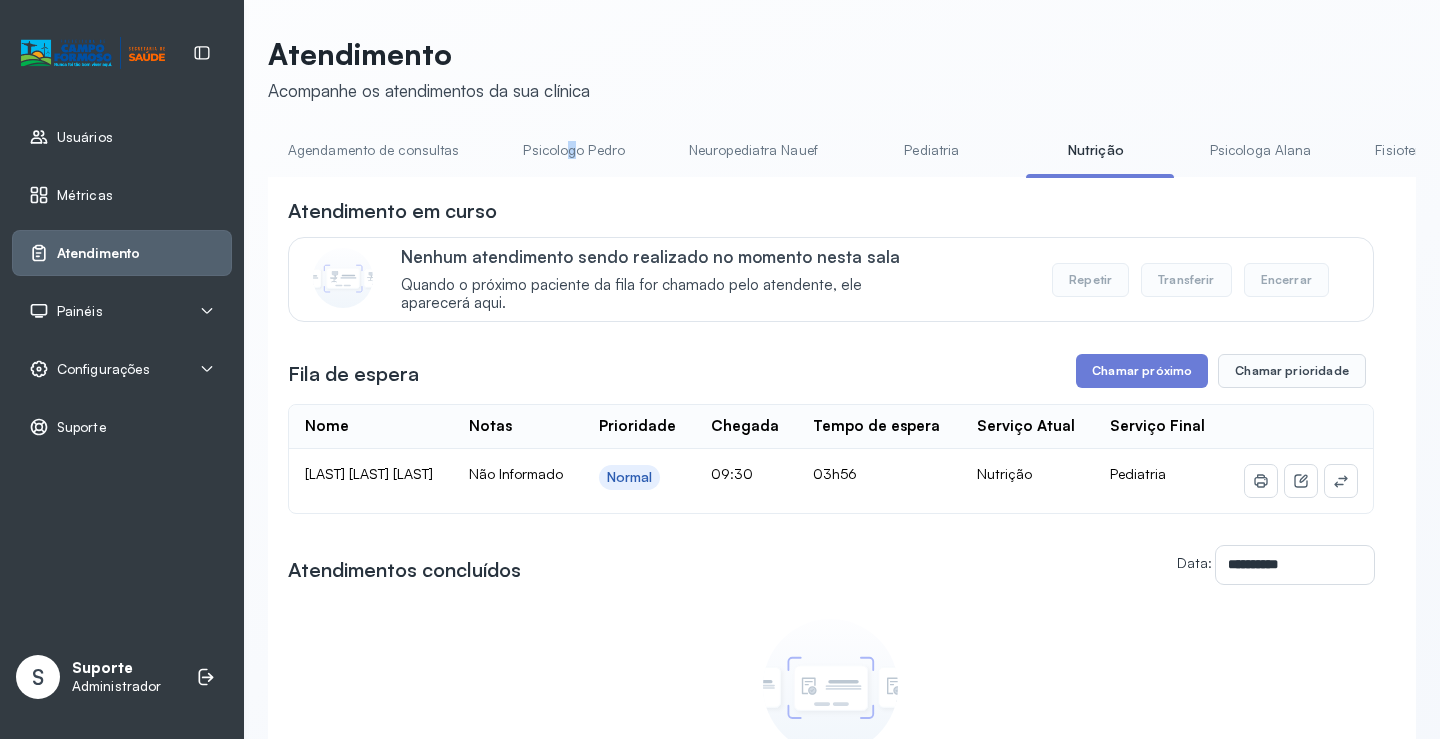click on "Psicologa Alana" at bounding box center [1261, 150] 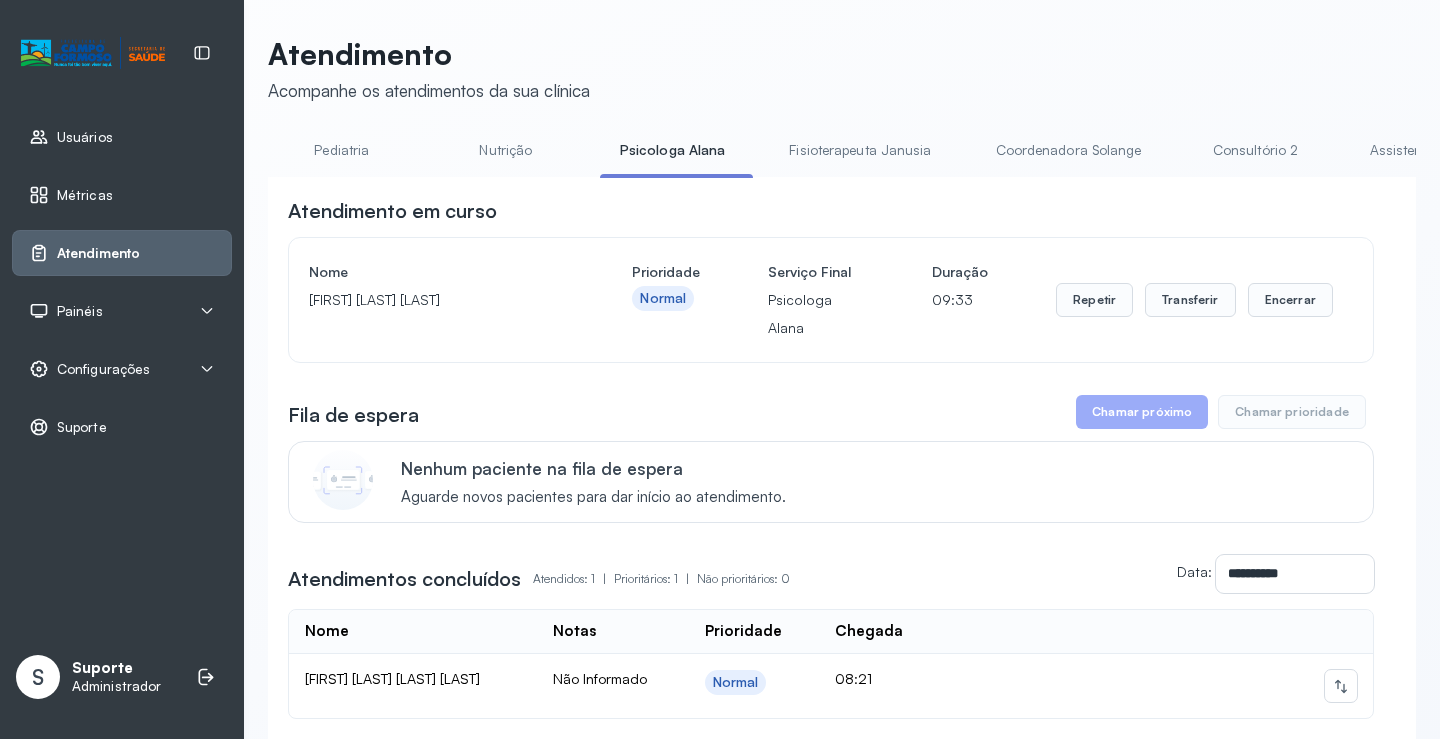 scroll, scrollTop: 0, scrollLeft: 598, axis: horizontal 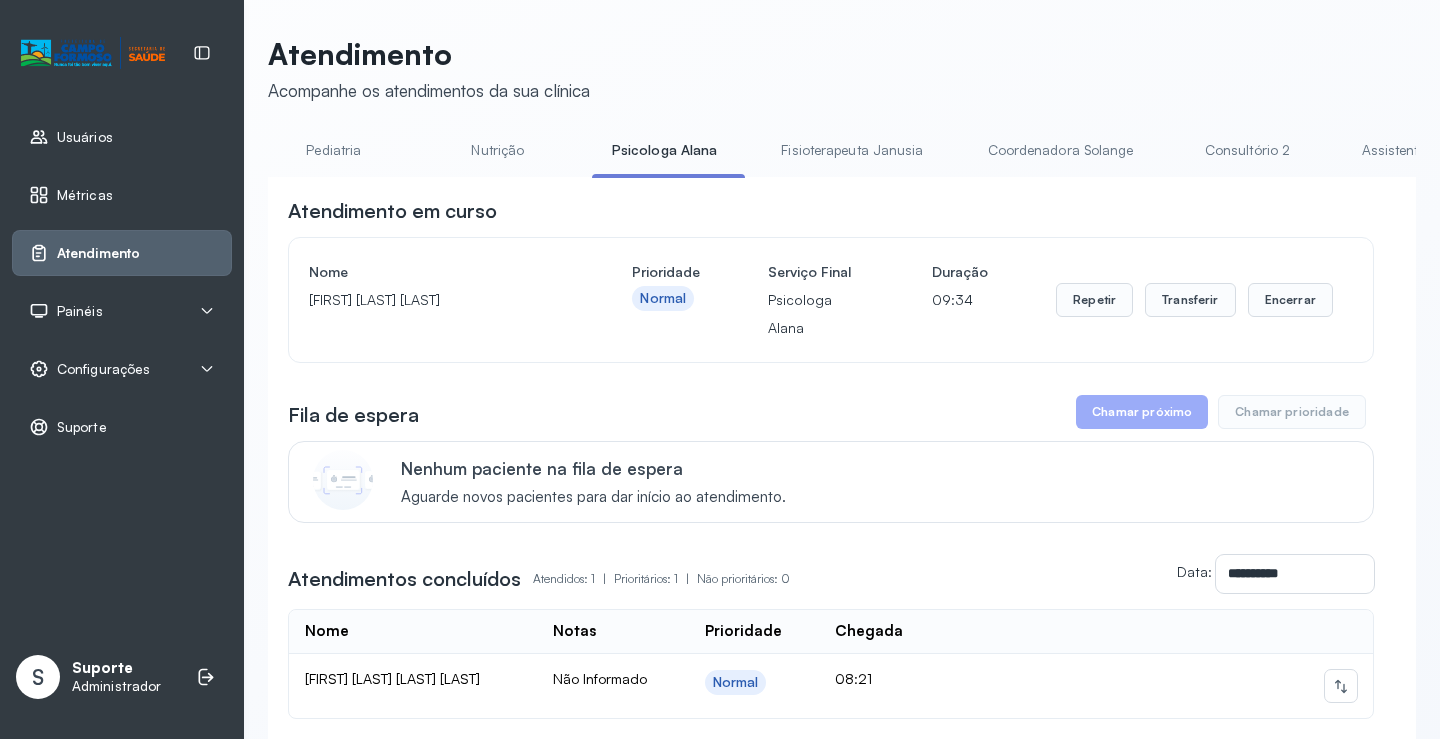 click on "Fisioterapeuta Janusia" at bounding box center (852, 150) 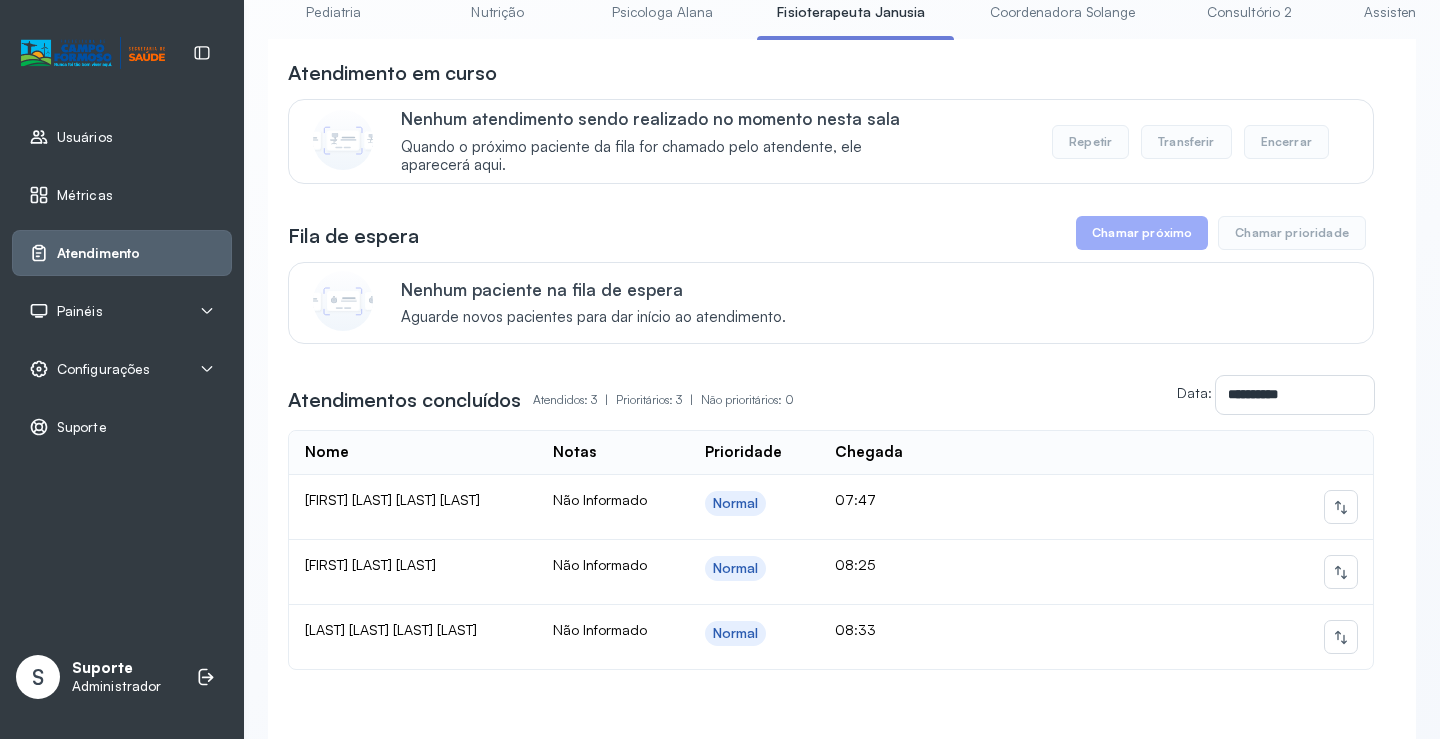 scroll, scrollTop: 0, scrollLeft: 0, axis: both 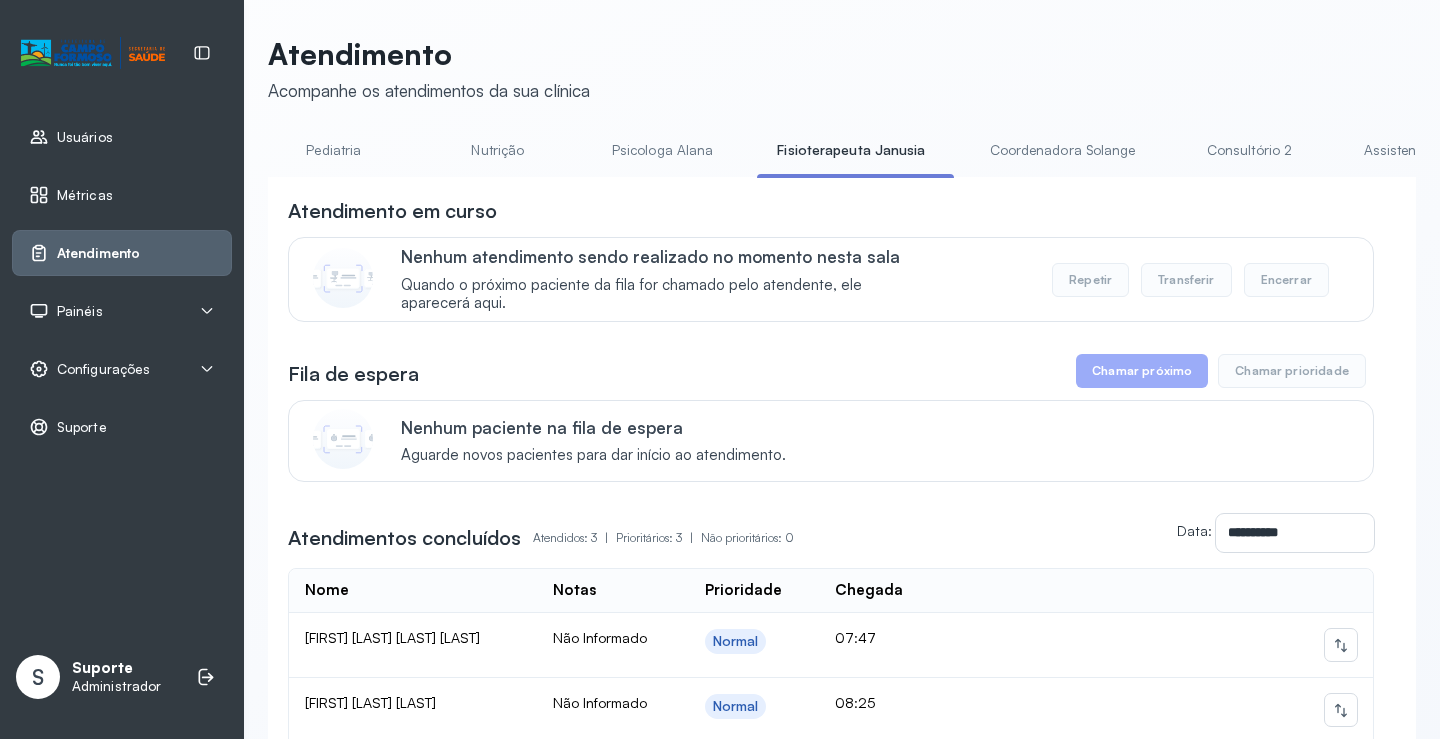 click on "Coordenadora Solange" at bounding box center (1063, 150) 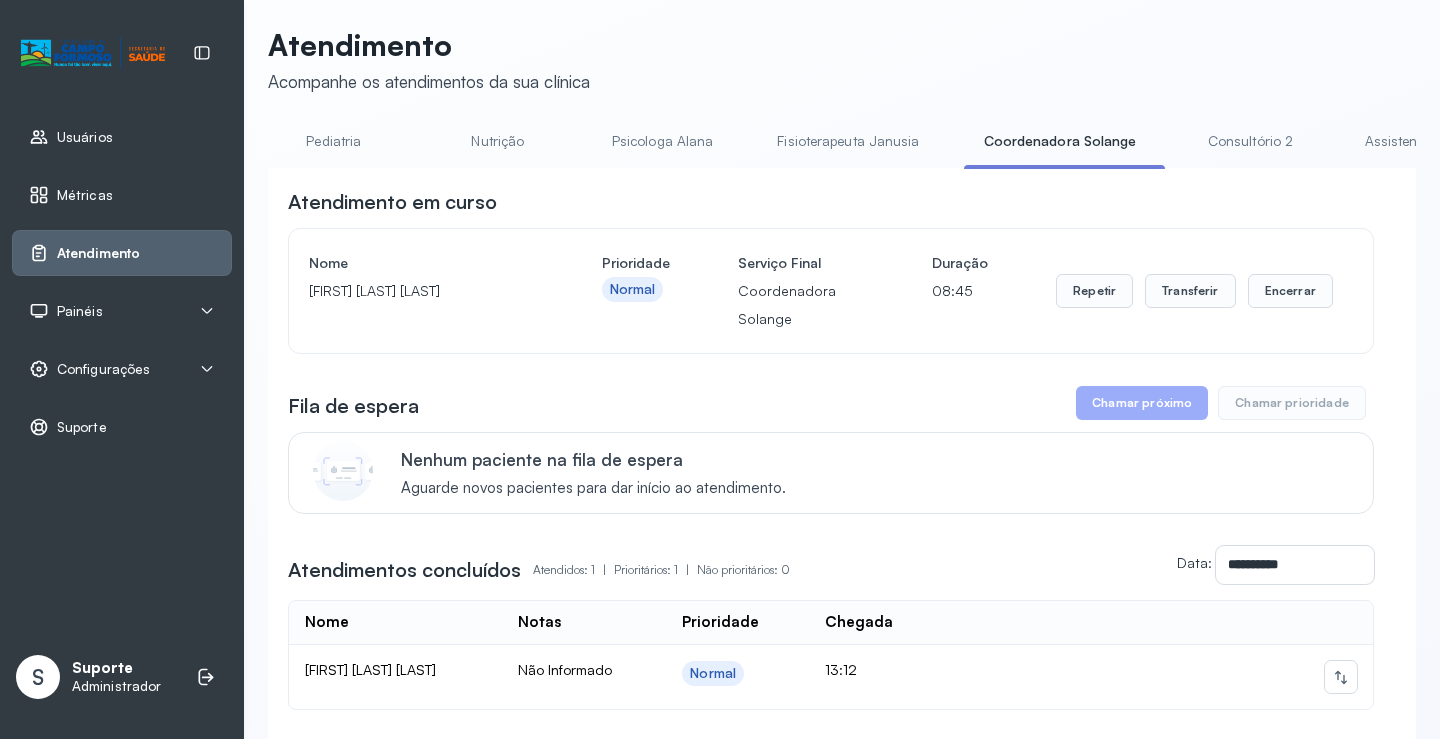 scroll, scrollTop: 0, scrollLeft: 0, axis: both 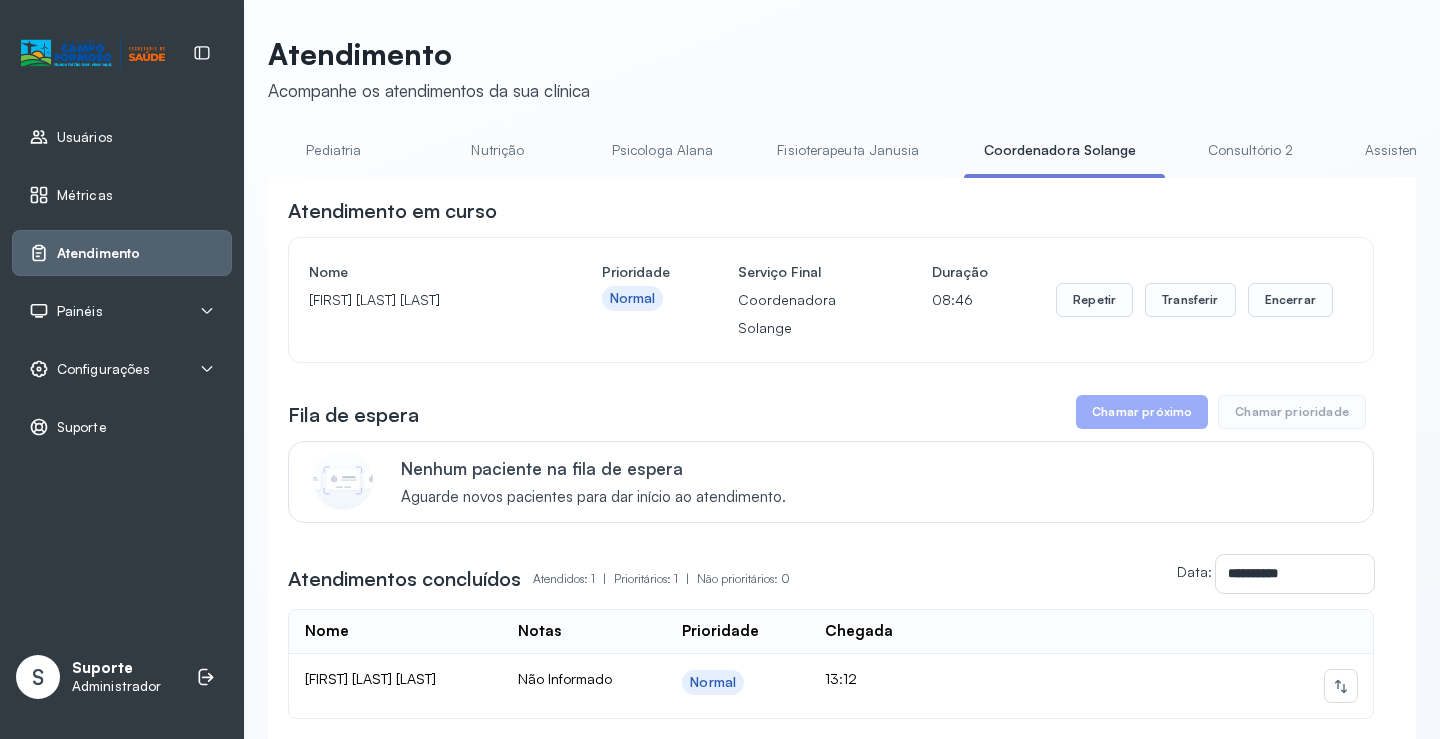 click on "Consultório 2" at bounding box center (1251, 150) 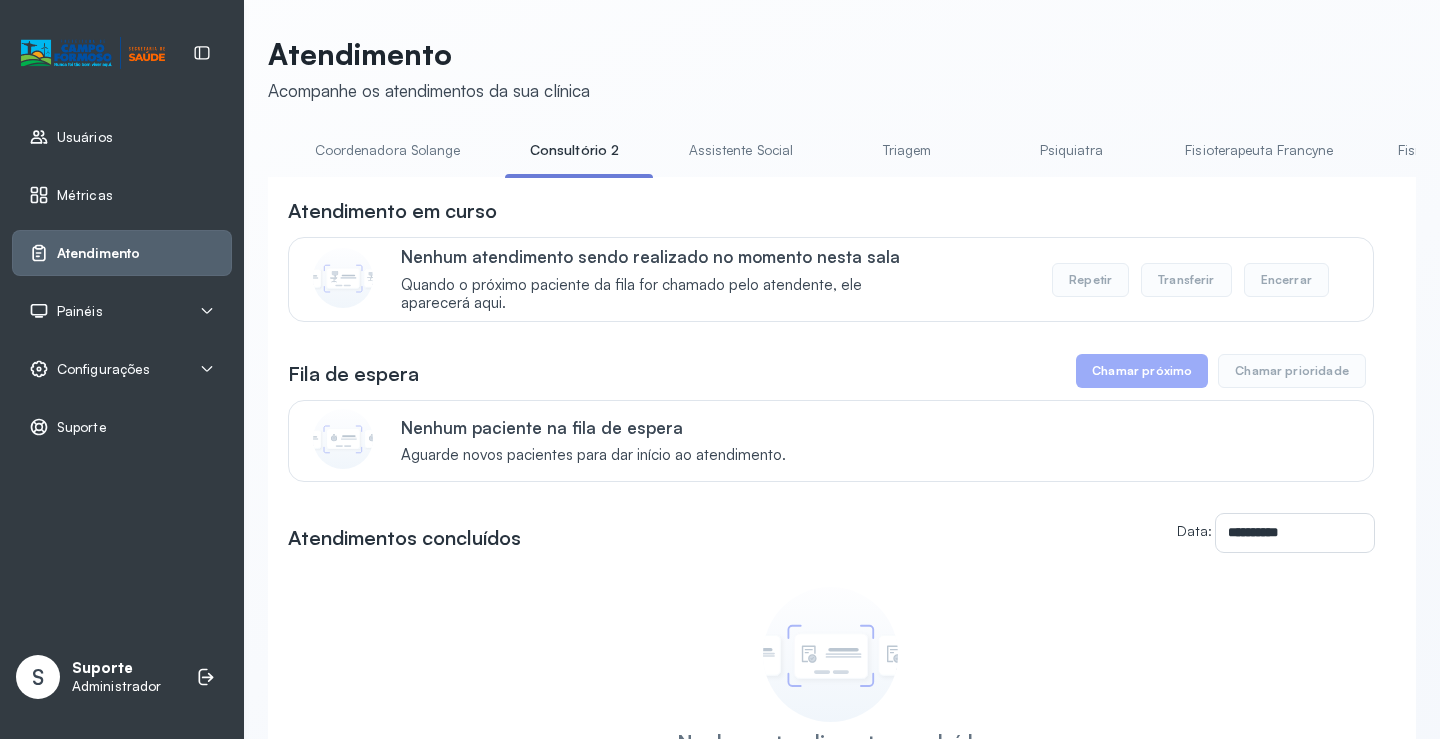 scroll, scrollTop: 0, scrollLeft: 1269, axis: horizontal 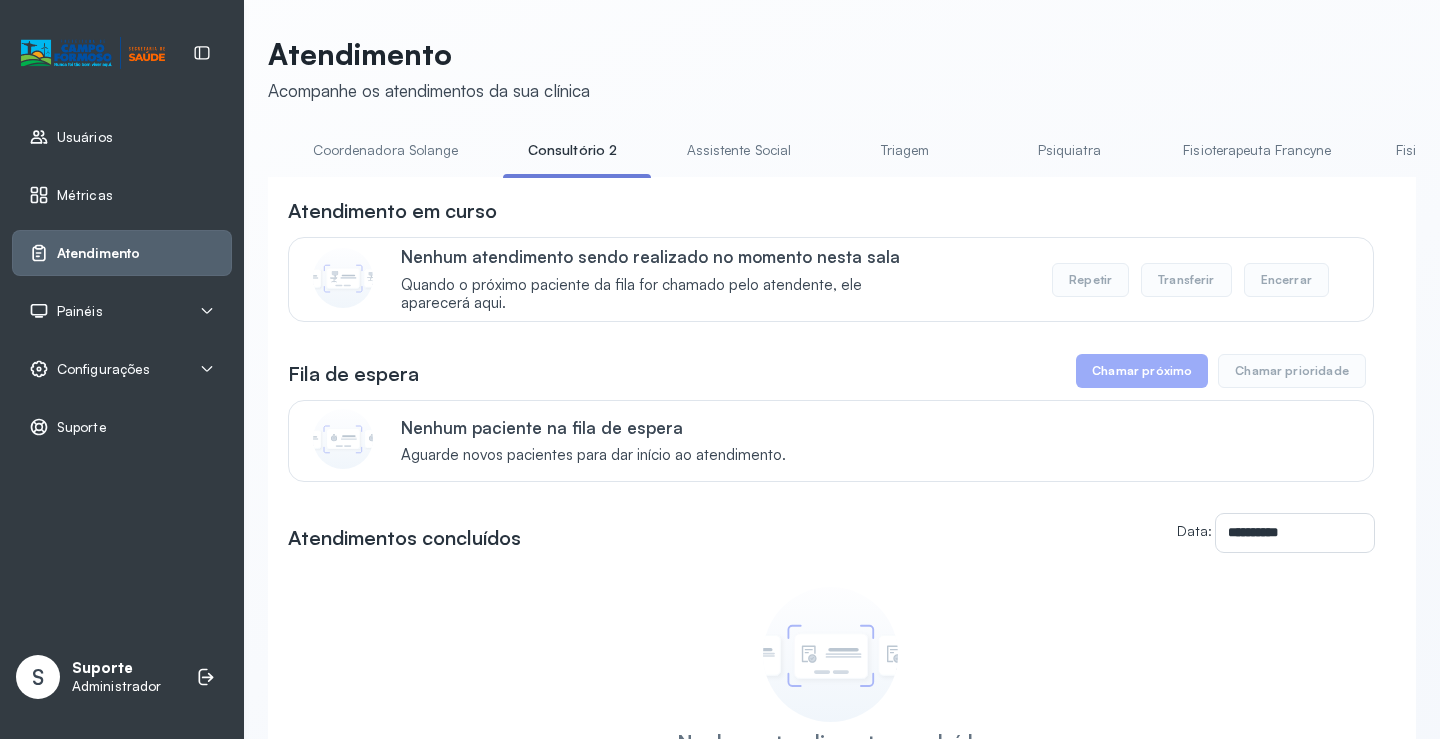 click on "Assistente Social" at bounding box center [739, 150] 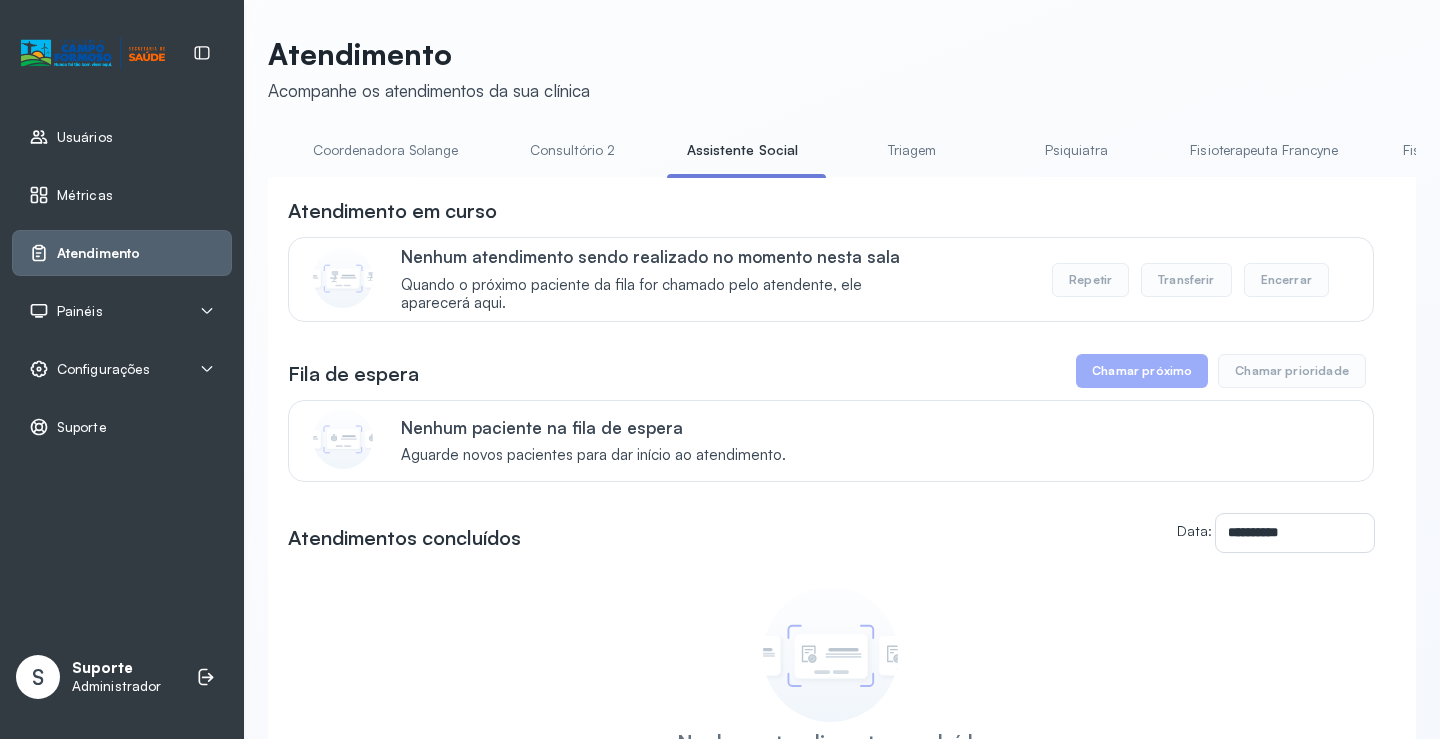 click on "Triagem" at bounding box center (912, 150) 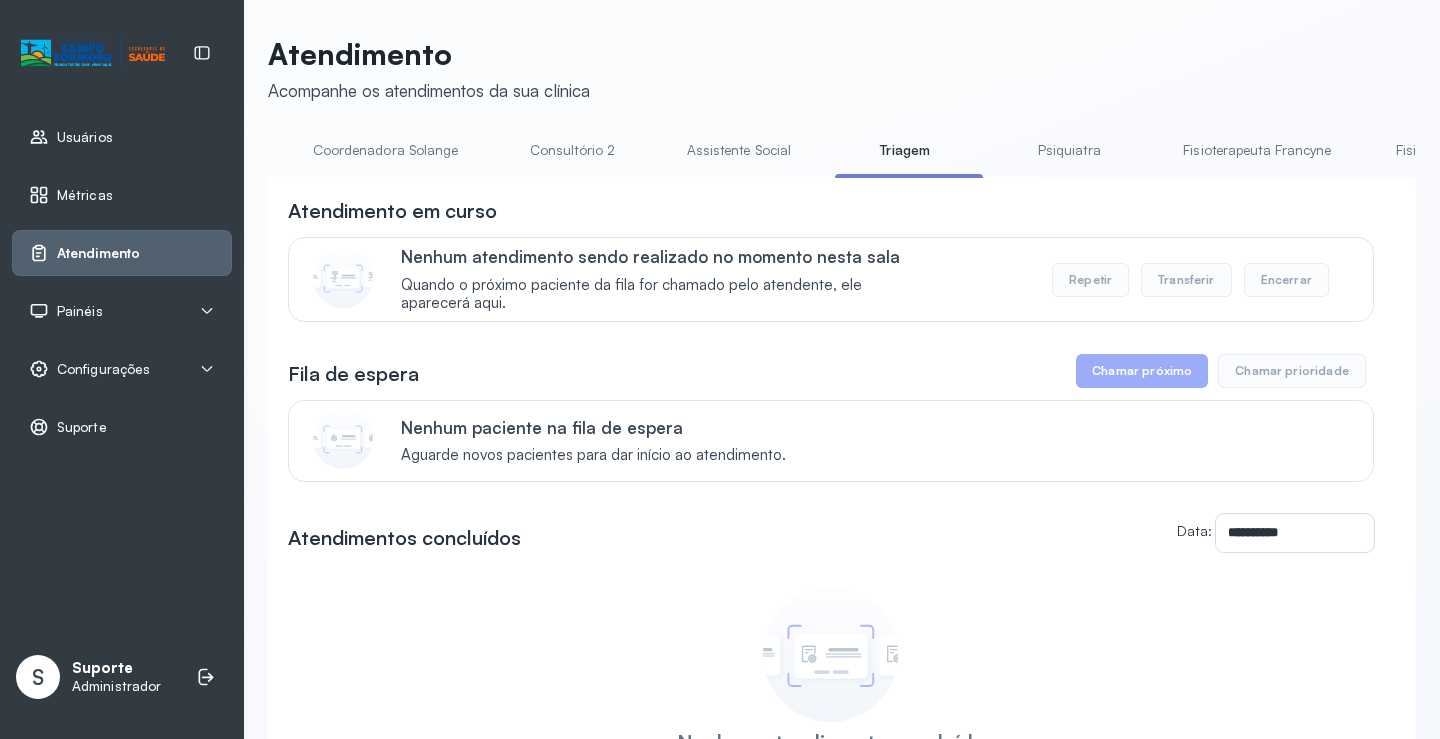 click on "Psiquiatra" at bounding box center [1069, 150] 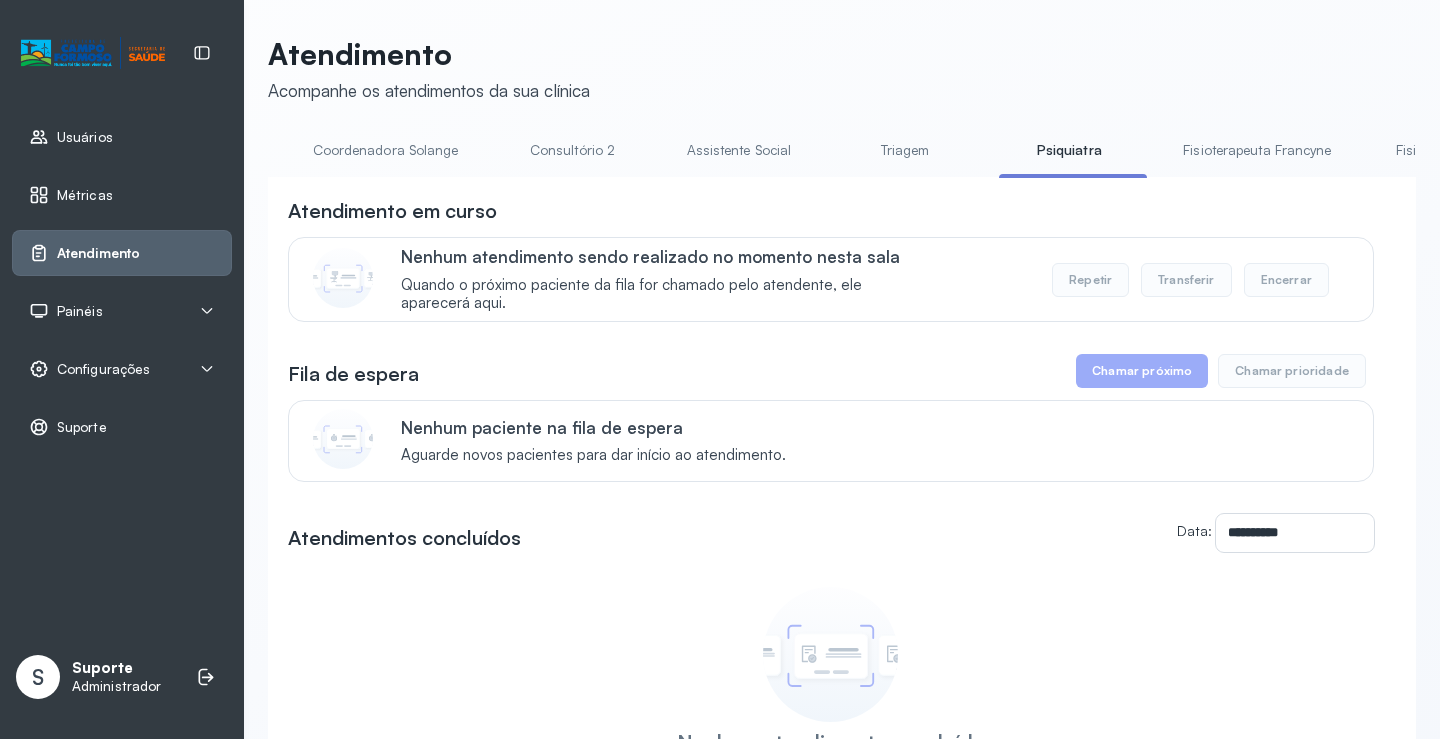 click on "Fisioterapeuta Francyne" at bounding box center (1257, 150) 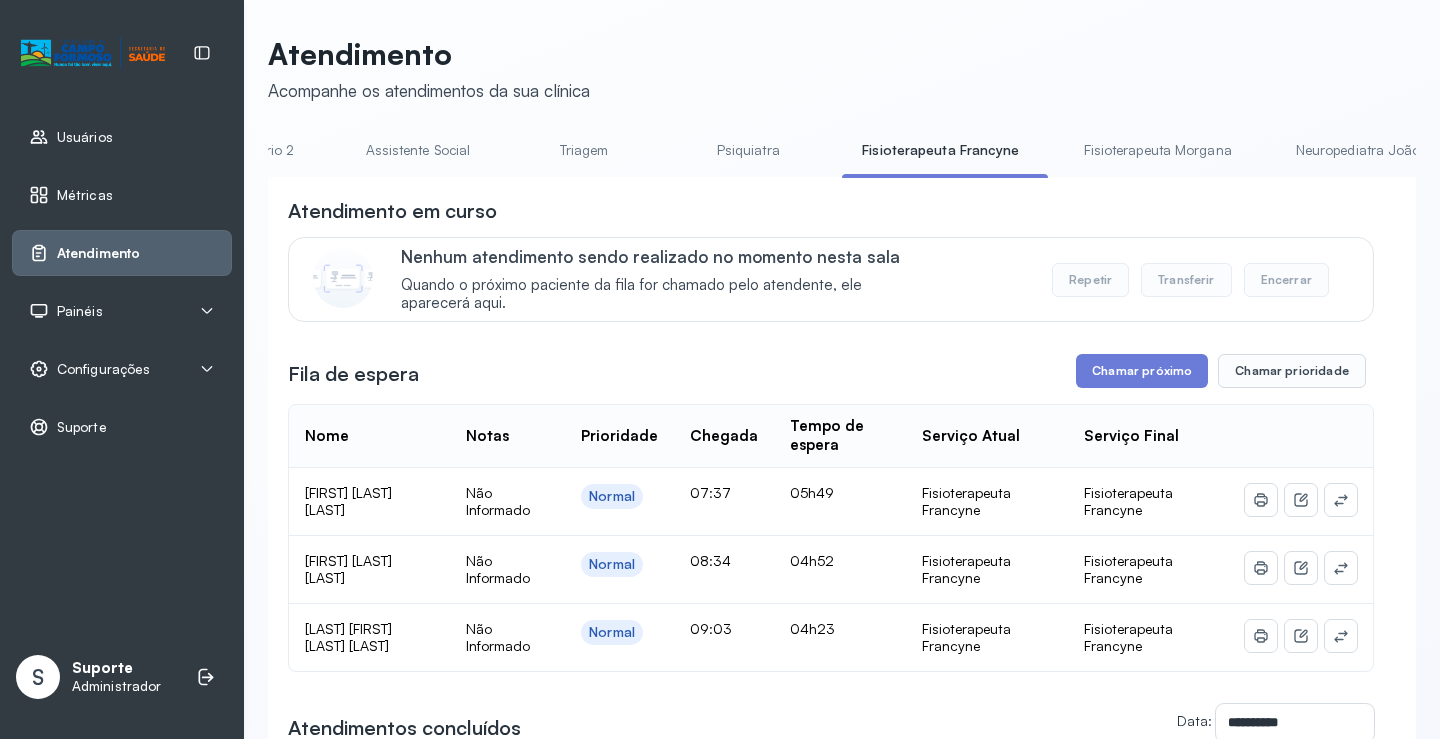 scroll, scrollTop: 0, scrollLeft: 1592, axis: horizontal 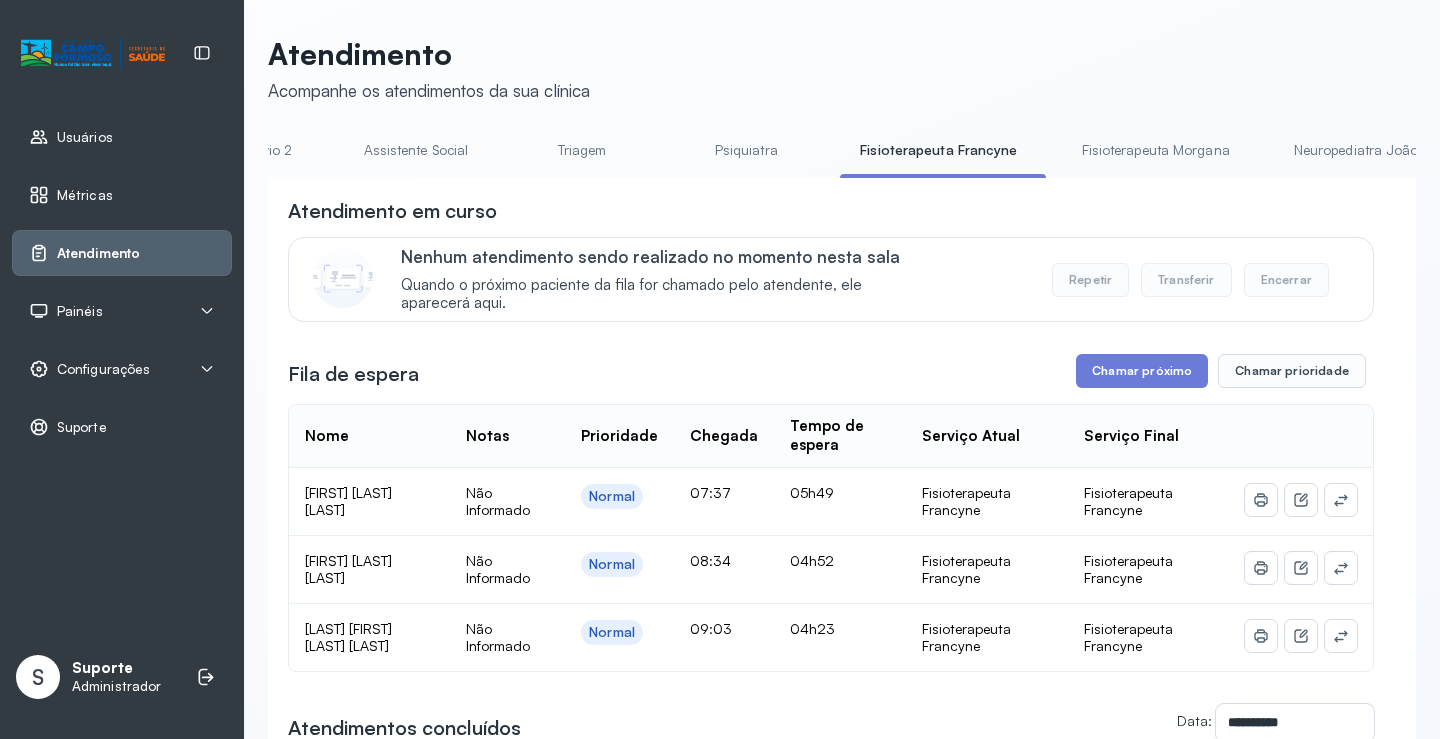 drag, startPoint x: 1201, startPoint y: 131, endPoint x: 1190, endPoint y: 143, distance: 16.27882 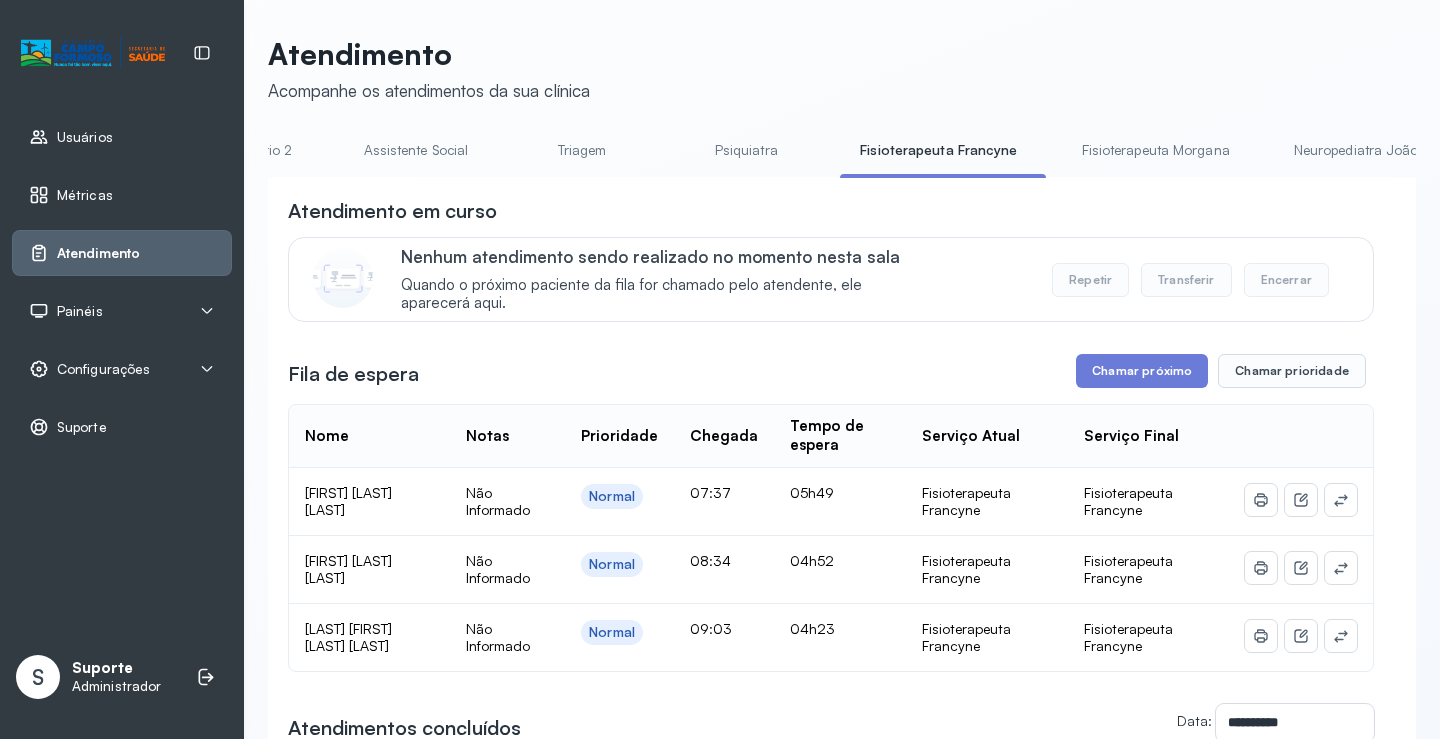 click on "**********" 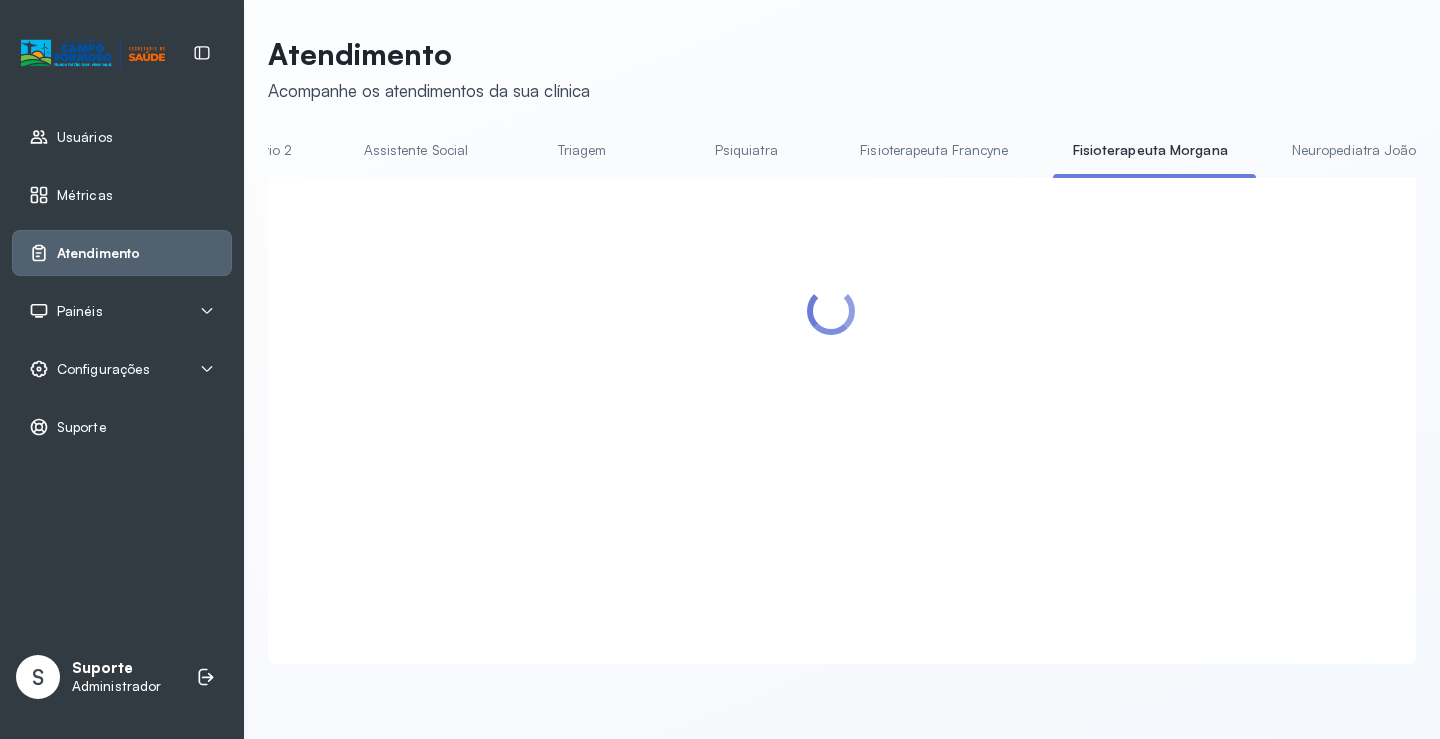 scroll, scrollTop: 0, scrollLeft: 1591, axis: horizontal 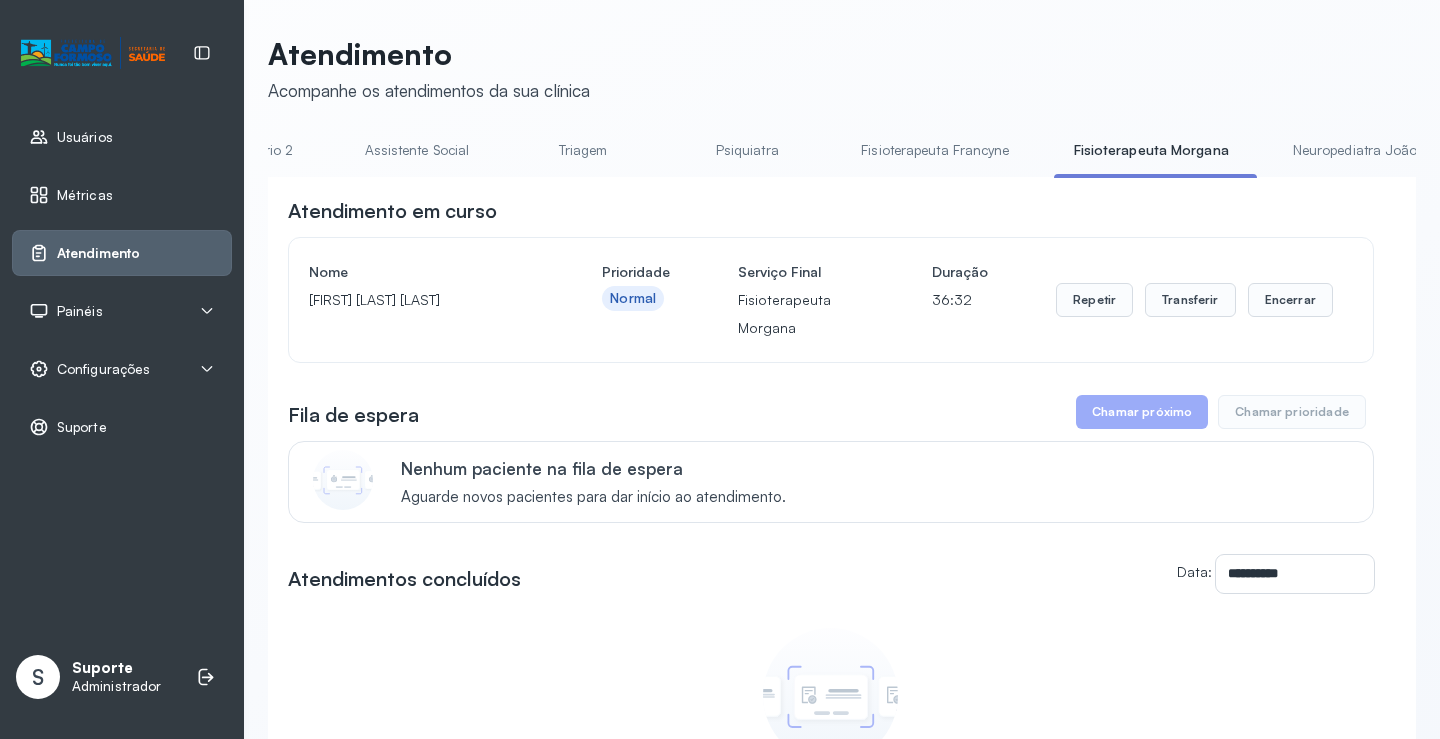 click on "Neuropediatra João" at bounding box center (1355, 150) 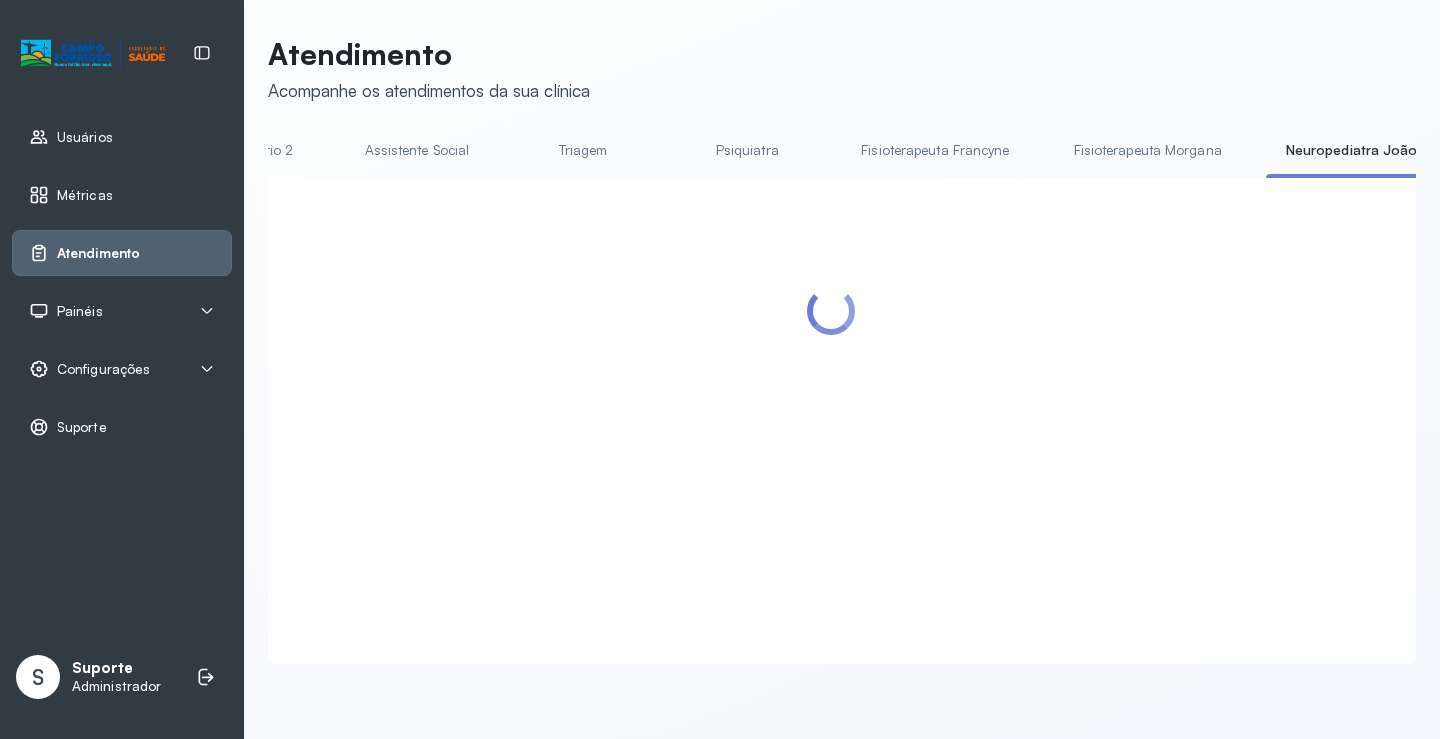 scroll, scrollTop: 0, scrollLeft: 1590, axis: horizontal 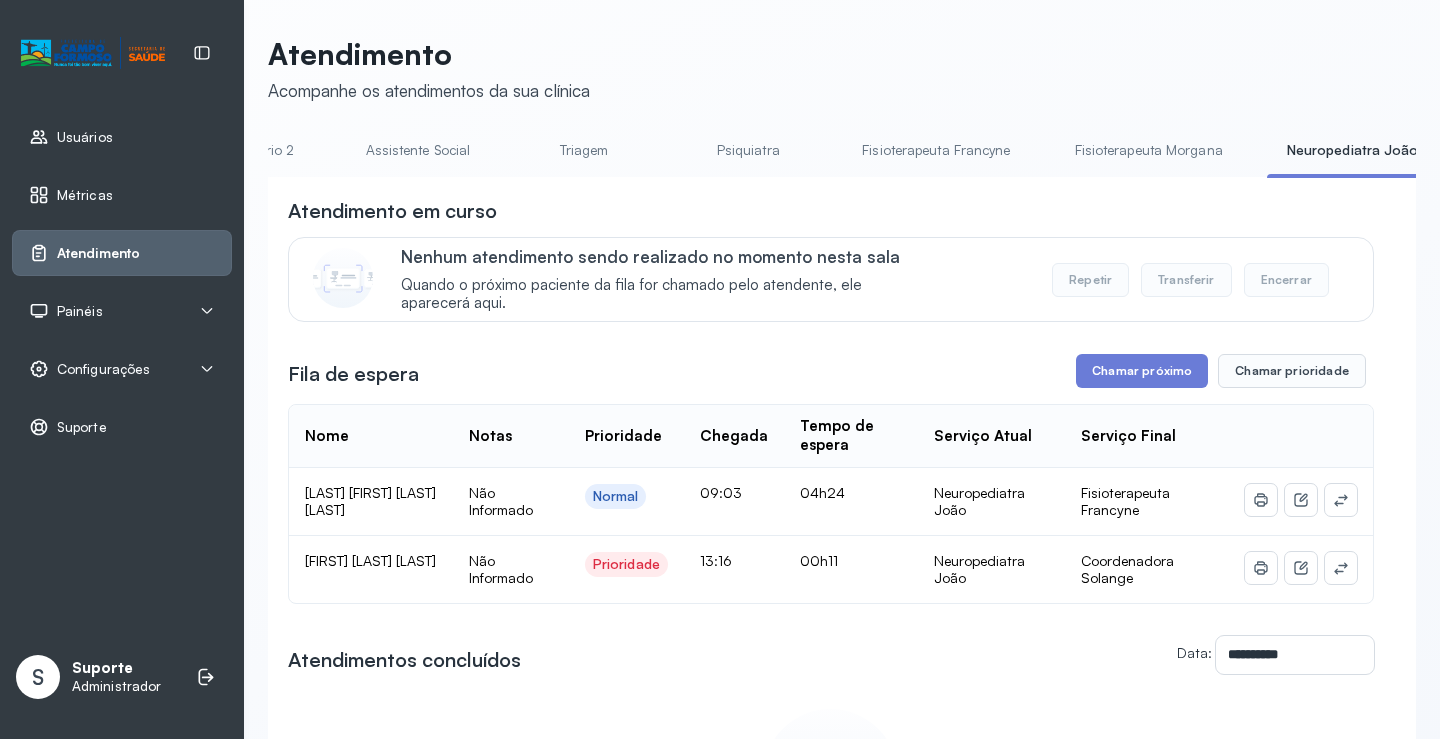 drag, startPoint x: 1215, startPoint y: 183, endPoint x: 929, endPoint y: 182, distance: 286.00174 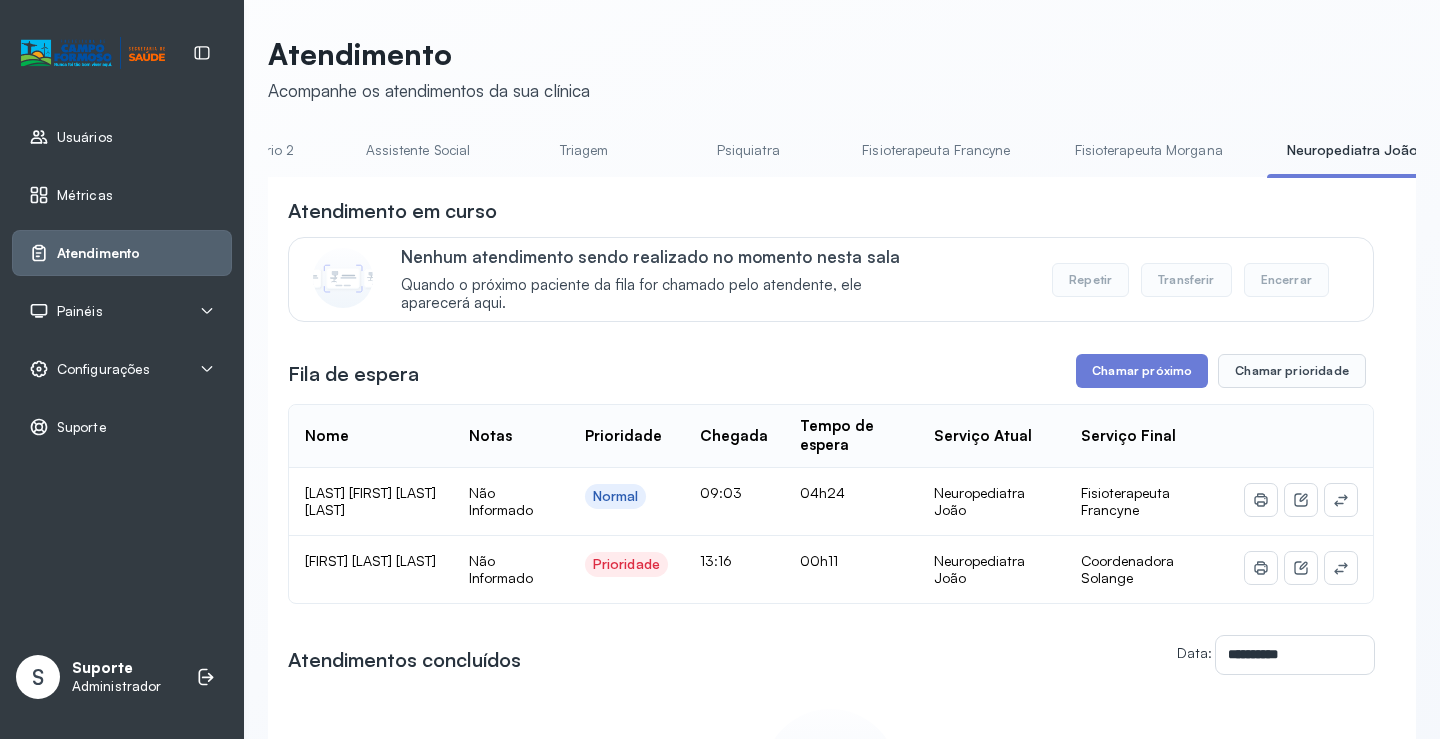 click on "**********" at bounding box center [842, 607] 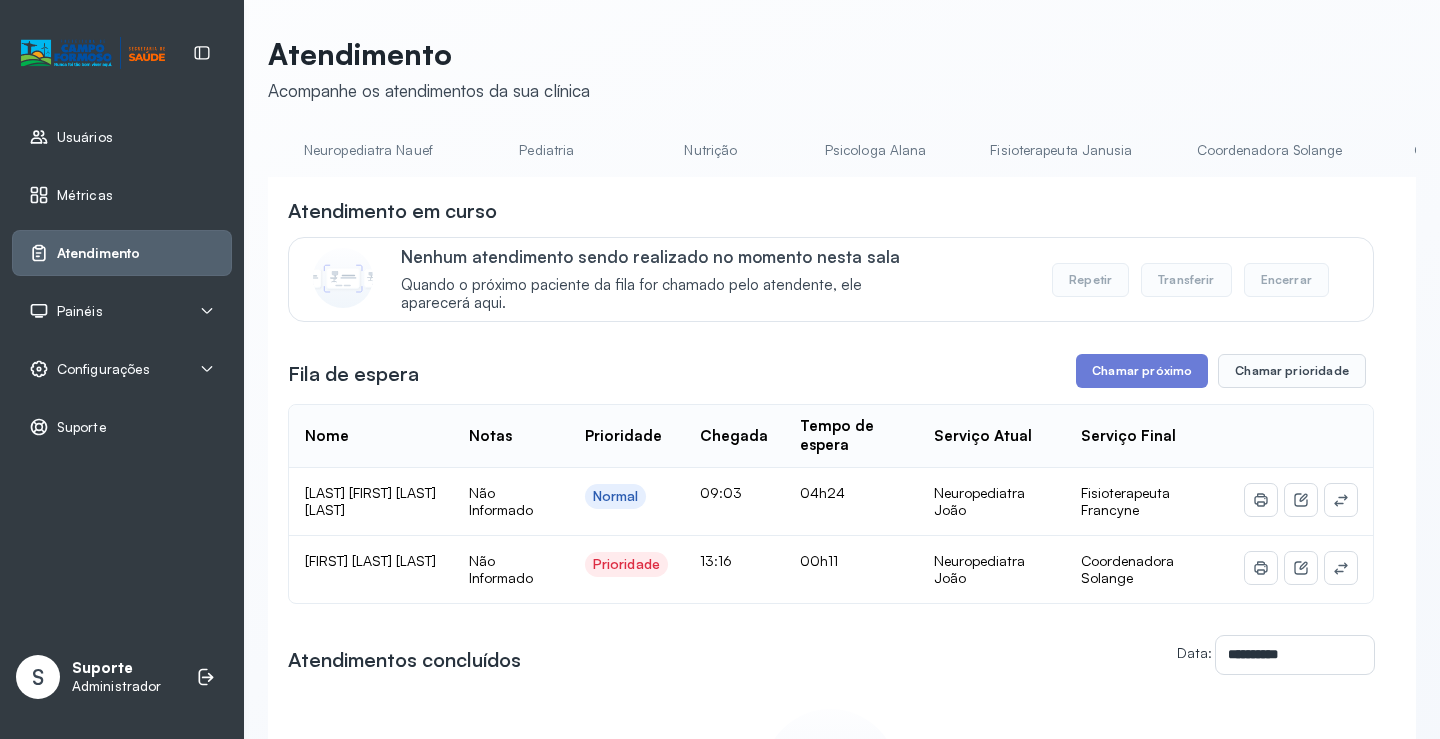 scroll, scrollTop: 0, scrollLeft: 0, axis: both 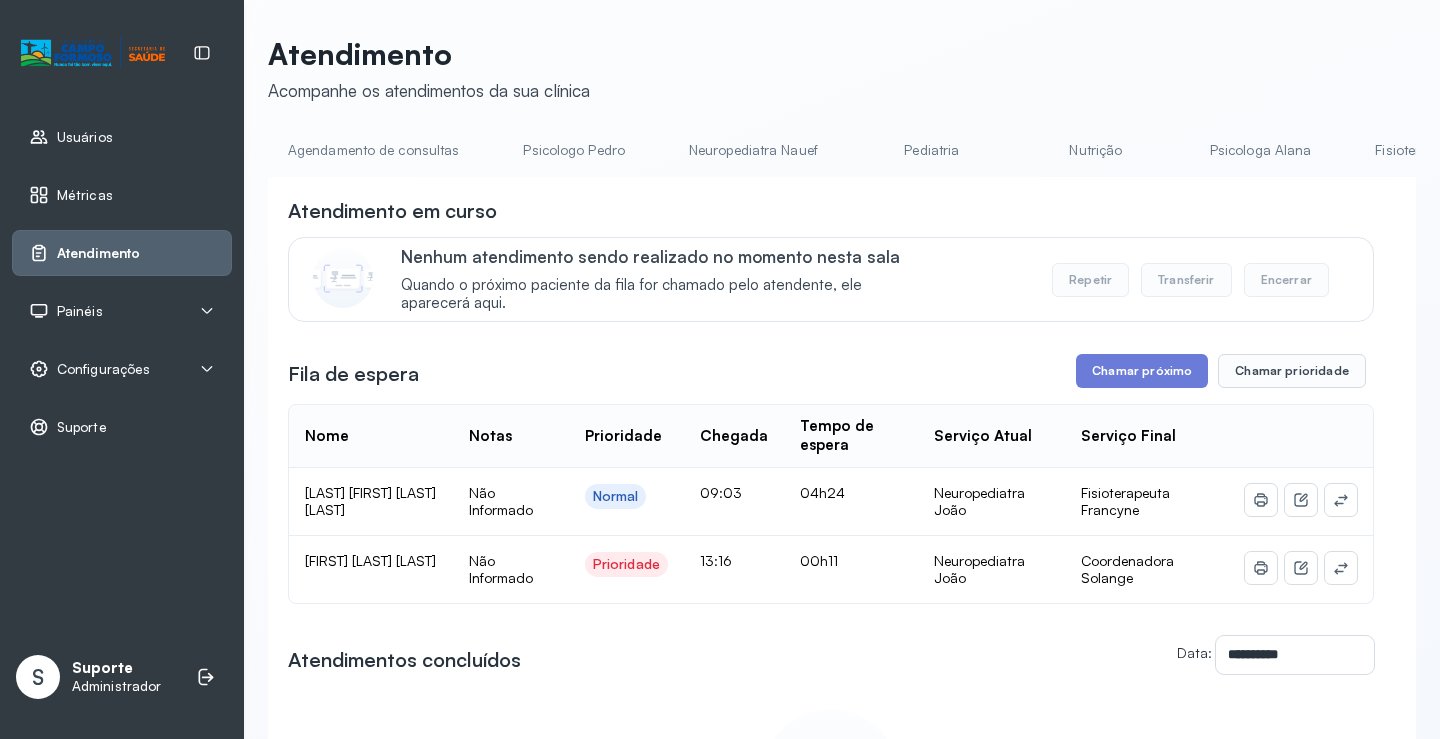 click on "Agendamento de consultas" at bounding box center (373, 150) 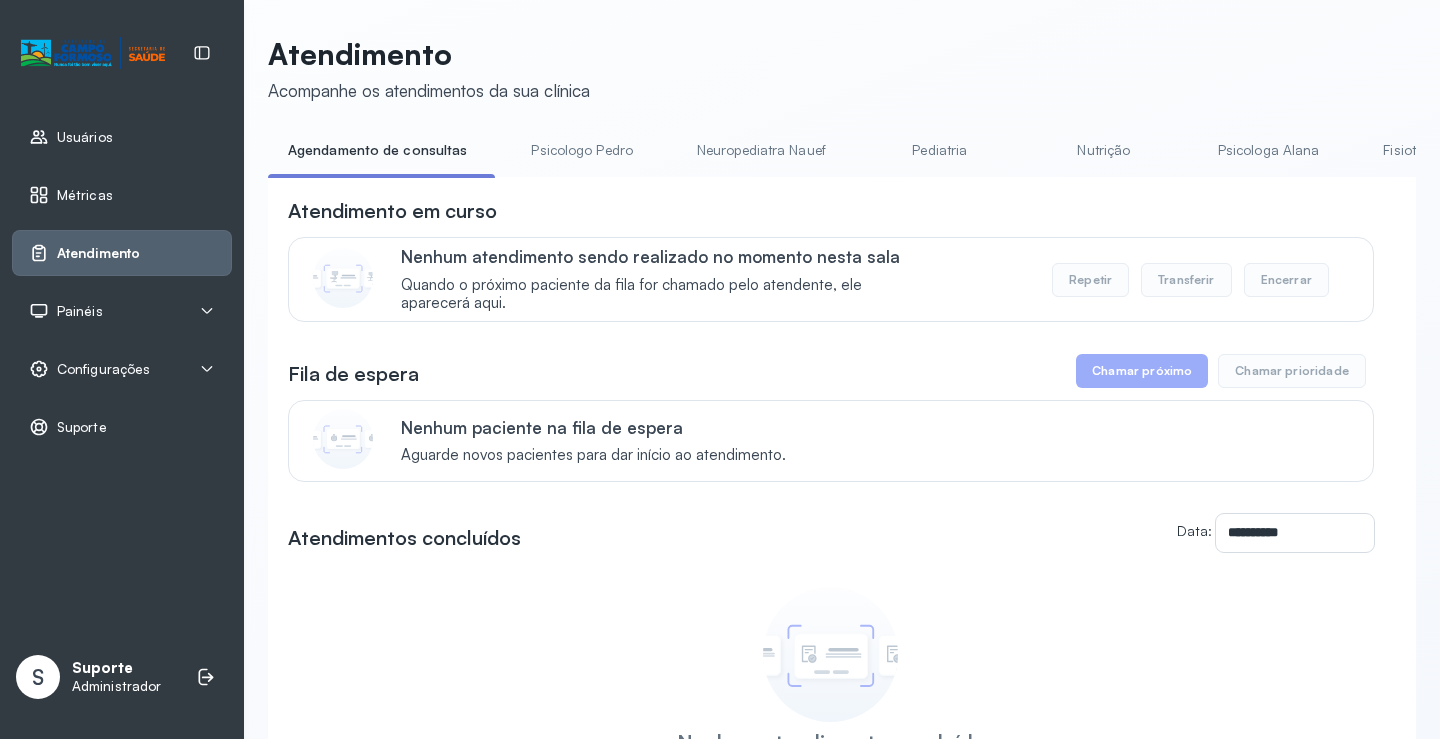 click on "Neuropediatra Nauef" at bounding box center [761, 150] 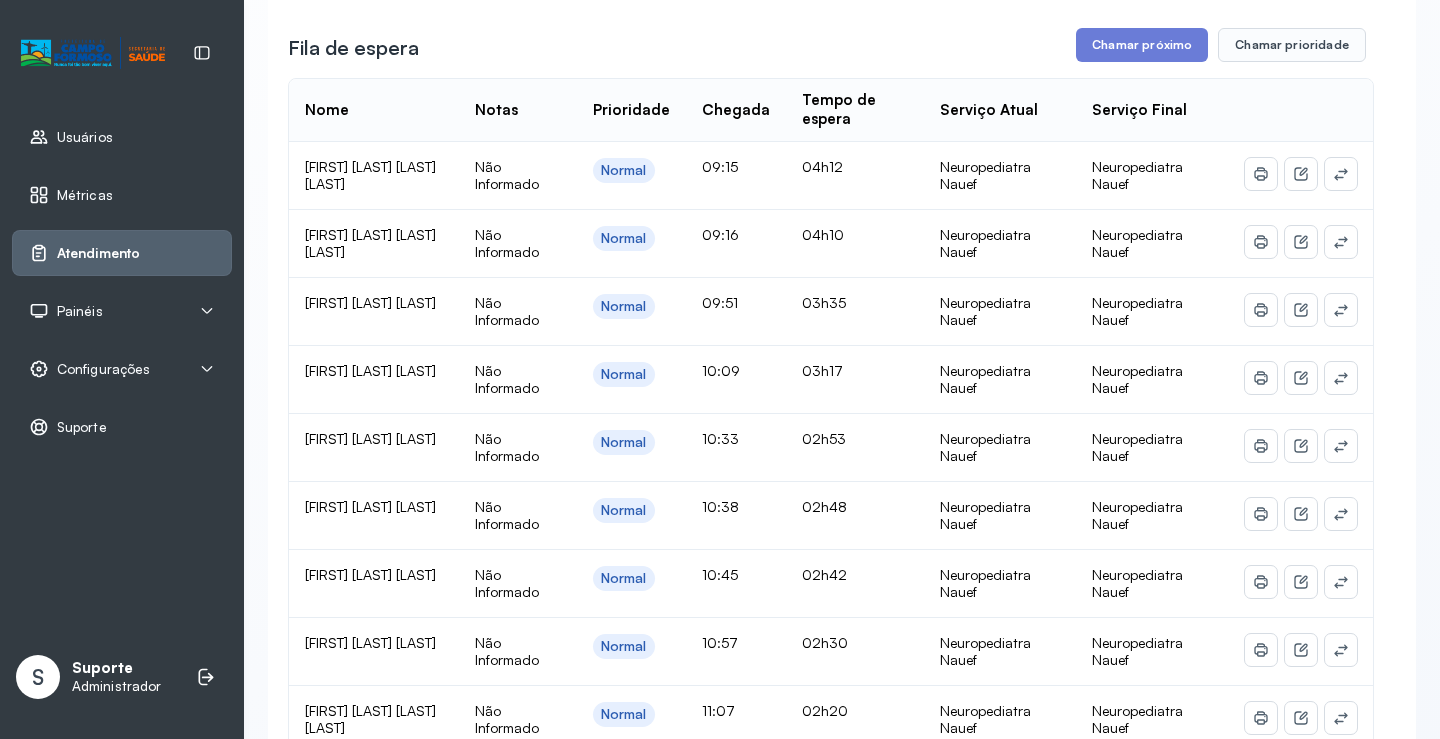 scroll, scrollTop: 400, scrollLeft: 0, axis: vertical 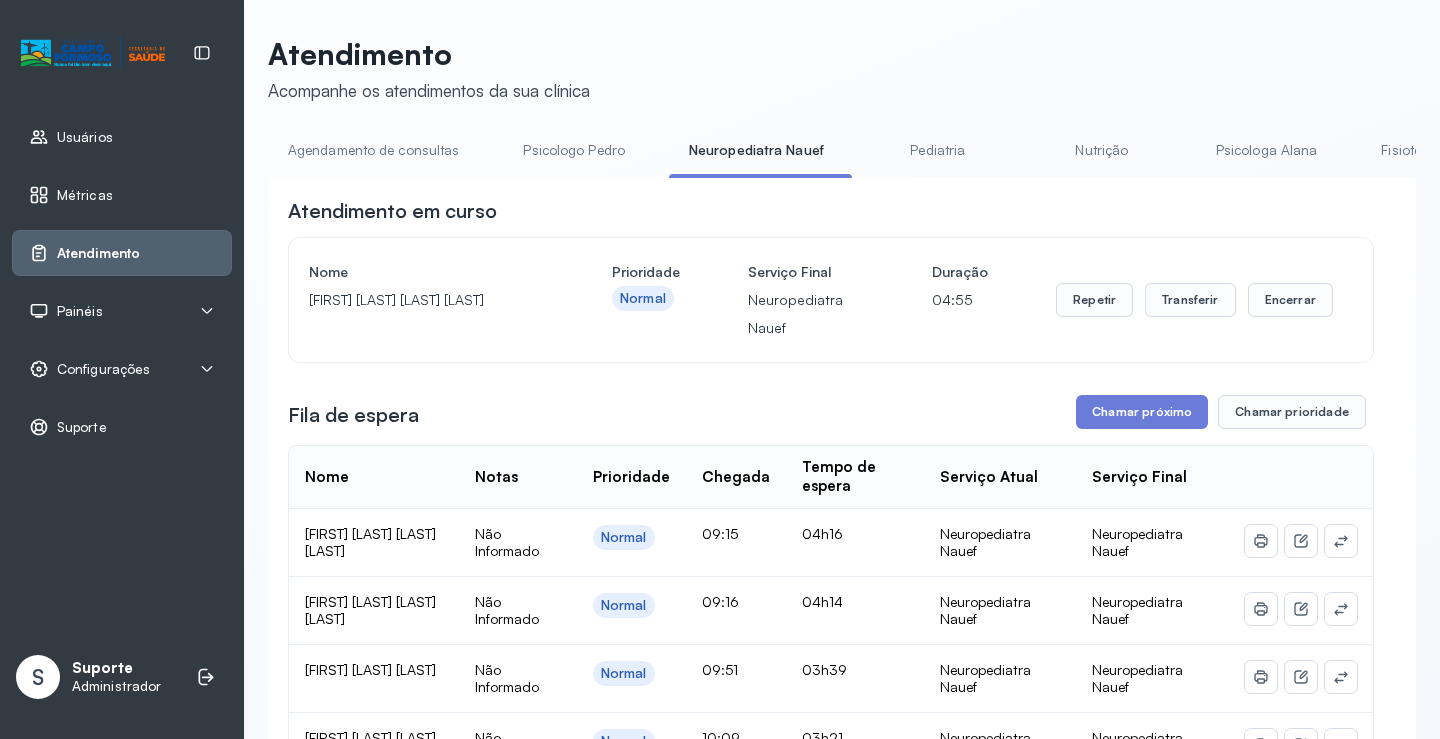 click on "Agendamento de consultas" at bounding box center (373, 150) 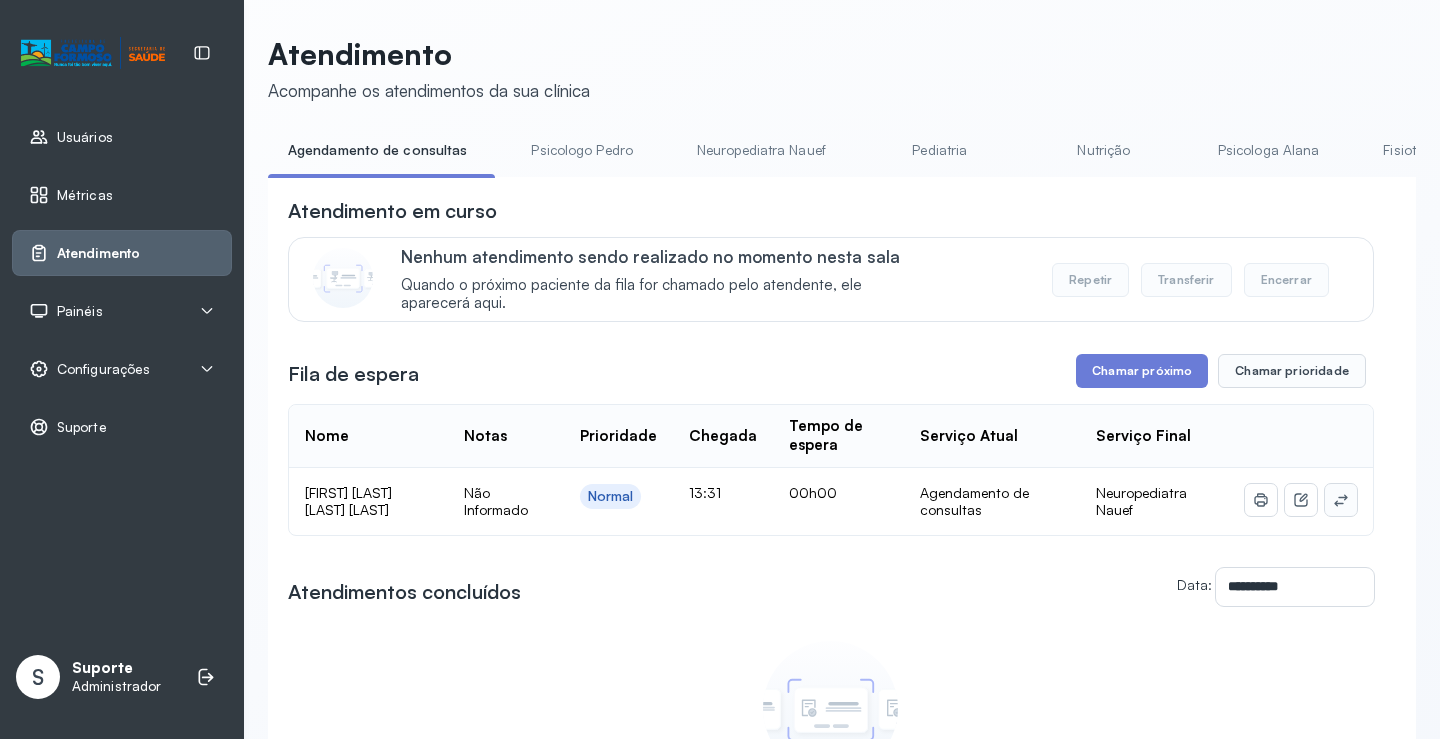 click 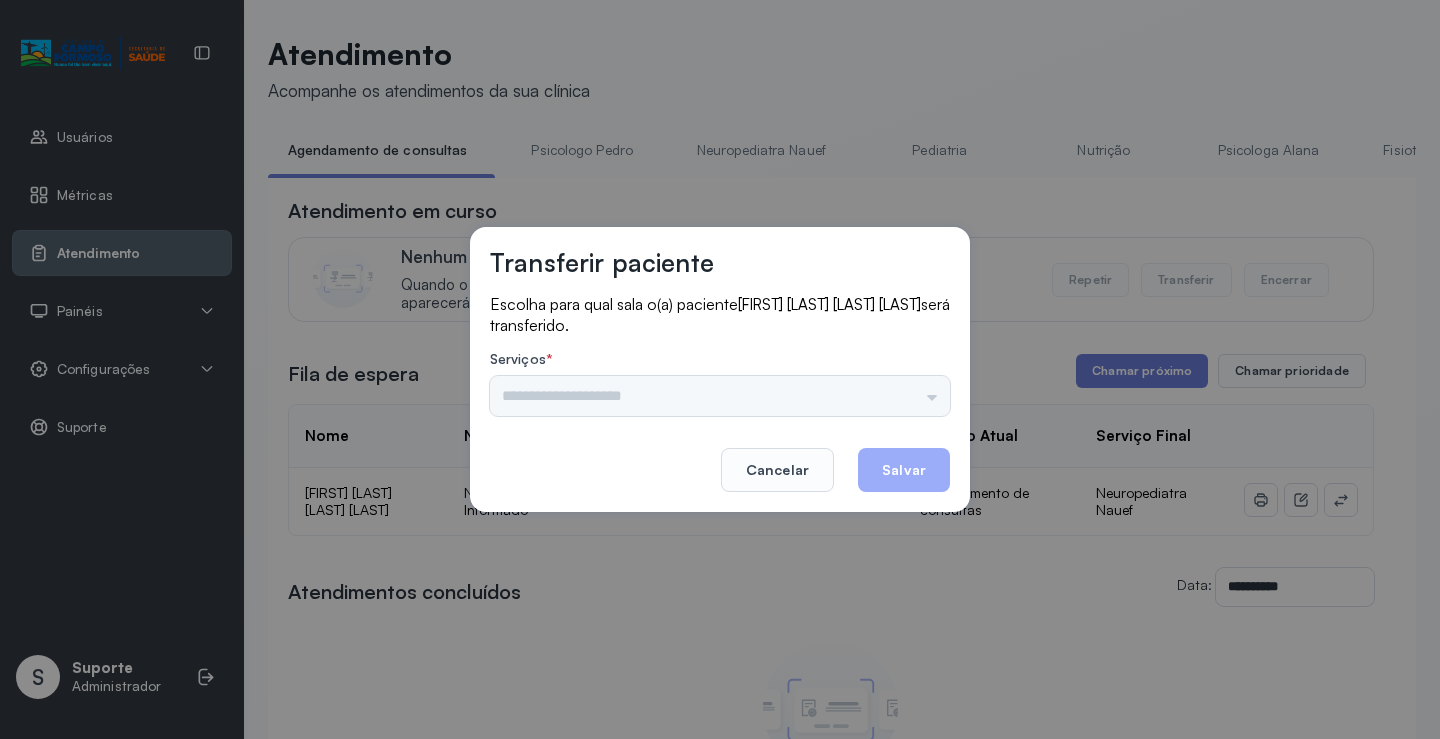 drag, startPoint x: 871, startPoint y: 402, endPoint x: 928, endPoint y: 387, distance: 58.940647 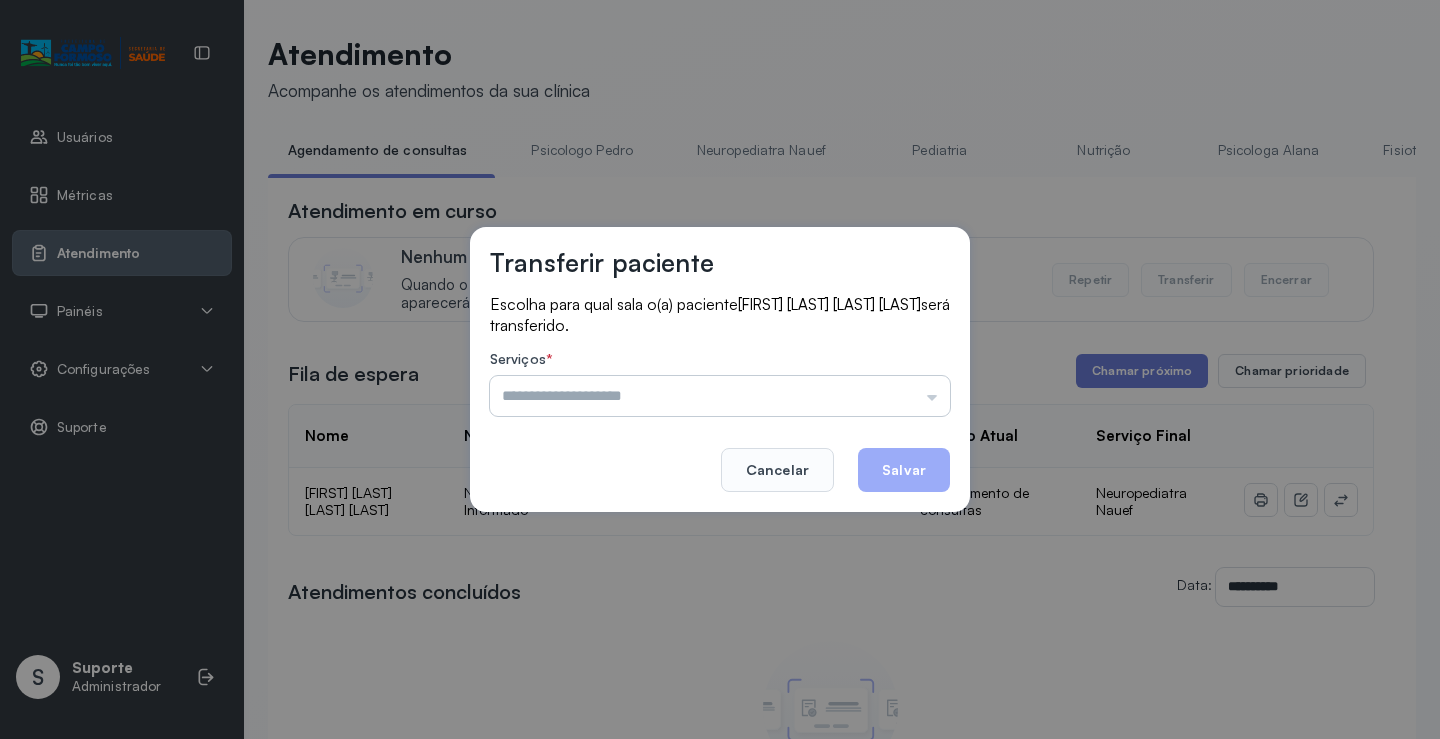 click at bounding box center (720, 396) 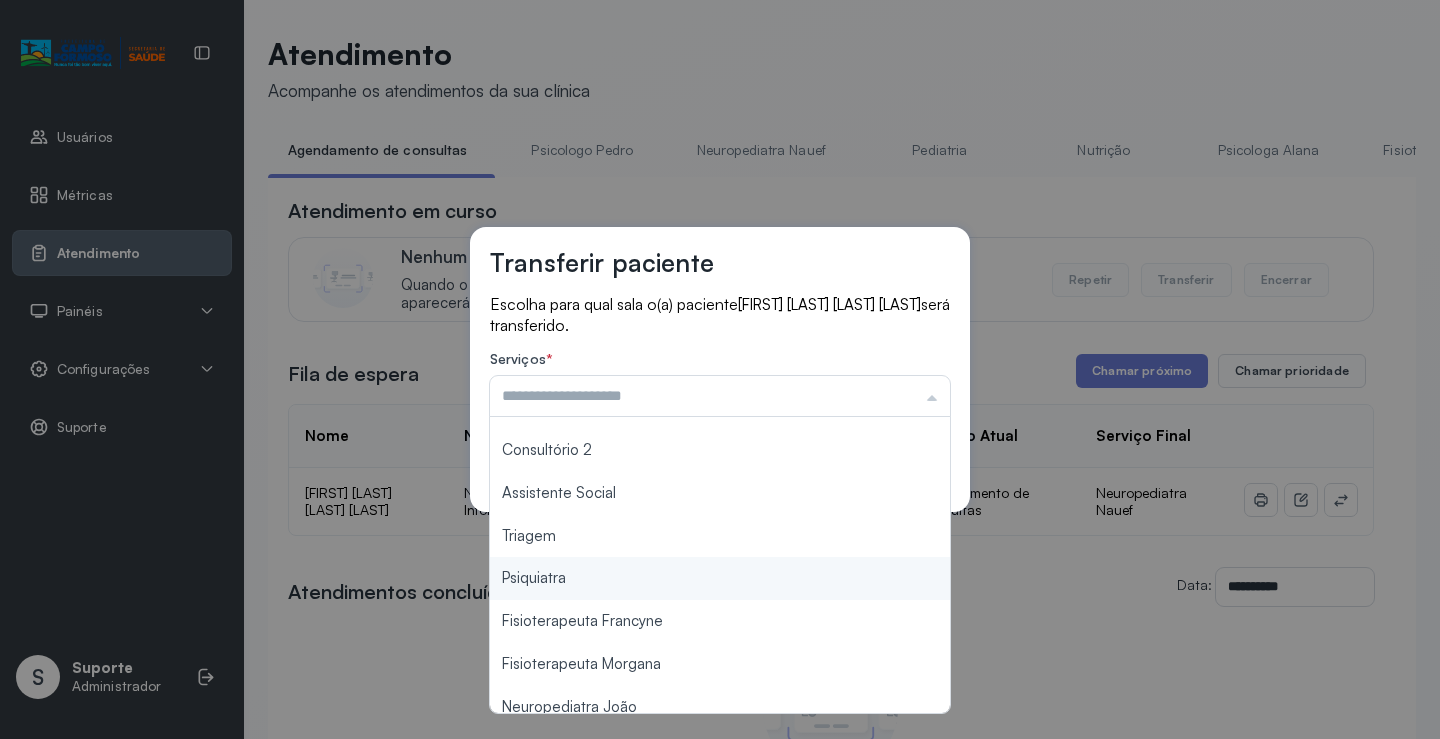 scroll, scrollTop: 303, scrollLeft: 0, axis: vertical 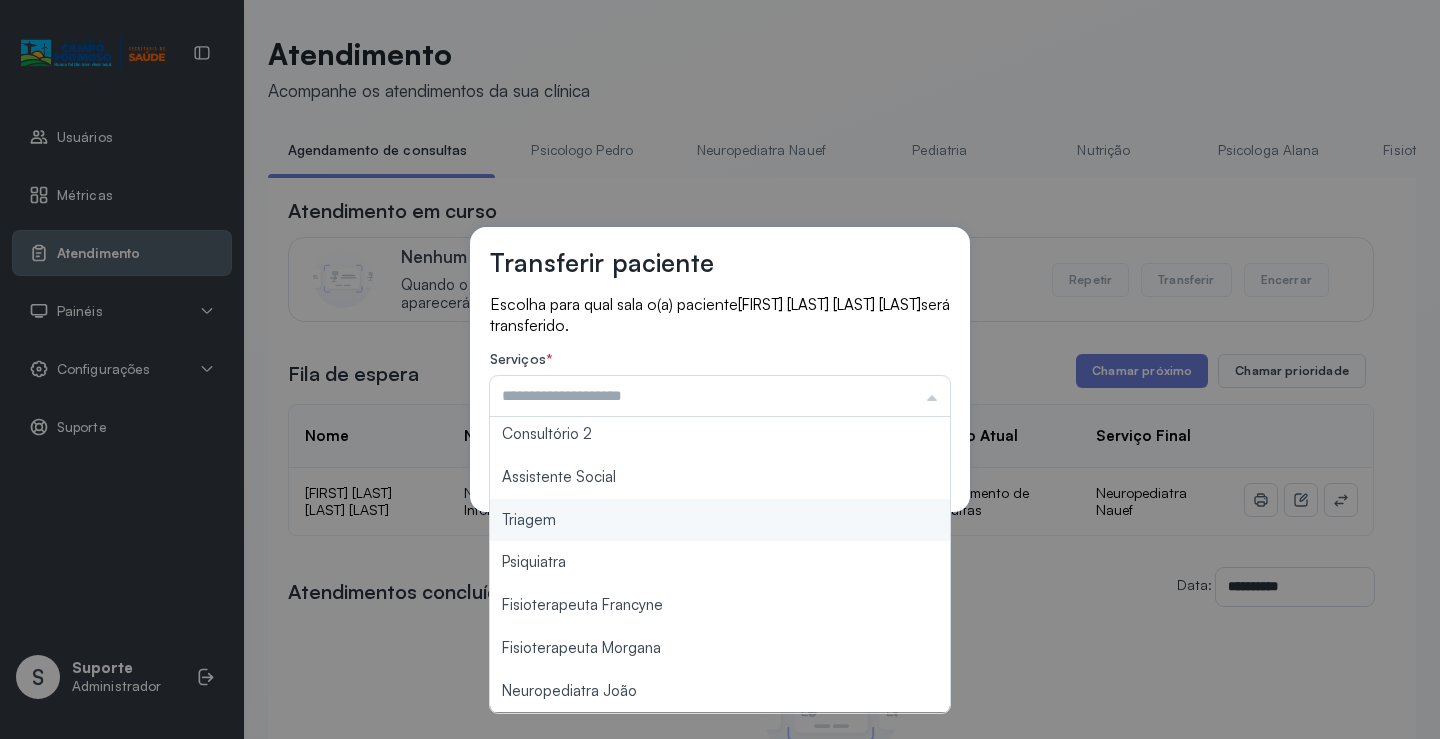 type on "*******" 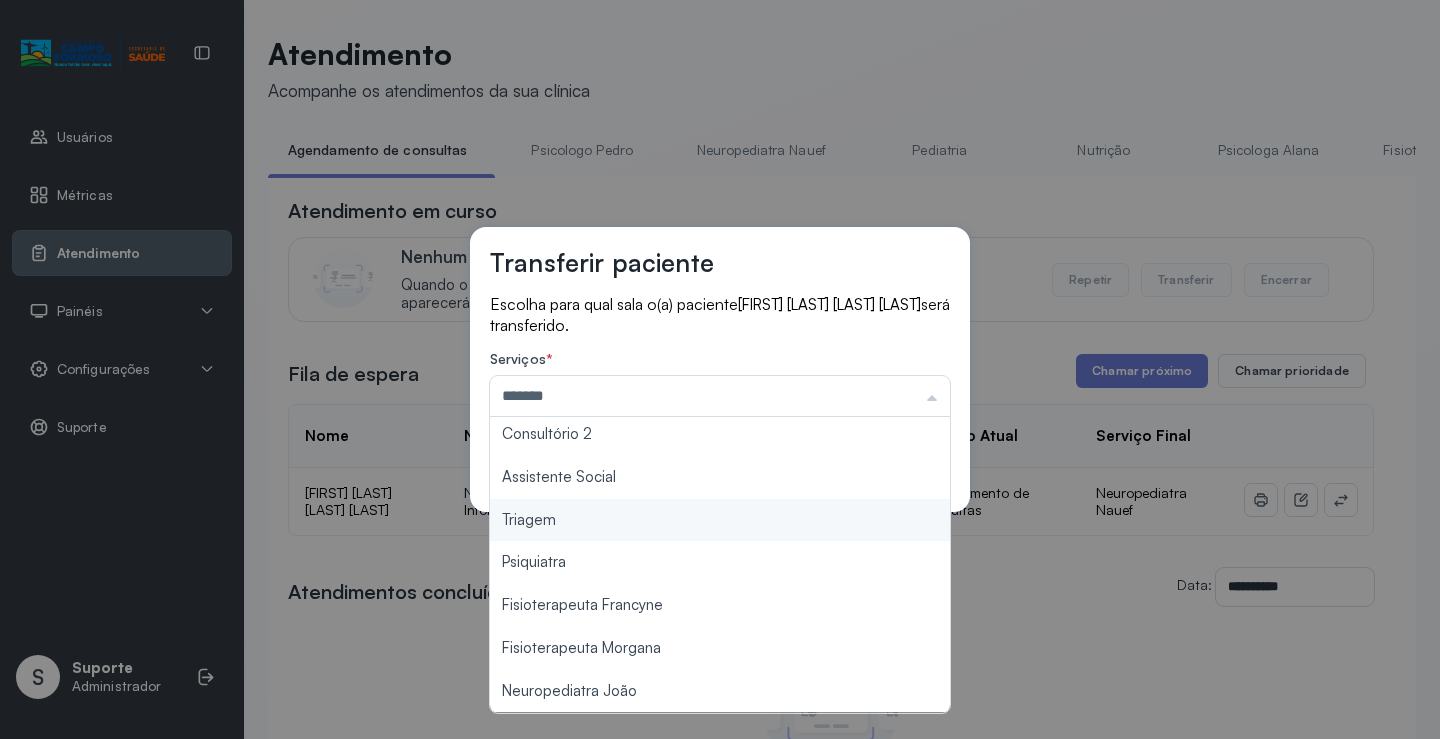 click on "Transferir paciente Escolha para qual sala o(a) paciente  MIGUEL ARCANJO CARVALHO LIMA  será transferido.  Serviços  *  ******* Psicologo Pedro Neuropediatra Nauef Pediatria Nutrição Psicologa Alana Fisioterapeuta Janusia Coordenadora Solange Consultório 2 Assistente Social Triagem Psiquiatra Fisioterapeuta Francyne Fisioterapeuta Morgana Neuropediatra João Cancelar Salvar" at bounding box center (720, 369) 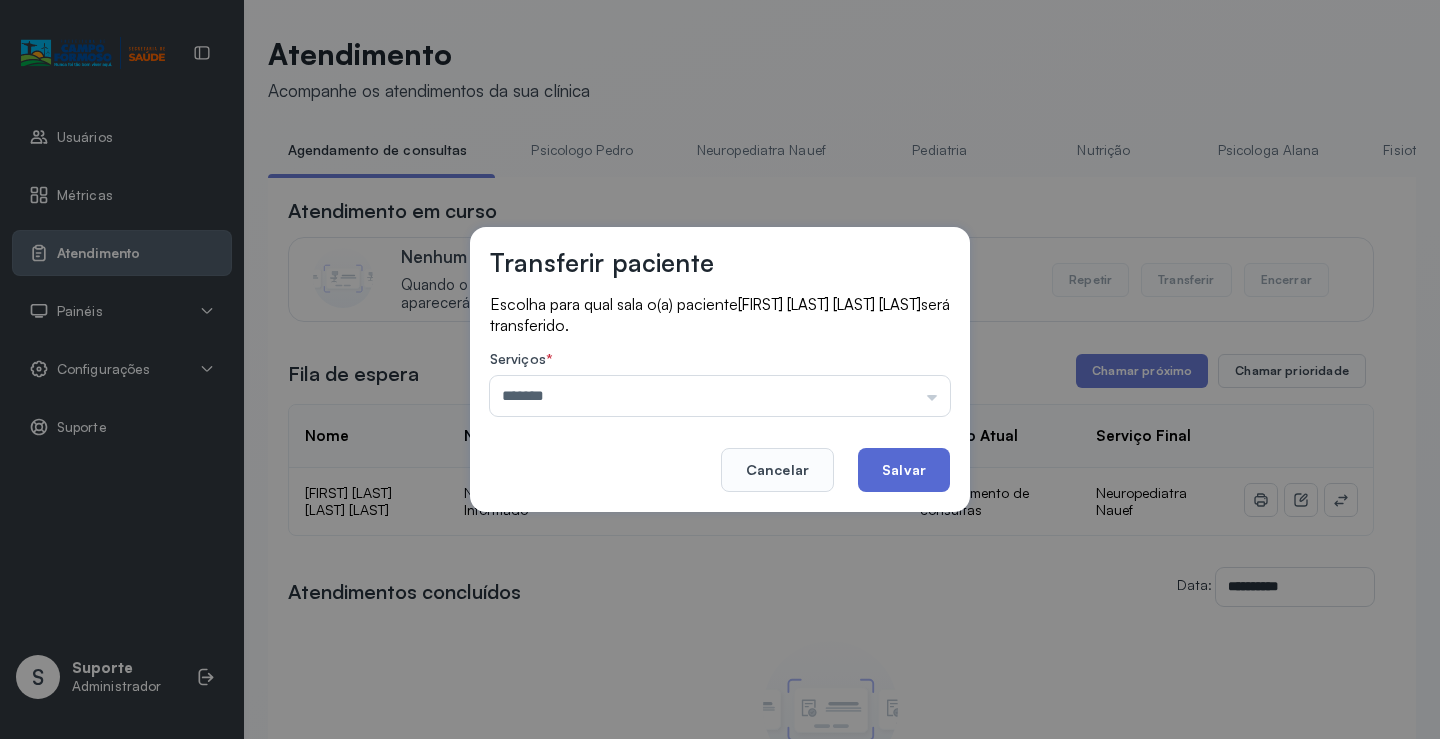click on "Salvar" 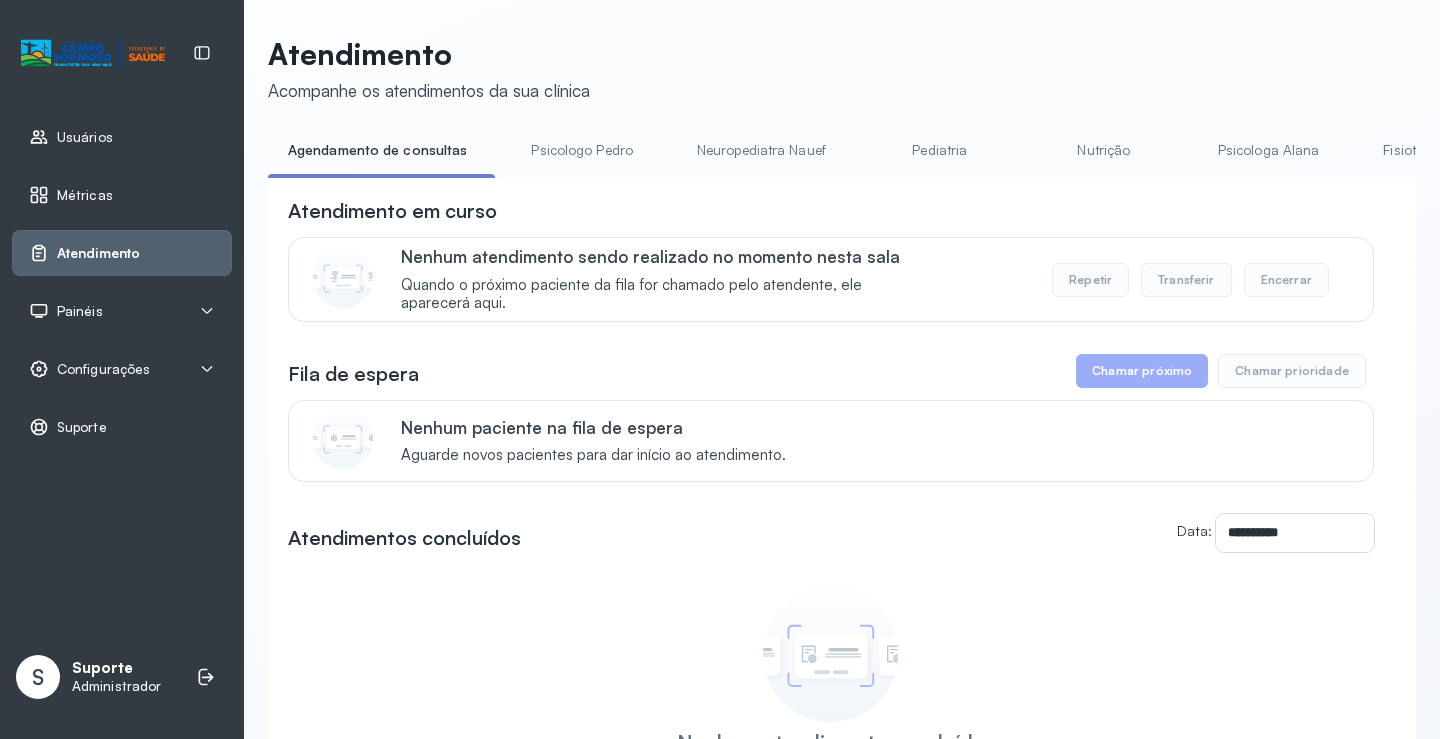 click on "Neuropediatra Nauef" at bounding box center [761, 150] 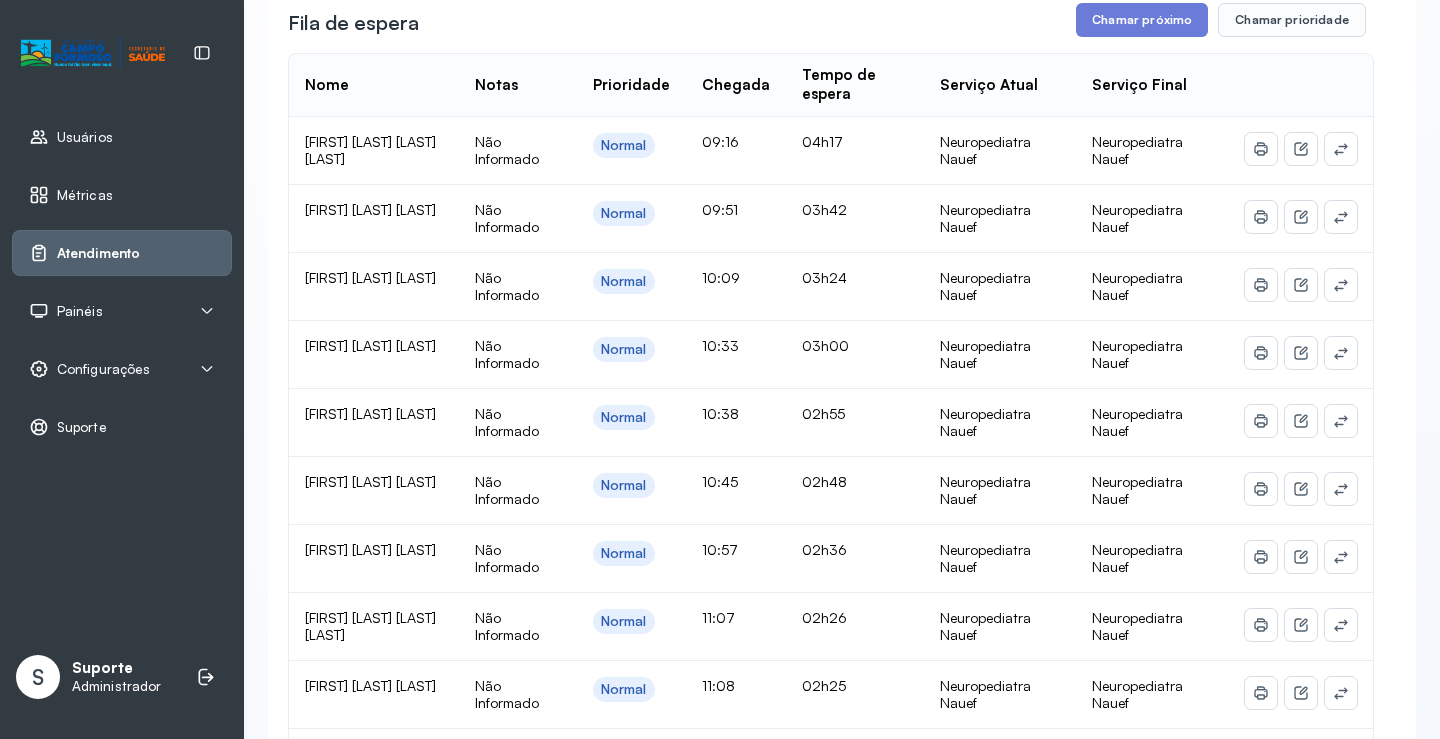 scroll, scrollTop: 400, scrollLeft: 0, axis: vertical 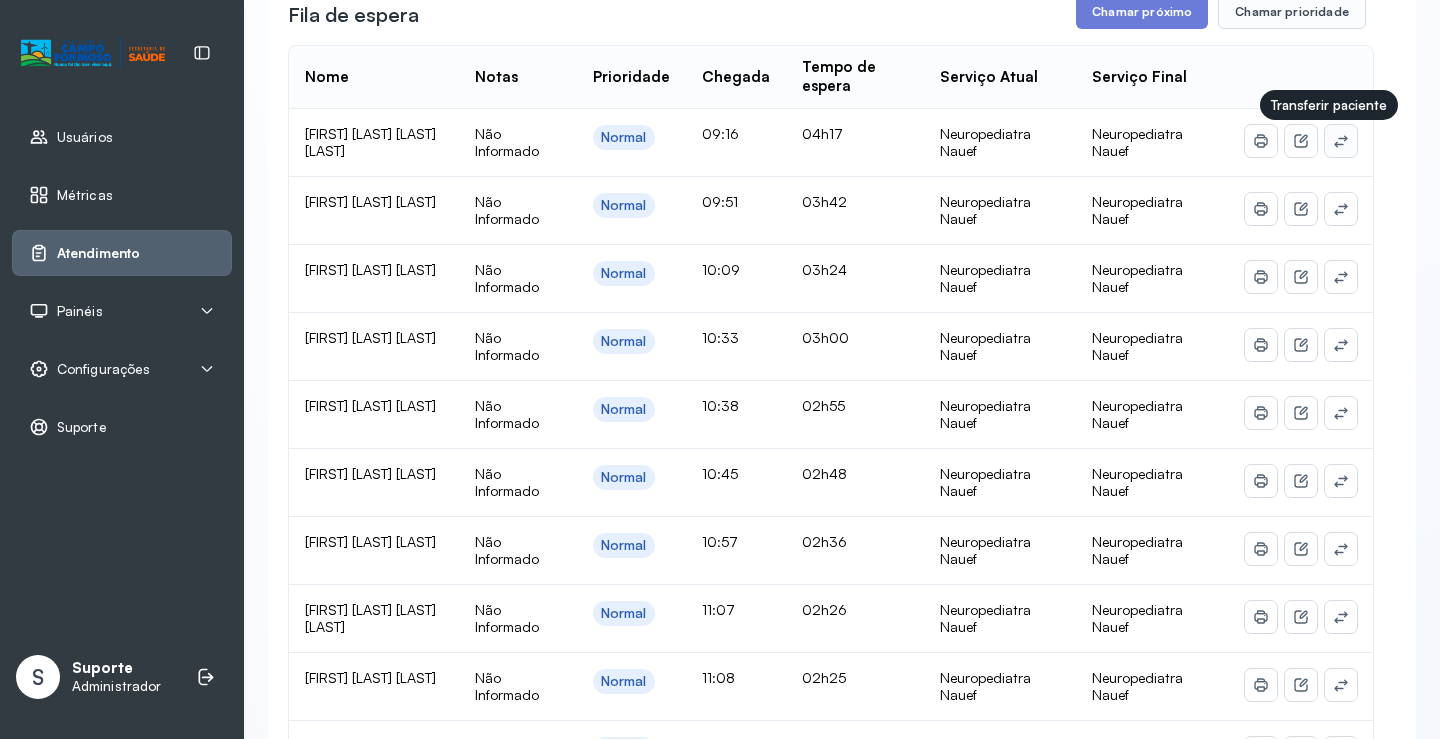 click 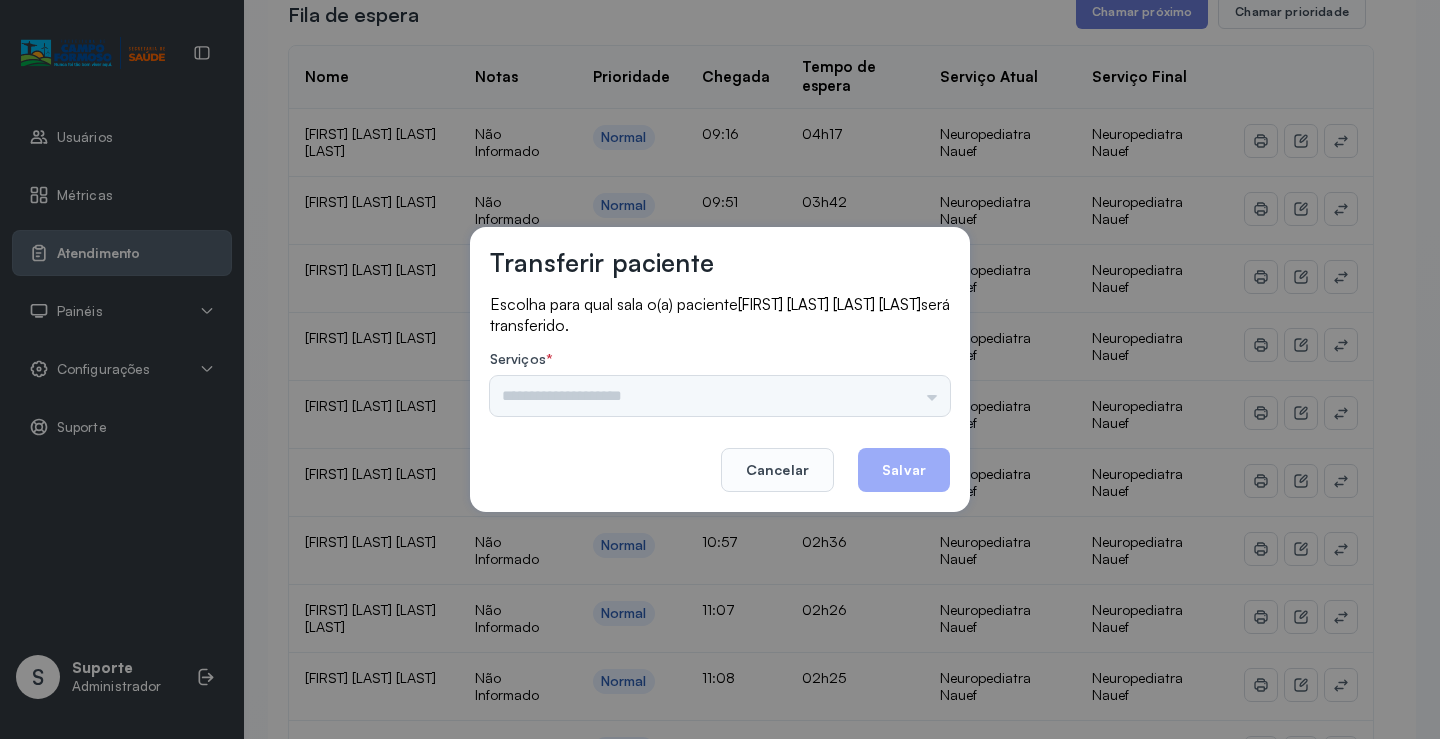 click on "Psicologo Pedro Neuropediatra Nauef Pediatria Nutrição Psicologa Alana Fisioterapeuta Janusia Coordenadora Solange Consultório 2 Assistente Social Triagem Psiquiatra Fisioterapeuta Francyne Fisioterapeuta Morgana Neuropediatra João" at bounding box center (720, 396) 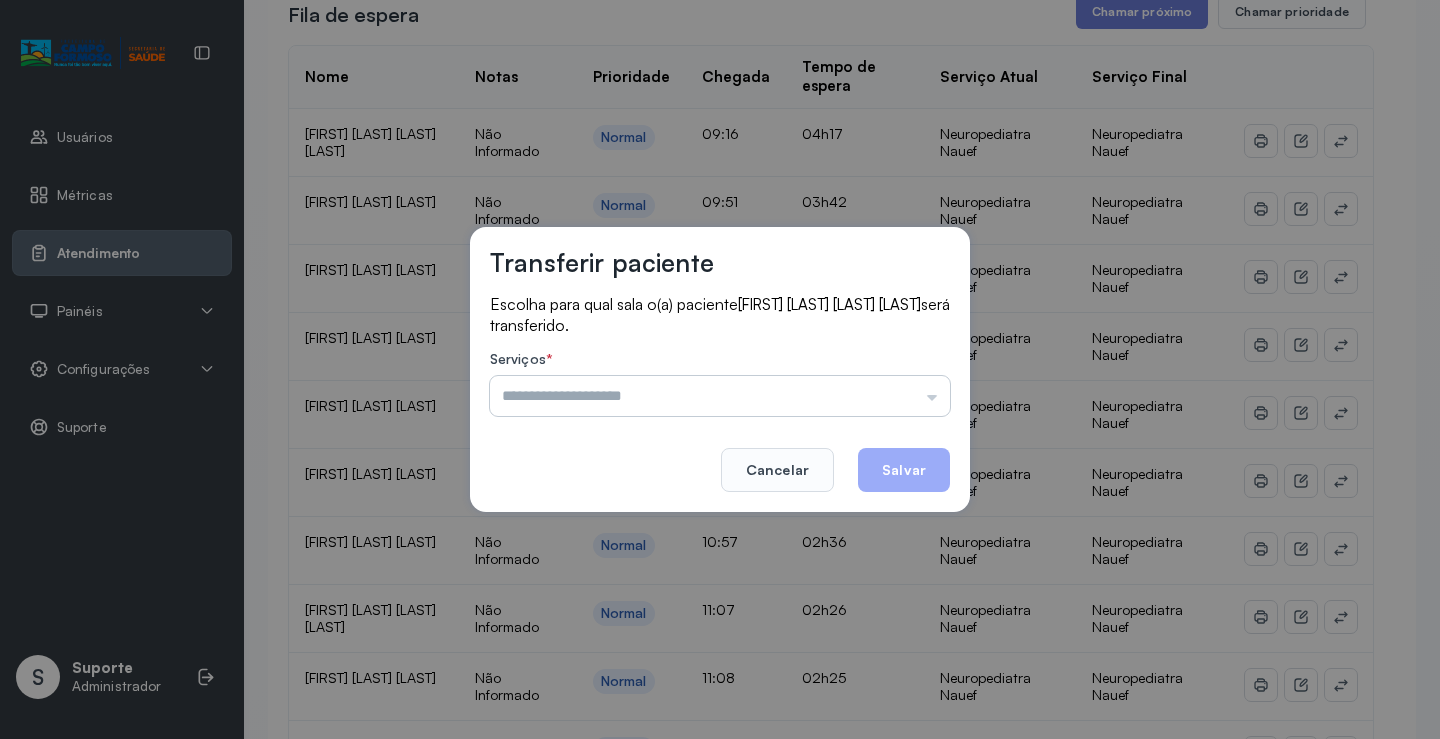 click at bounding box center [720, 396] 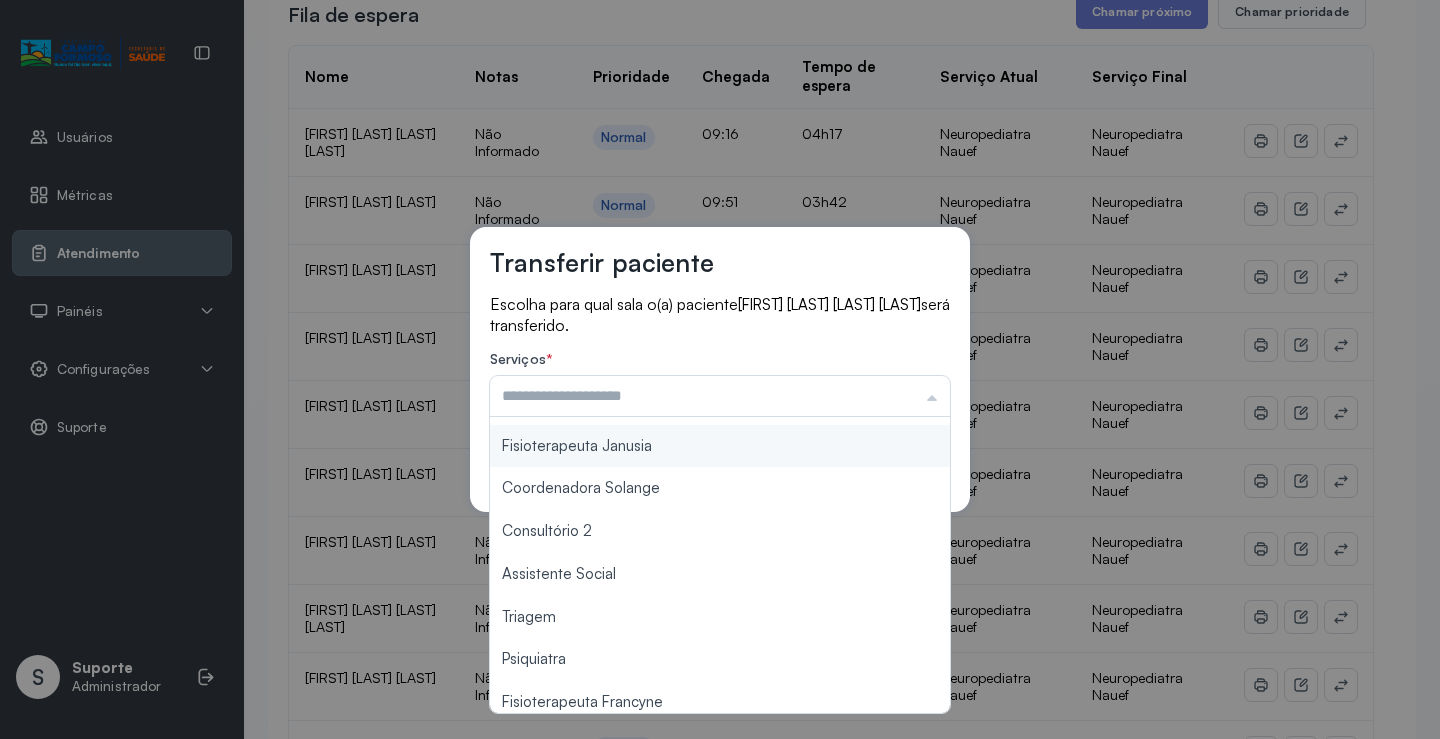 scroll, scrollTop: 303, scrollLeft: 0, axis: vertical 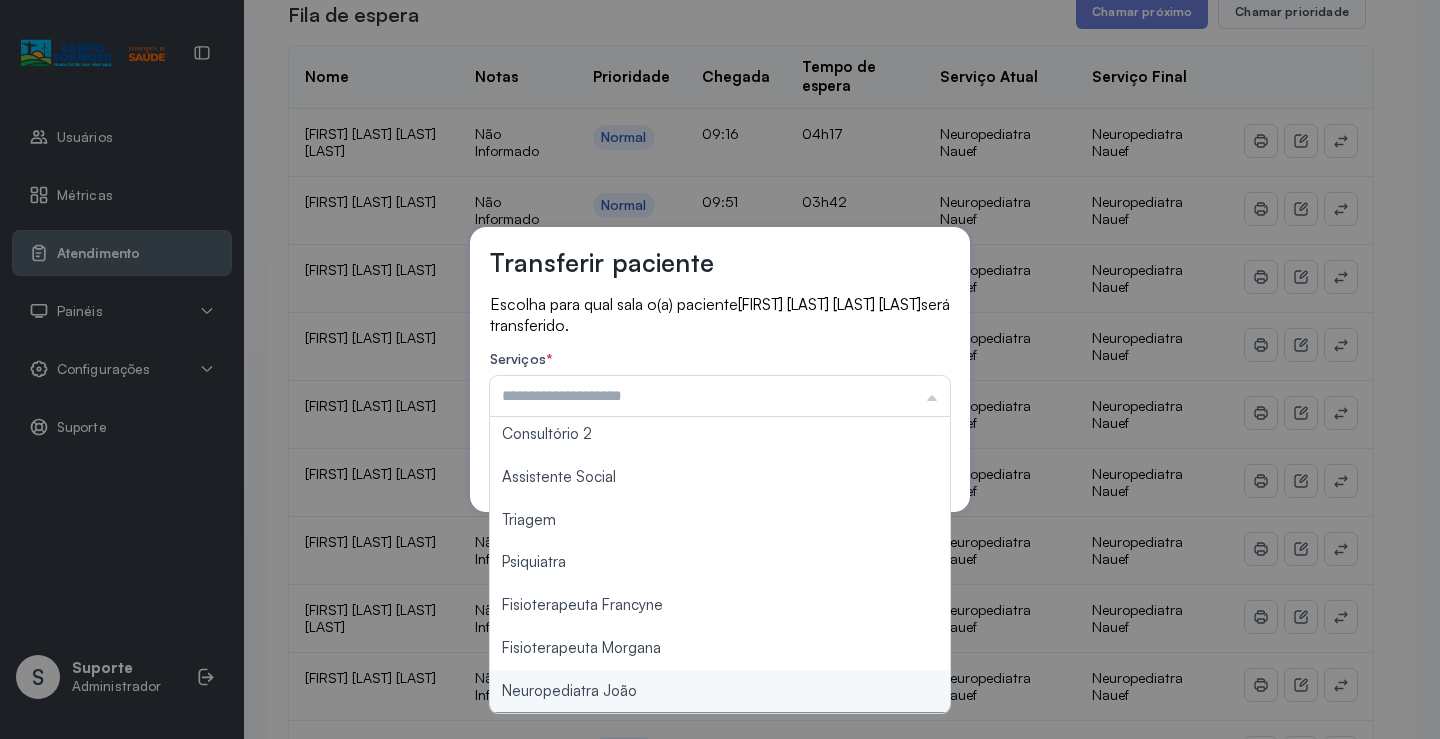 type on "**********" 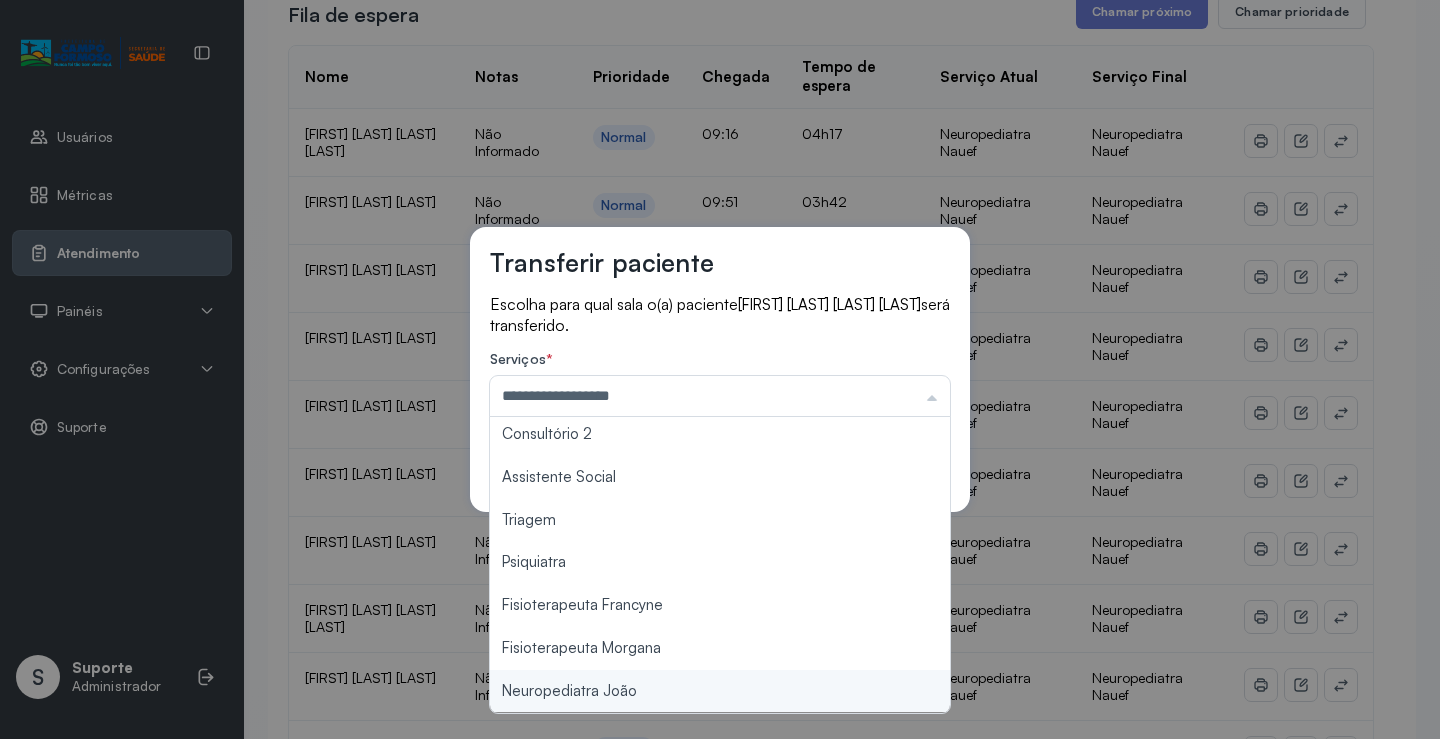 click on "**********" at bounding box center [720, 369] 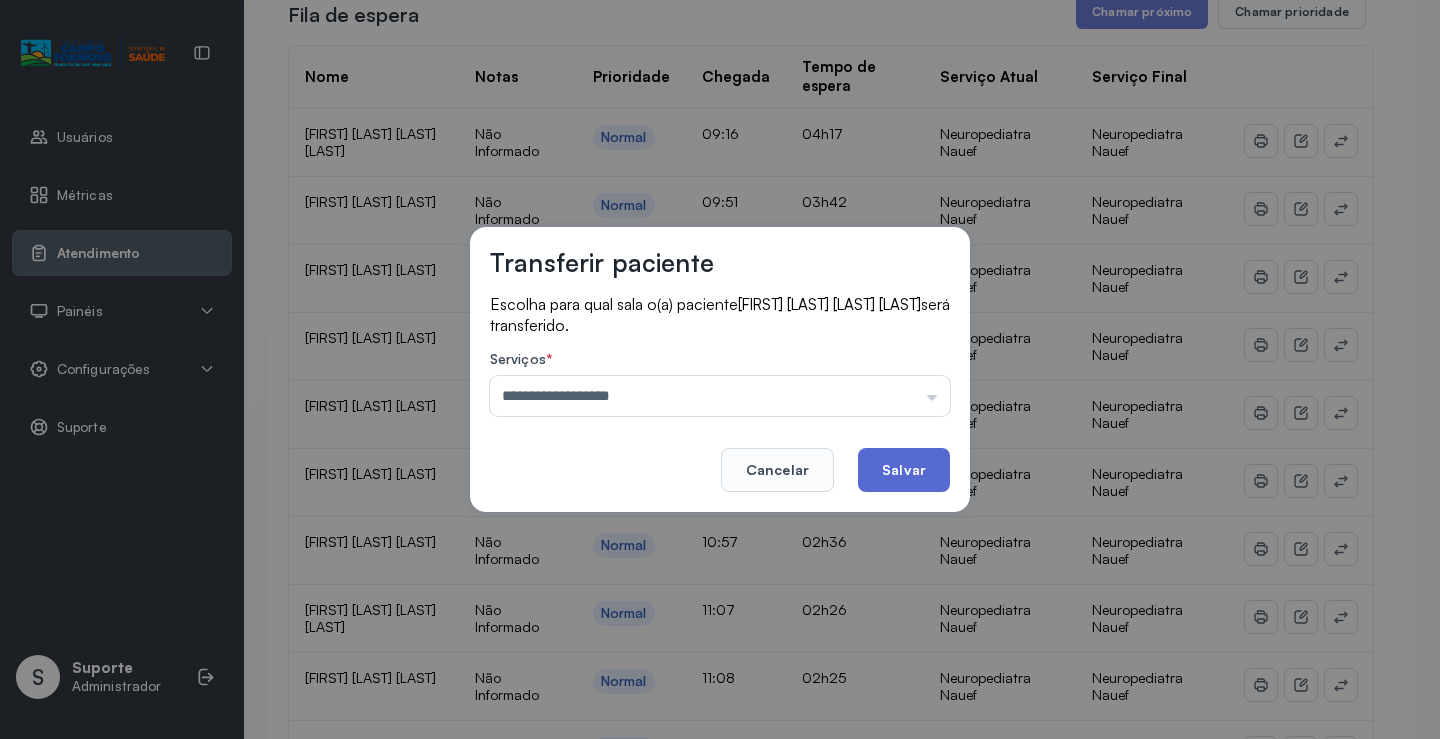 click on "Salvar" 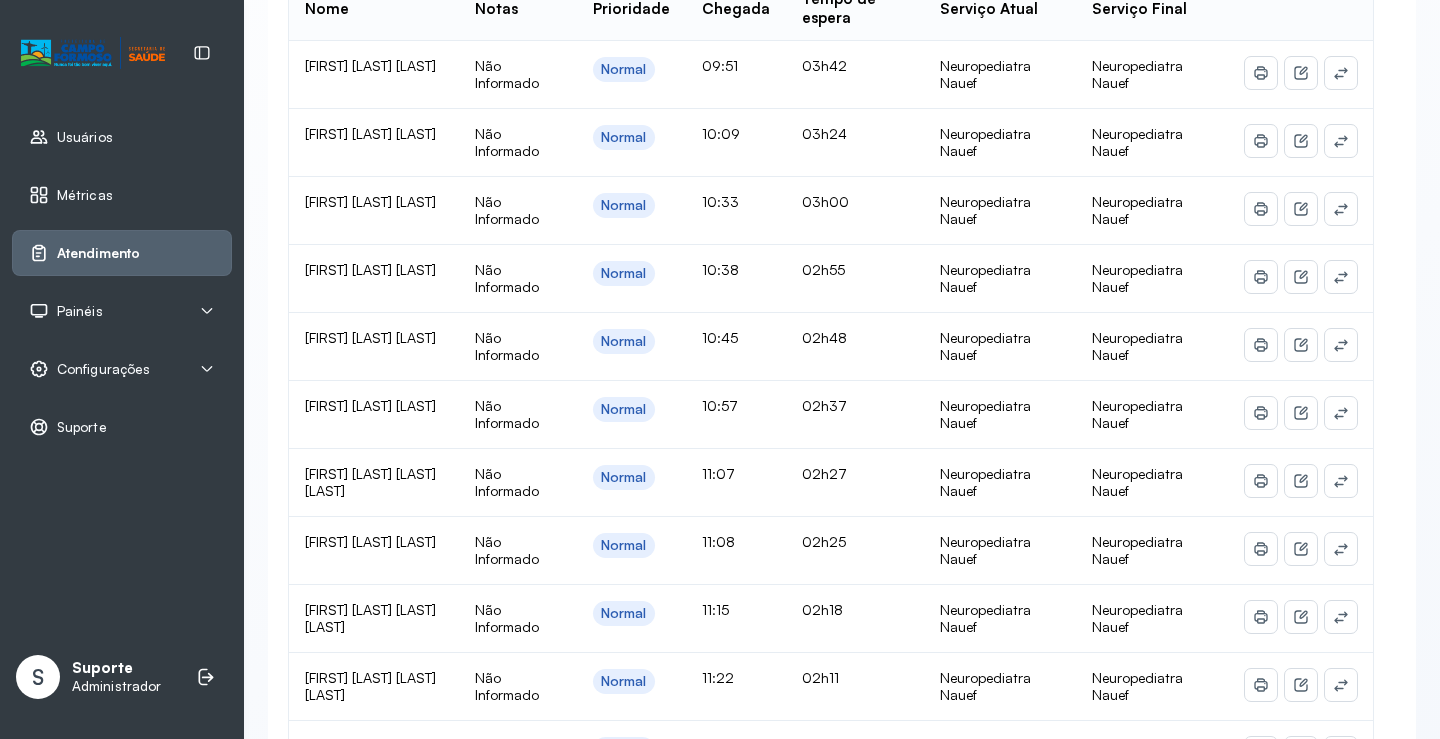 scroll, scrollTop: 500, scrollLeft: 0, axis: vertical 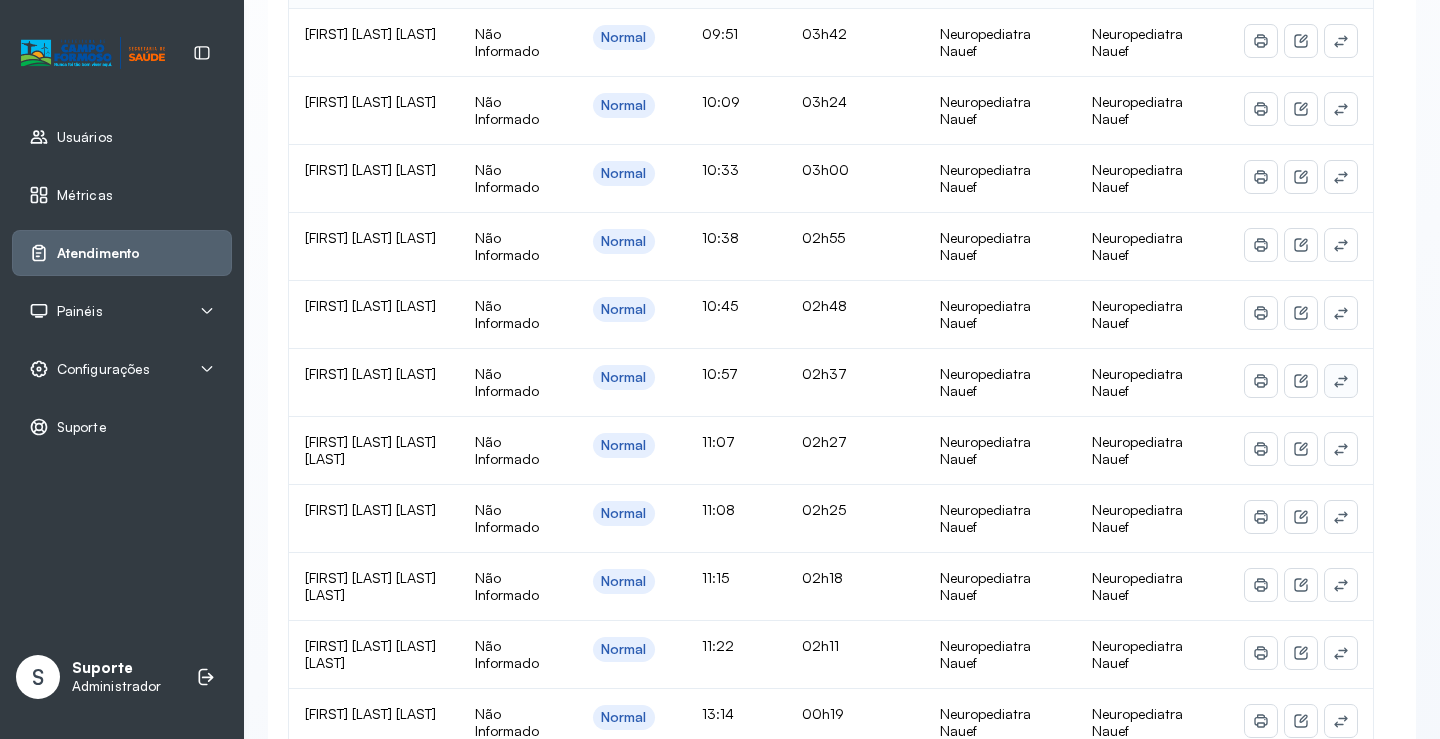 click 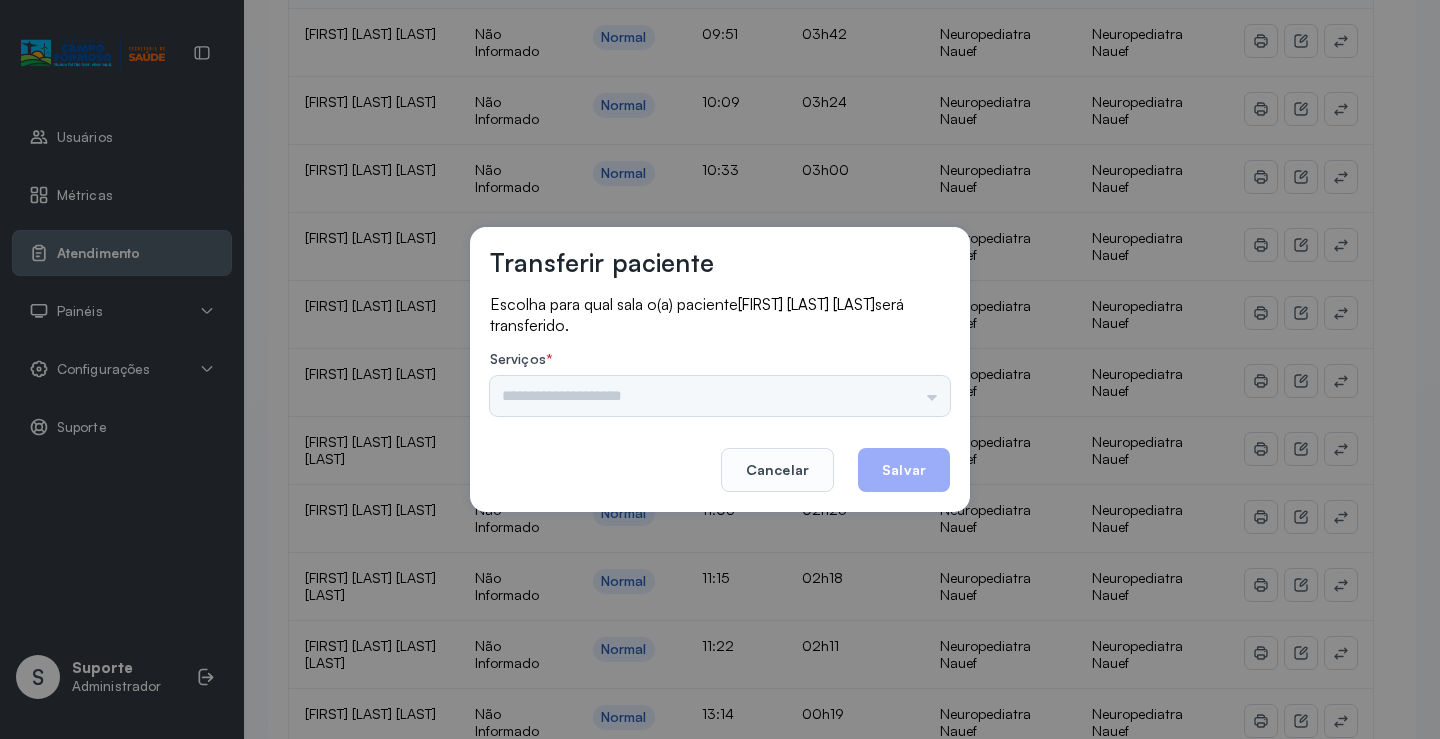 click on "Psicologo Pedro Pediatria Nutrição Psicologa Alana Agendamento de consultas Fisioterapeuta Janusia Coordenadora Solange Consultório 2 Assistente Social Triagem Psiquiatra Fisioterapeuta Francyne Fisioterapeuta Morgana Neuropediatra João" at bounding box center [720, 396] 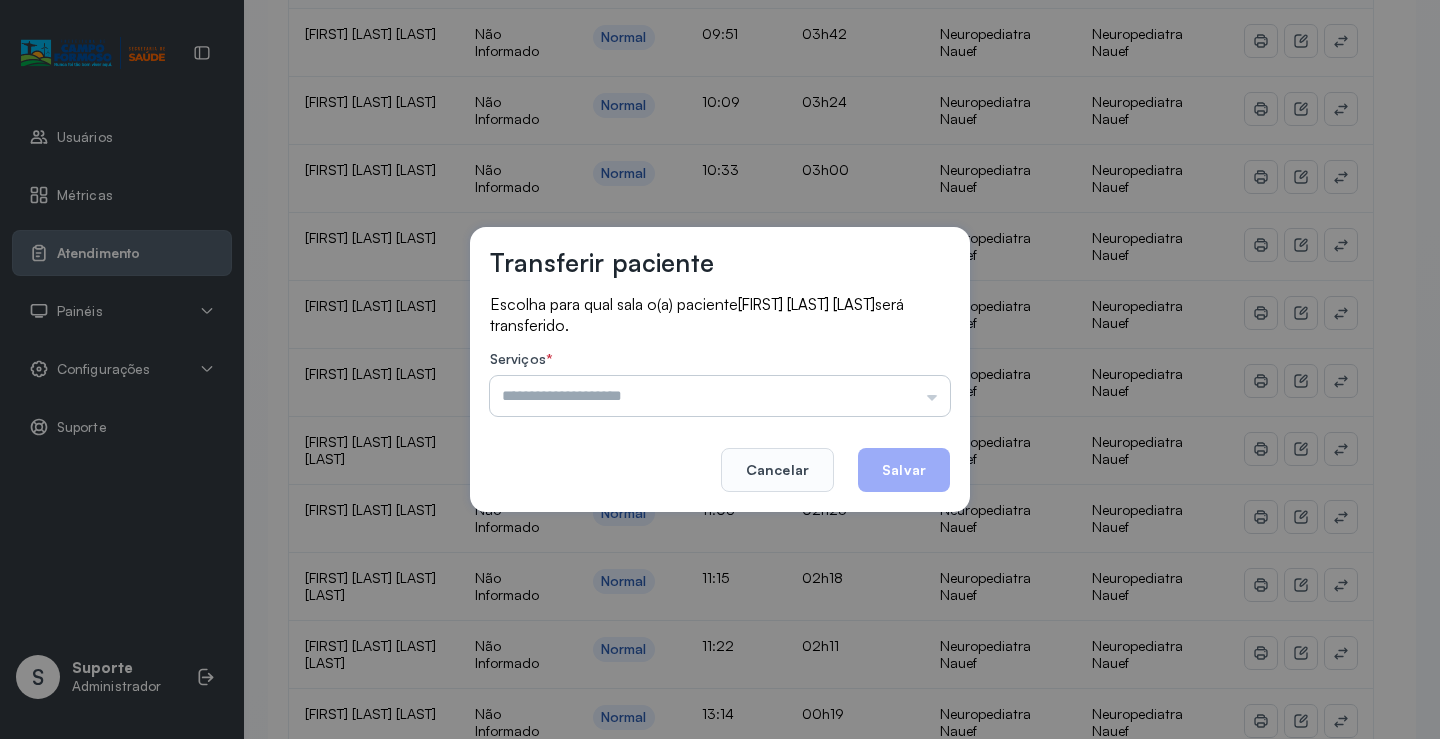 click at bounding box center (720, 396) 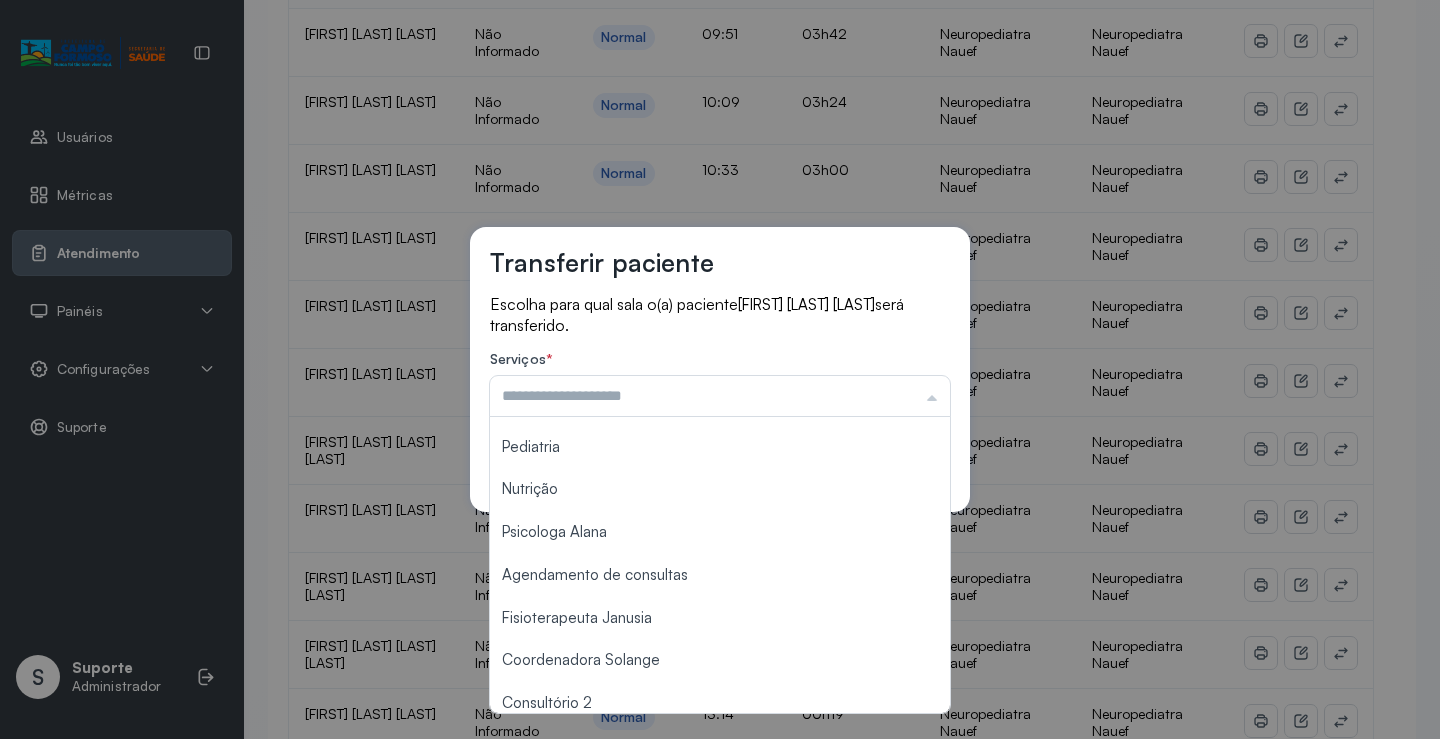 scroll, scrollTop: 0, scrollLeft: 0, axis: both 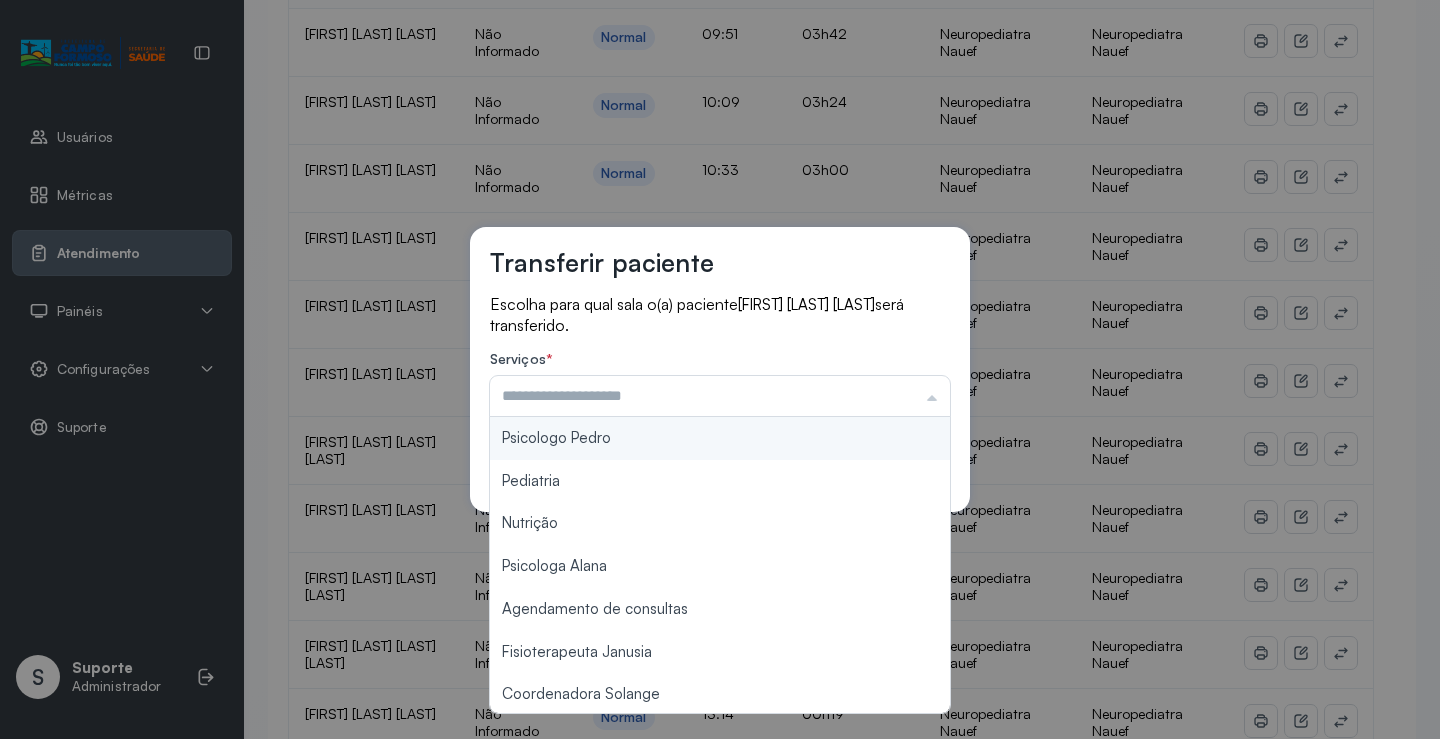 type on "**********" 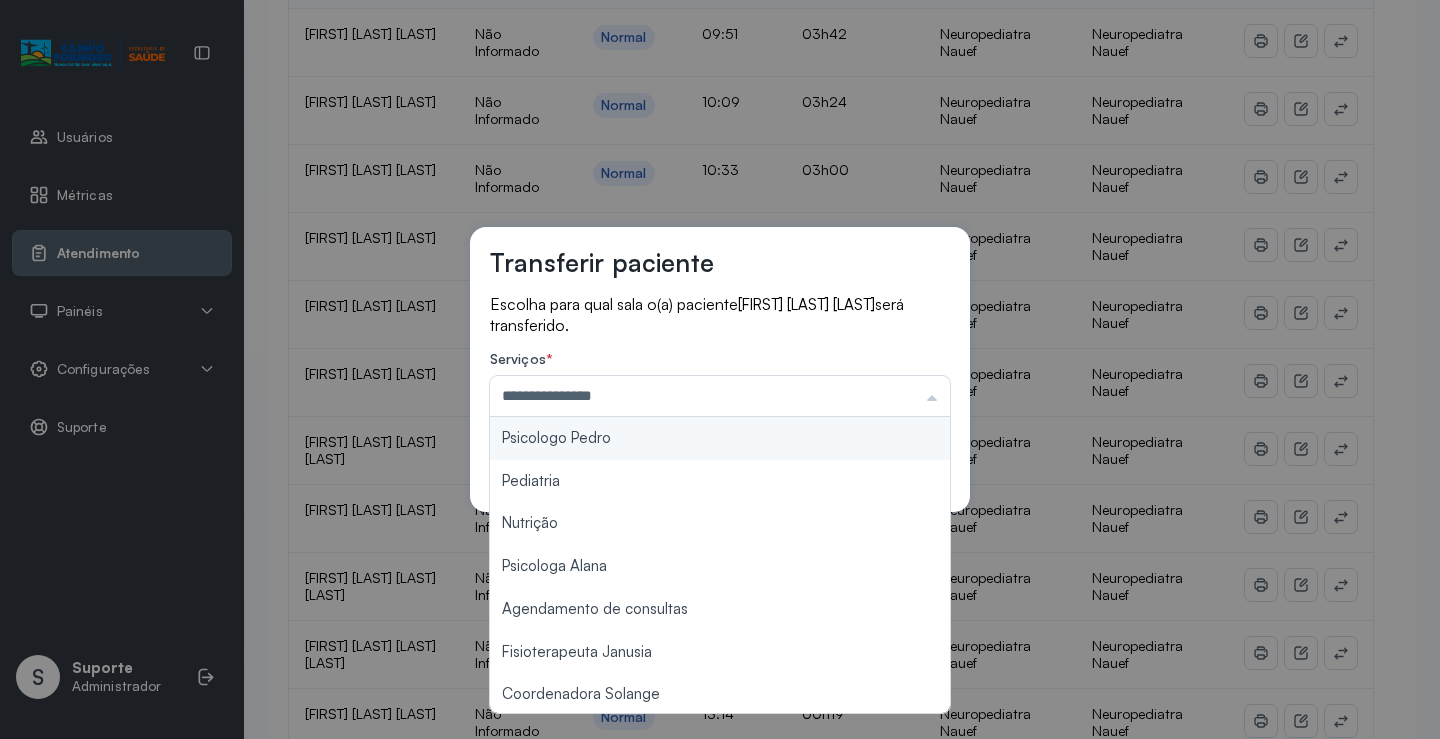 click on "**********" at bounding box center [720, 369] 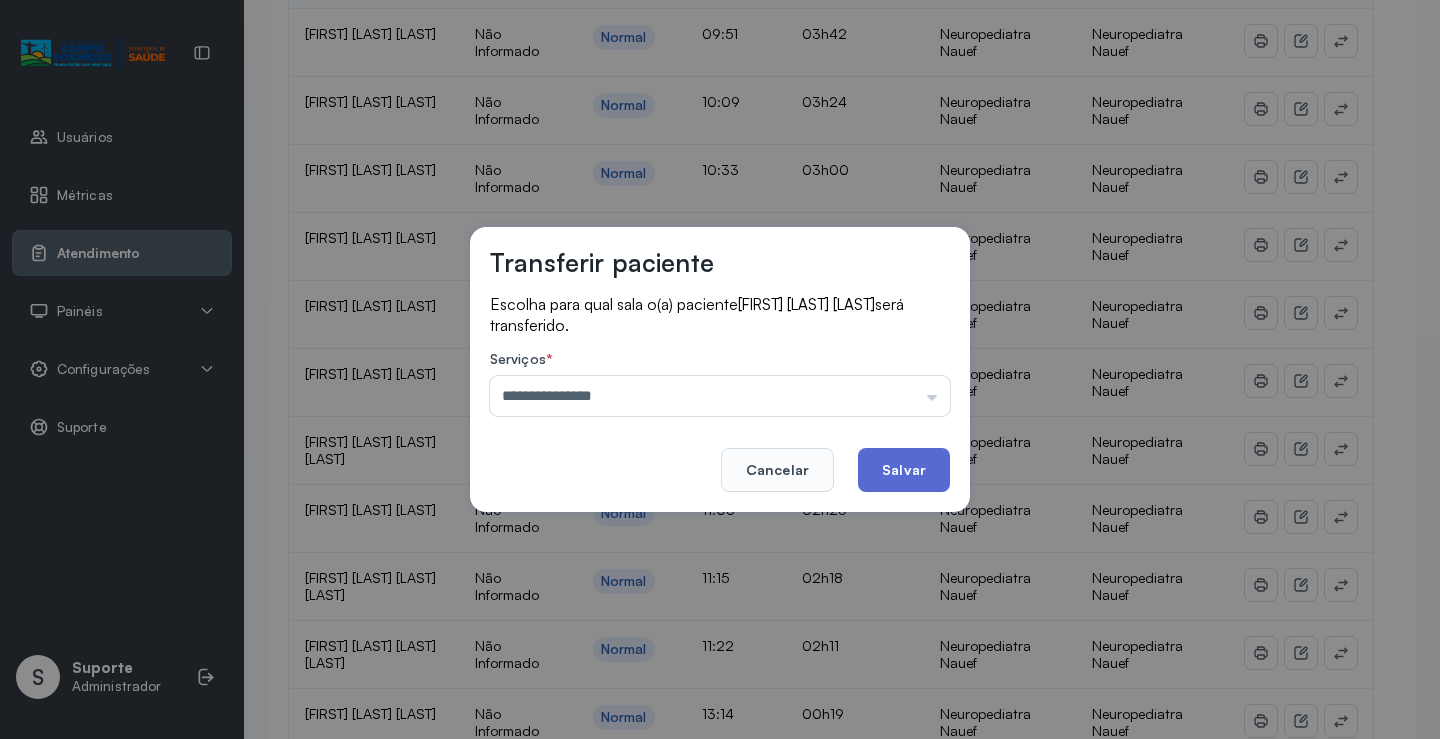 click on "Salvar" 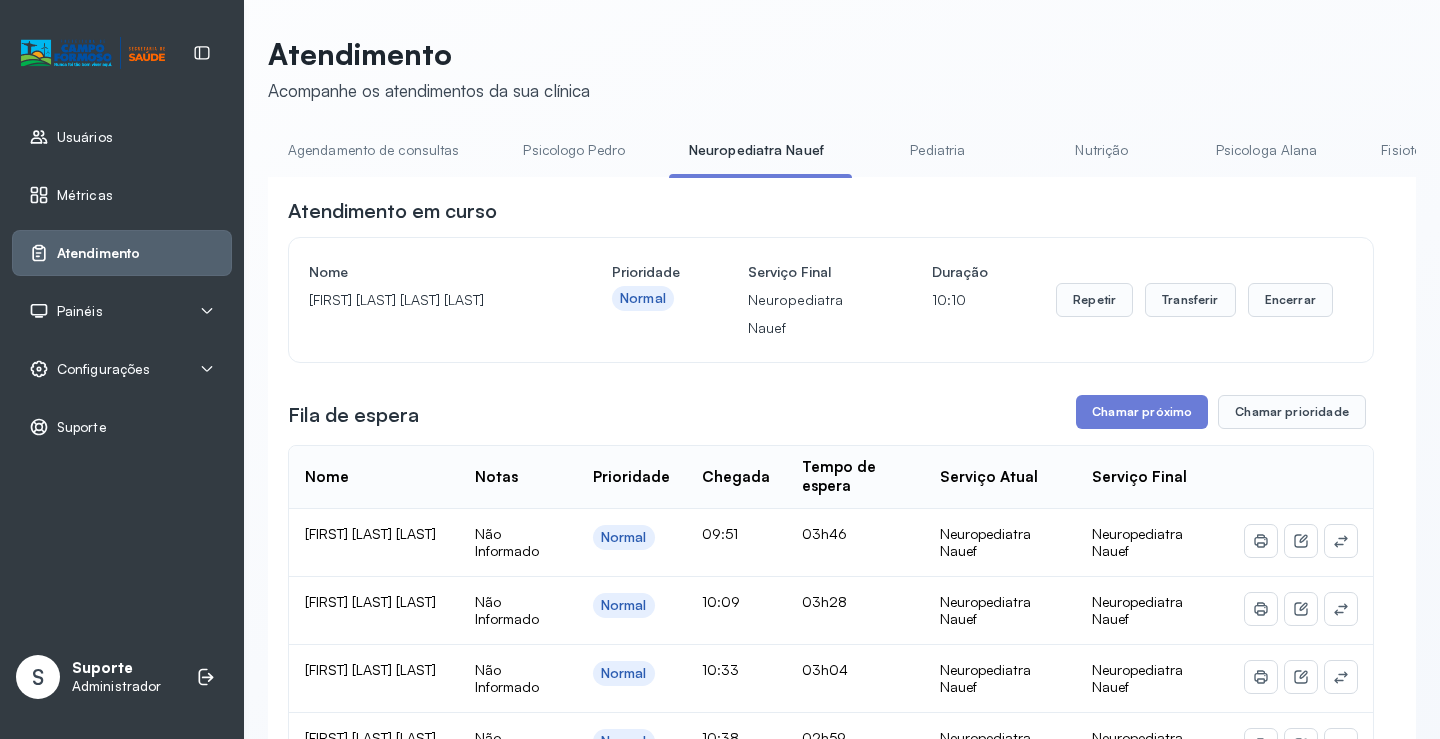 scroll, scrollTop: 100, scrollLeft: 0, axis: vertical 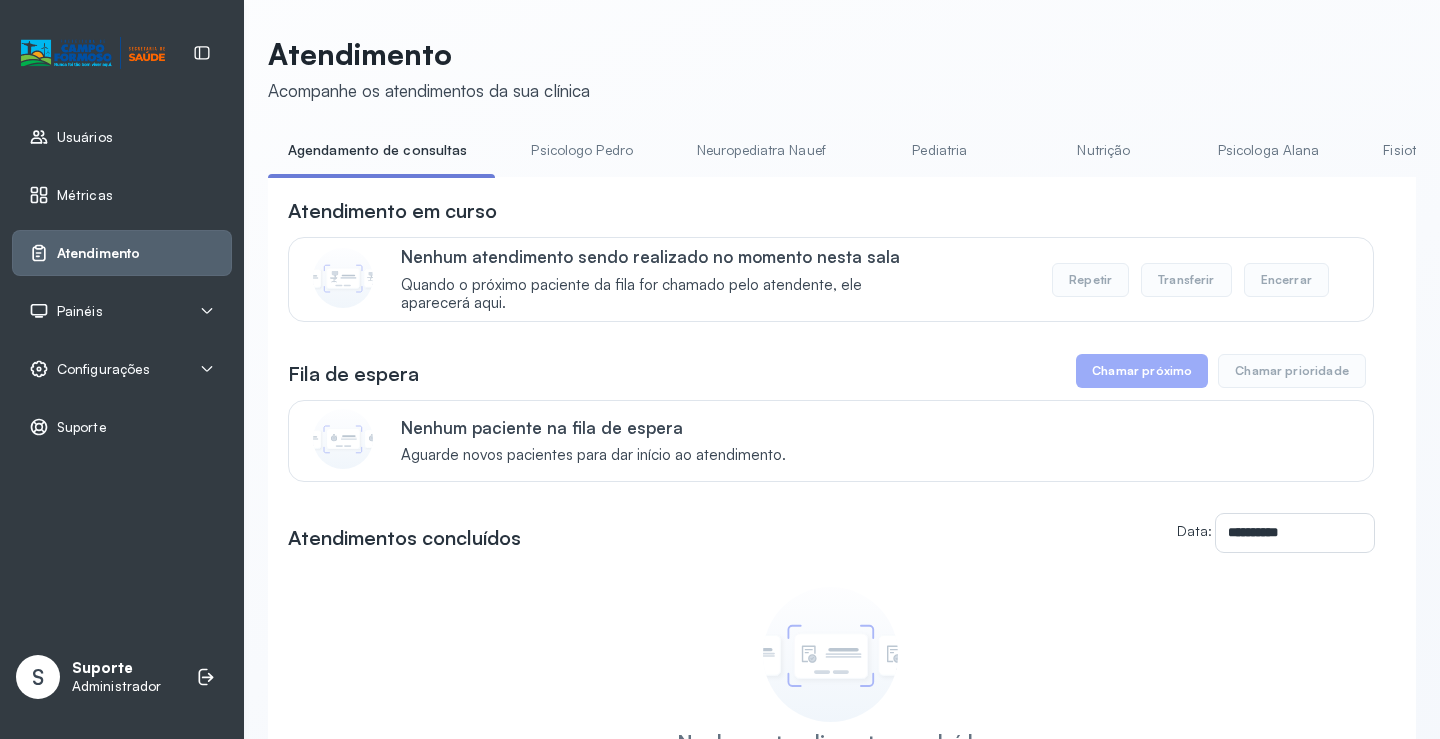 click on "Neuropediatra Nauef" at bounding box center (761, 150) 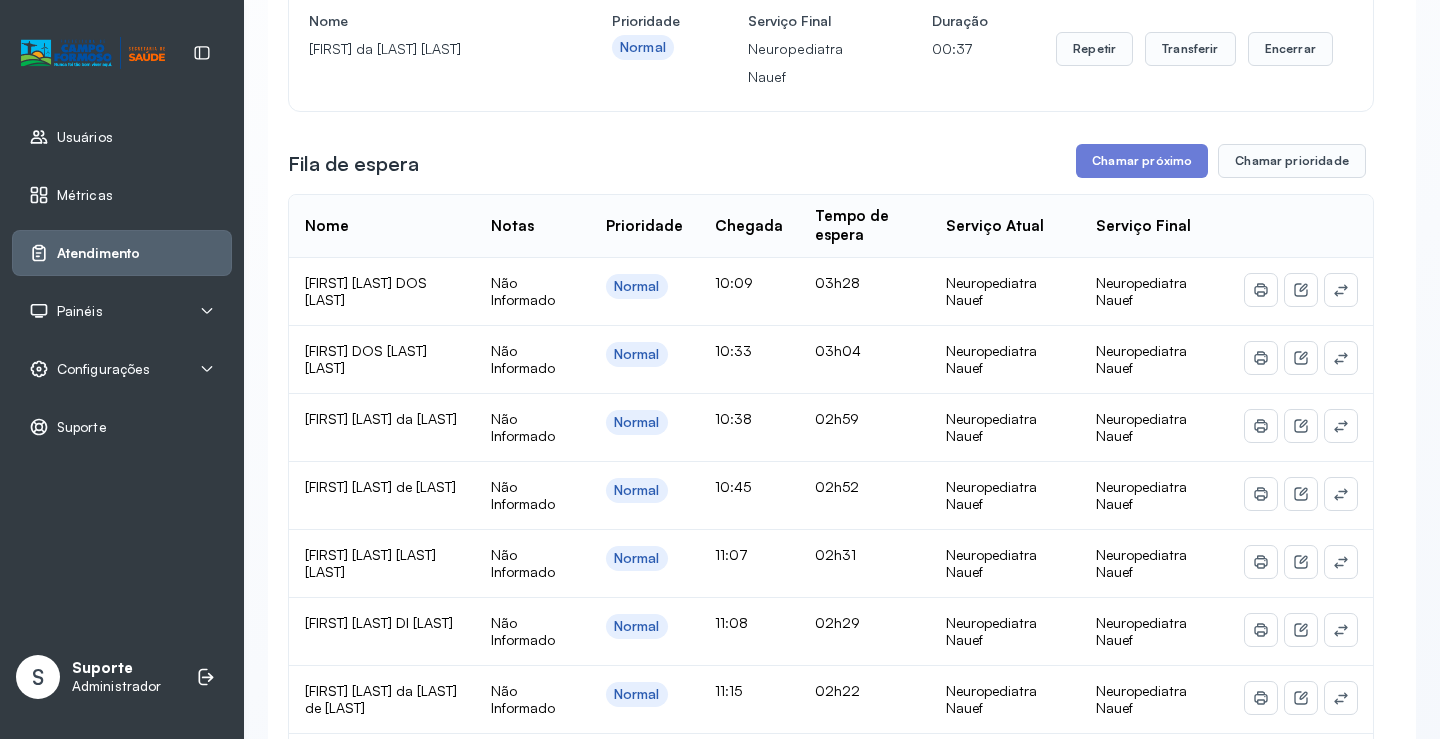 scroll, scrollTop: 300, scrollLeft: 0, axis: vertical 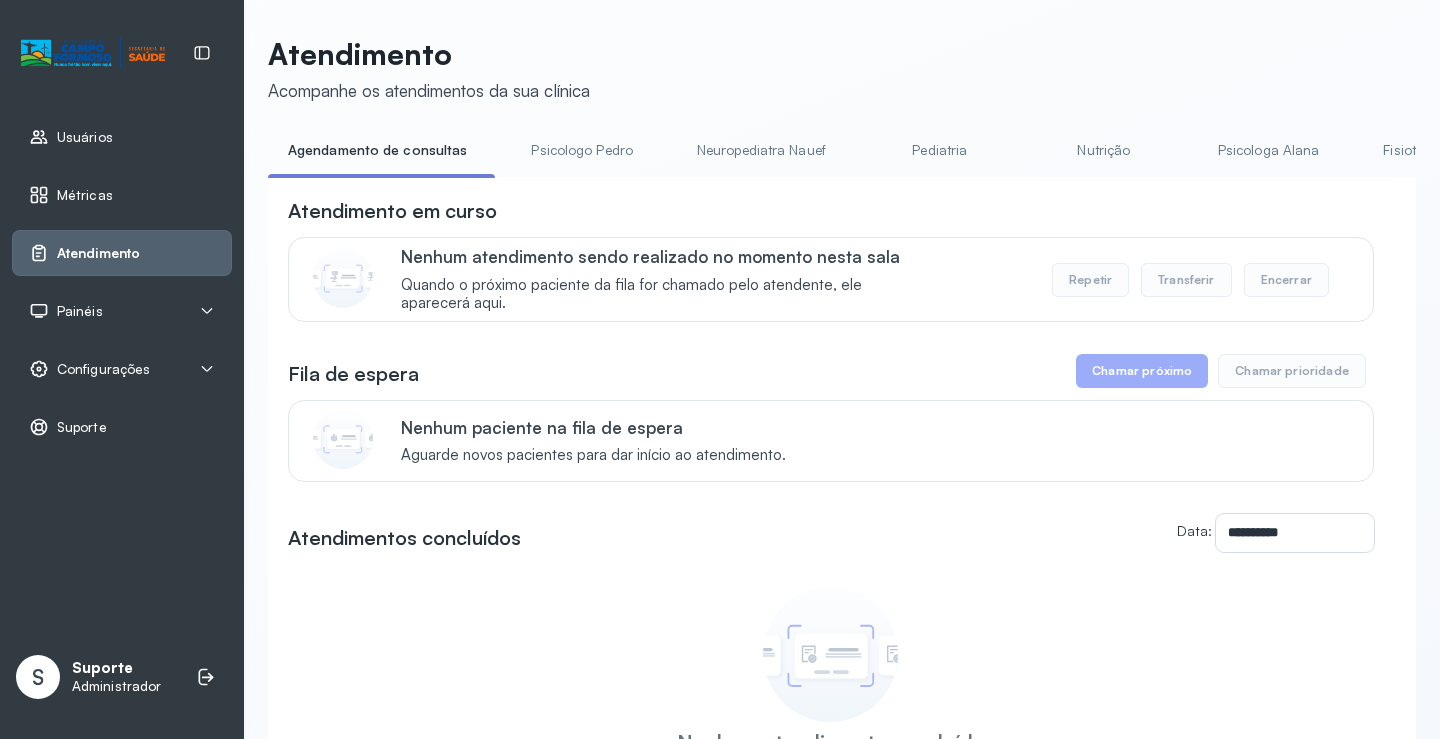 click on "Neuropediatra Nauef" at bounding box center (761, 150) 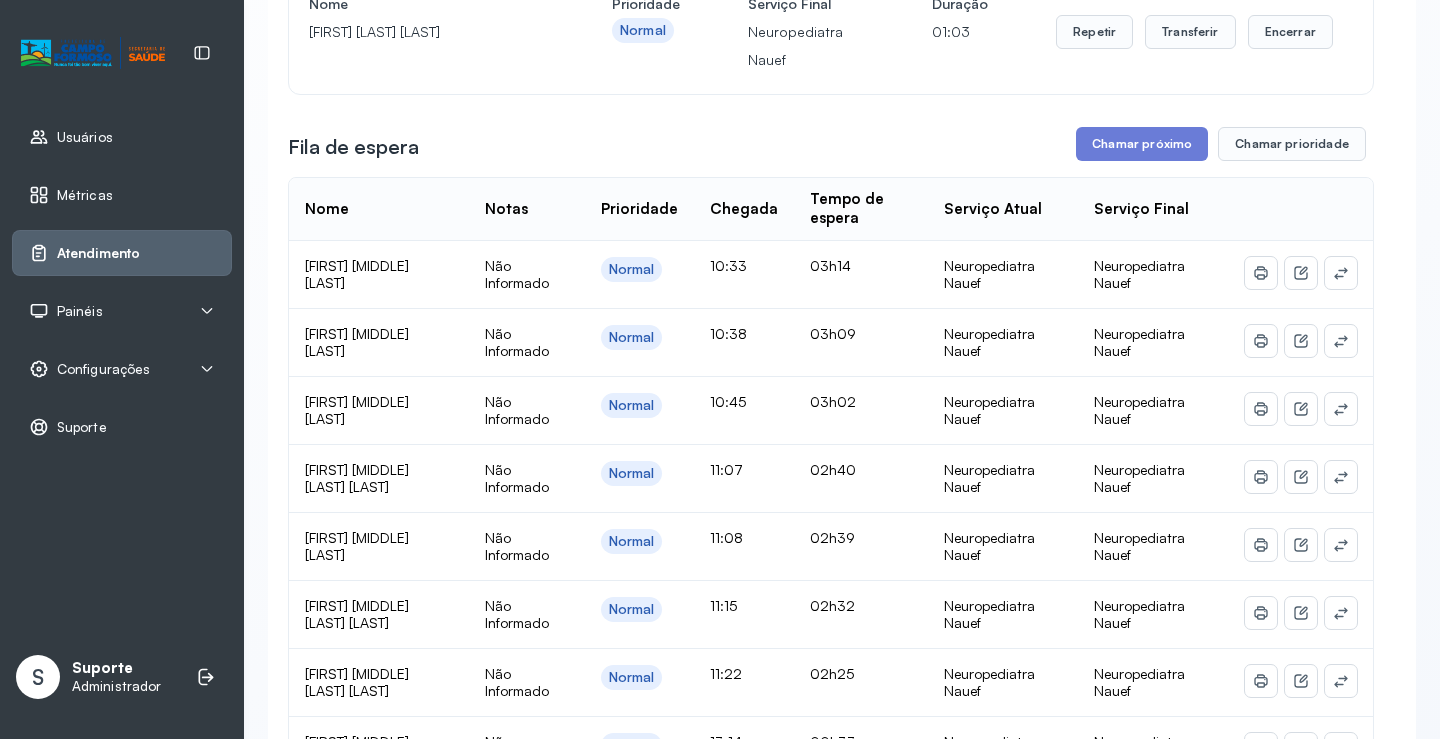 scroll, scrollTop: 300, scrollLeft: 0, axis: vertical 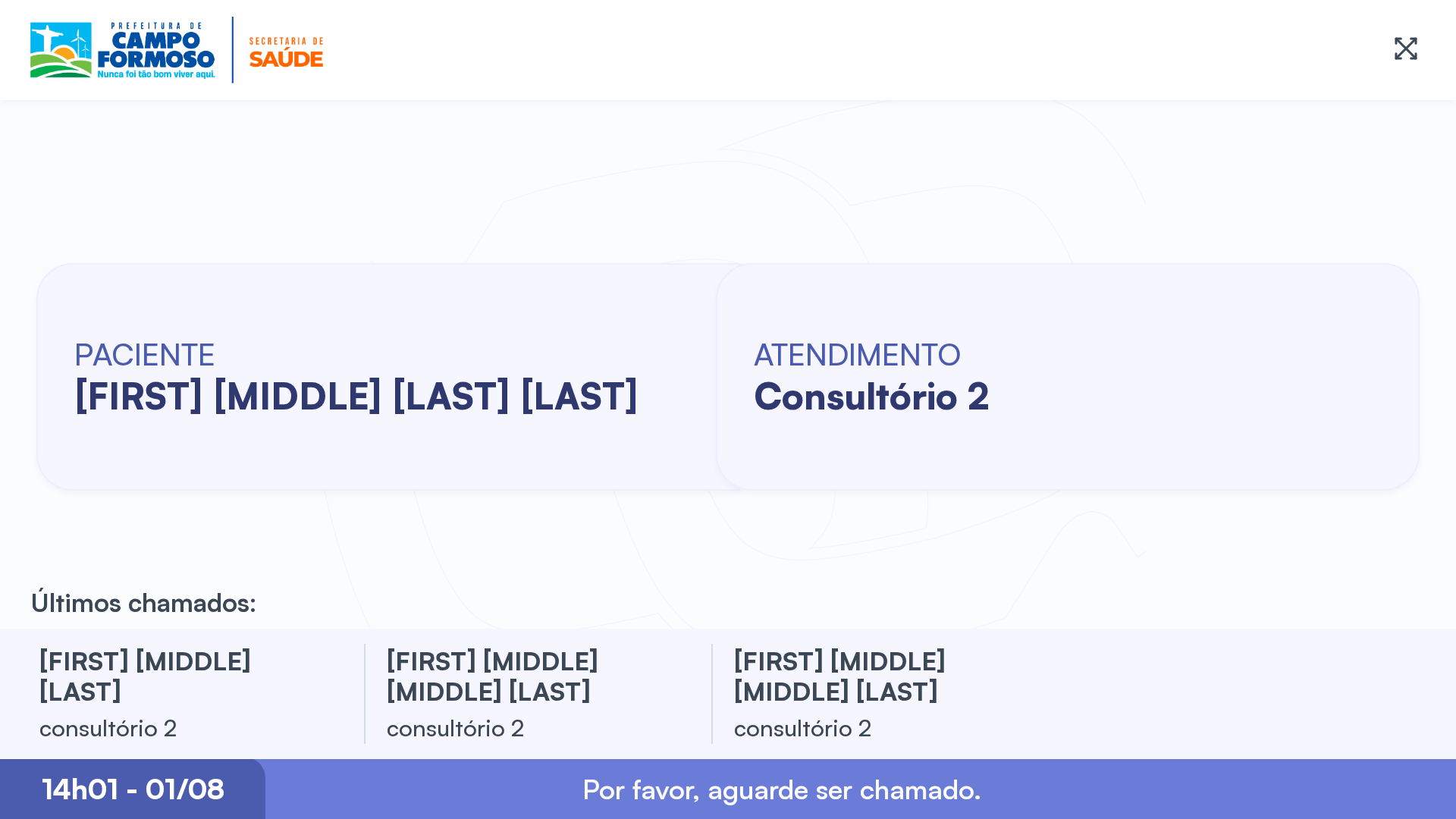 drag, startPoint x: 1, startPoint y: 438, endPoint x: 12, endPoint y: 472, distance: 35.735137 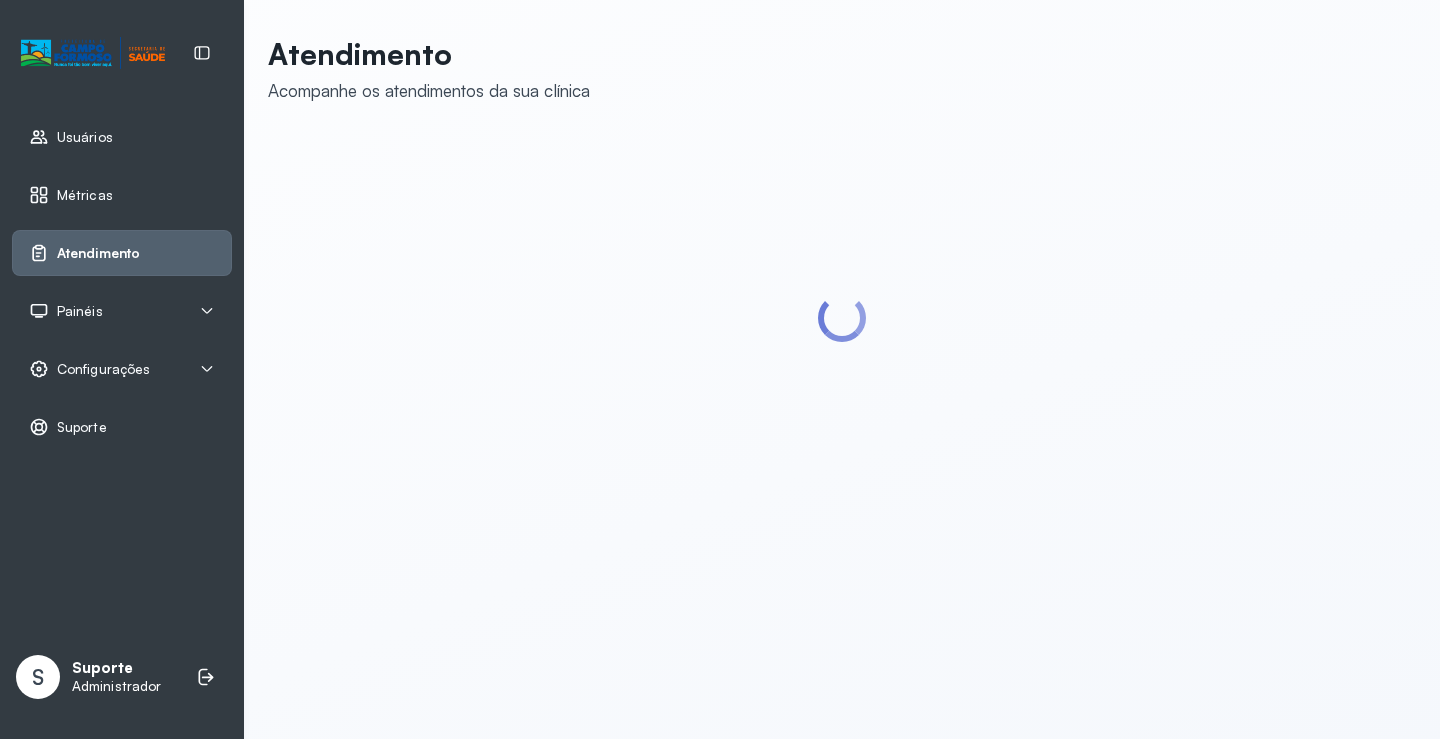 scroll, scrollTop: 0, scrollLeft: 0, axis: both 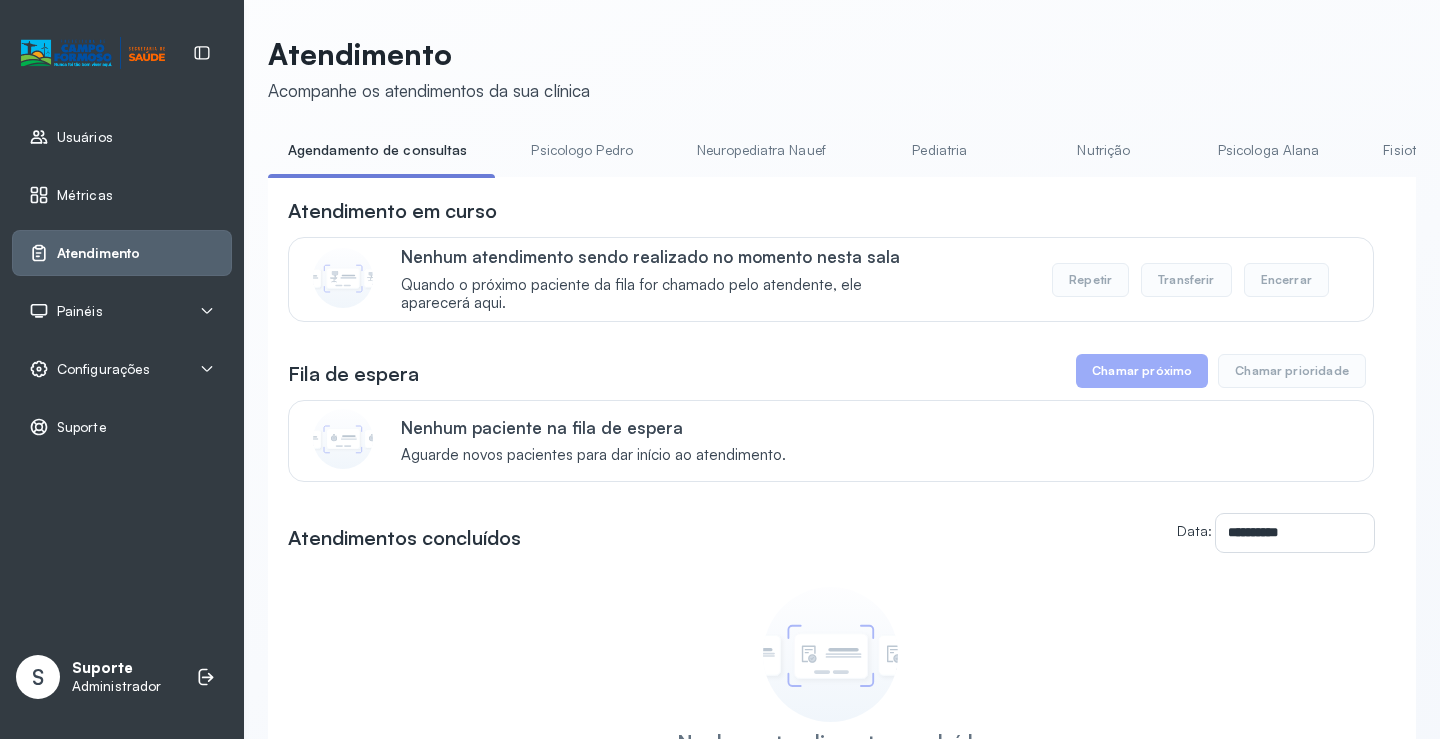 drag, startPoint x: 761, startPoint y: 174, endPoint x: 753, endPoint y: 158, distance: 17.888544 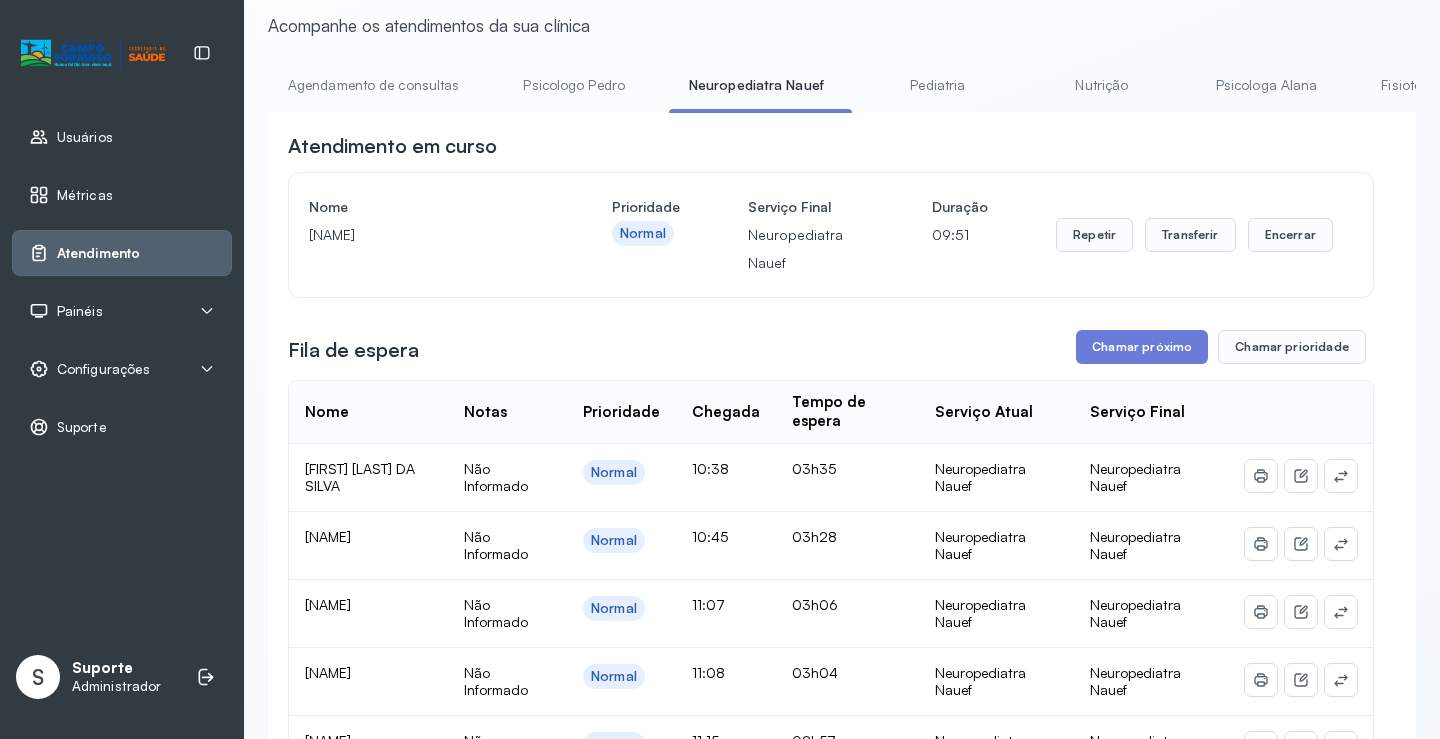 scroll, scrollTop: 100, scrollLeft: 0, axis: vertical 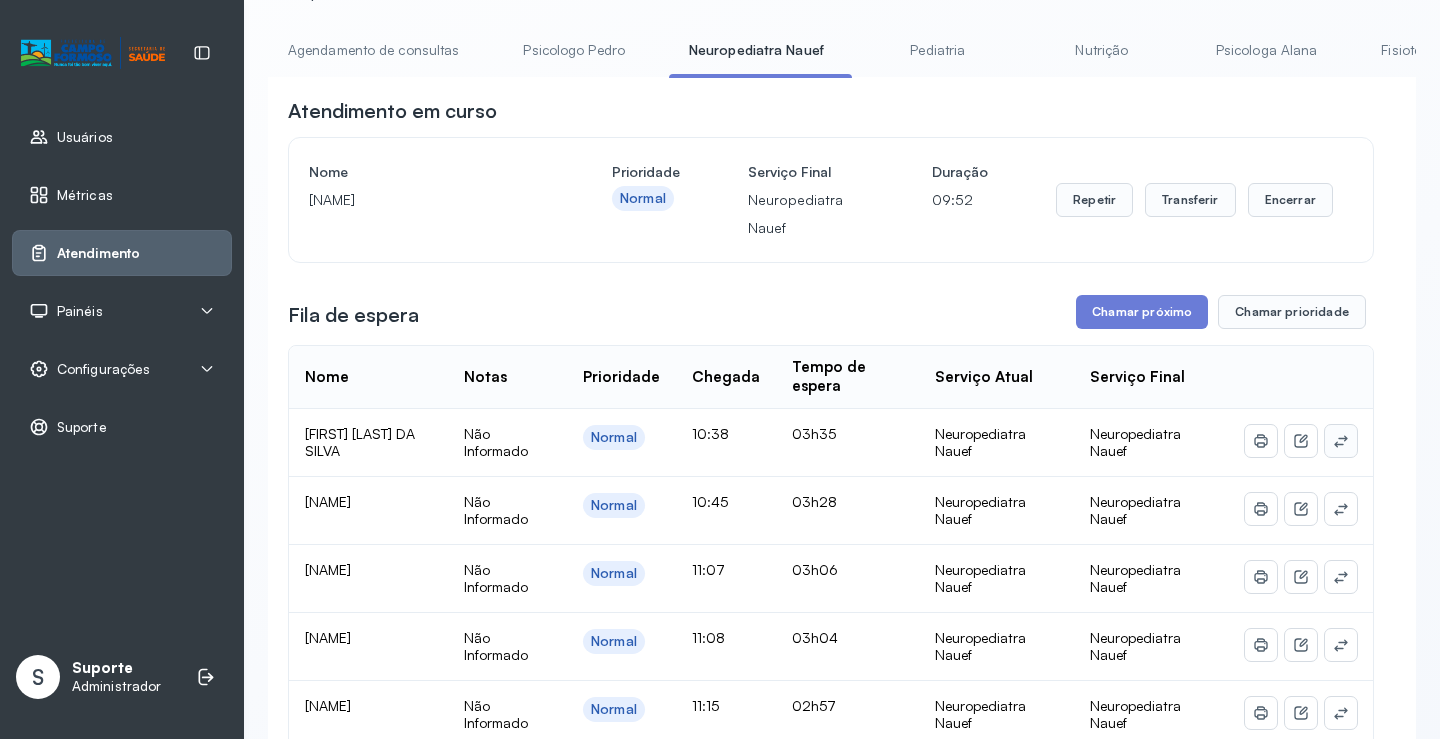 click 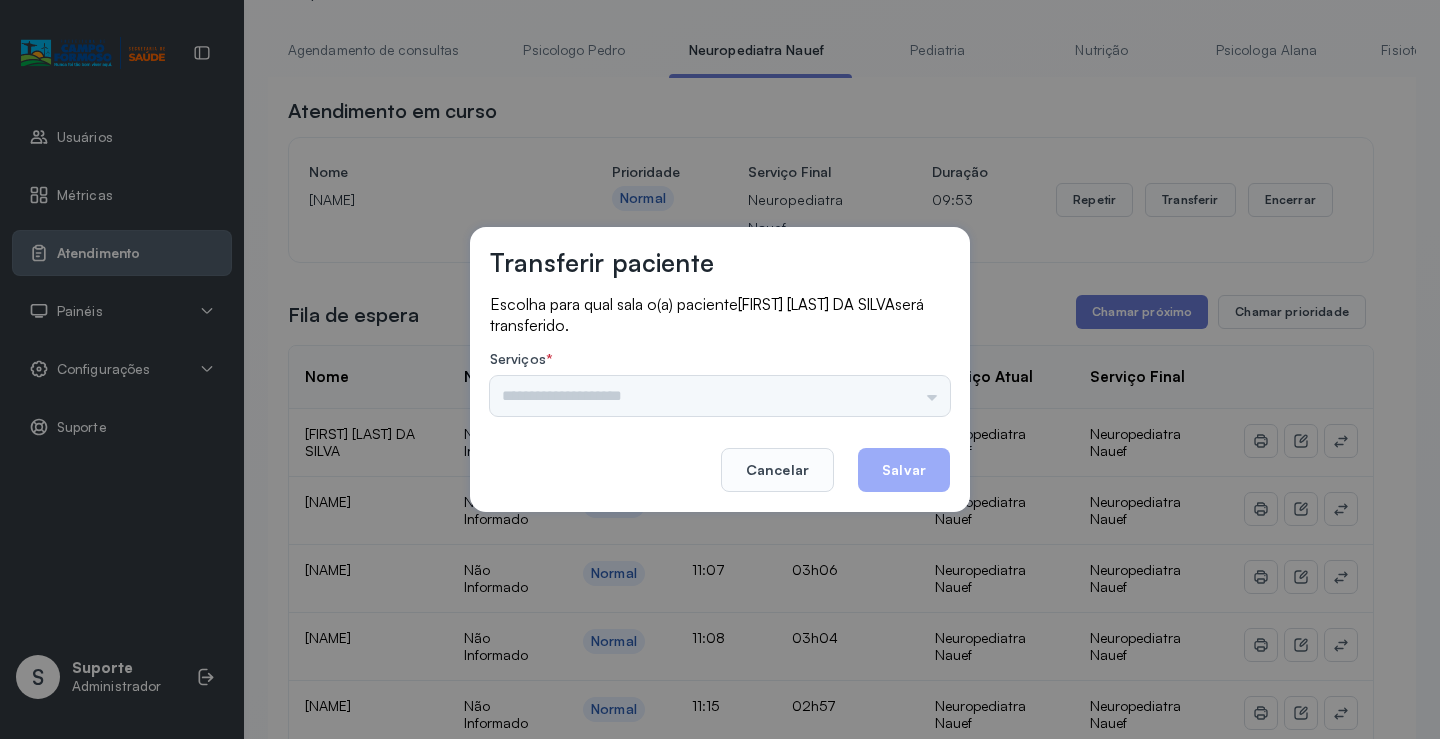 click on "Nenhuma opção encontrada" at bounding box center [720, 396] 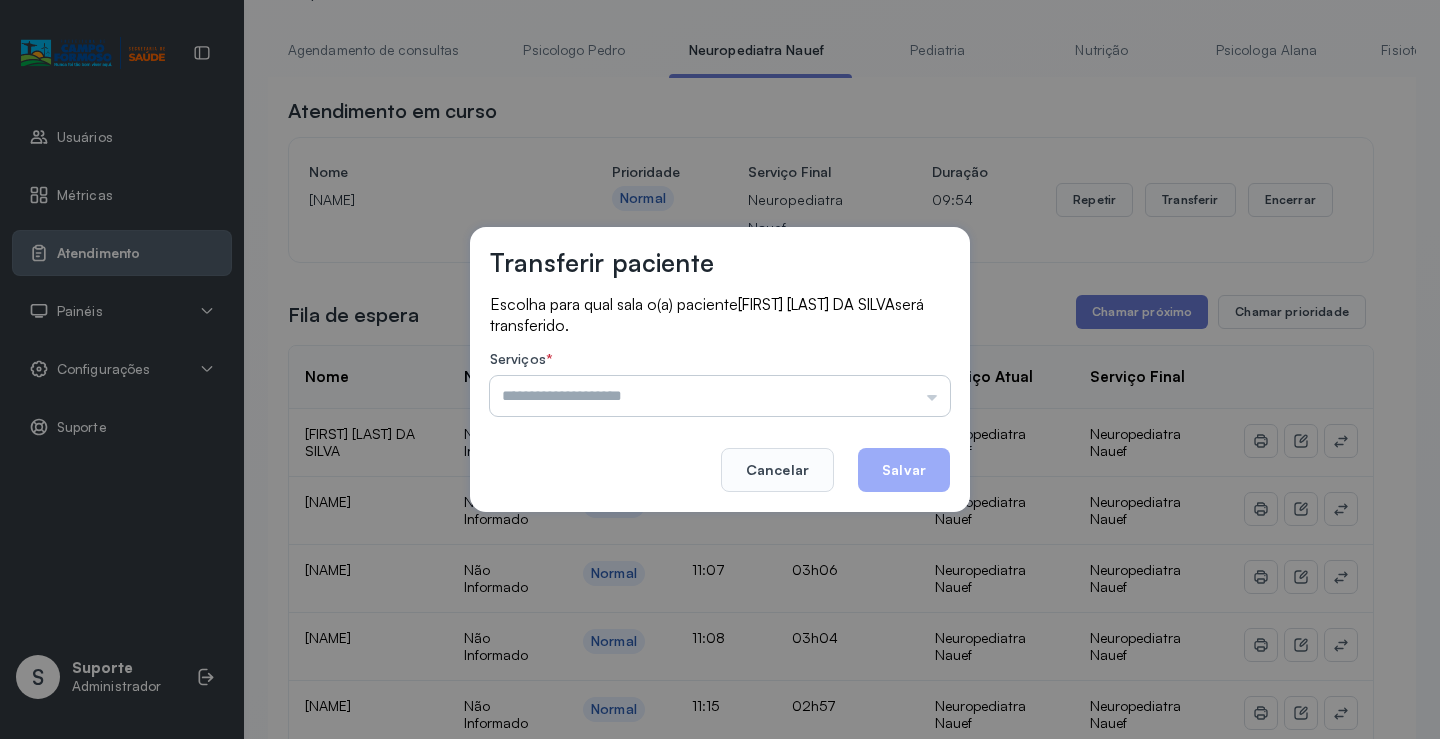 click at bounding box center [720, 396] 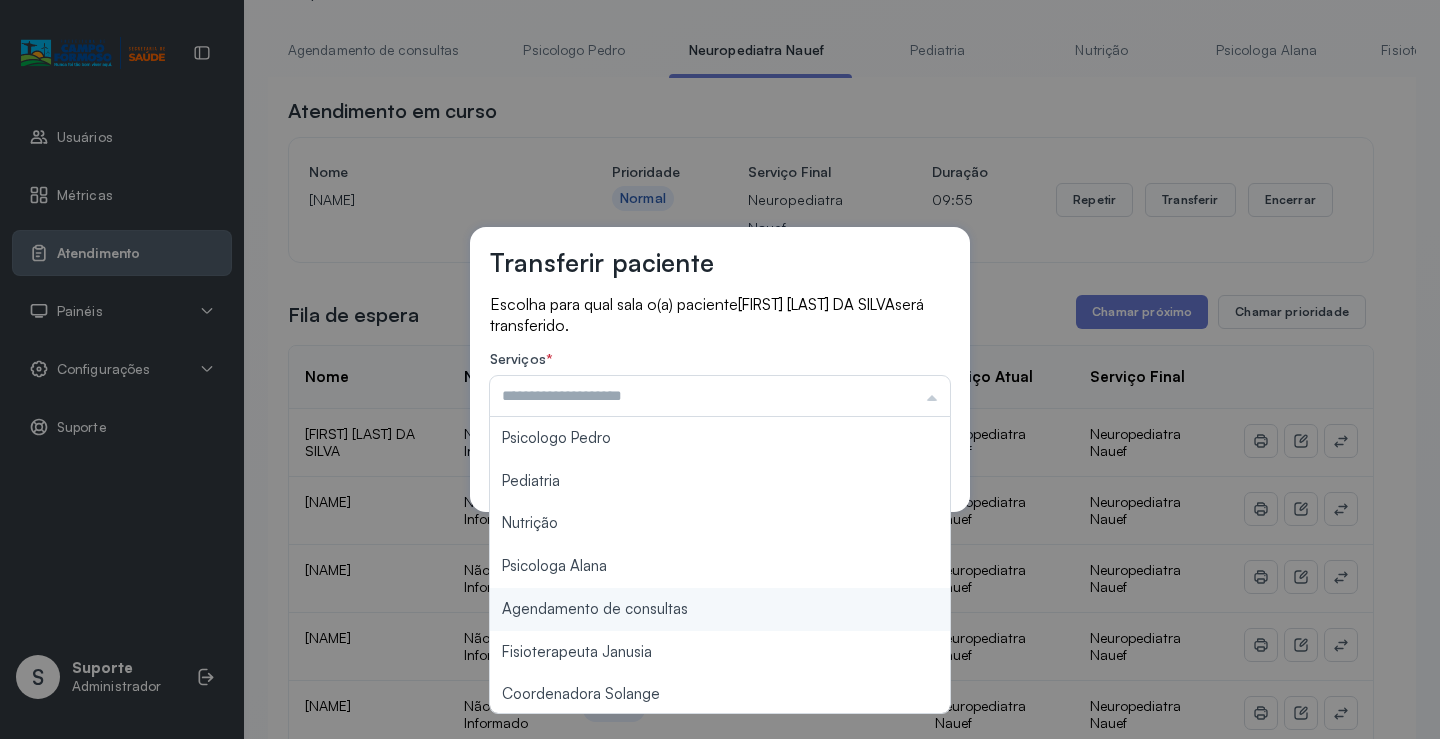 type on "**********" 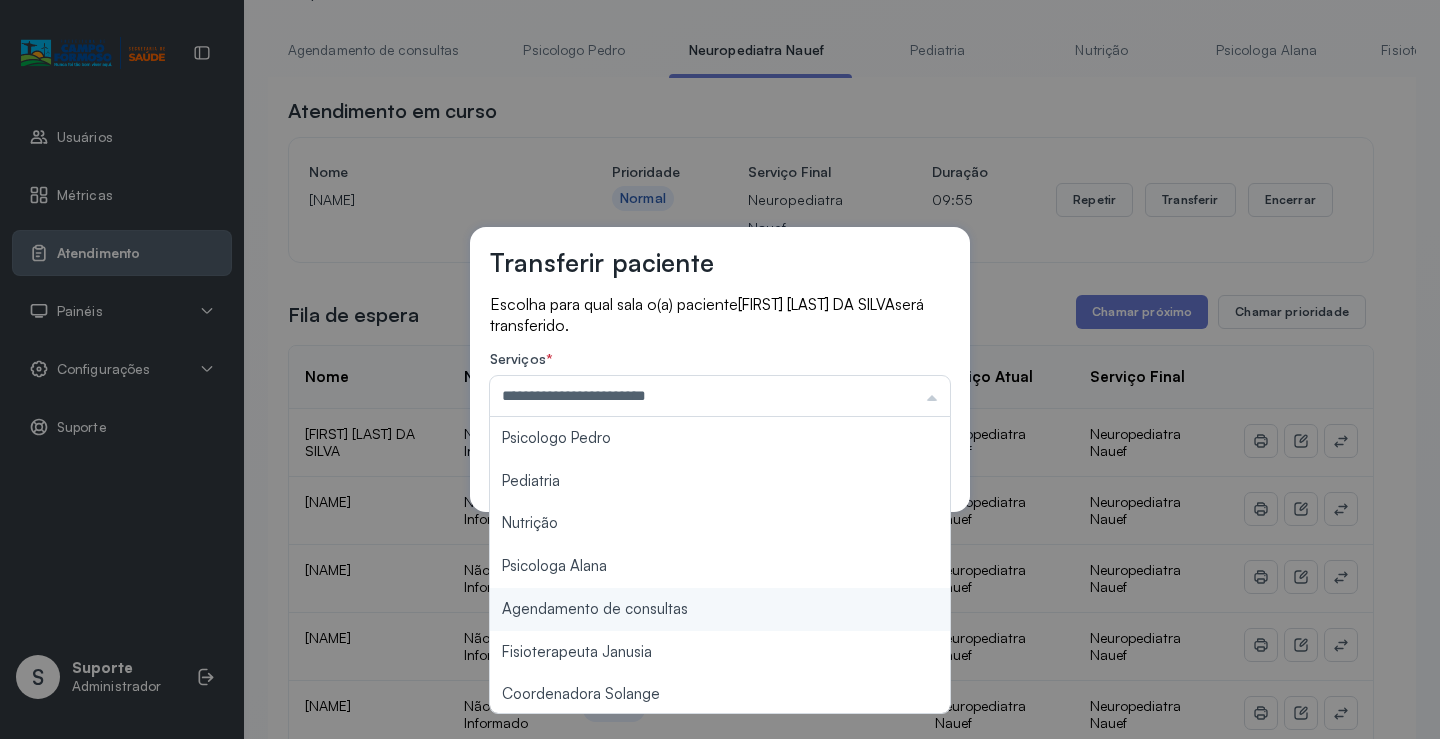 drag, startPoint x: 705, startPoint y: 610, endPoint x: 716, endPoint y: 600, distance: 14.866069 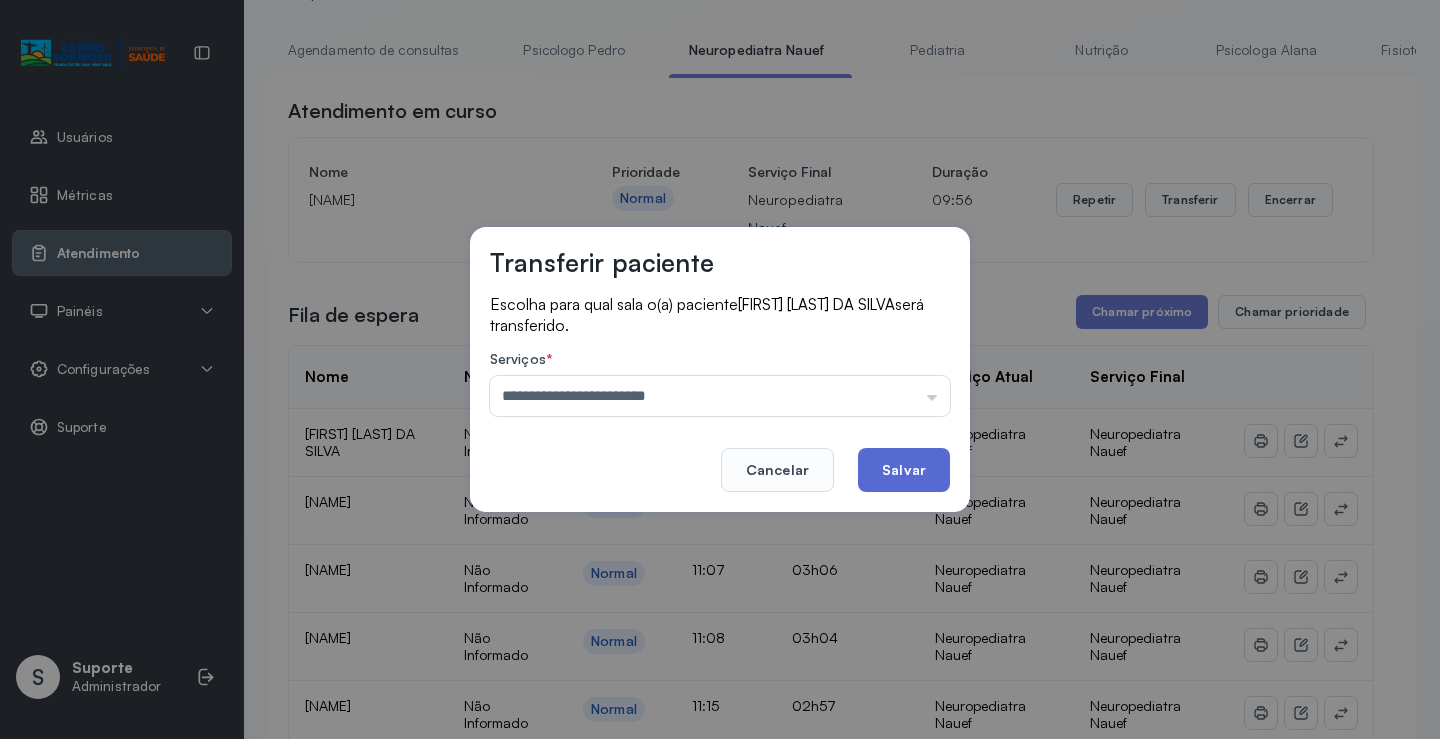 click on "Salvar" 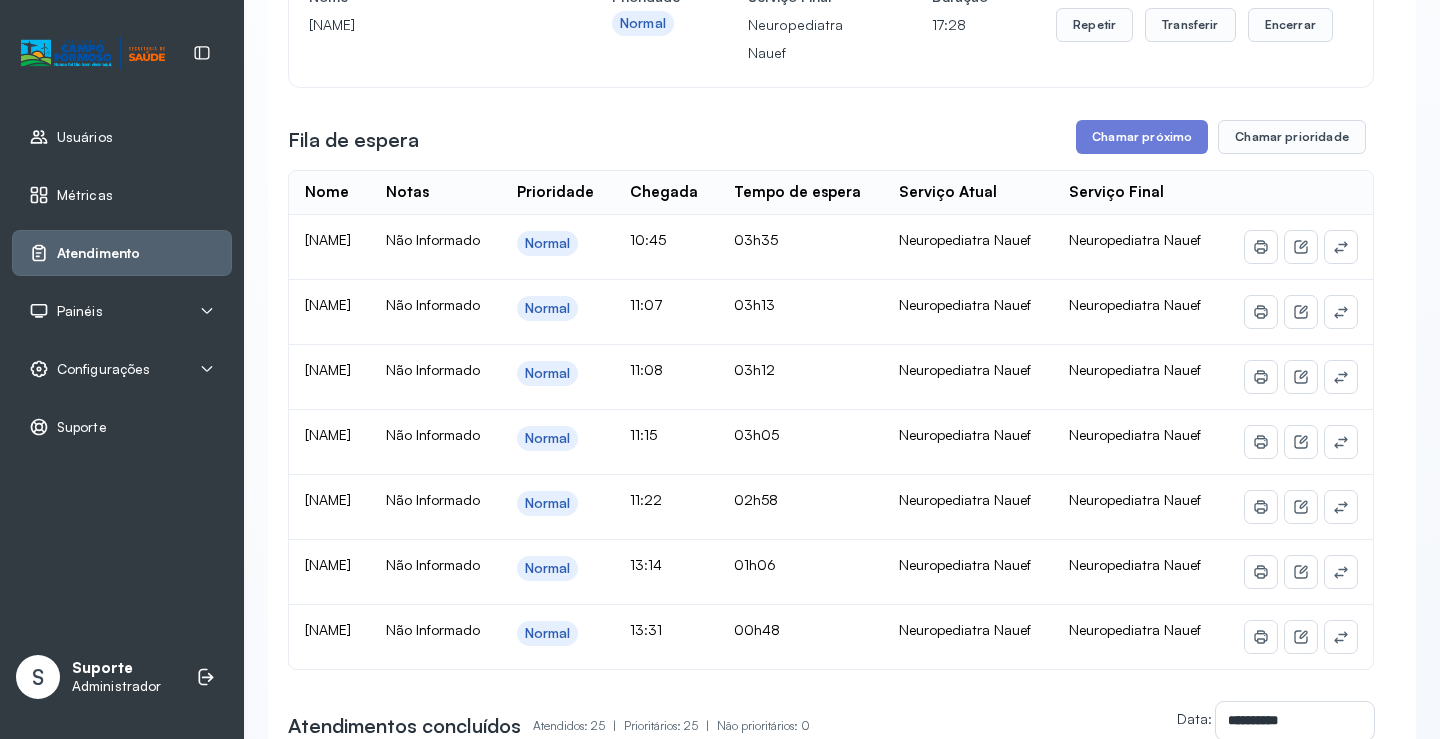 scroll, scrollTop: 201, scrollLeft: 0, axis: vertical 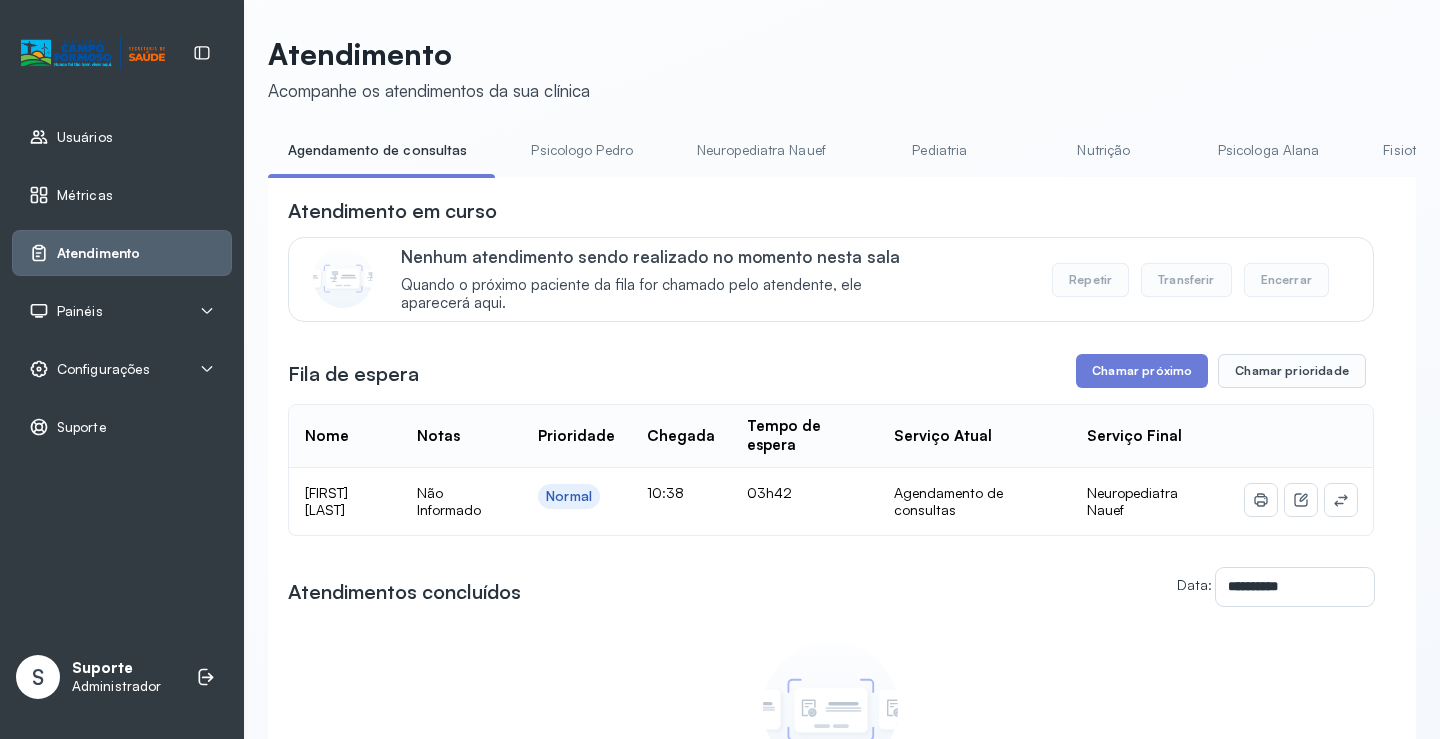 click on "Neuropediatra Nauef" at bounding box center (761, 150) 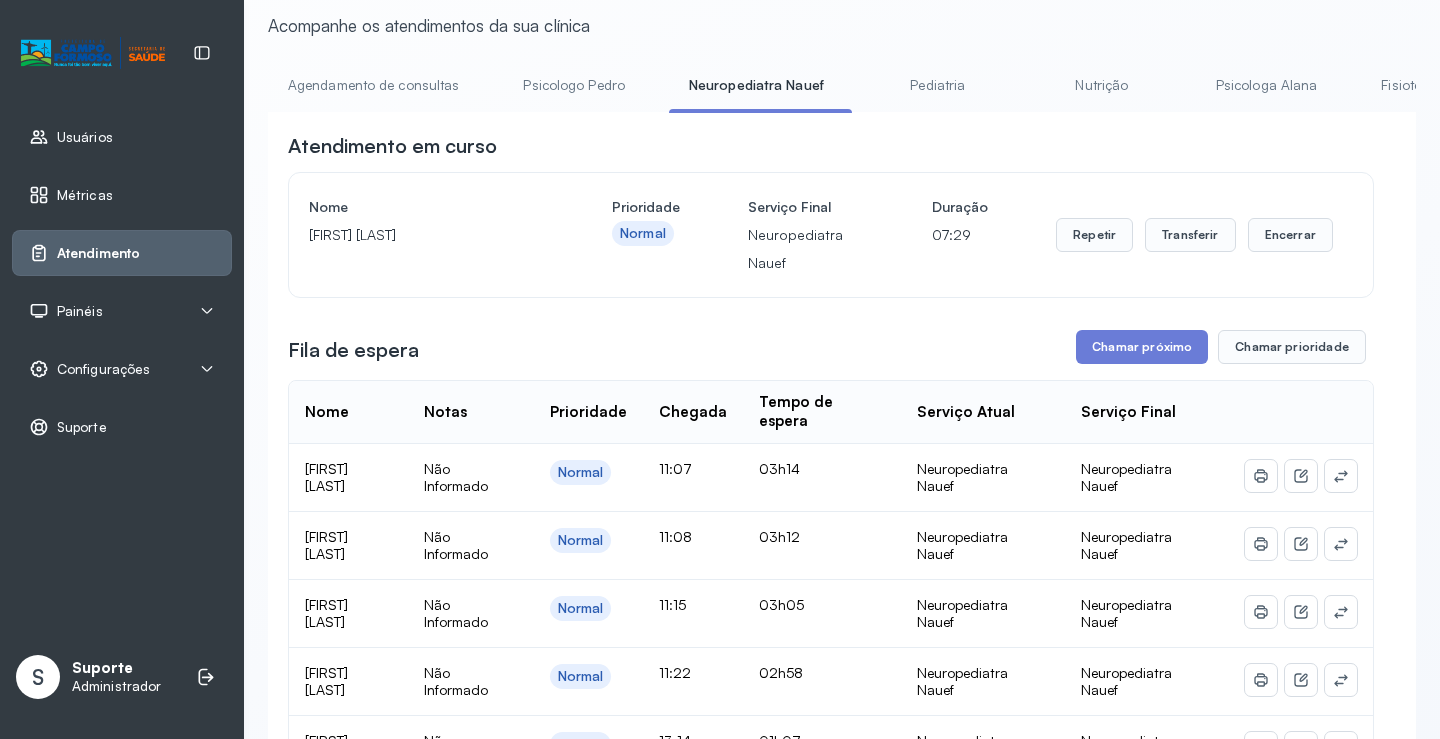 scroll, scrollTop: 200, scrollLeft: 0, axis: vertical 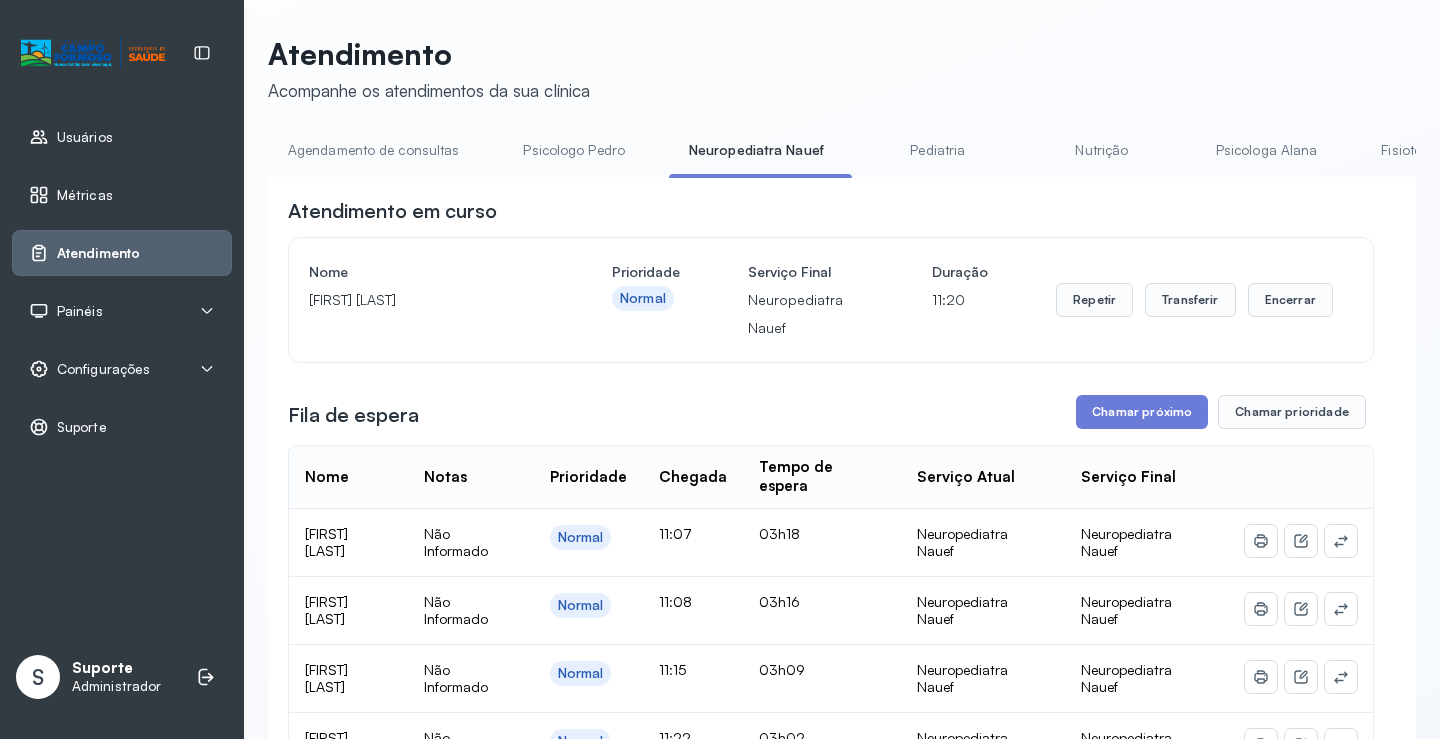 click on "Agendamento de consultas" at bounding box center [373, 150] 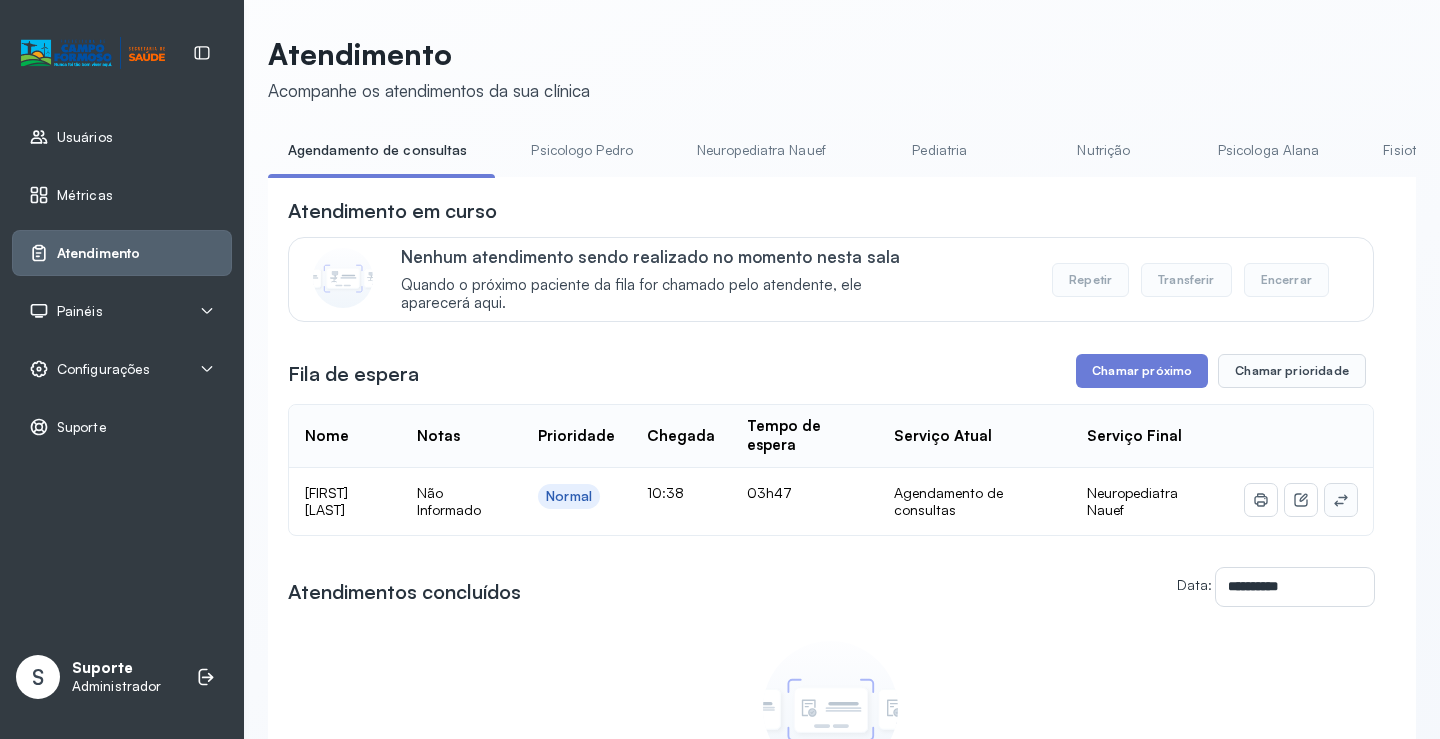 click 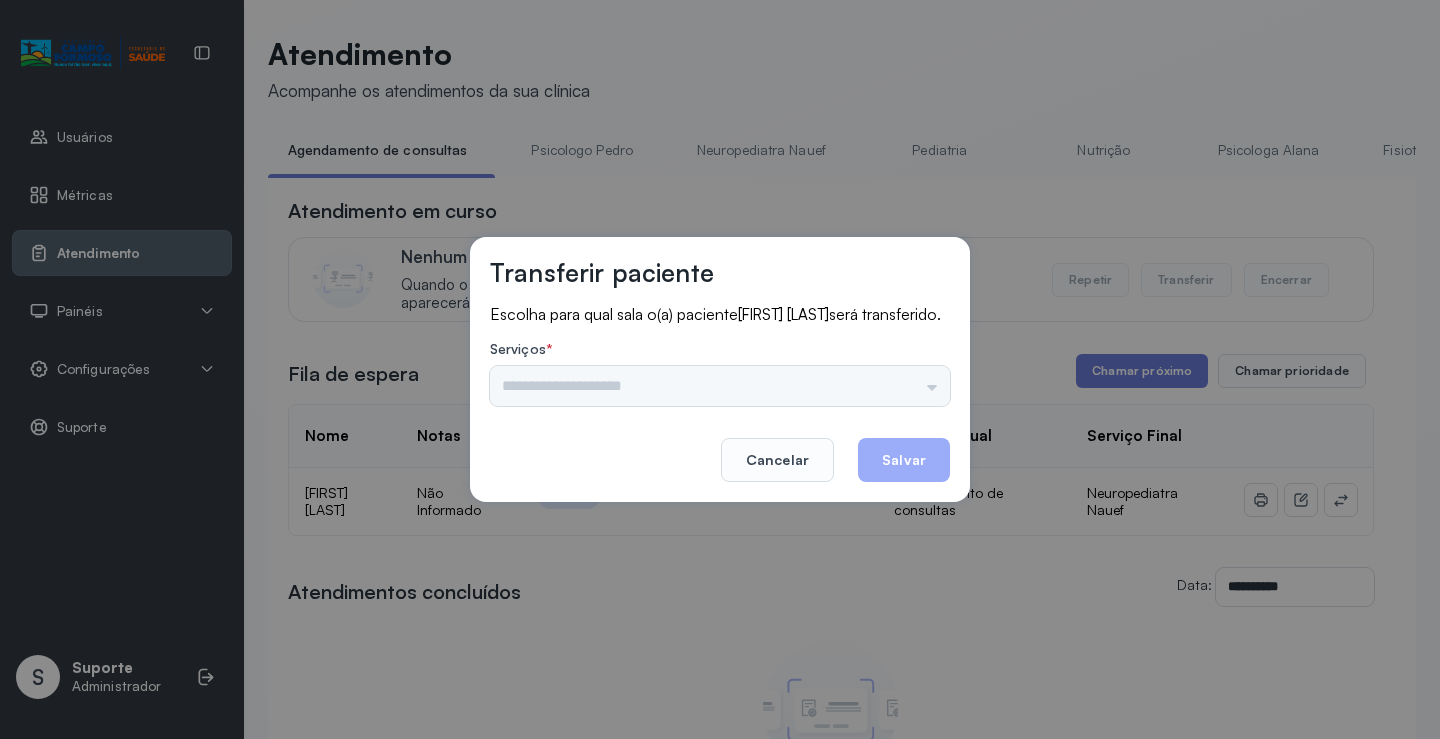 click at bounding box center [720, 386] 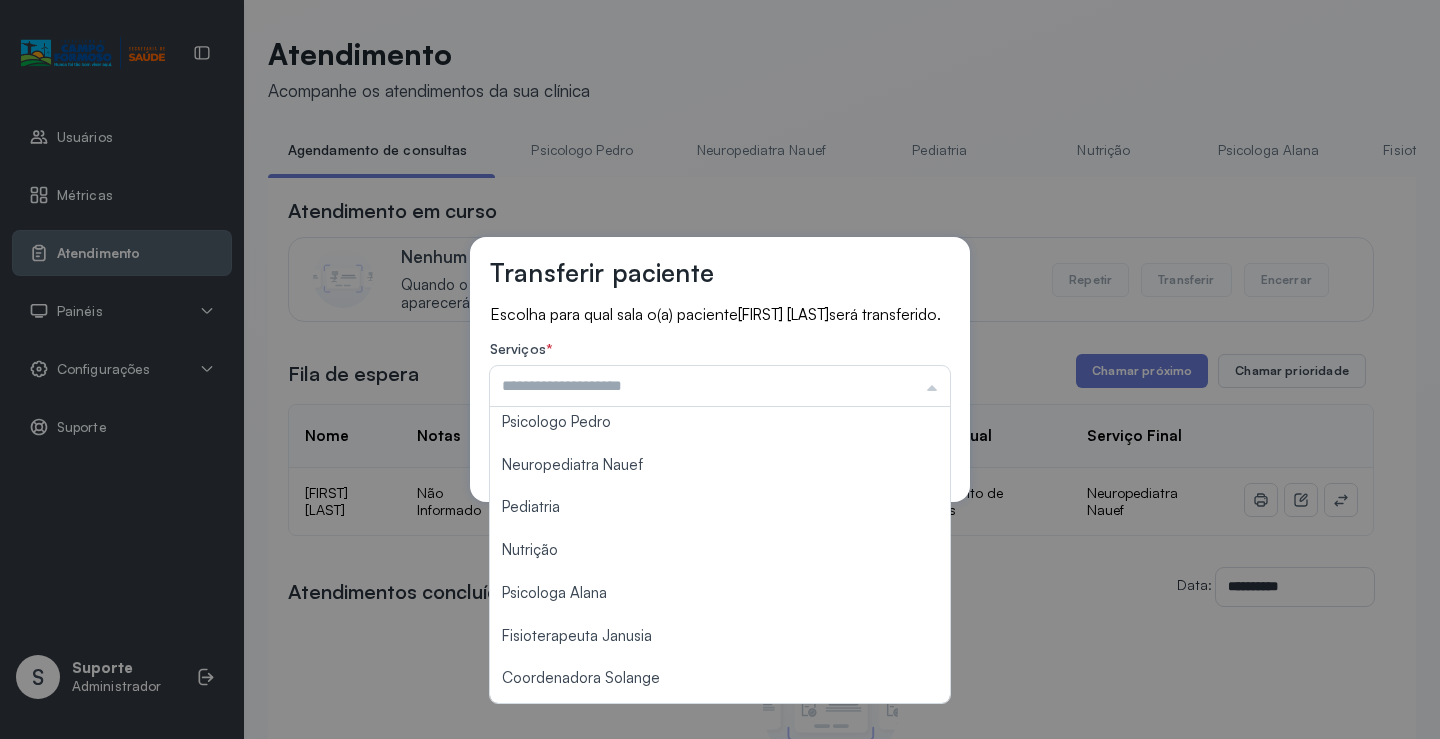 scroll, scrollTop: 0, scrollLeft: 0, axis: both 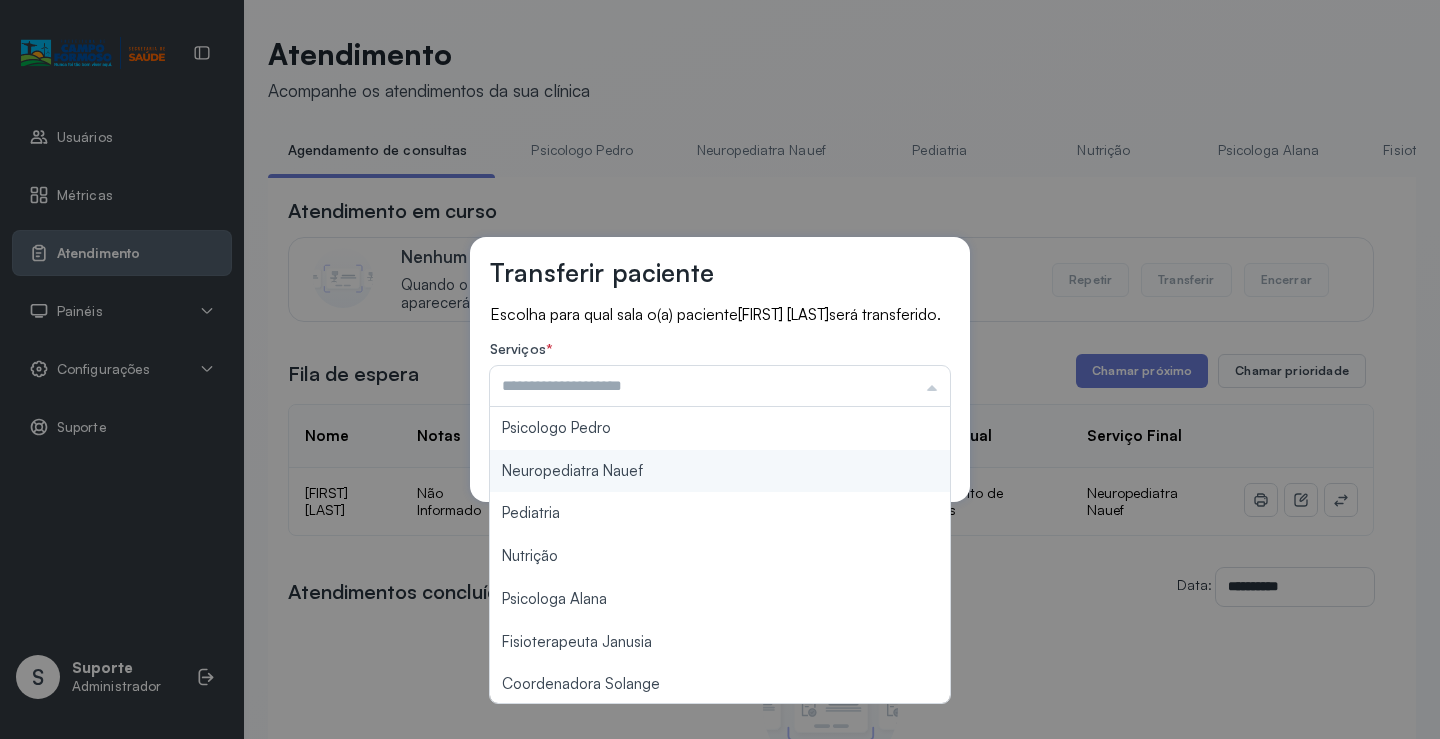 type on "**********" 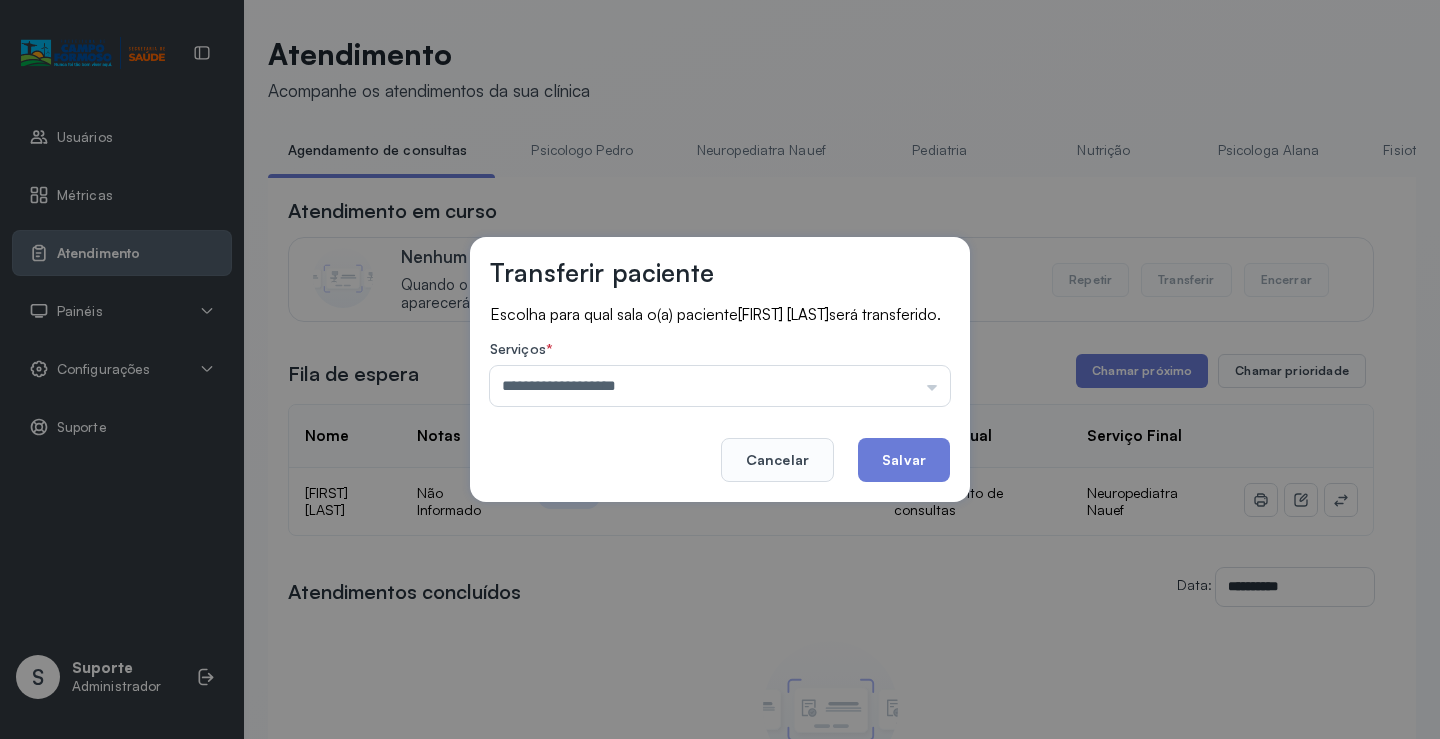click on "**********" at bounding box center [720, 369] 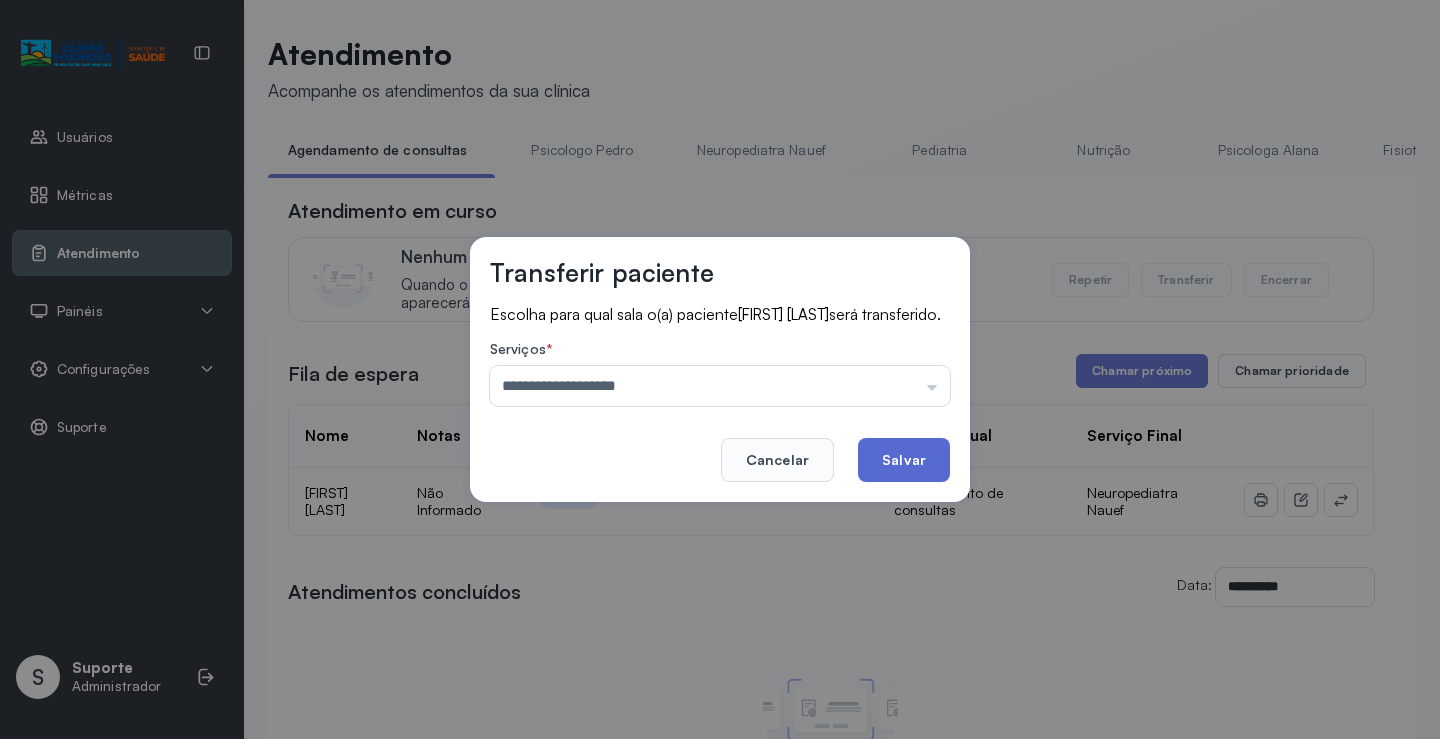 click on "Salvar" 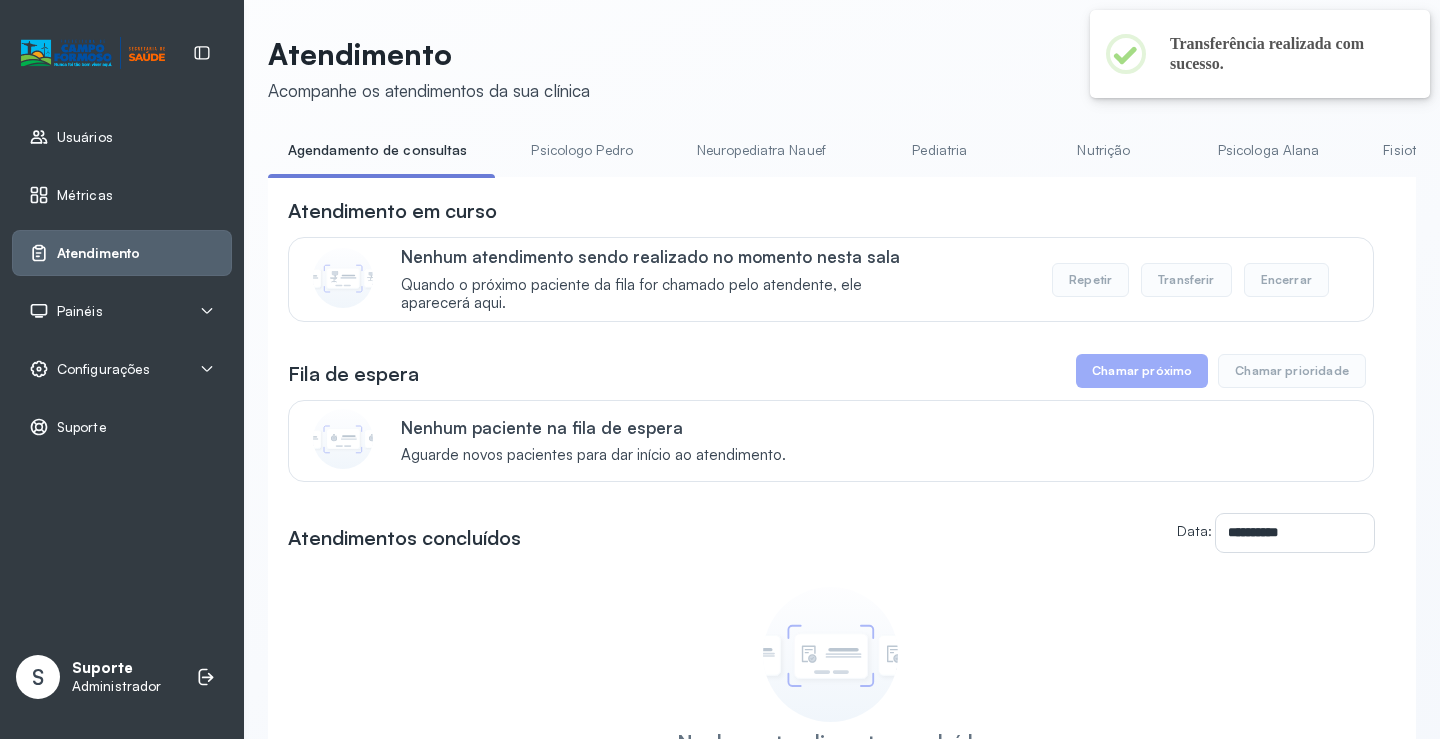 click on "Neuropediatra Nauef" 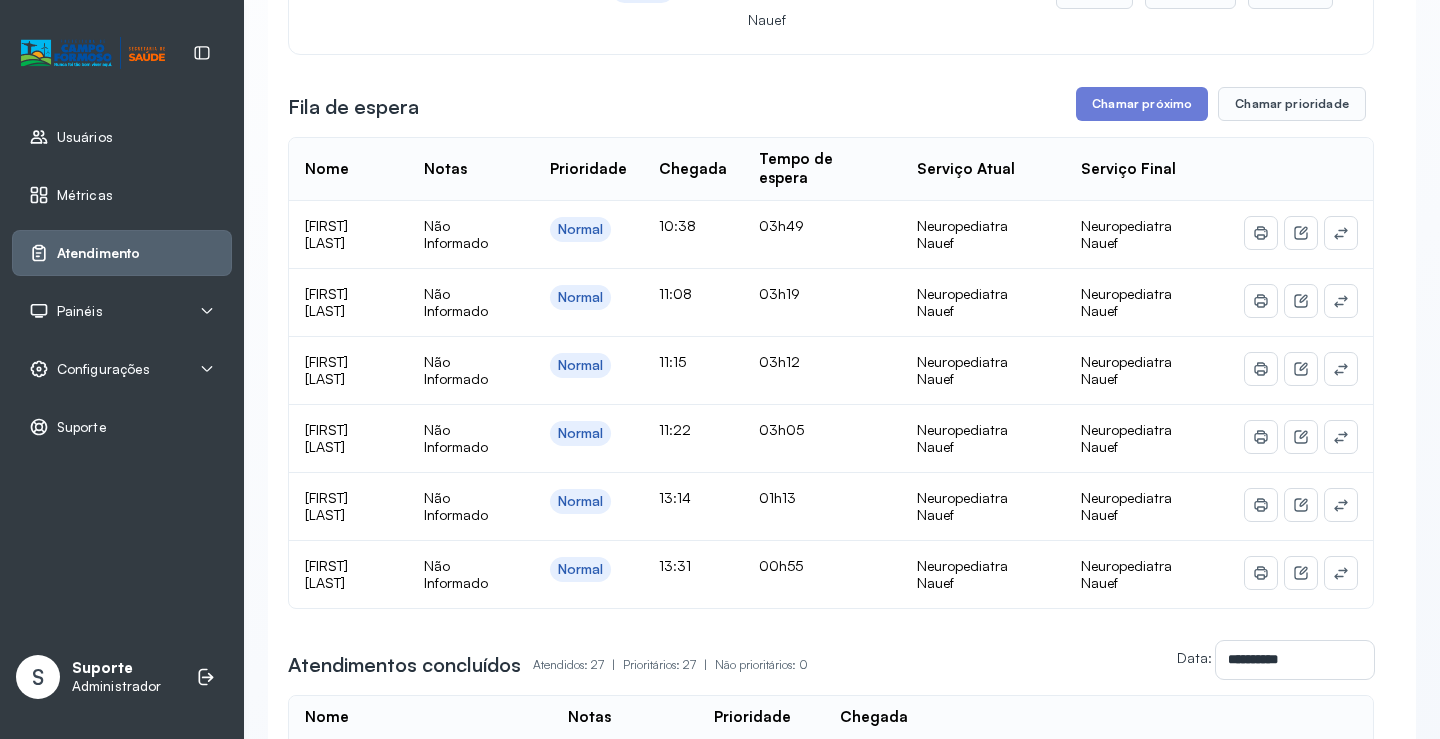 scroll, scrollTop: 300, scrollLeft: 0, axis: vertical 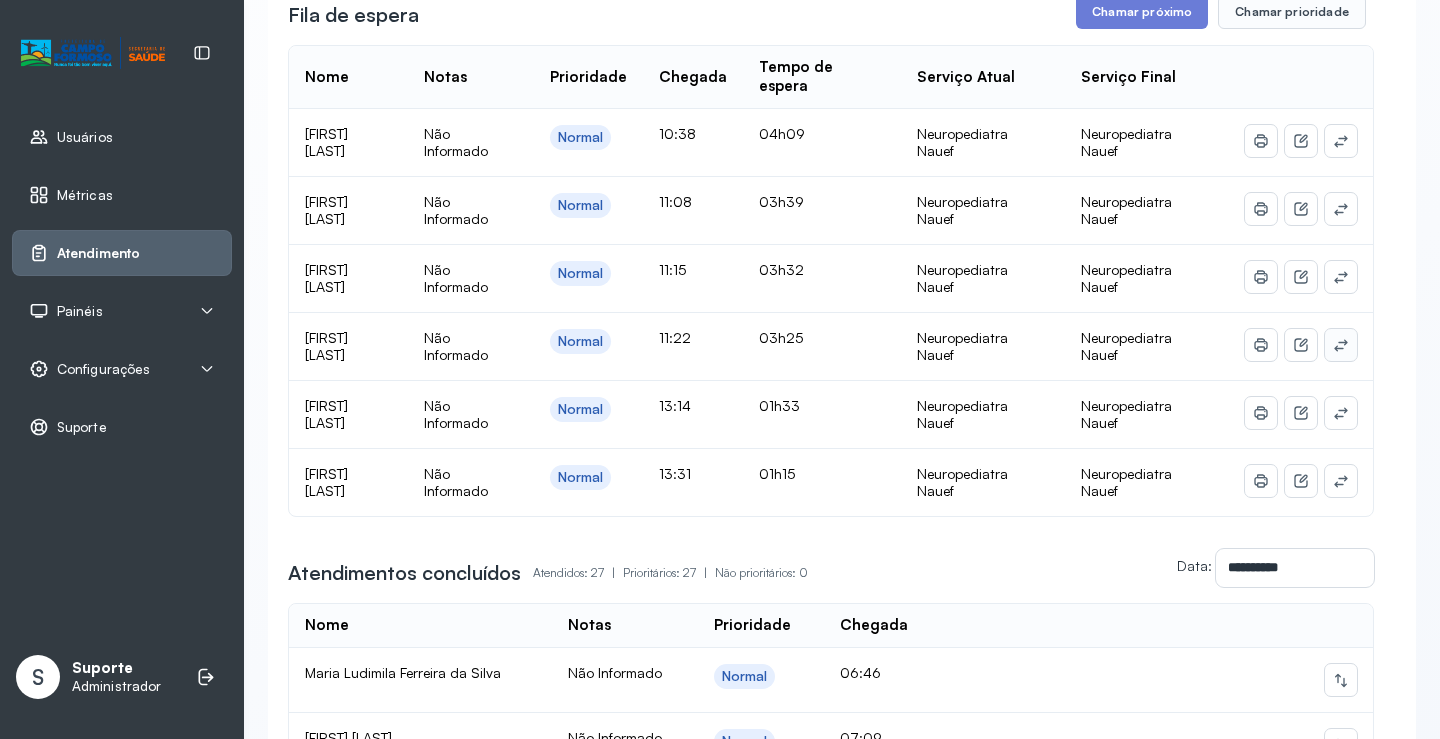 click 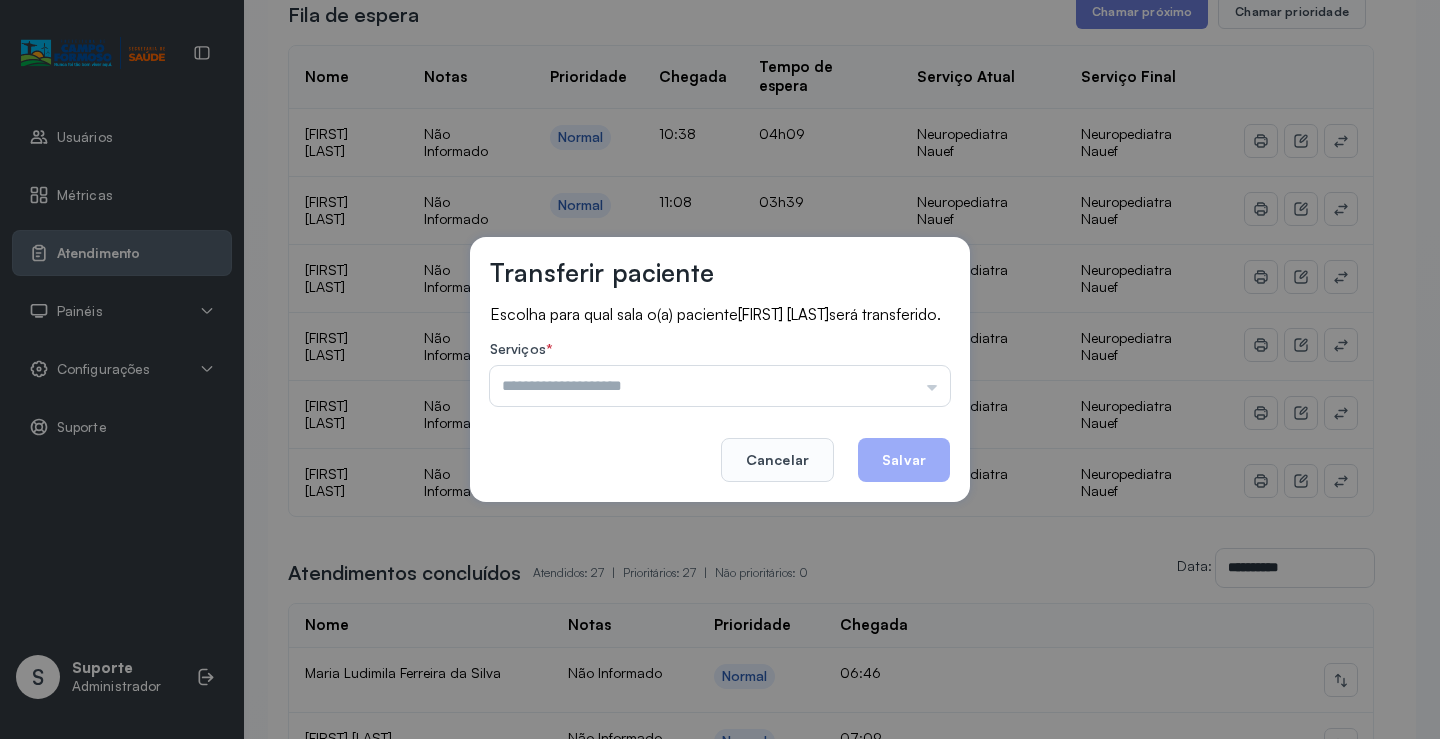 drag, startPoint x: 876, startPoint y: 371, endPoint x: 861, endPoint y: 384, distance: 19.849434 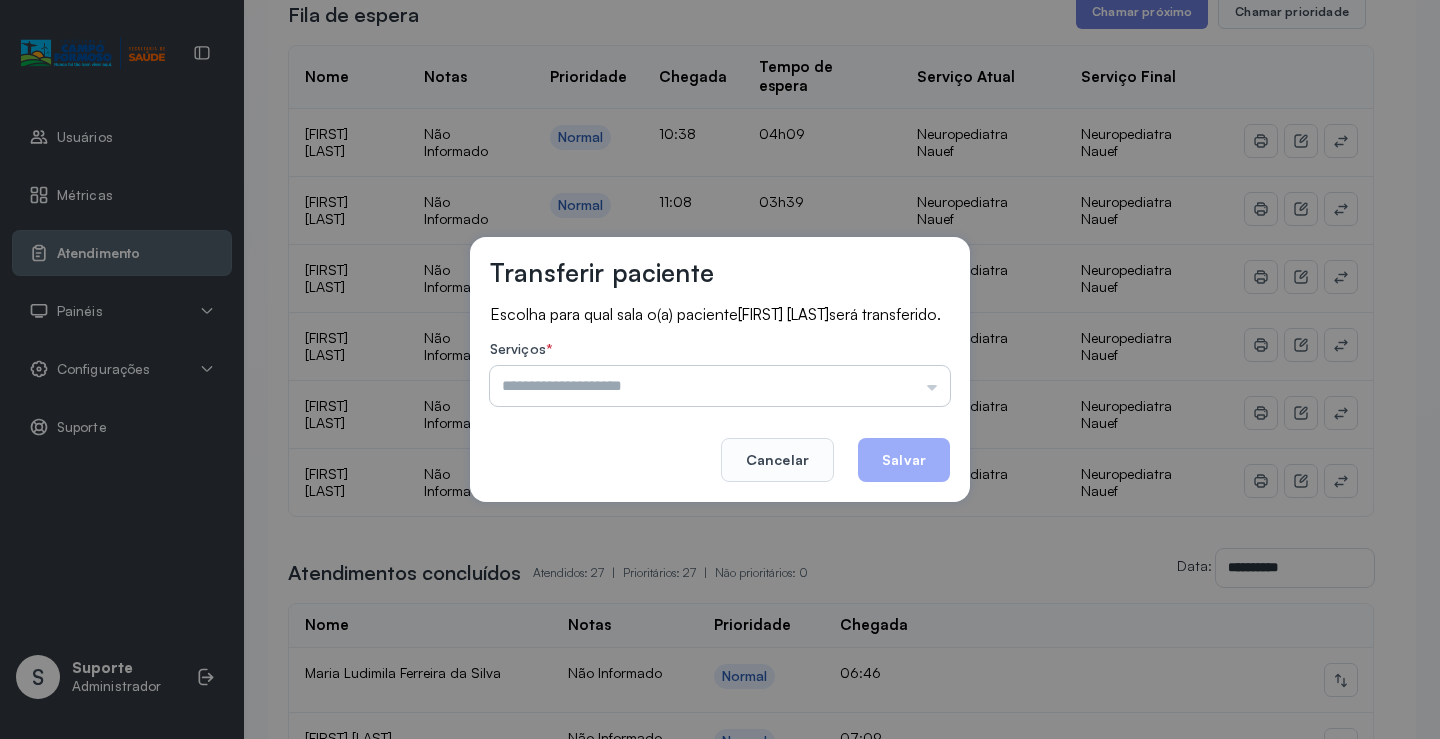 click at bounding box center (720, 386) 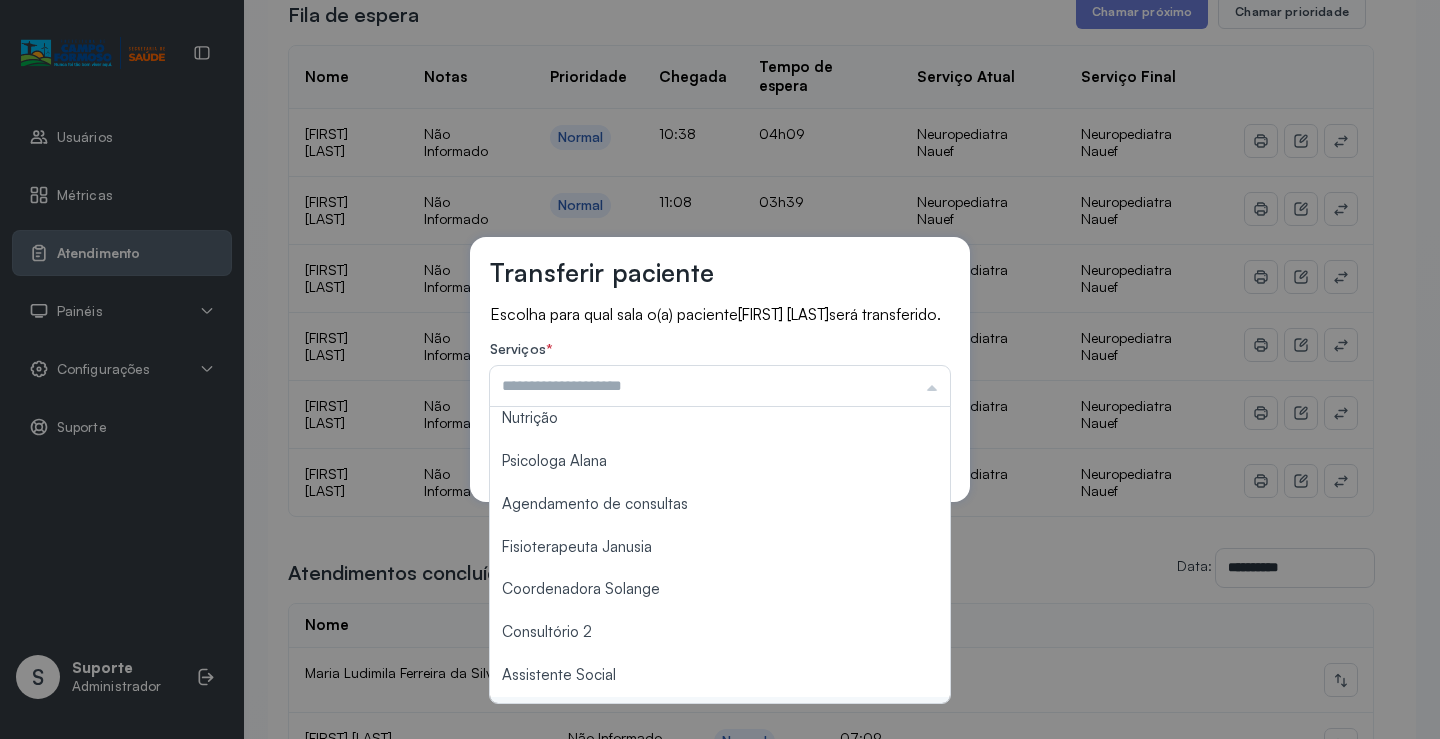 scroll, scrollTop: 0, scrollLeft: 0, axis: both 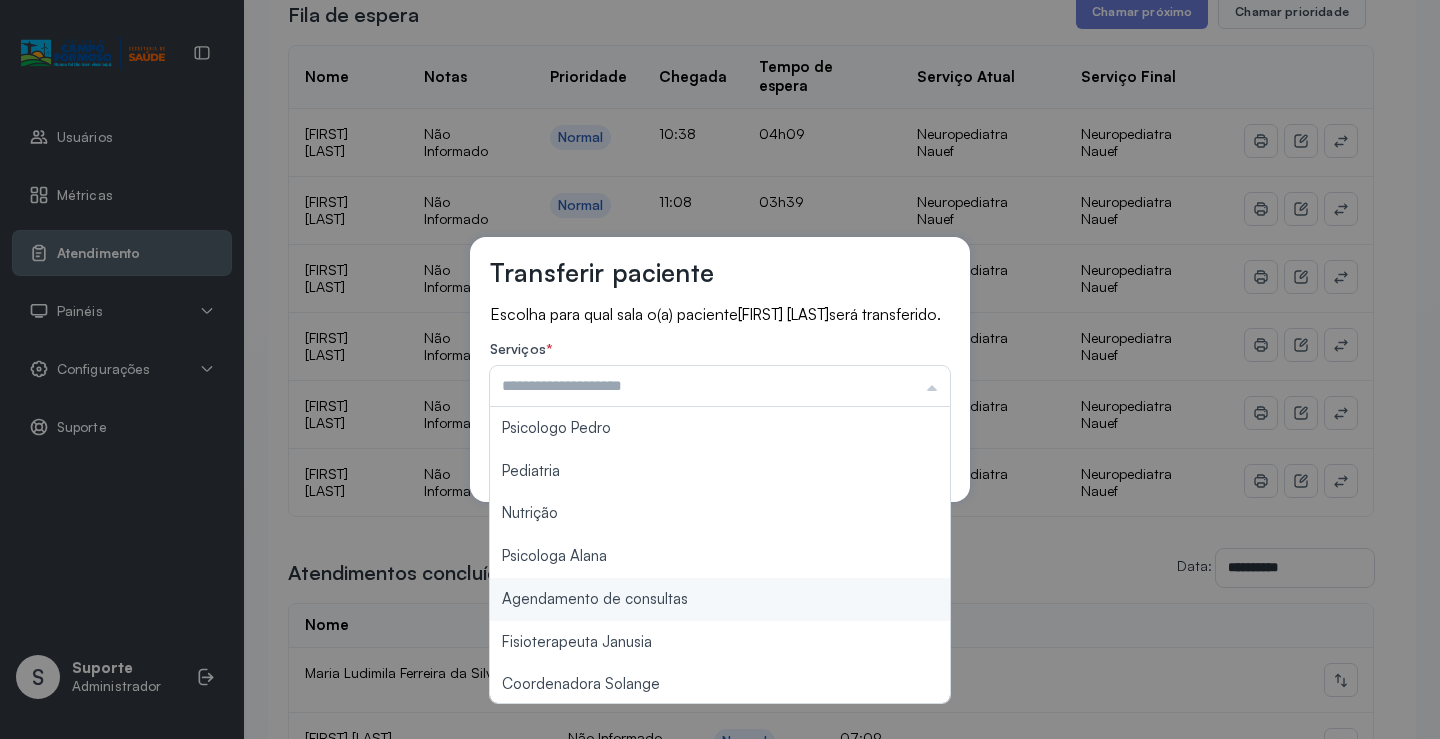 type on "**********" 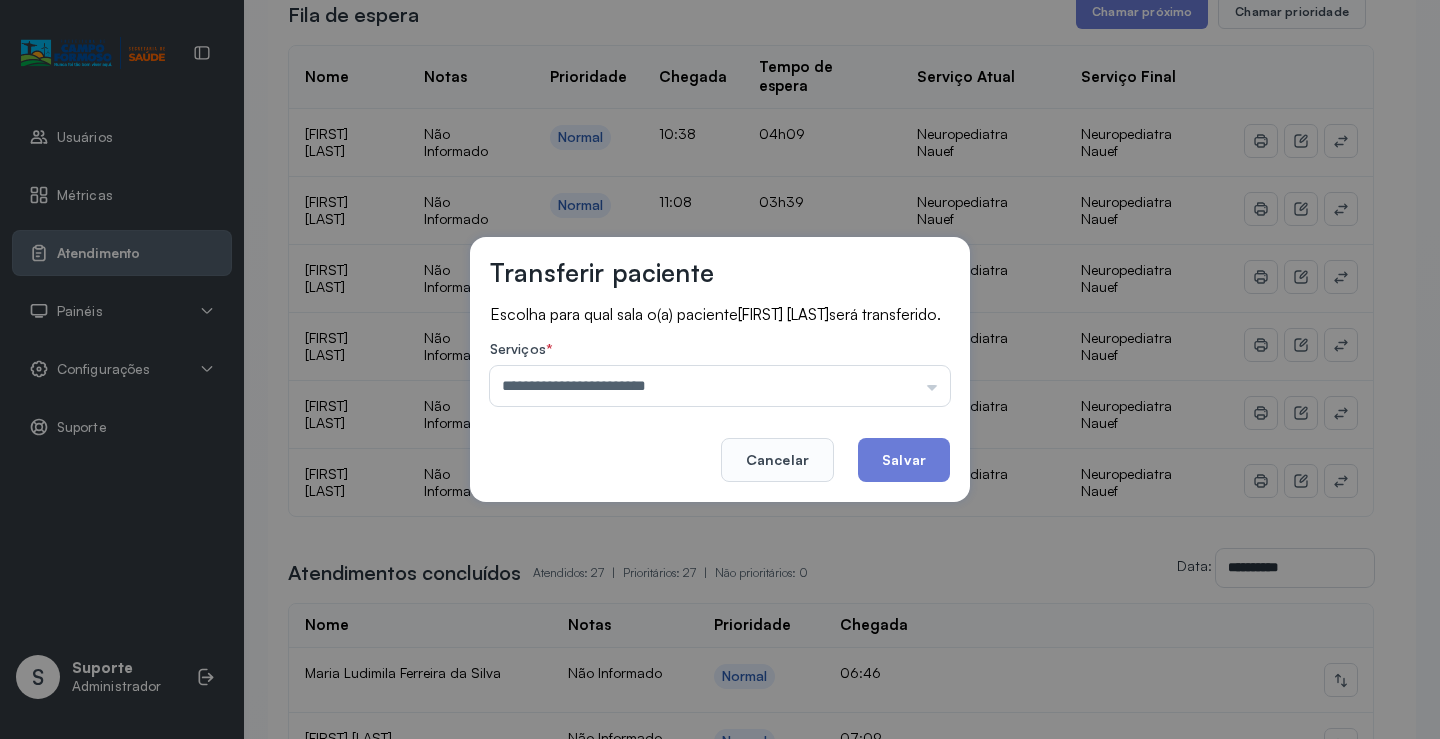 click on "**********" at bounding box center [720, 369] 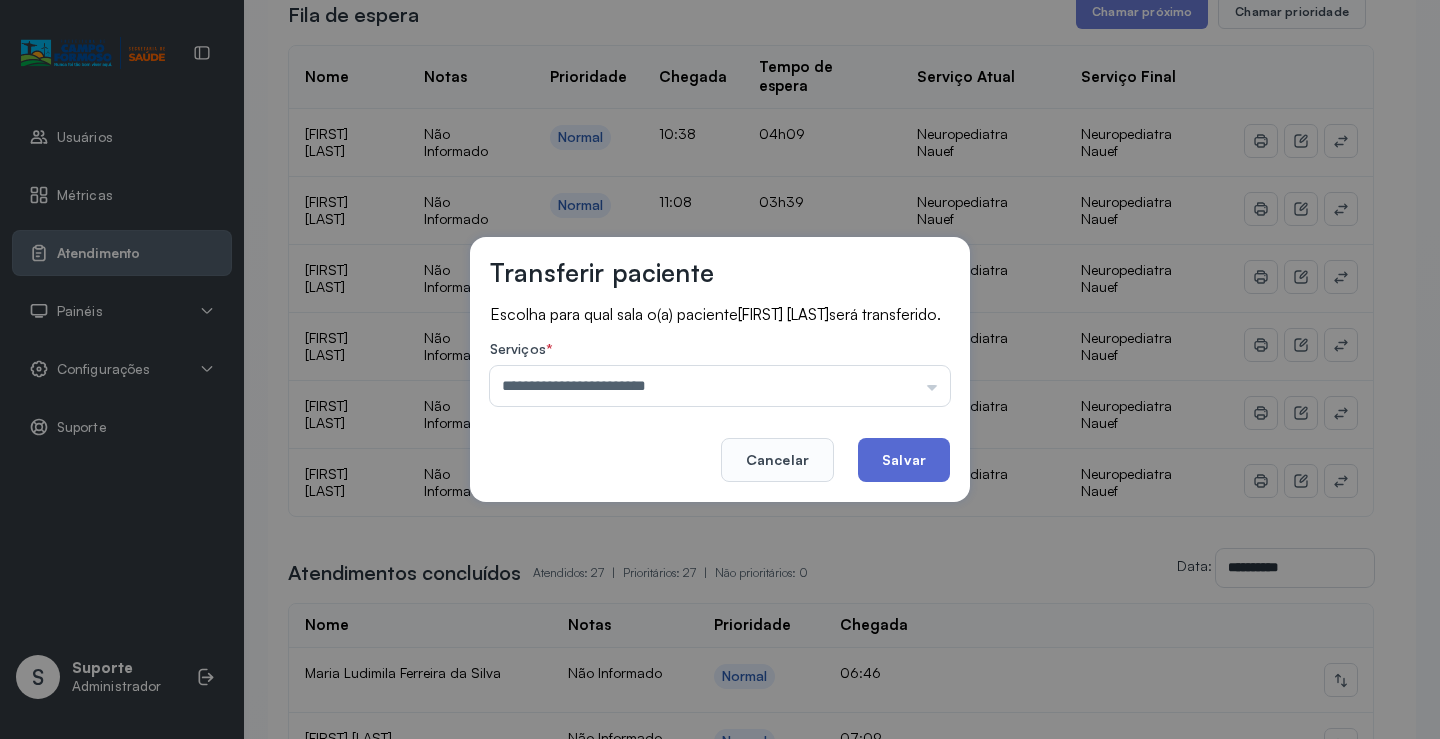 click on "Salvar" 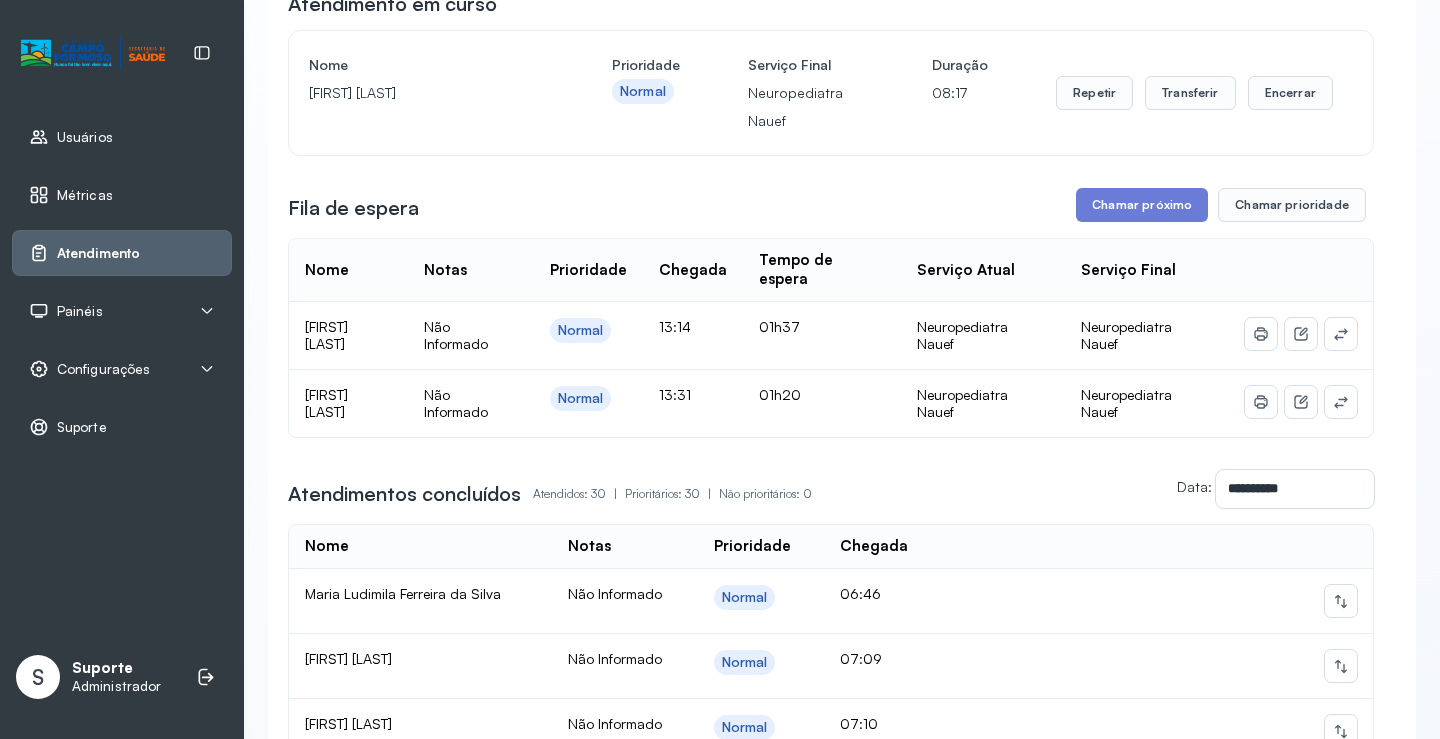 scroll, scrollTop: 0, scrollLeft: 0, axis: both 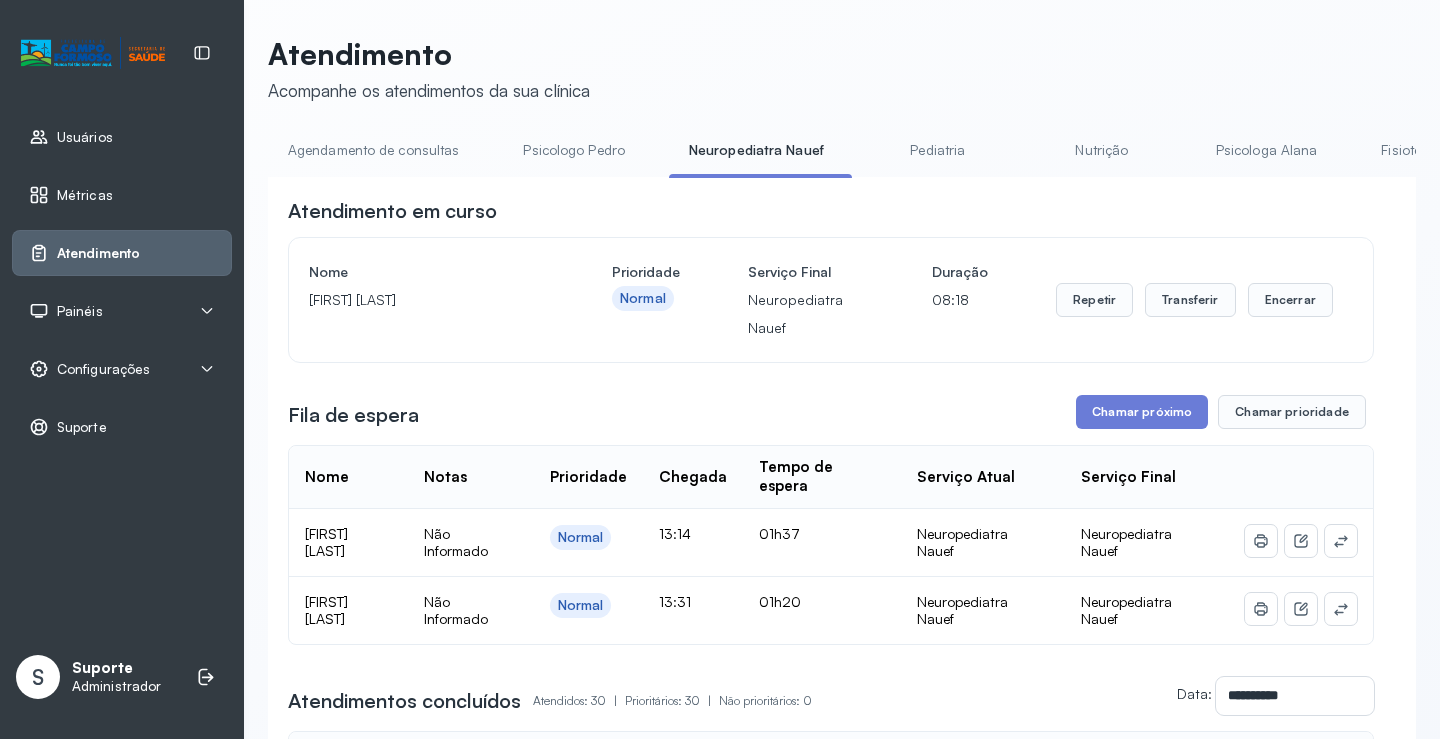 click on "Agendamento de consultas" at bounding box center [373, 150] 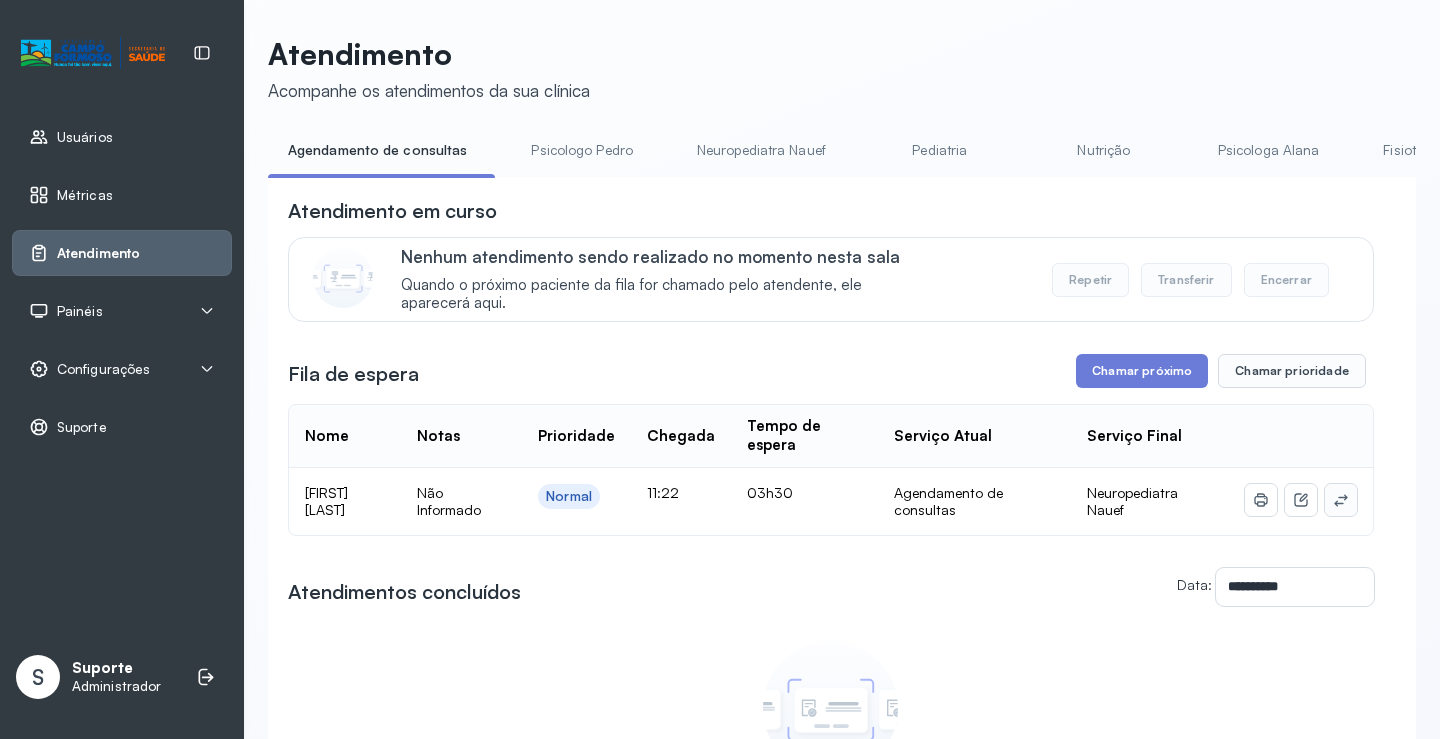 click 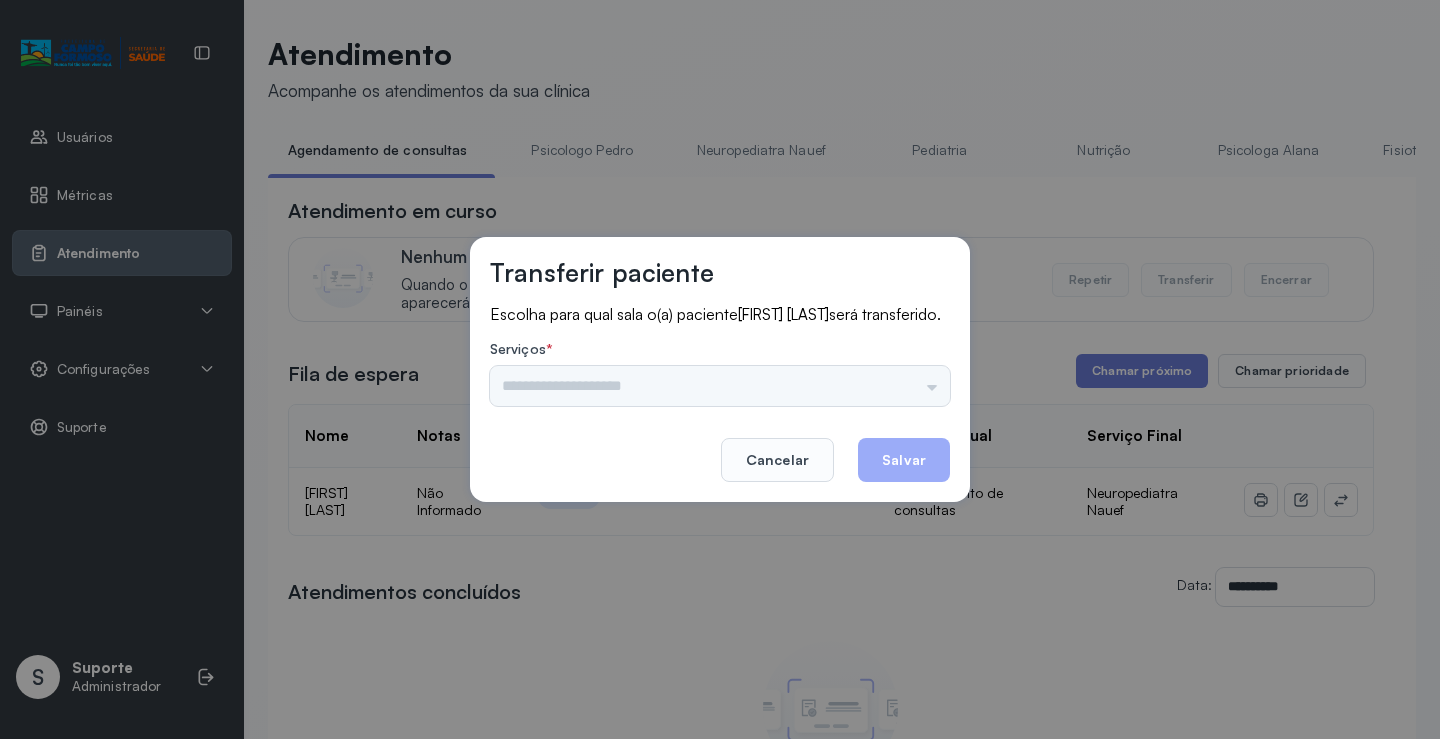 click on "Psicologo Pedro Pediatria Nutrição Psicologa Alana Agendamento de consultas Fisioterapeuta Janusia Coordenadora Solange Consultório 2 Assistente Social Triagem Psiquiatra Fisioterapeuta Francyne Fisioterapeuta Morgana Neuropediatra João" at bounding box center (720, 386) 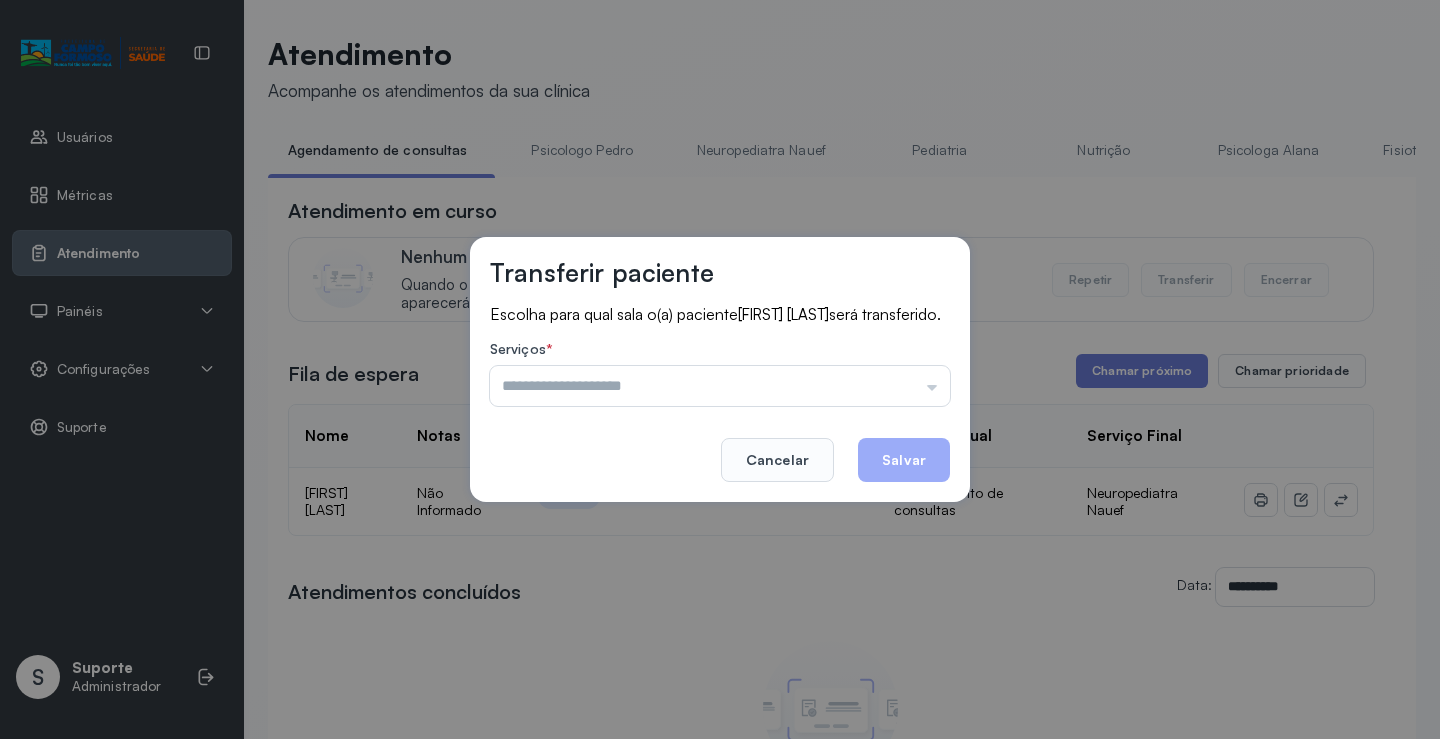 click at bounding box center (720, 386) 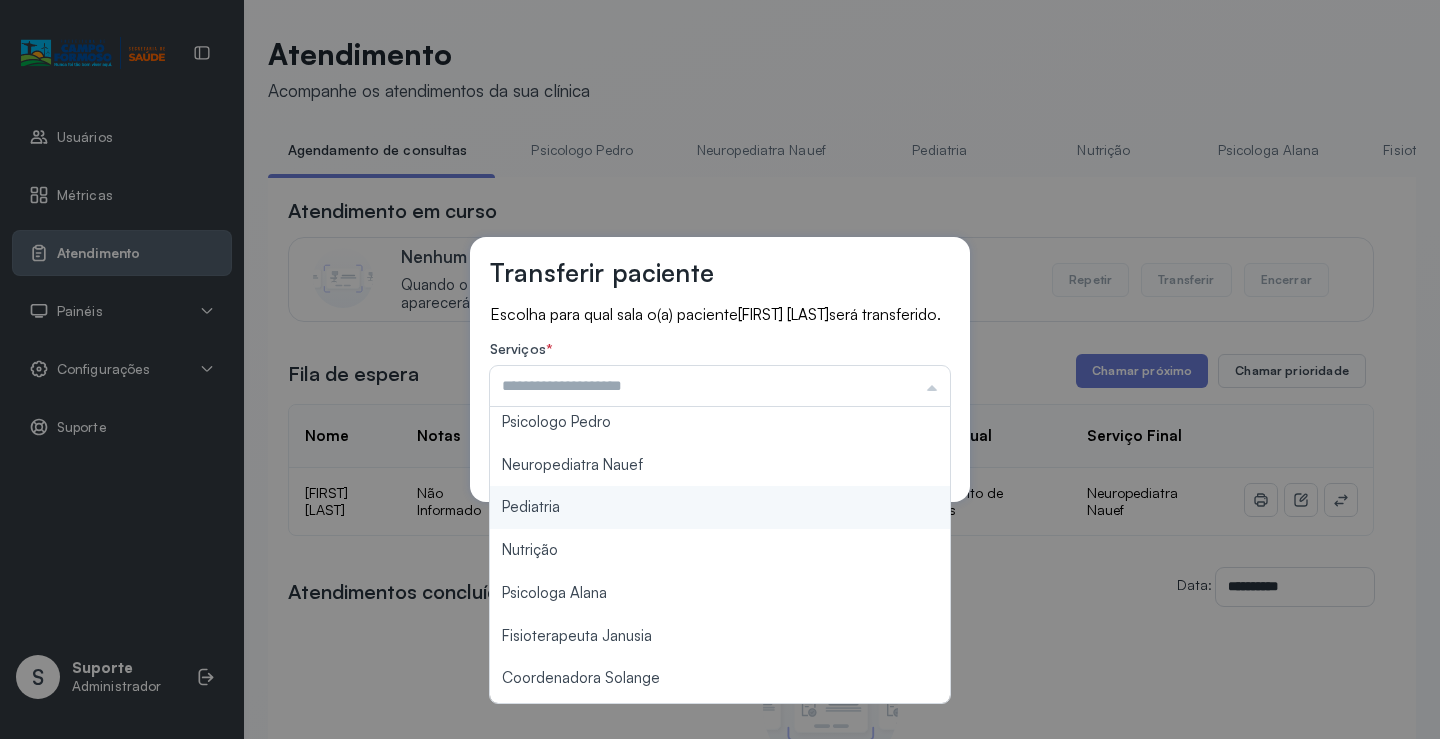 scroll, scrollTop: 0, scrollLeft: 0, axis: both 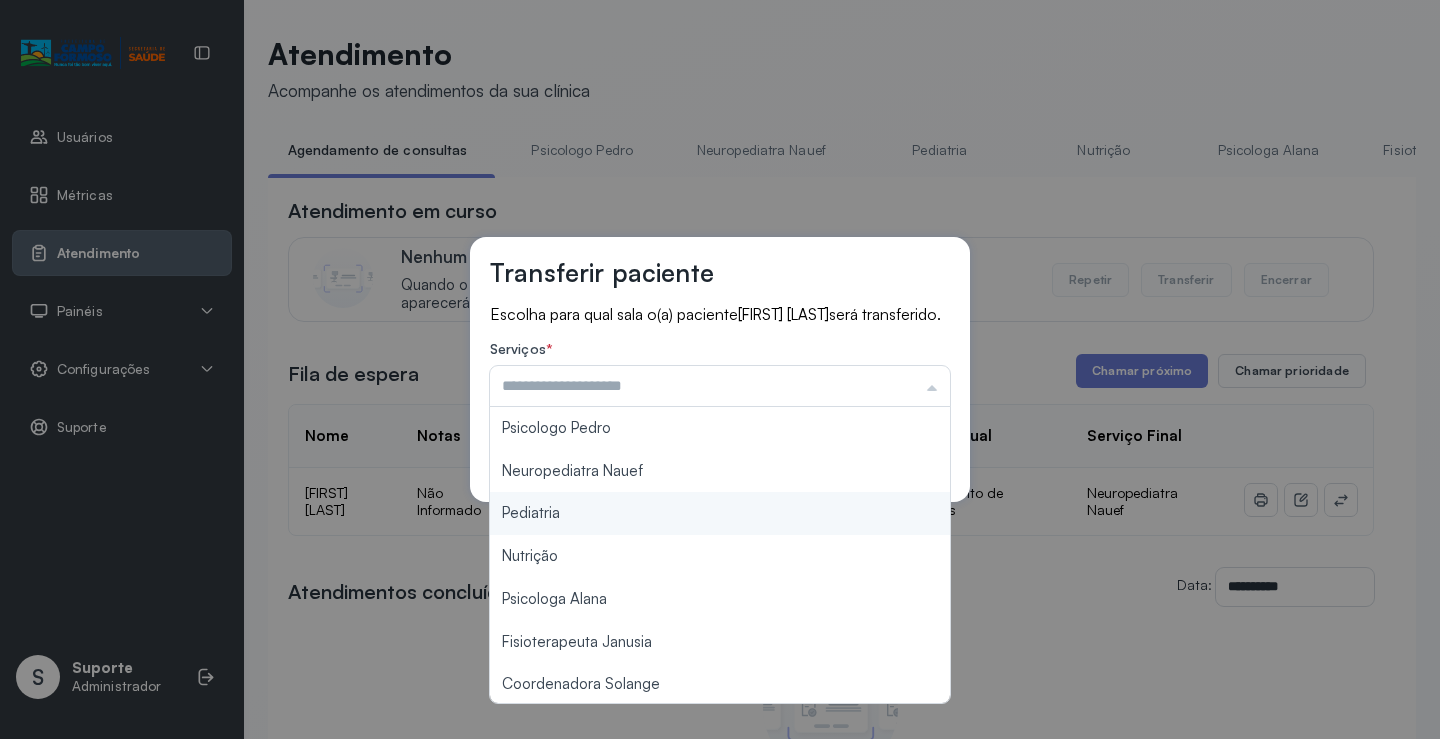 type on "**********" 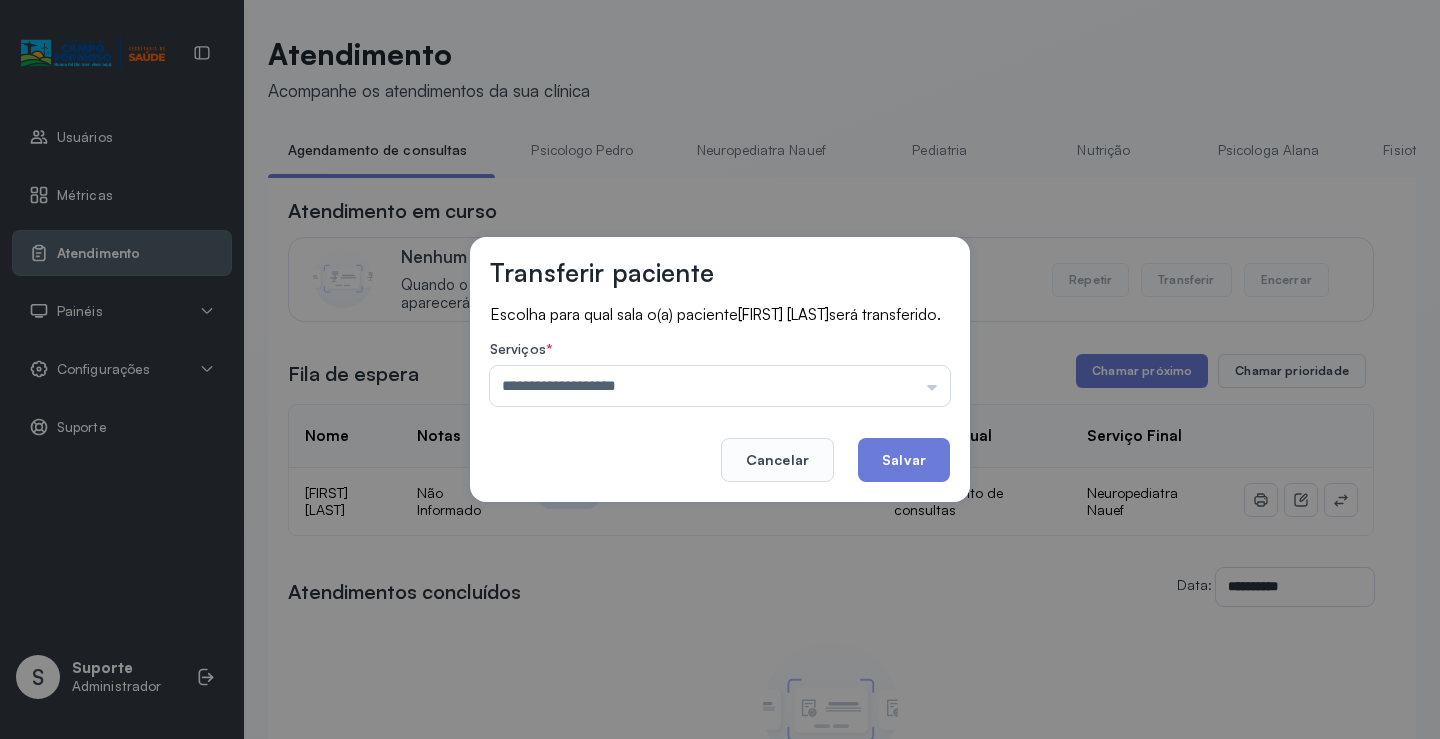 click on "**********" at bounding box center [720, 369] 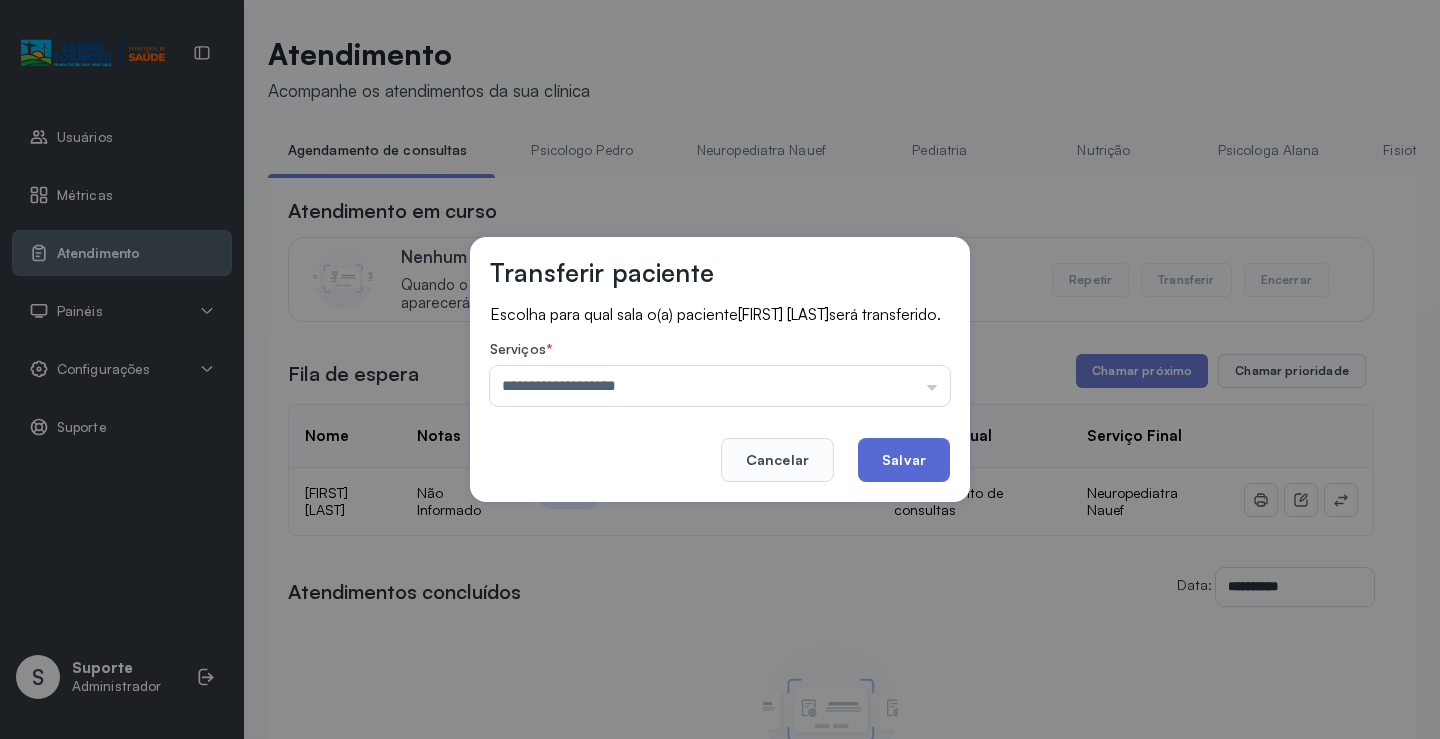 click on "Salvar" 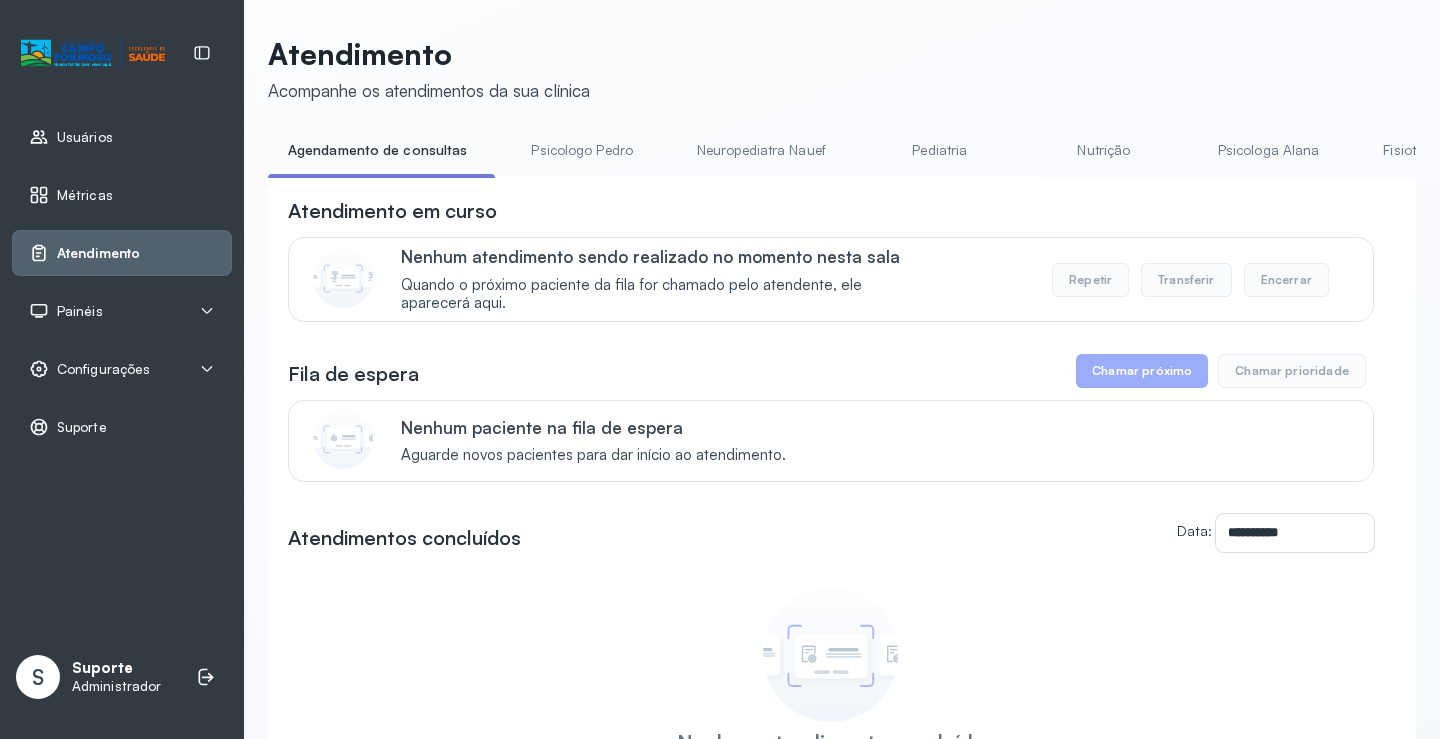 click on "Neuropediatra Nauef" at bounding box center [761, 150] 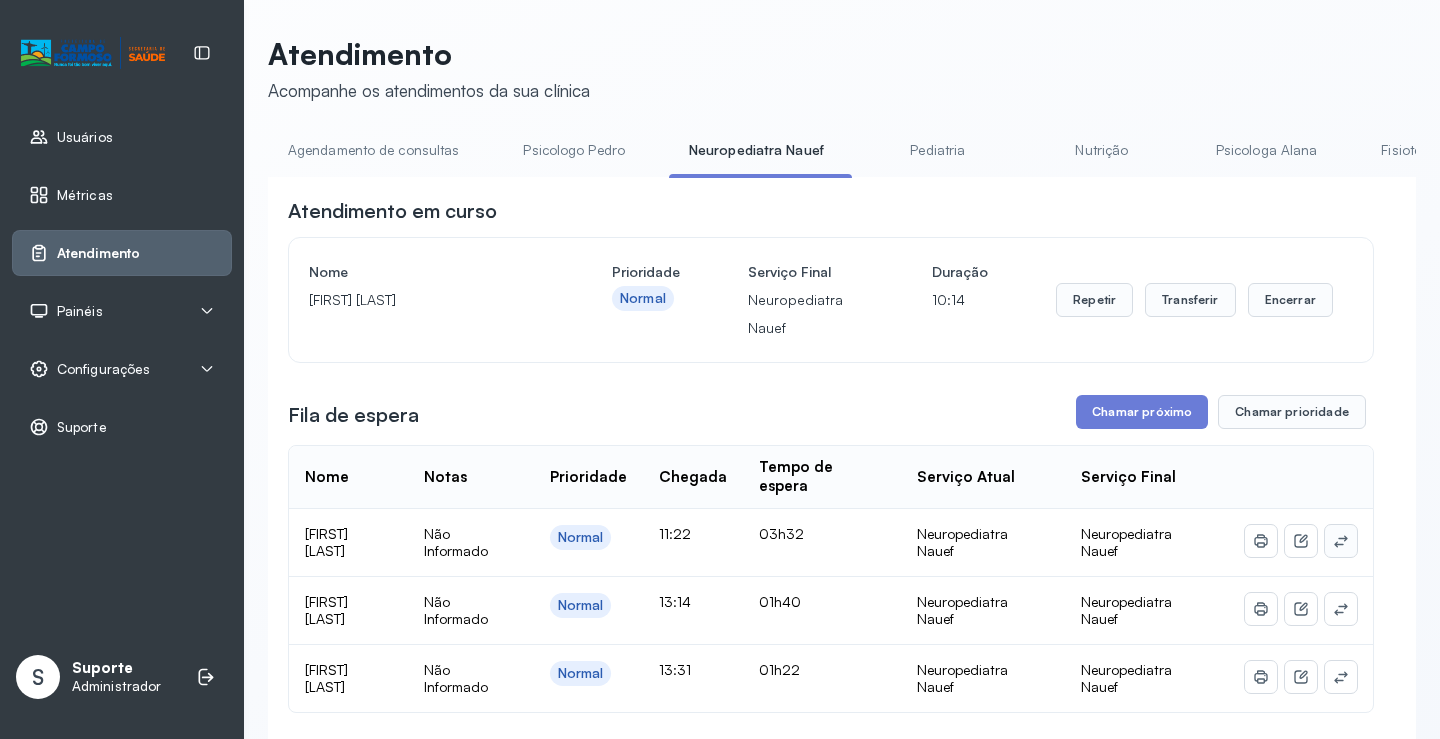 click 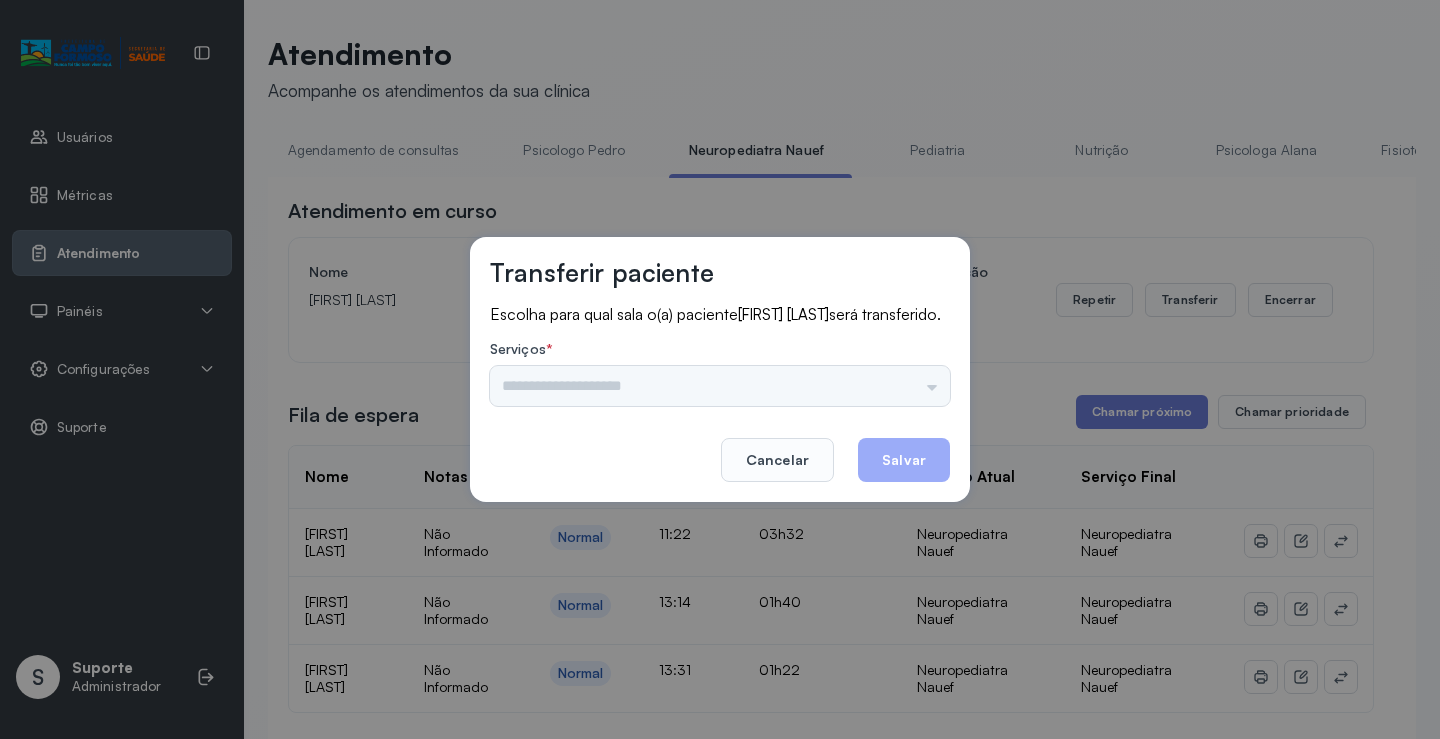 click on "Psicologo Pedro Neuropediatra Nauef Pediatria Nutrição Psicologa Alana Fisioterapeuta Janusia Coordenadora Solange Consultório 2 Assistente Social Triagem Psiquiatra Fisioterapeuta Francyne Fisioterapeuta Morgana Neuropediatra João" at bounding box center [720, 386] 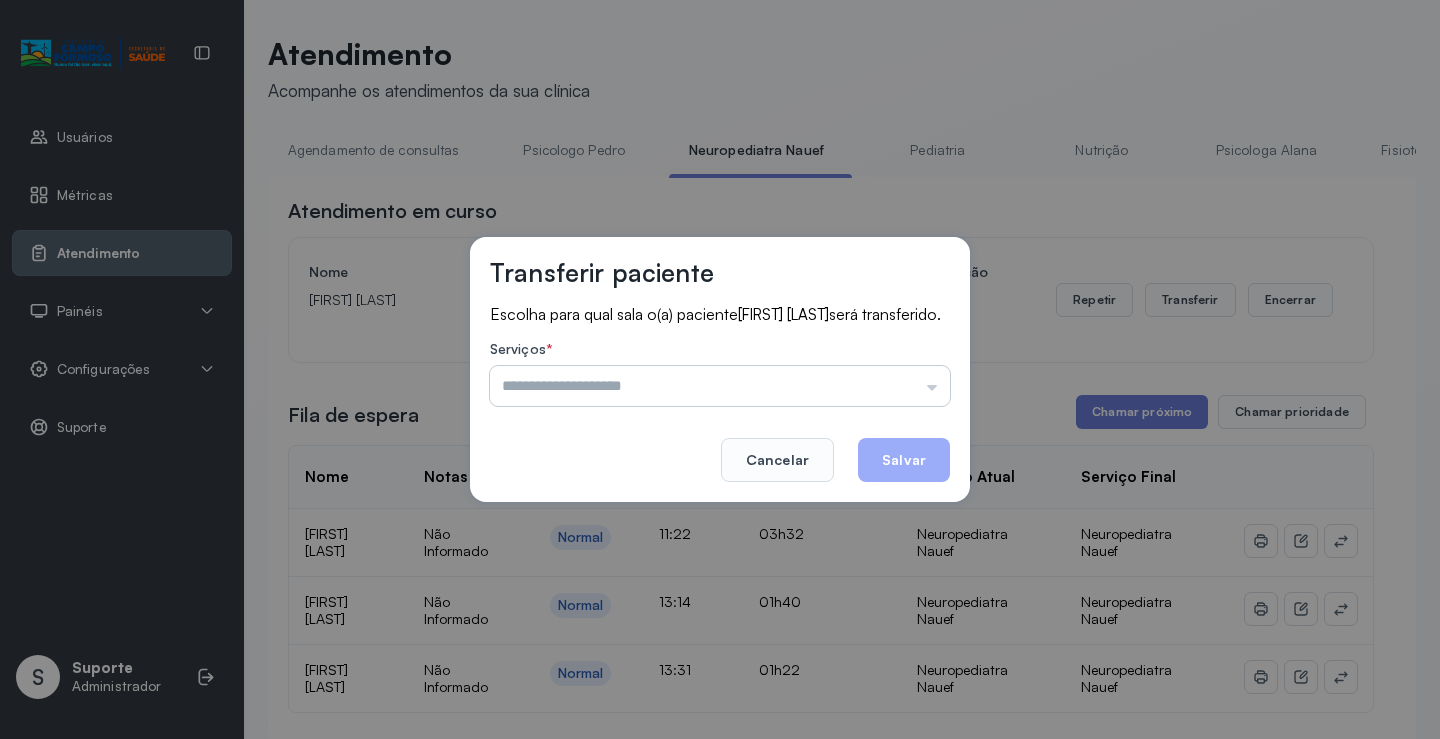 click at bounding box center [720, 386] 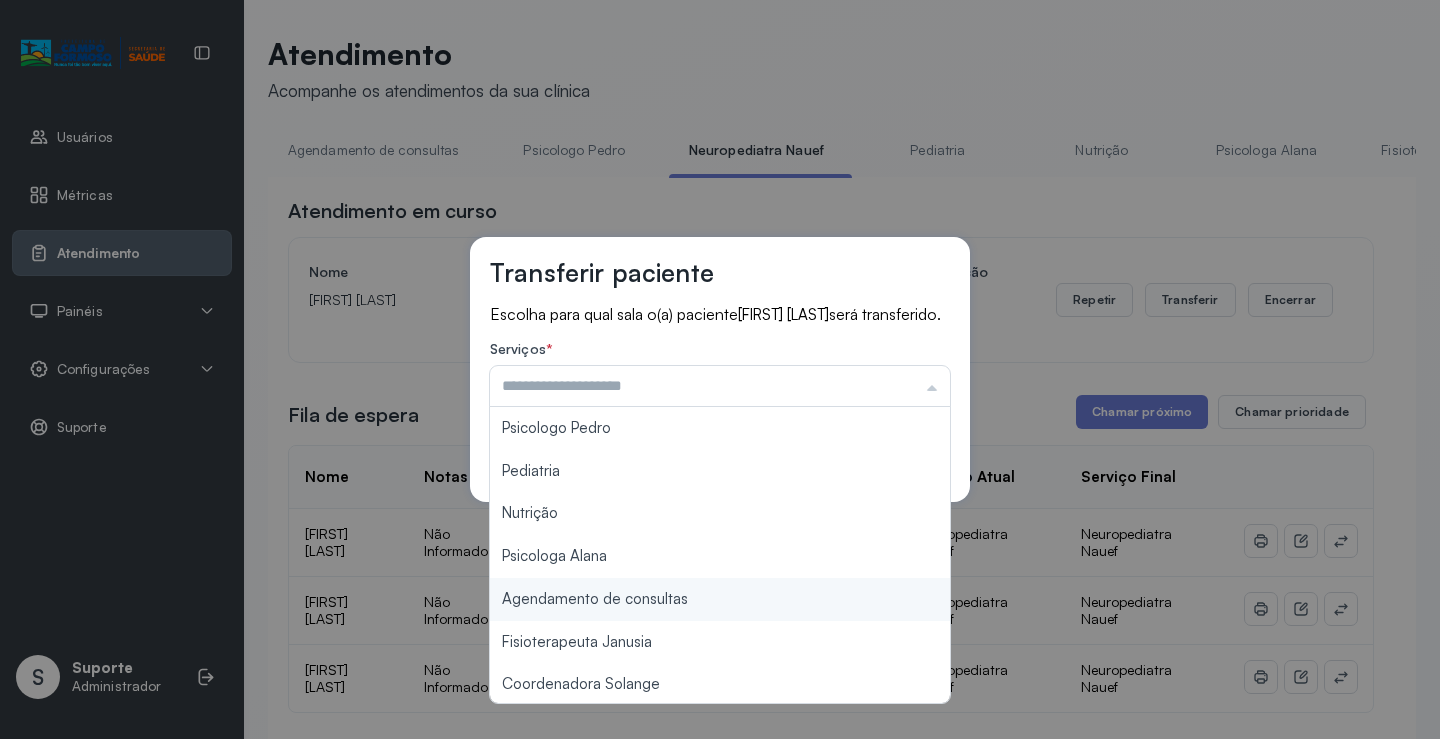 type on "**********" 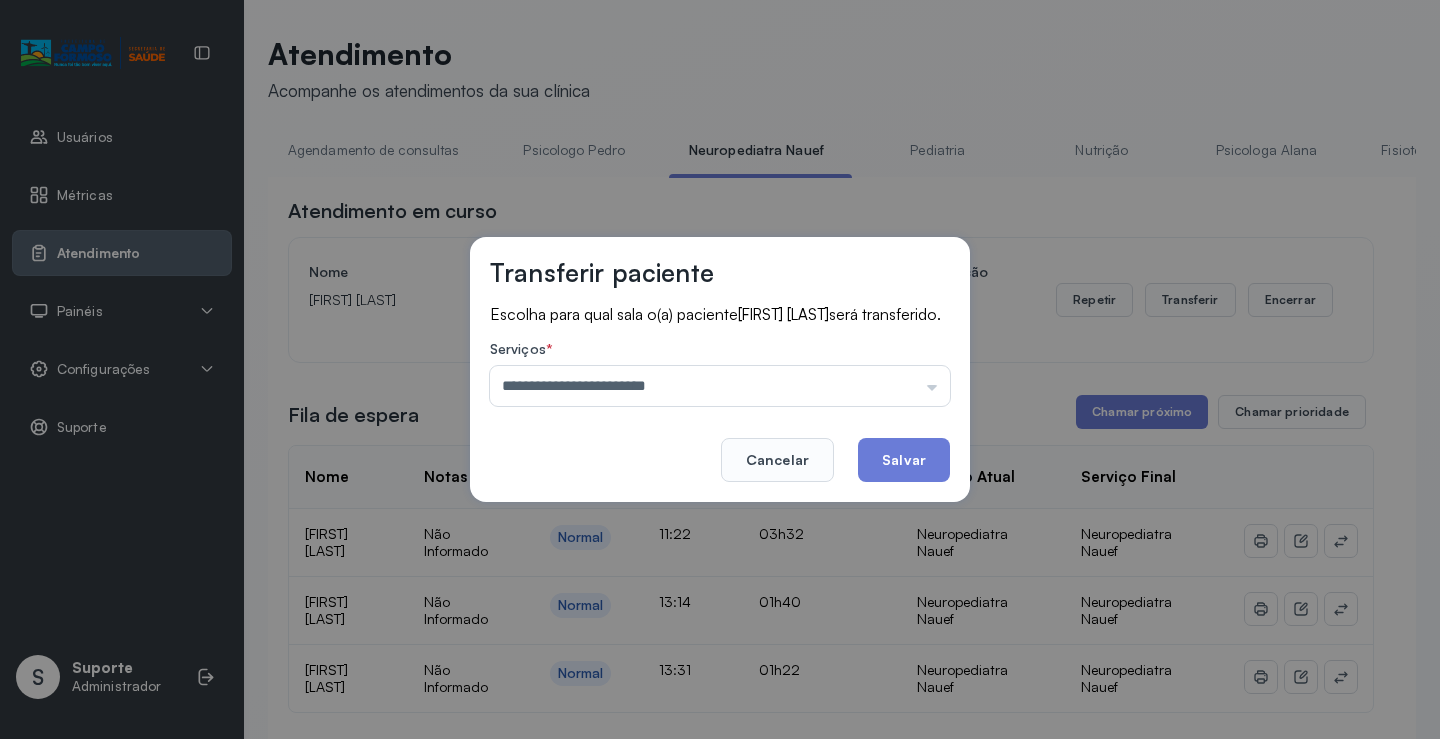 click on "**********" at bounding box center (720, 369) 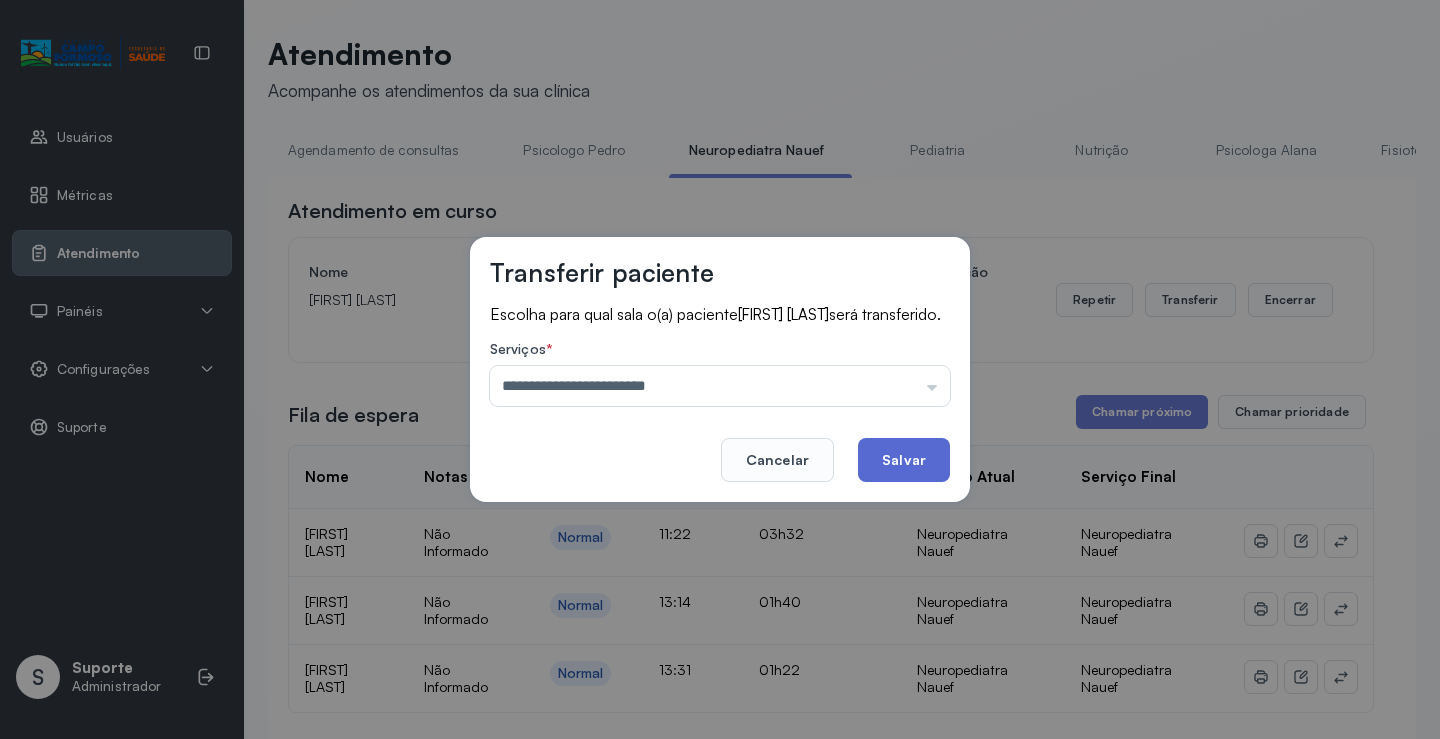 click on "Salvar" 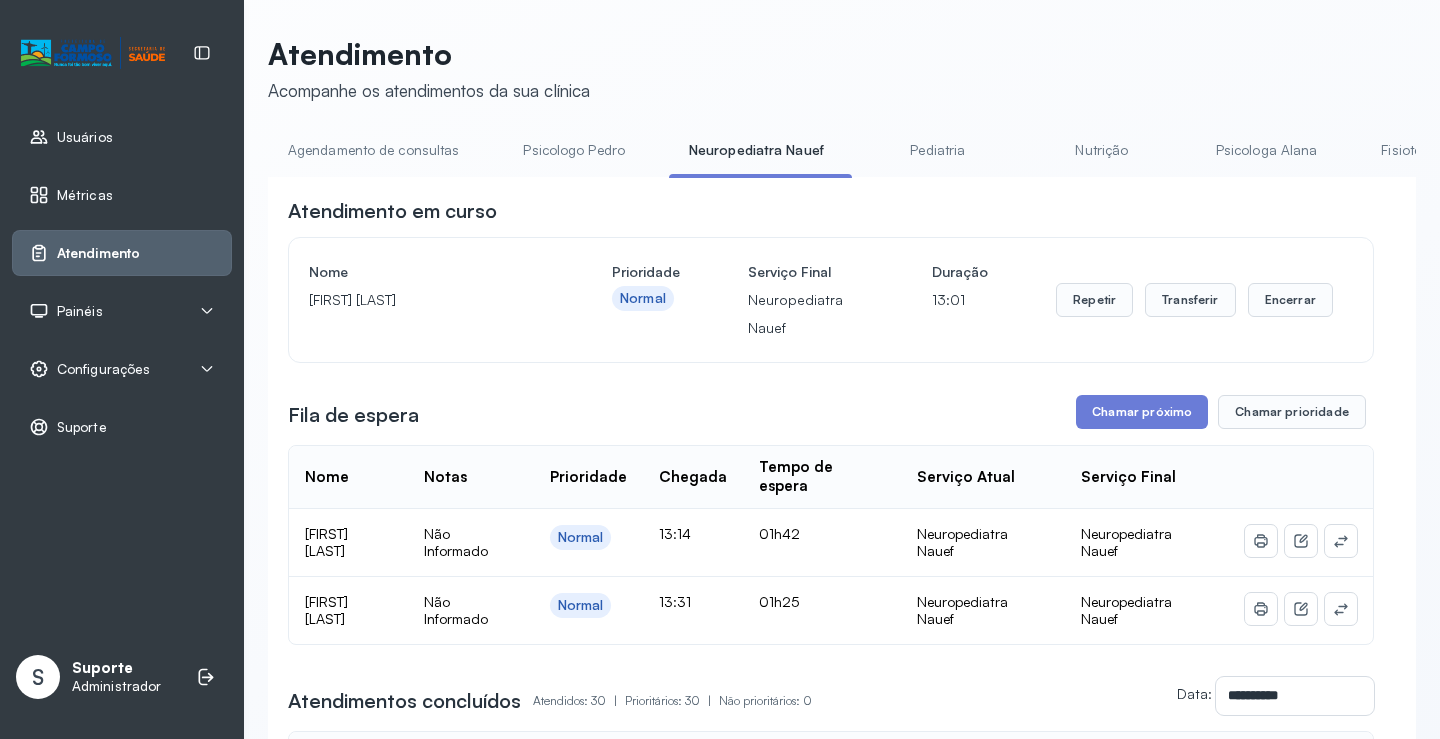 click on "Agendamento de consultas" at bounding box center (373, 150) 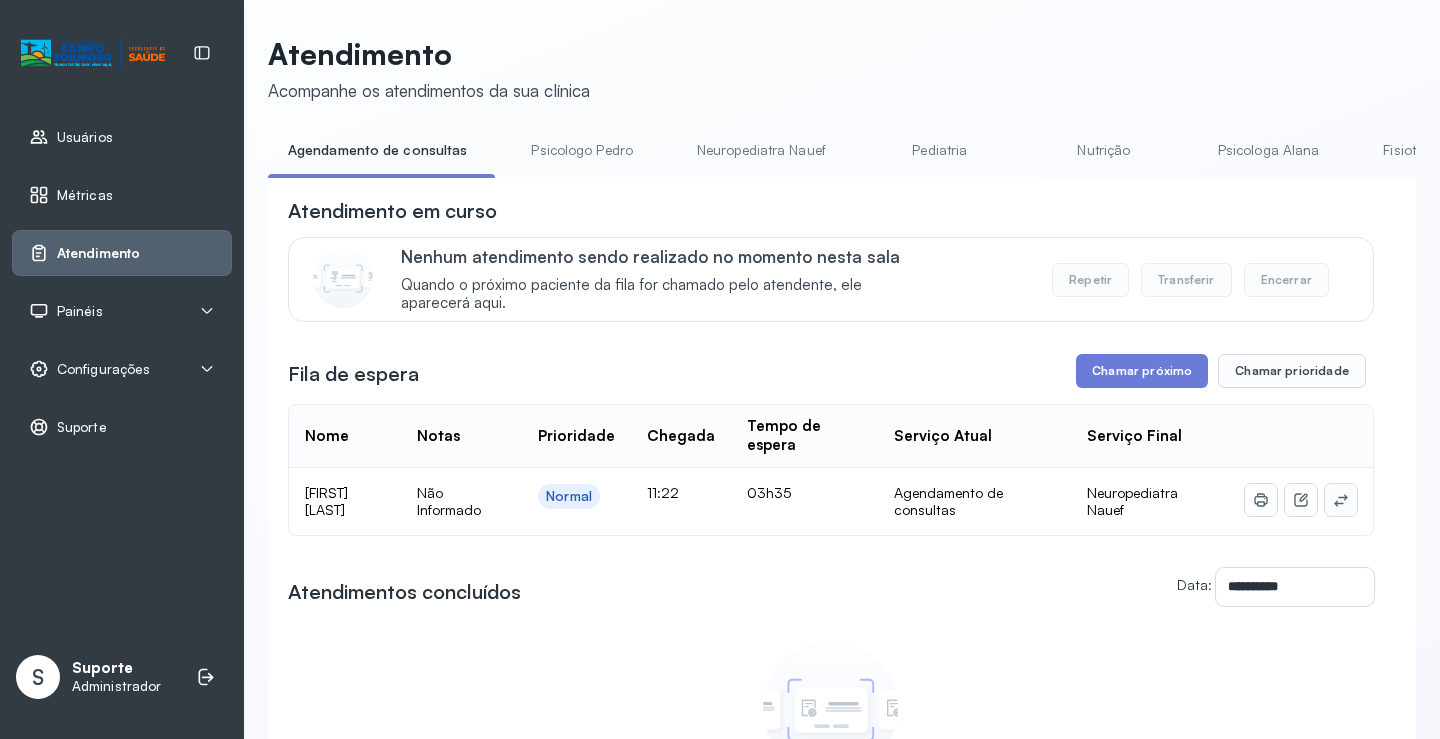 click 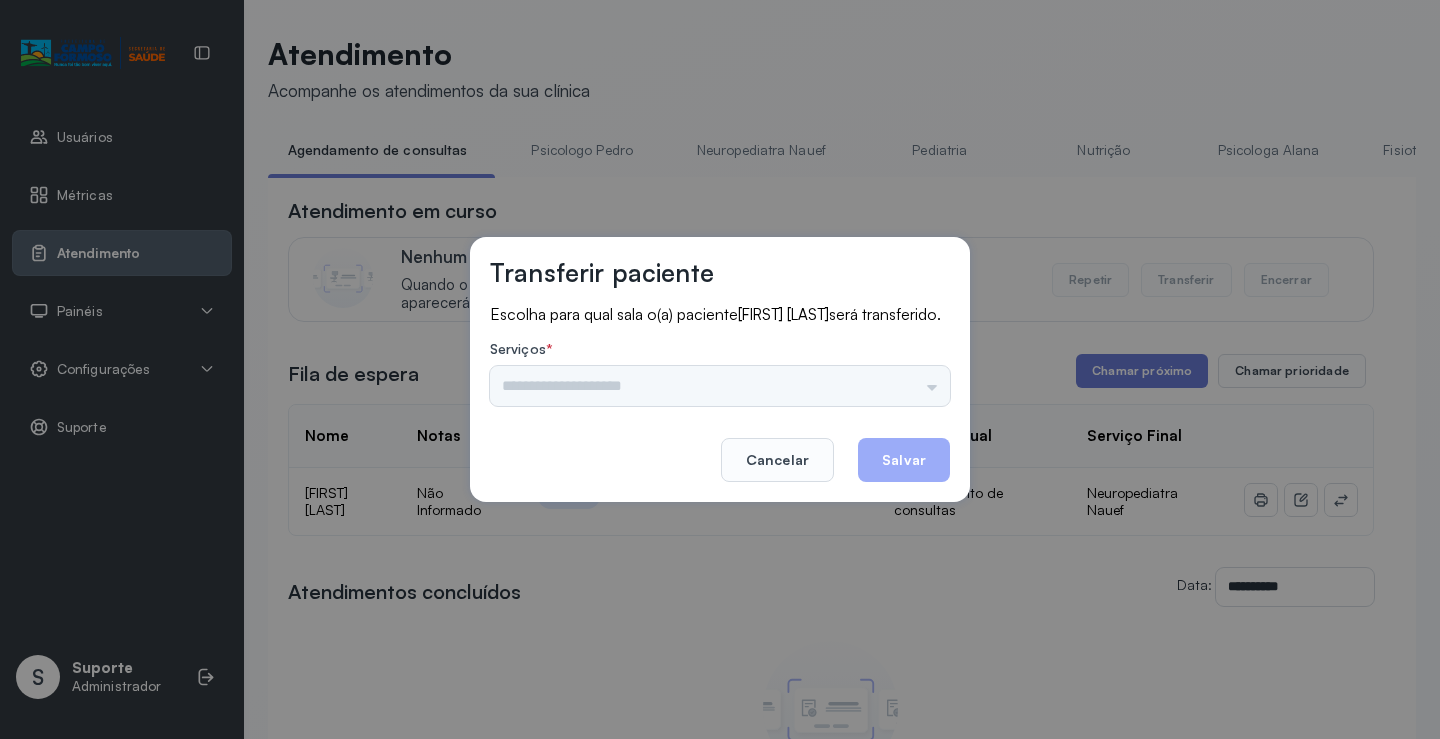 click at bounding box center (720, 386) 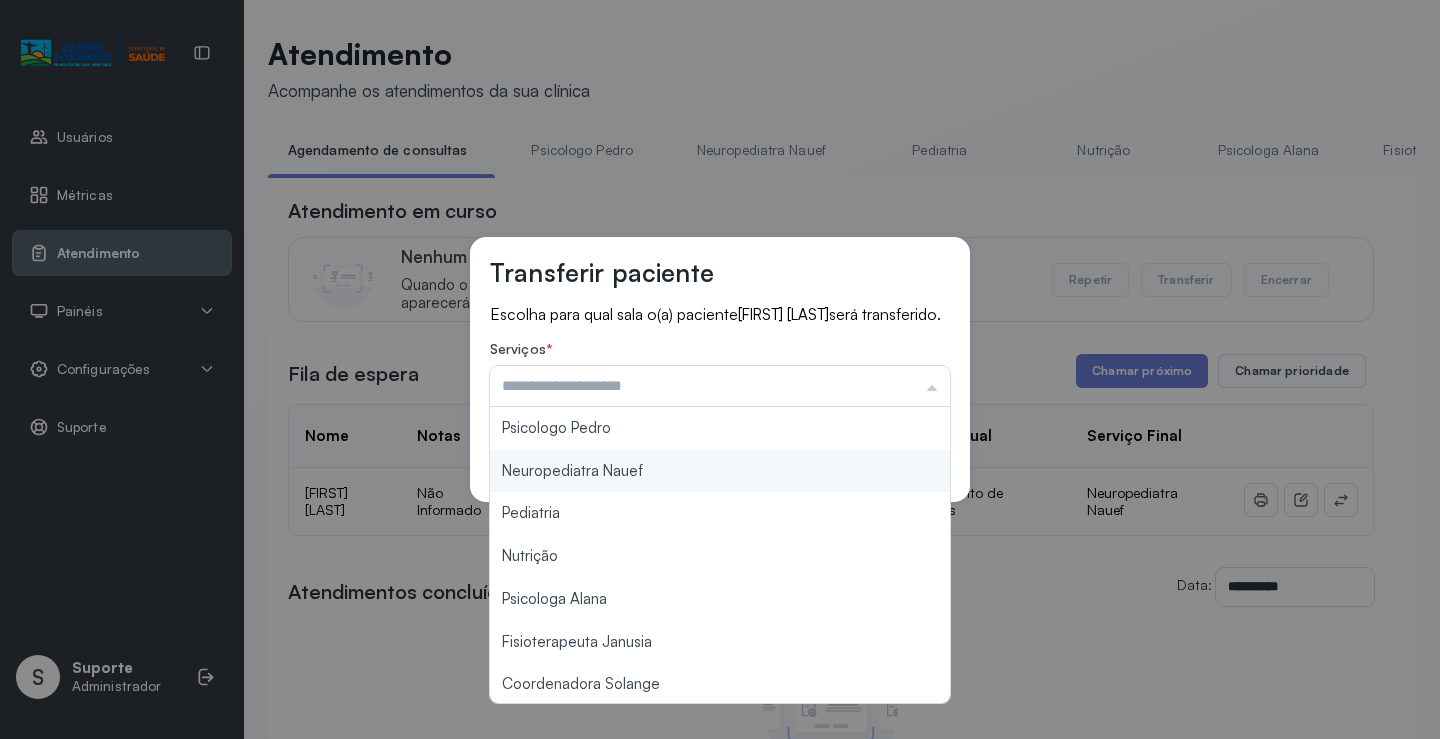 type on "**********" 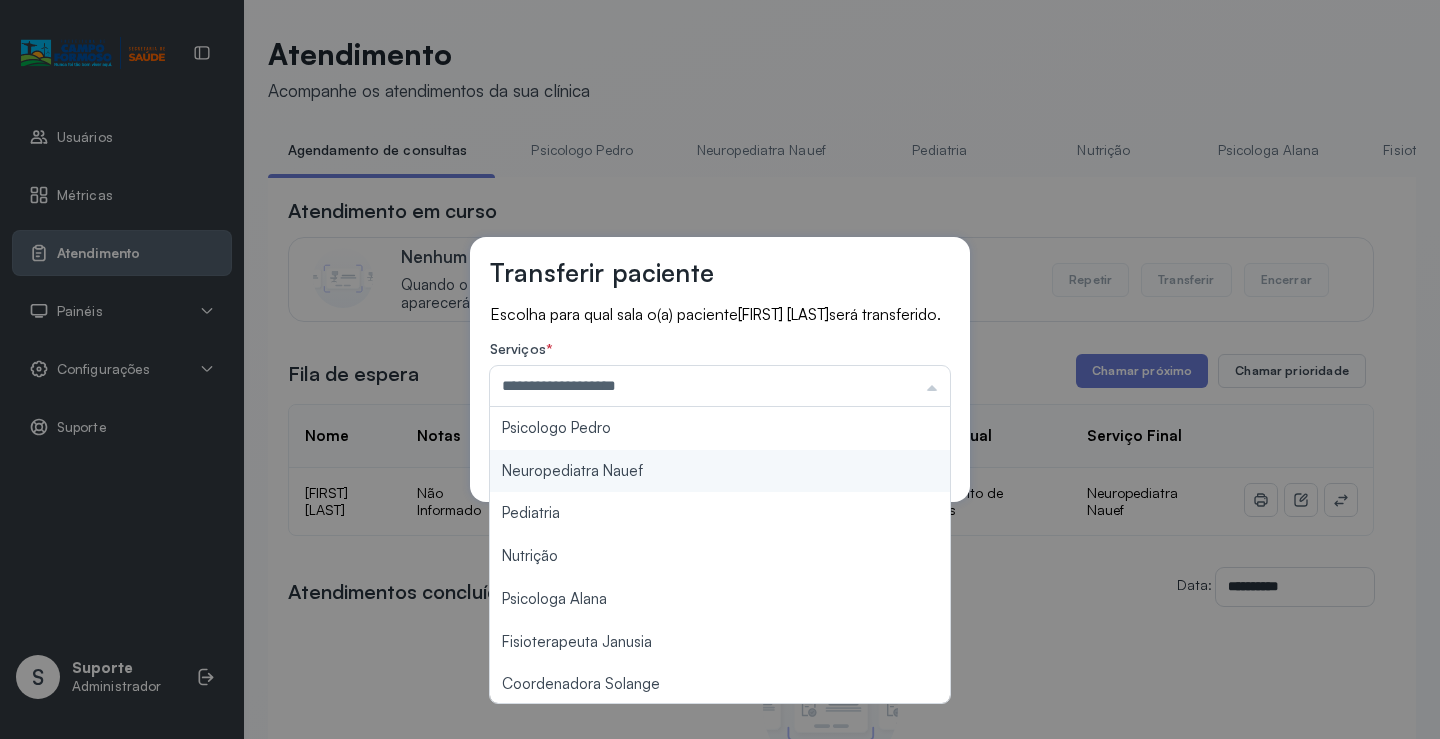 click on "**********" at bounding box center (720, 369) 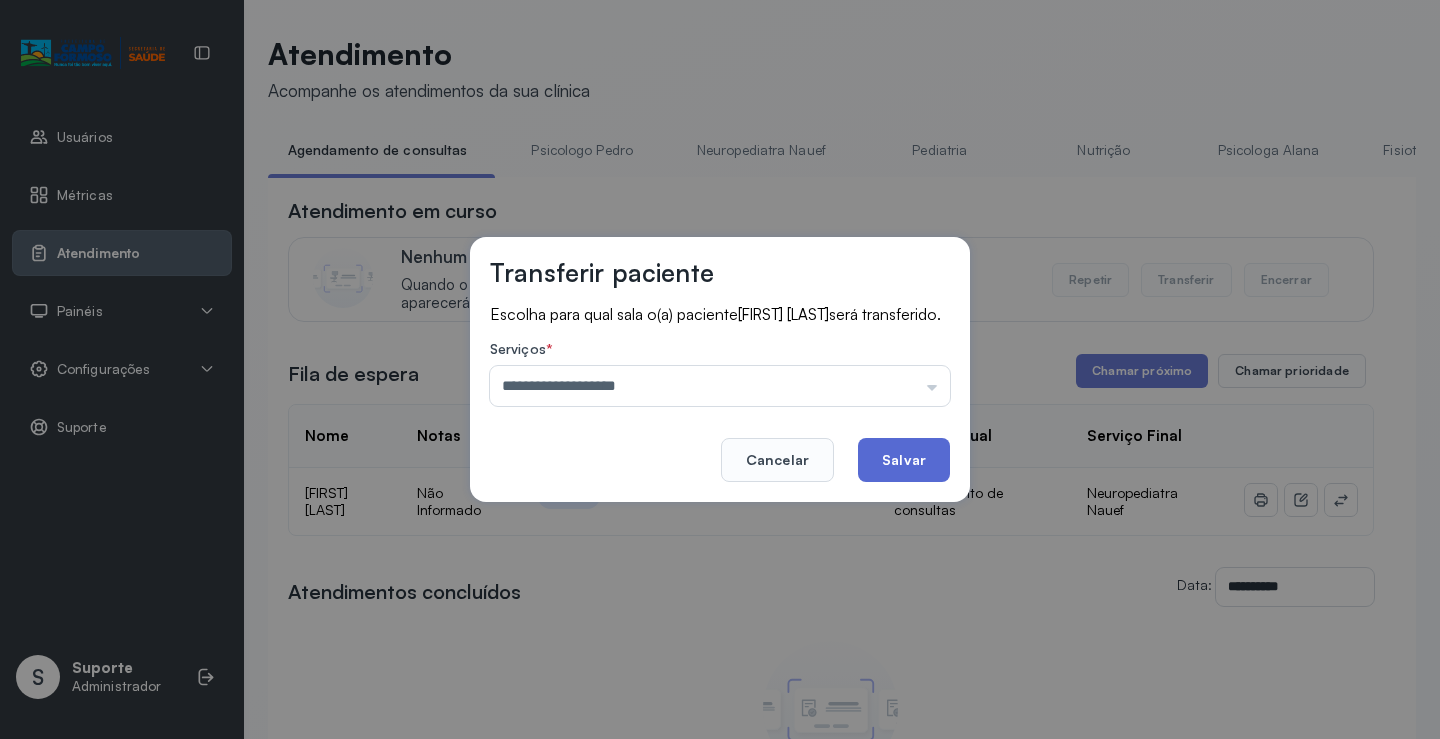 click on "Salvar" 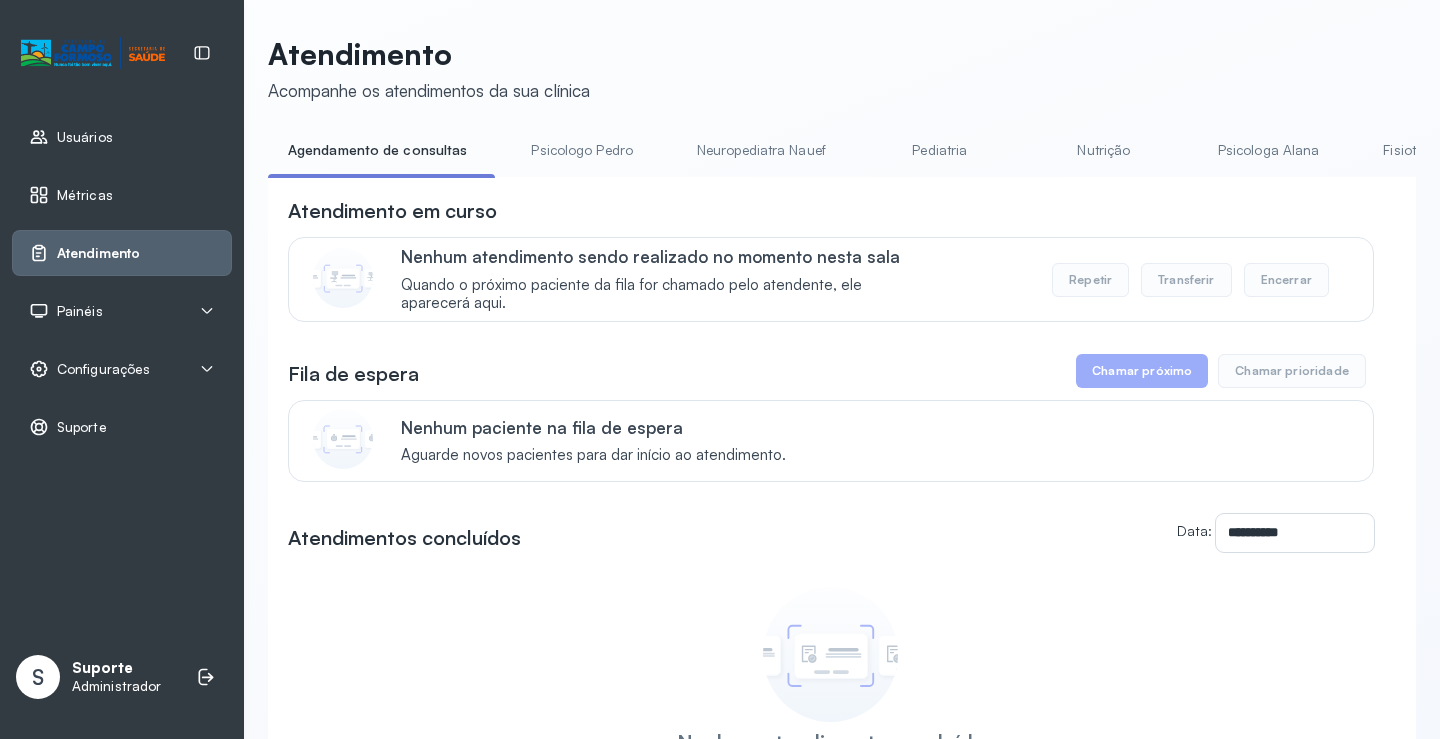 click on "Neuropediatra Nauef" at bounding box center (761, 150) 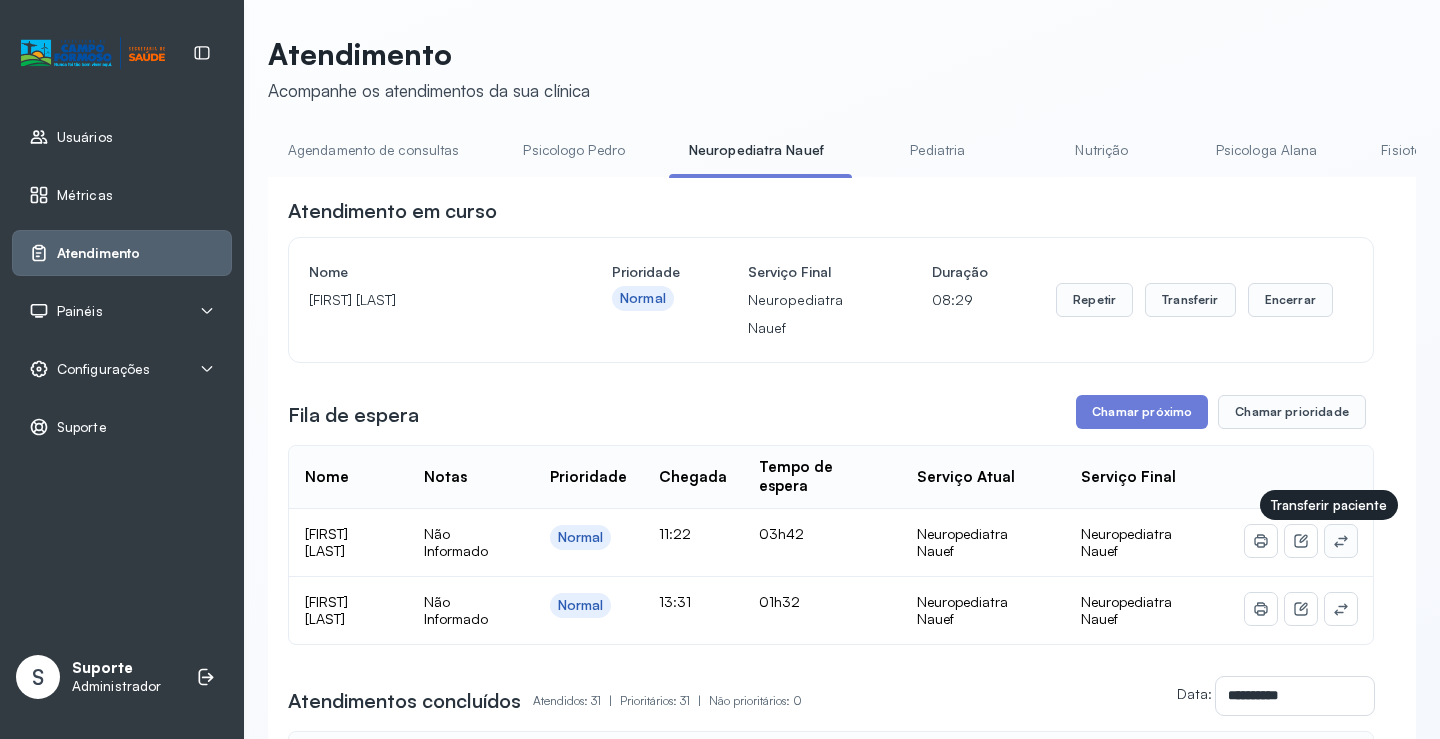 click 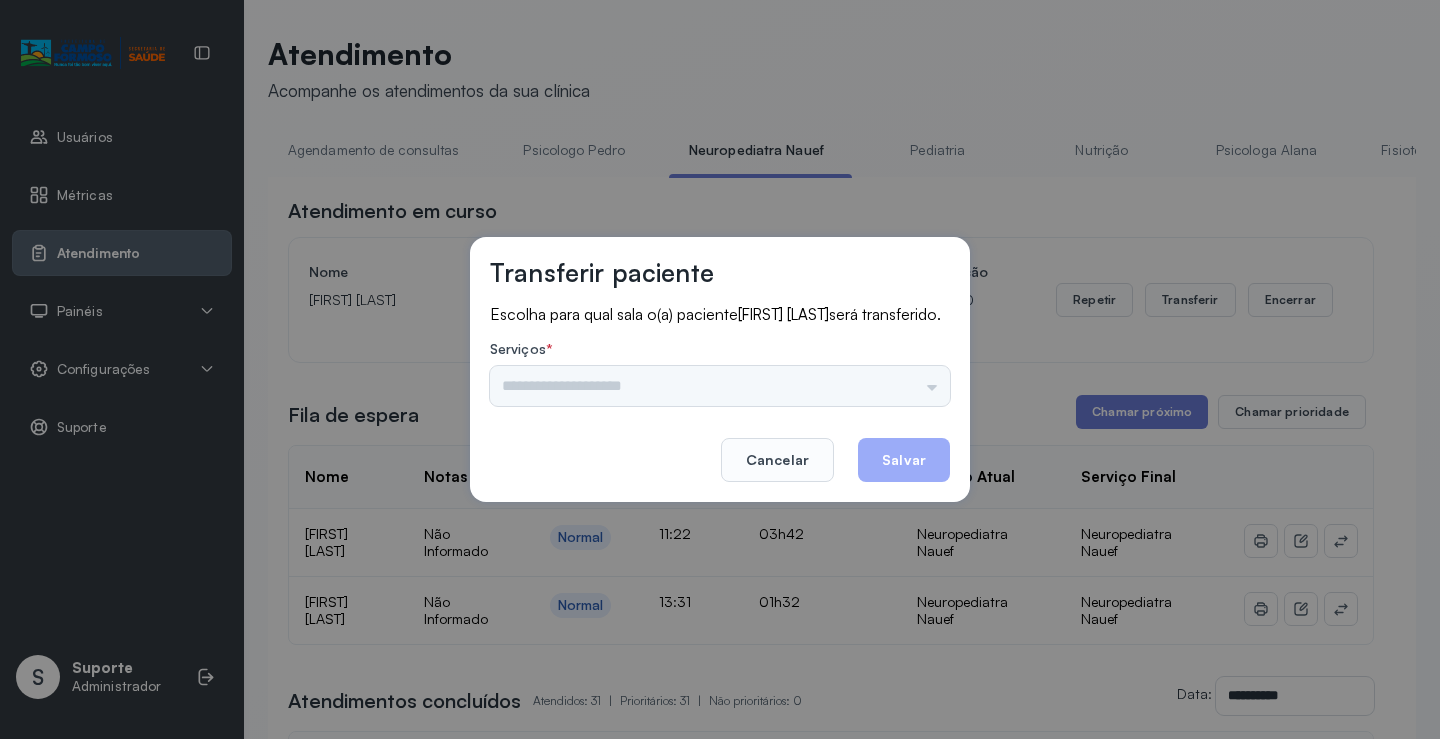 click at bounding box center (720, 386) 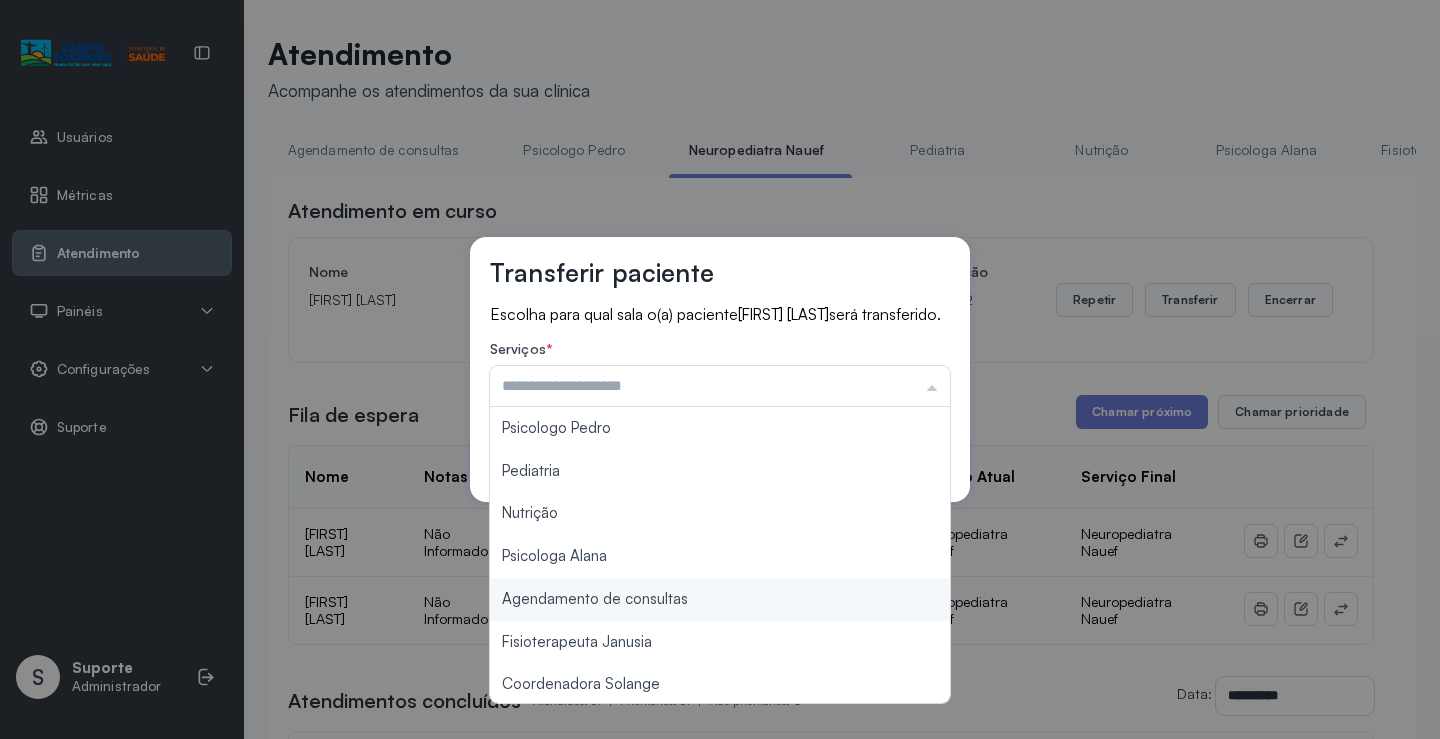 type on "**********" 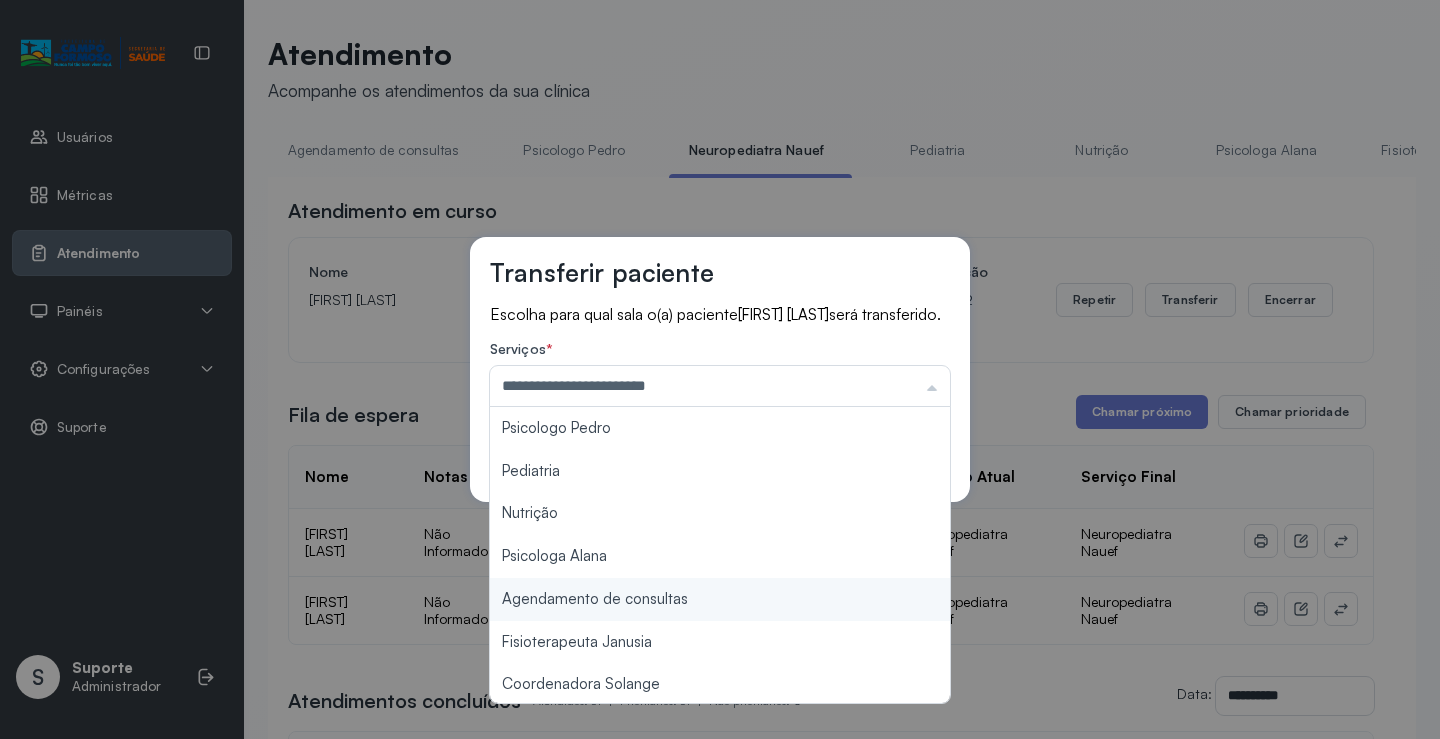 click on "**********" at bounding box center [720, 369] 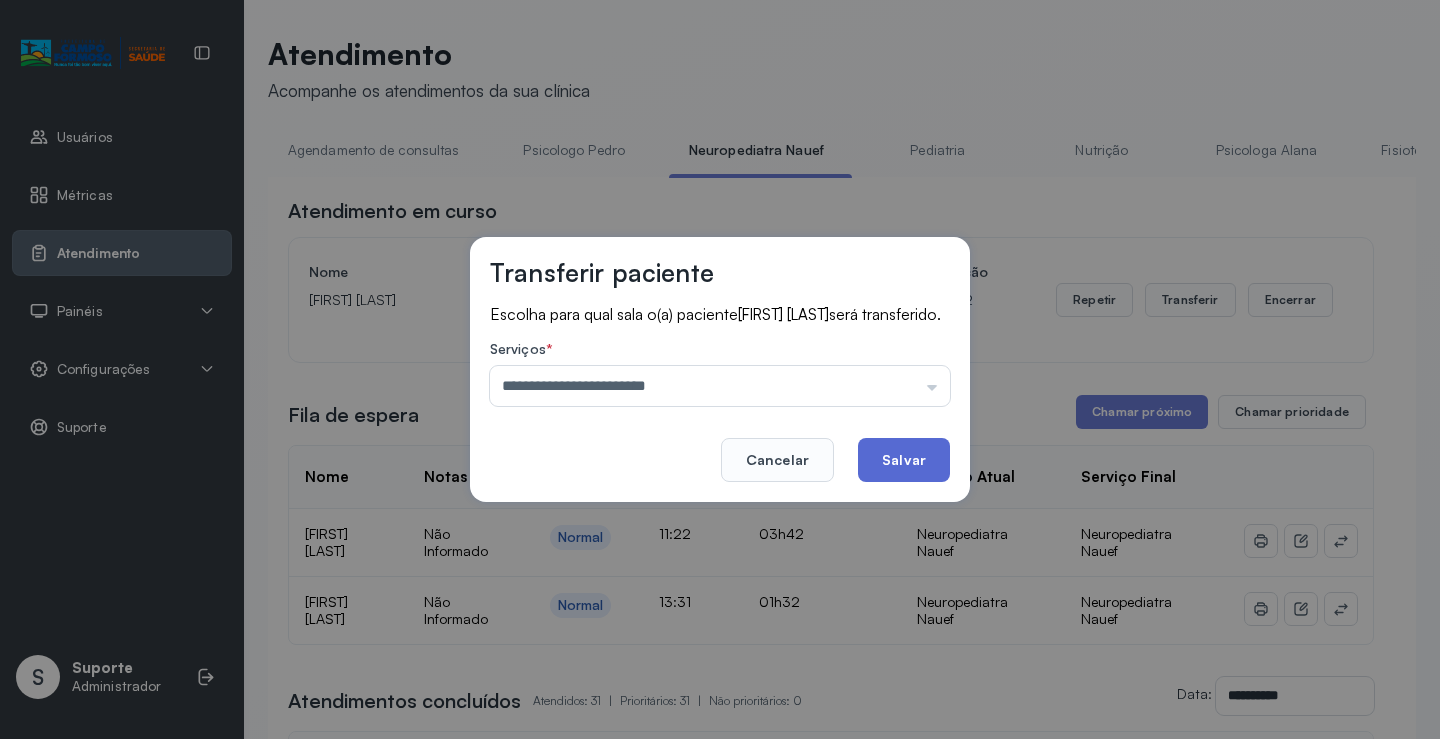 click on "Salvar" 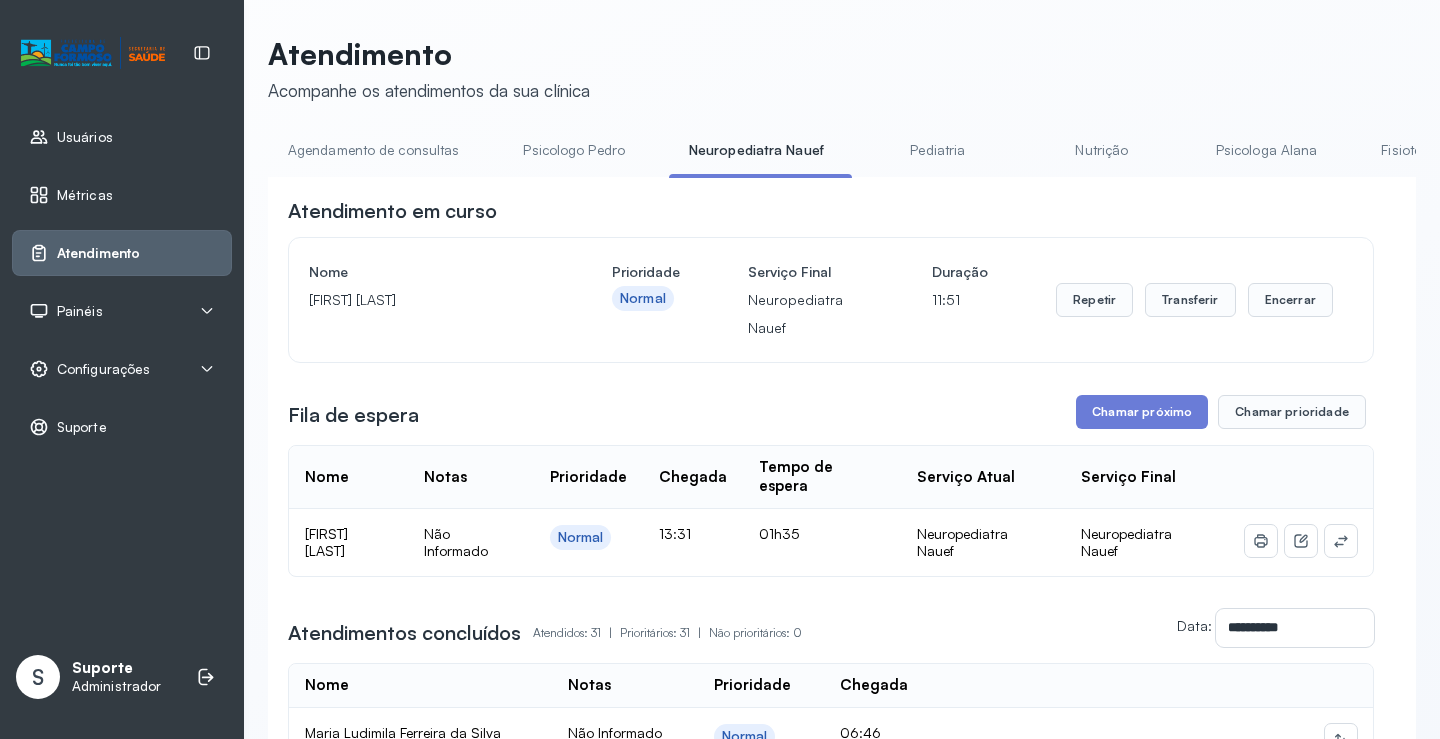 click on "Agendamento de consultas" at bounding box center (373, 150) 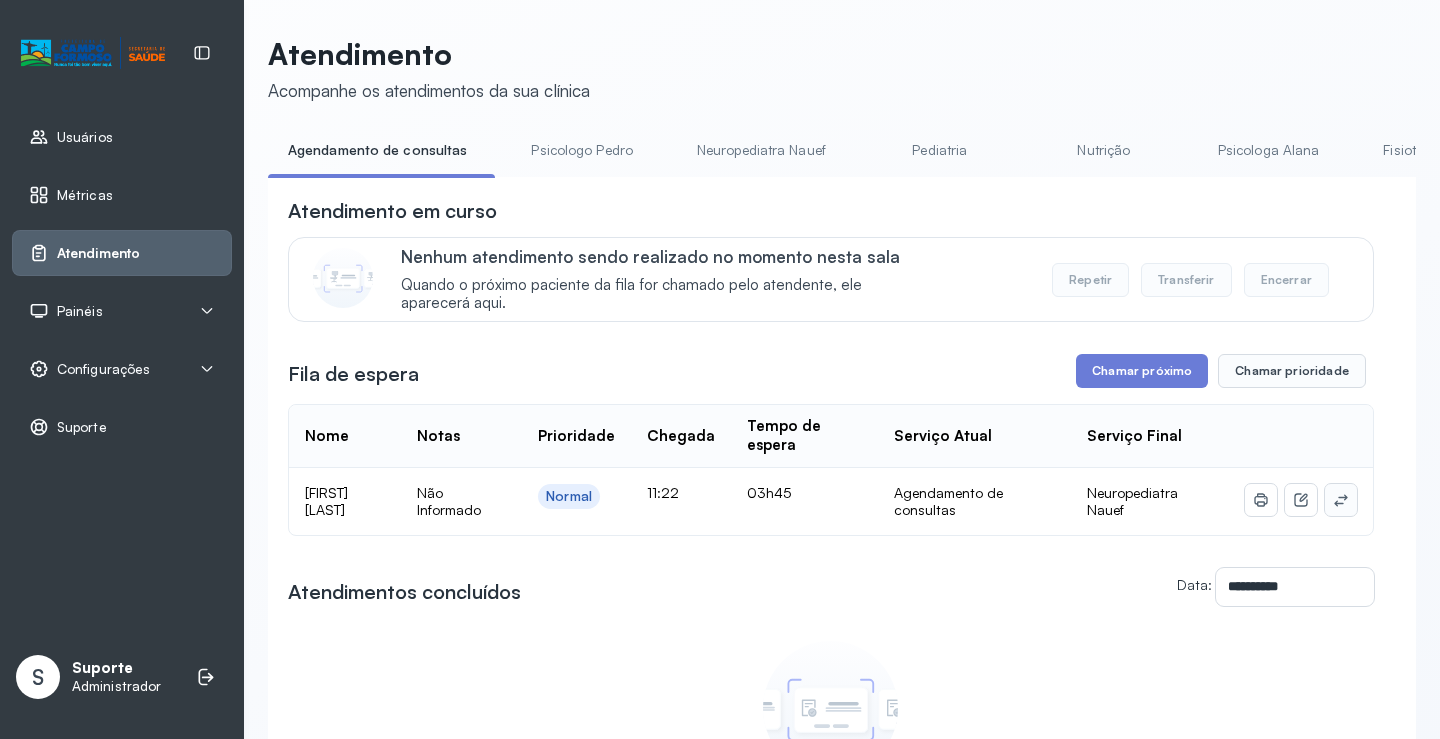 click 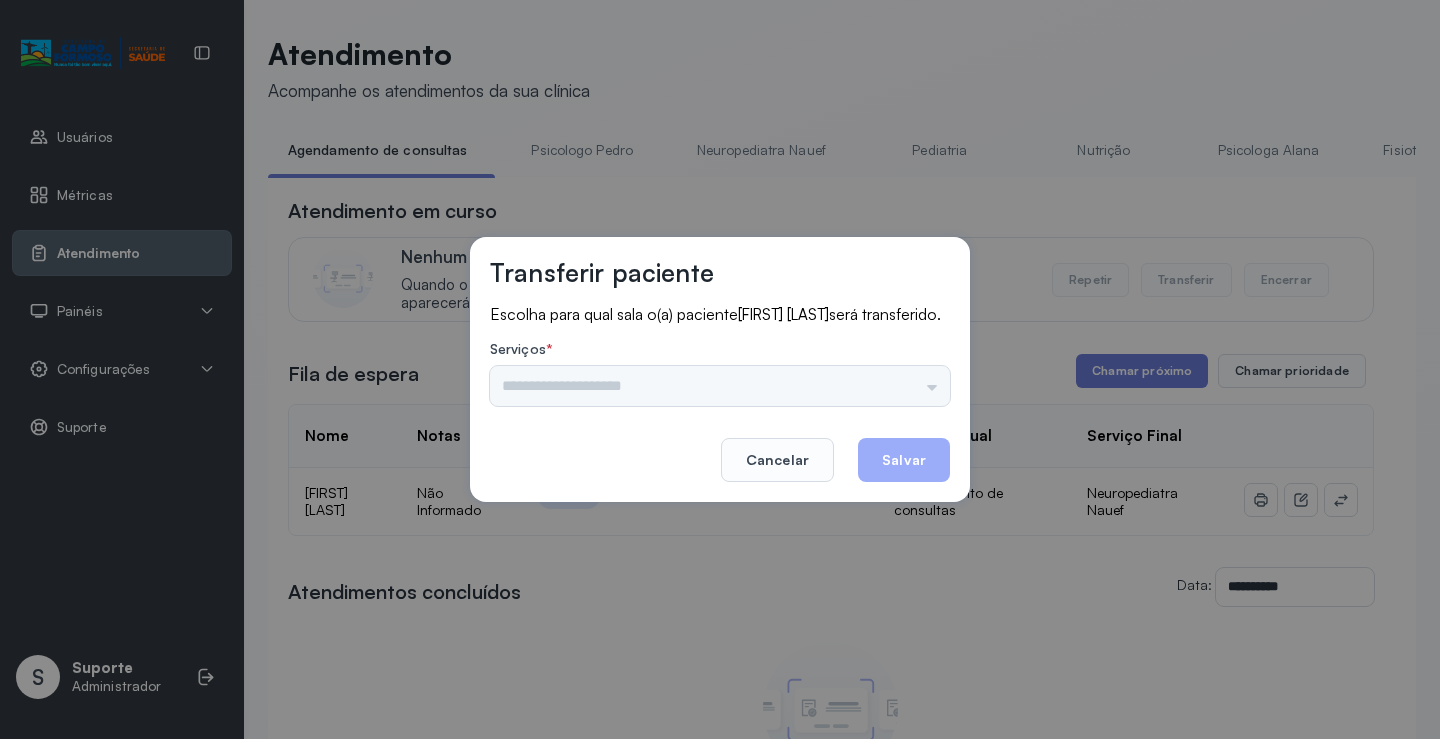 drag, startPoint x: 926, startPoint y: 402, endPoint x: 910, endPoint y: 400, distance: 16.124516 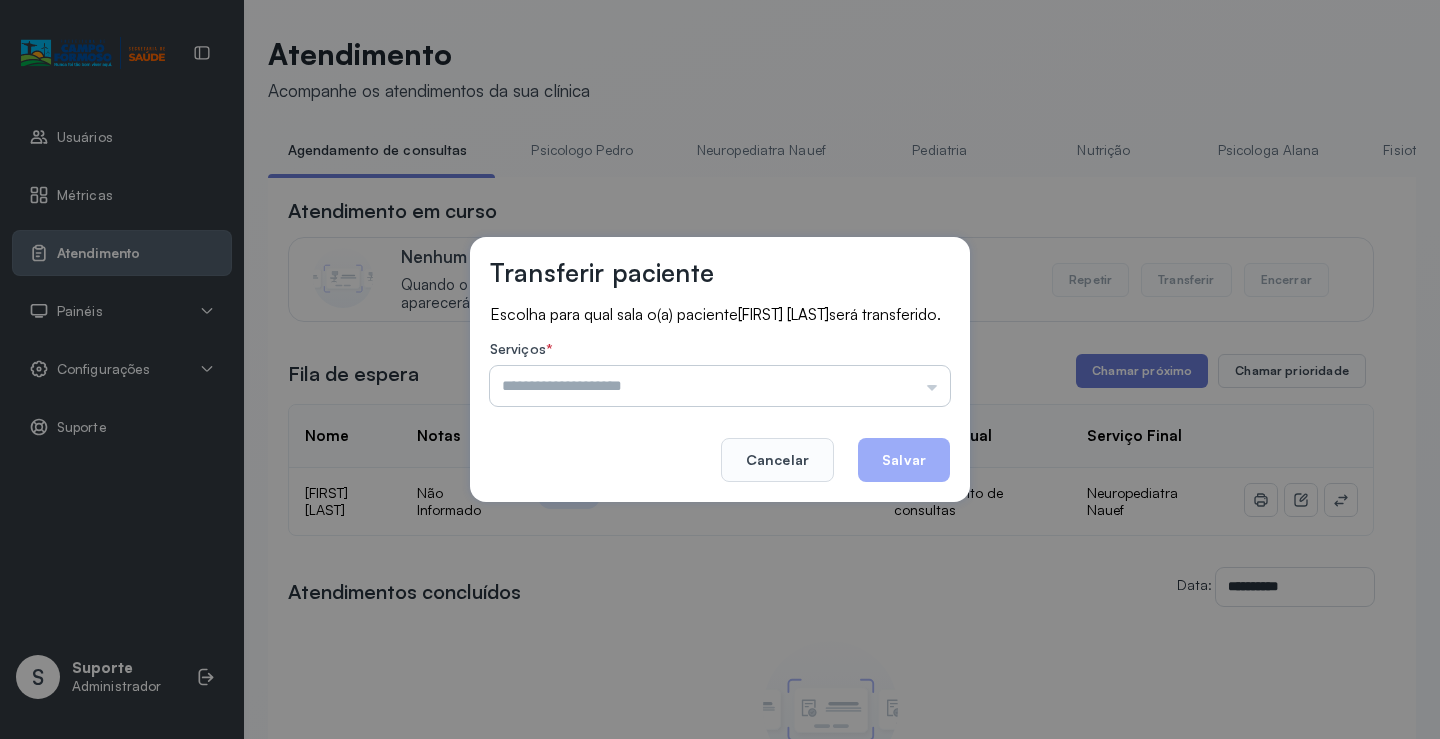 click at bounding box center [720, 386] 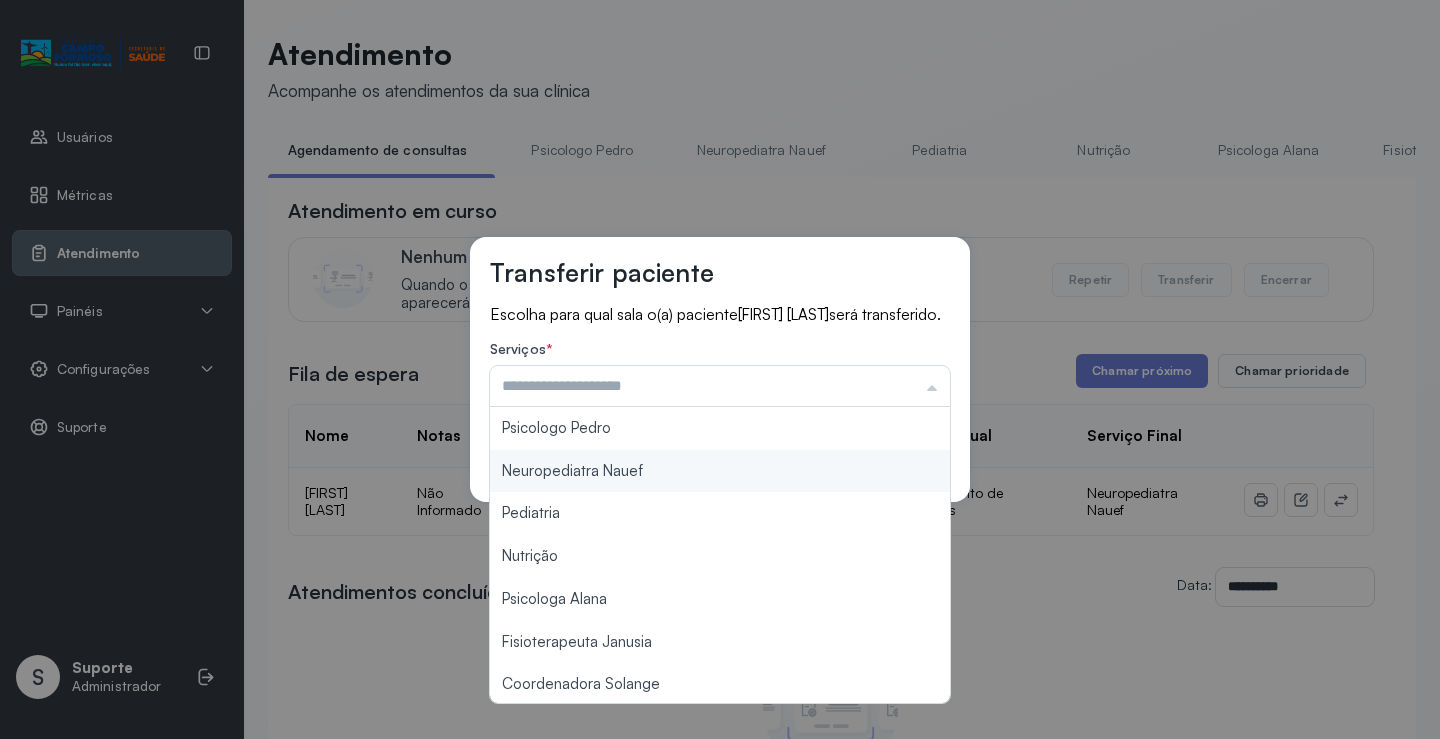 type on "**********" 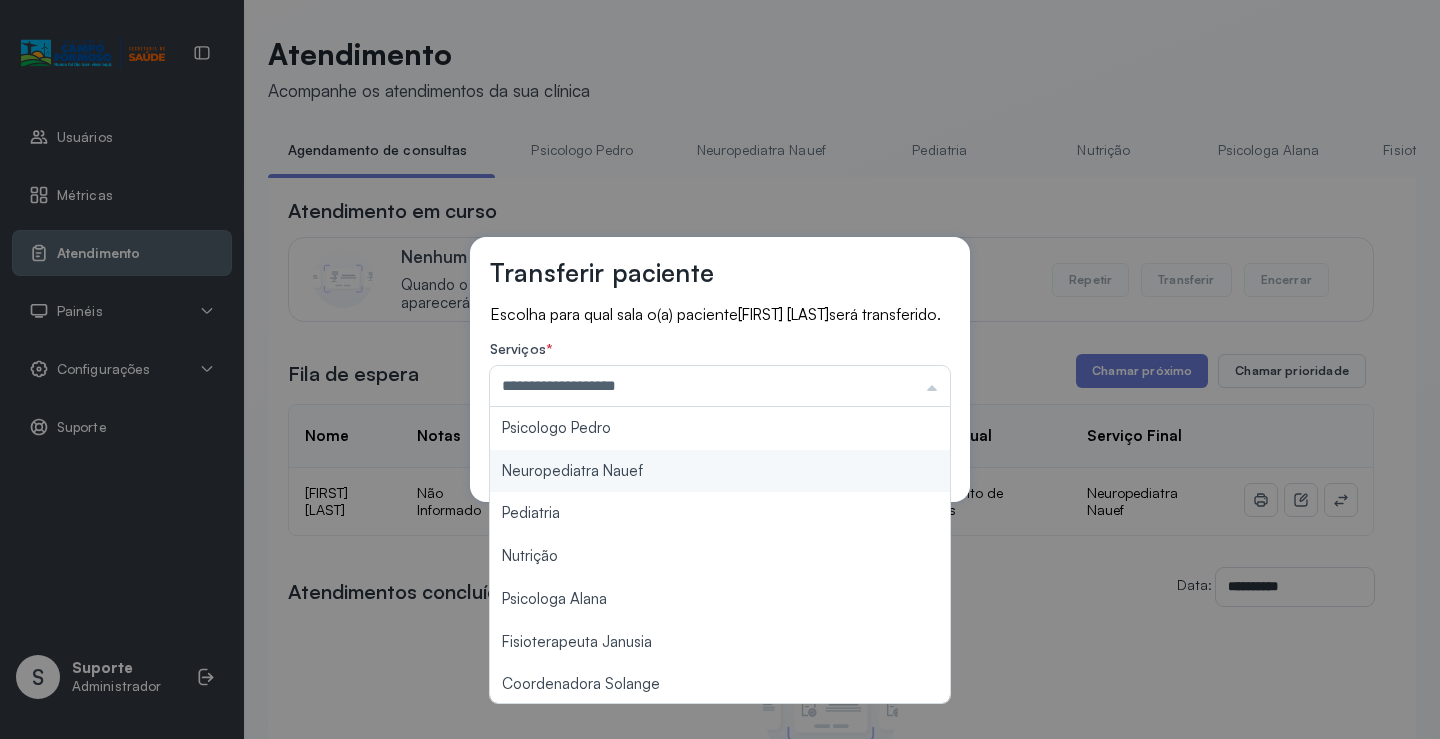 click on "**********" at bounding box center (720, 369) 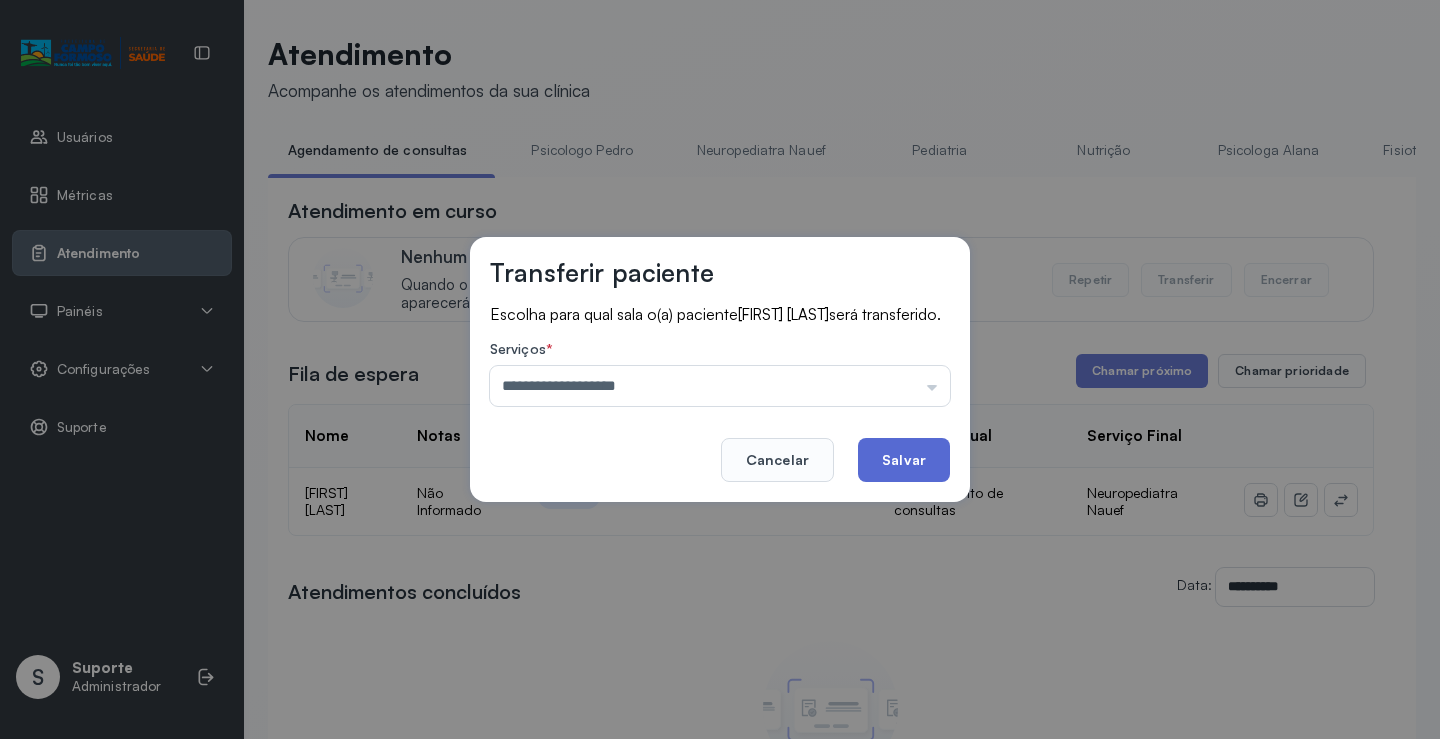 click on "Salvar" 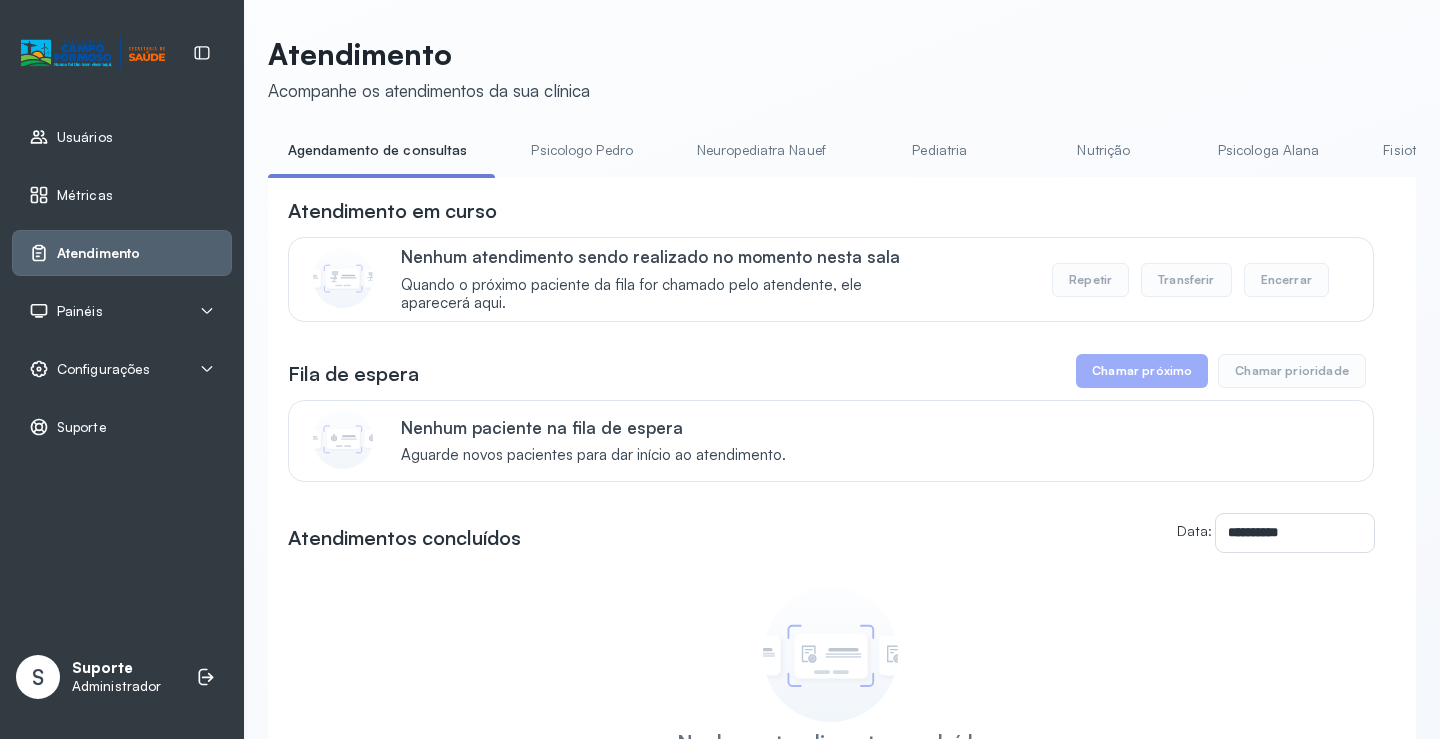 click on "Neuropediatra Nauef" at bounding box center (761, 150) 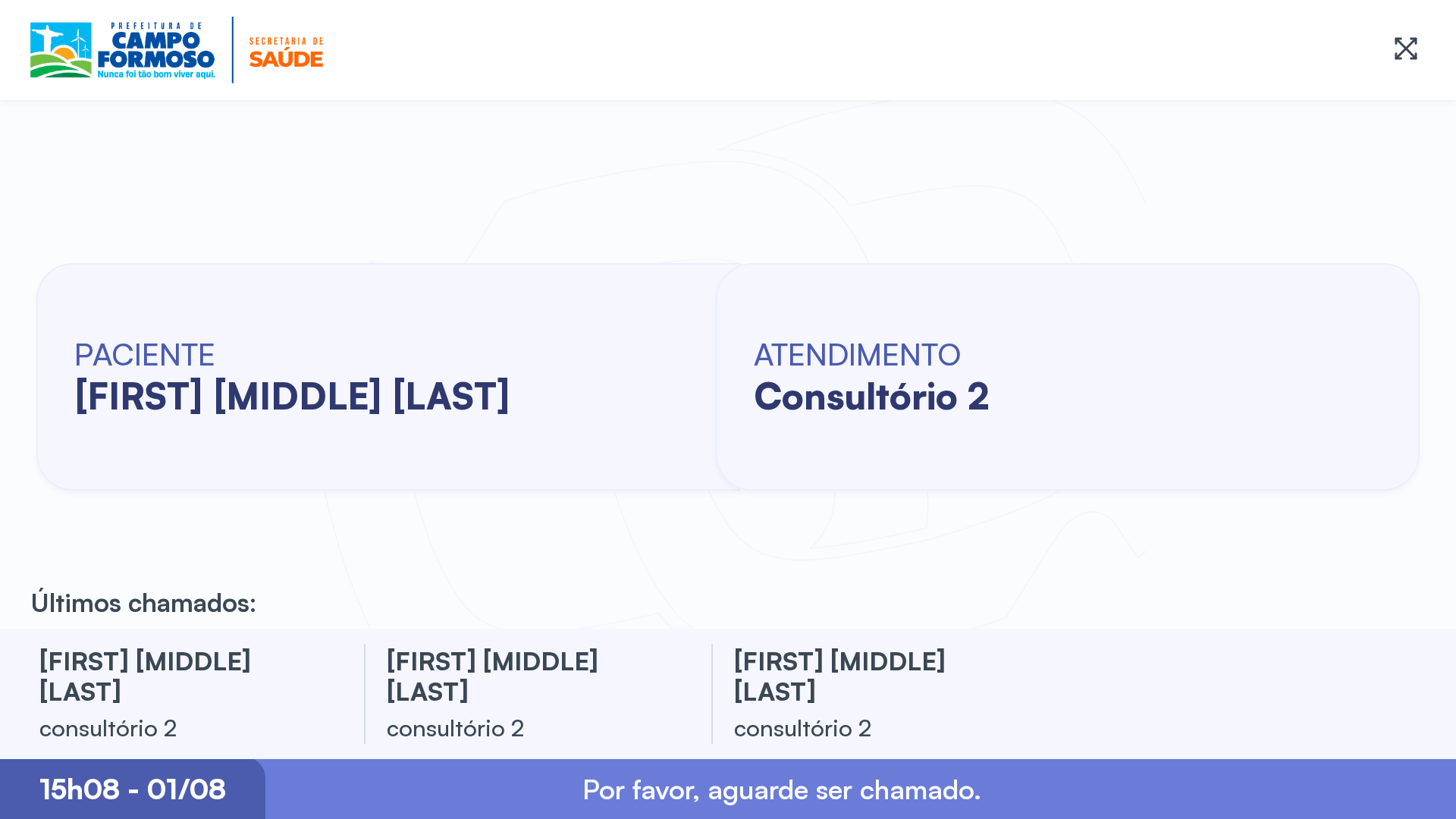 scroll, scrollTop: 0, scrollLeft: 0, axis: both 